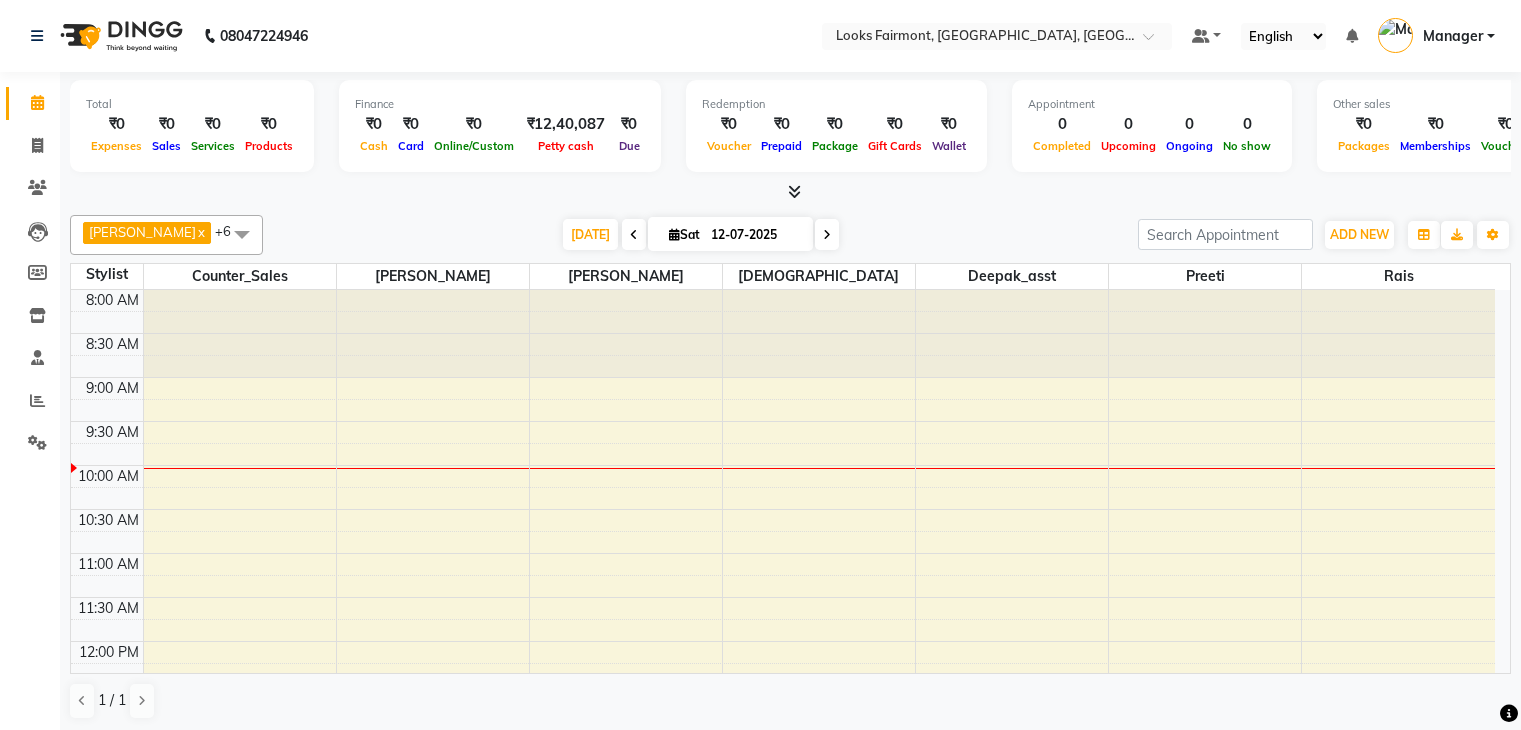 scroll, scrollTop: 0, scrollLeft: 0, axis: both 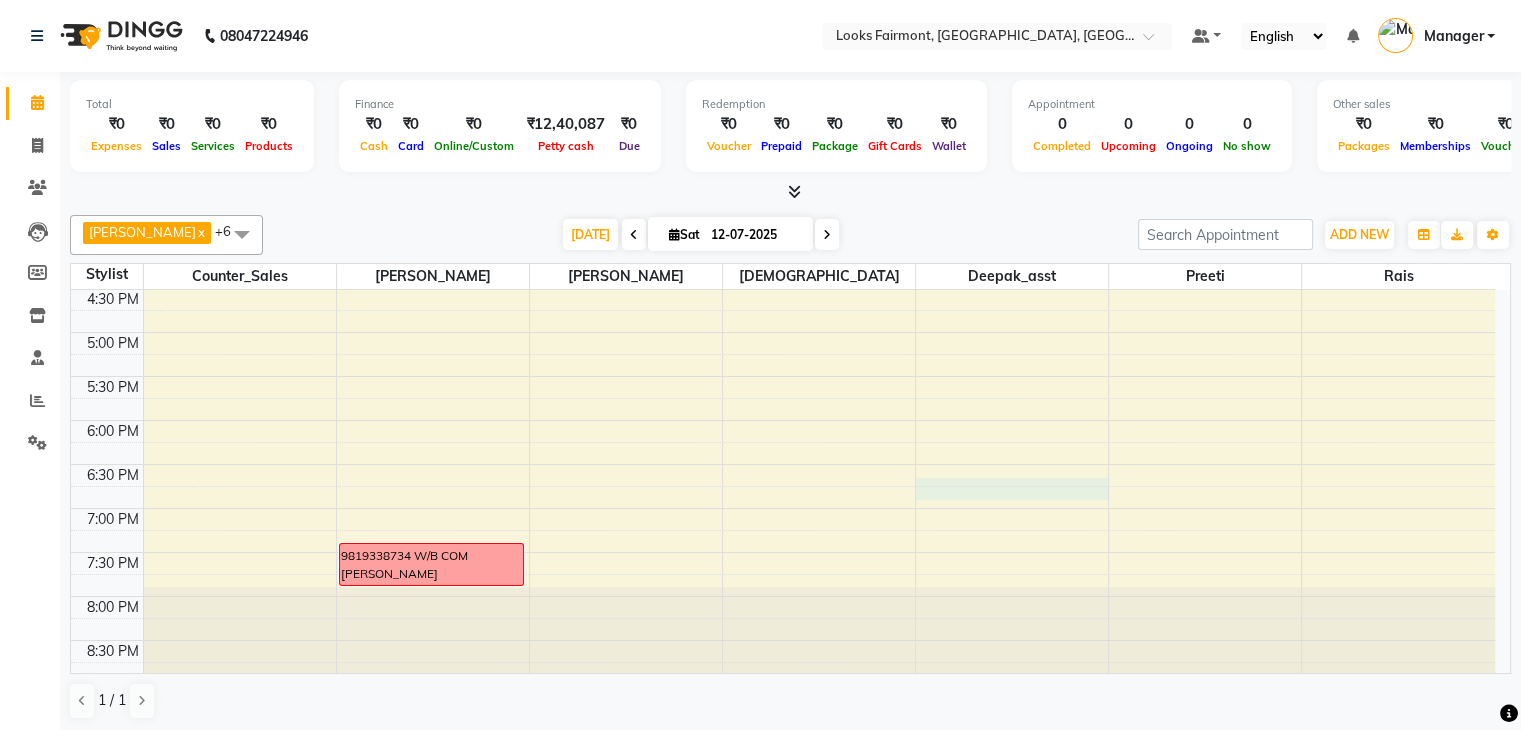 click on "8:00 AM 8:30 AM 9:00 AM 9:30 AM 10:00 AM 10:30 AM 11:00 AM 11:30 AM 12:00 PM 12:30 PM 1:00 PM 1:30 PM 2:00 PM 2:30 PM 3:00 PM 3:30 PM 4:00 PM 4:30 PM 5:00 PM 5:30 PM 6:00 PM 6:30 PM 7:00 PM 7:30 PM 8:00 PM 8:30 PM  9819338734 W/B COM TULSI GUPTA" at bounding box center [783, 112] 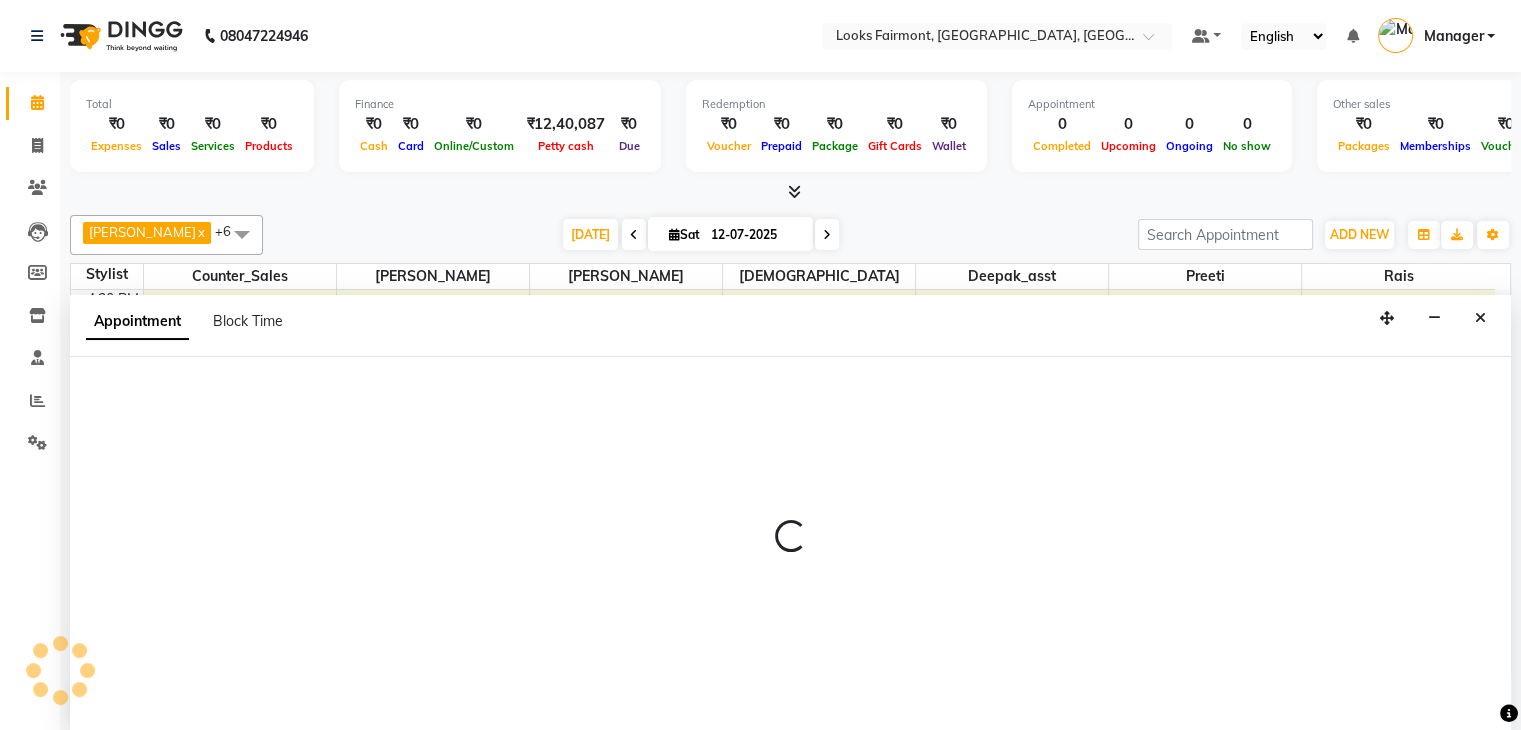 scroll, scrollTop: 1, scrollLeft: 0, axis: vertical 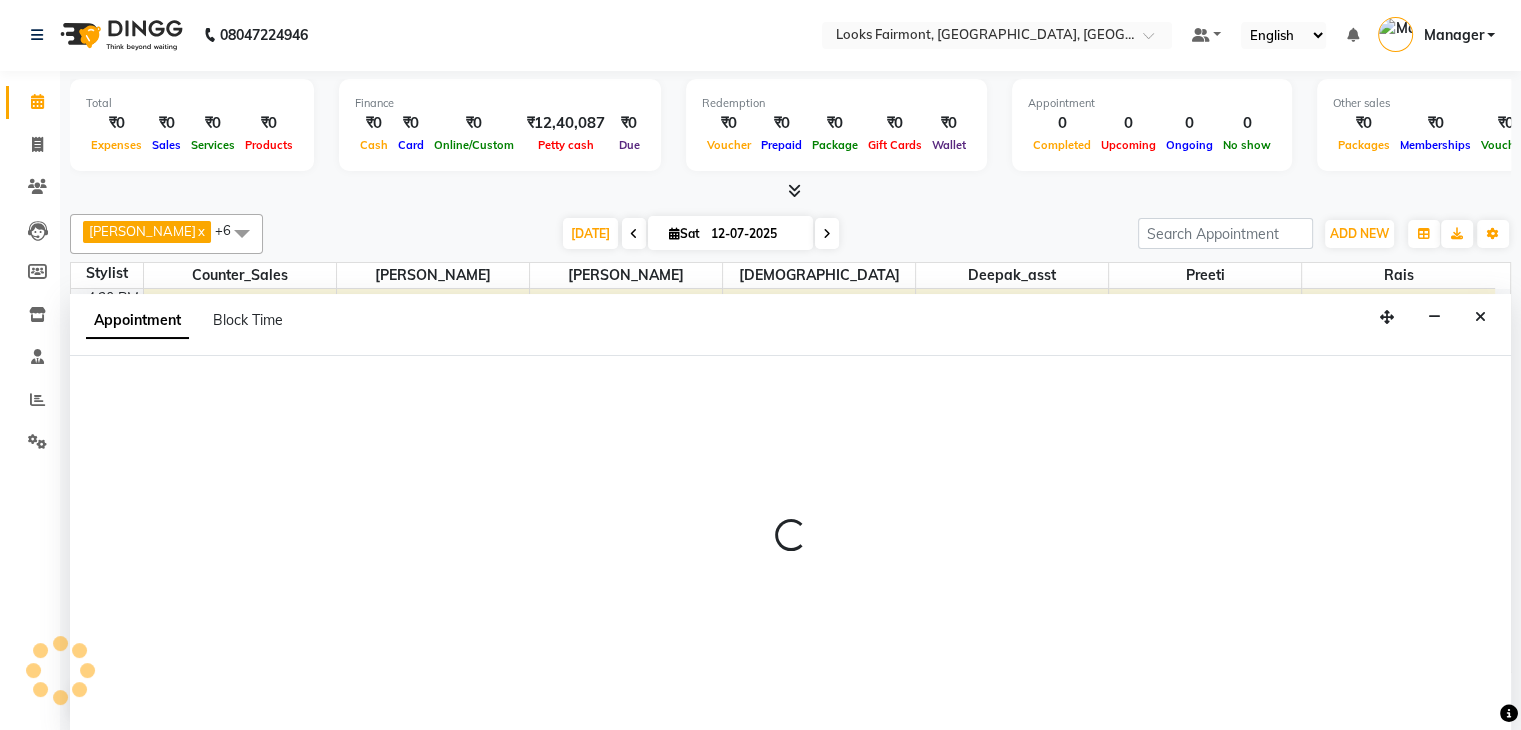 select on "84887" 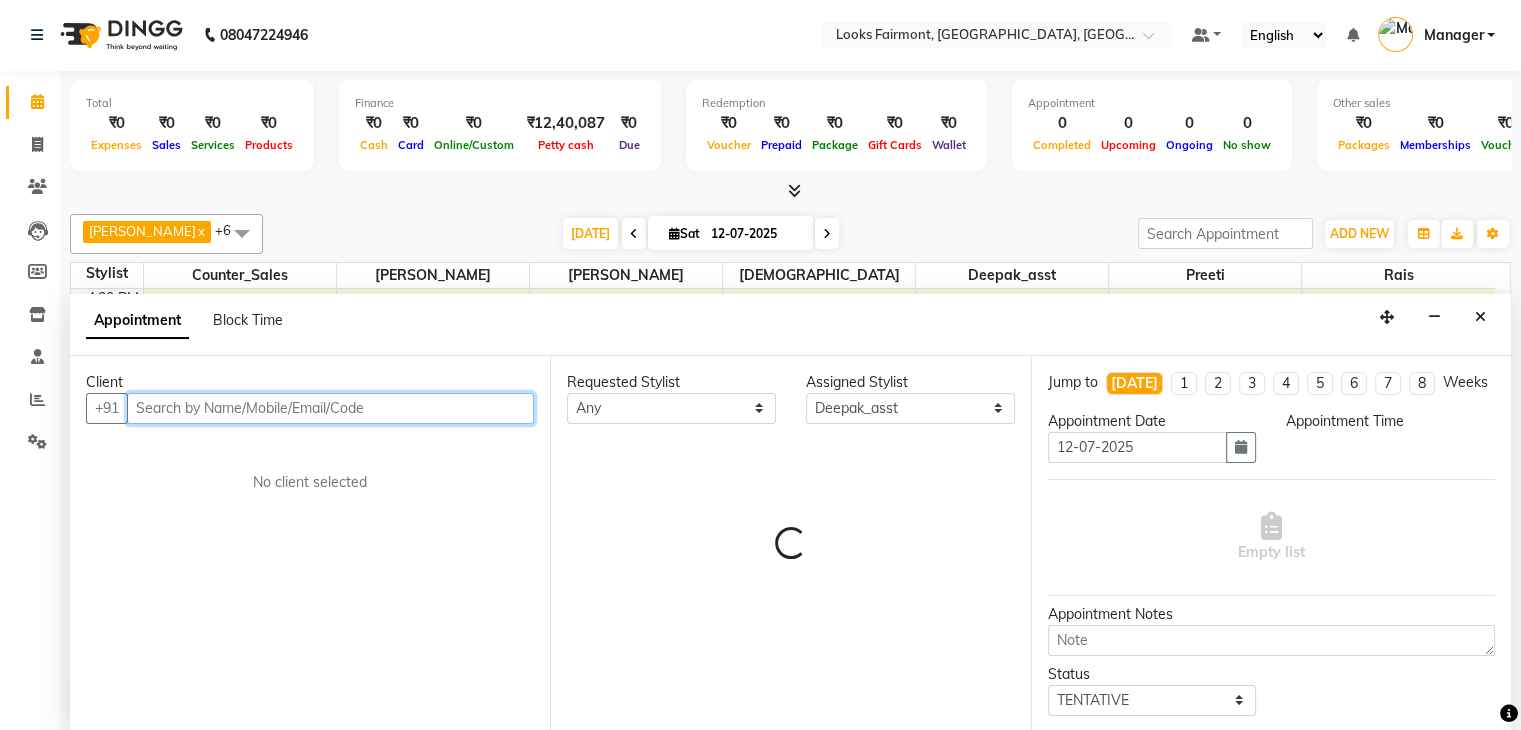 select on "1125" 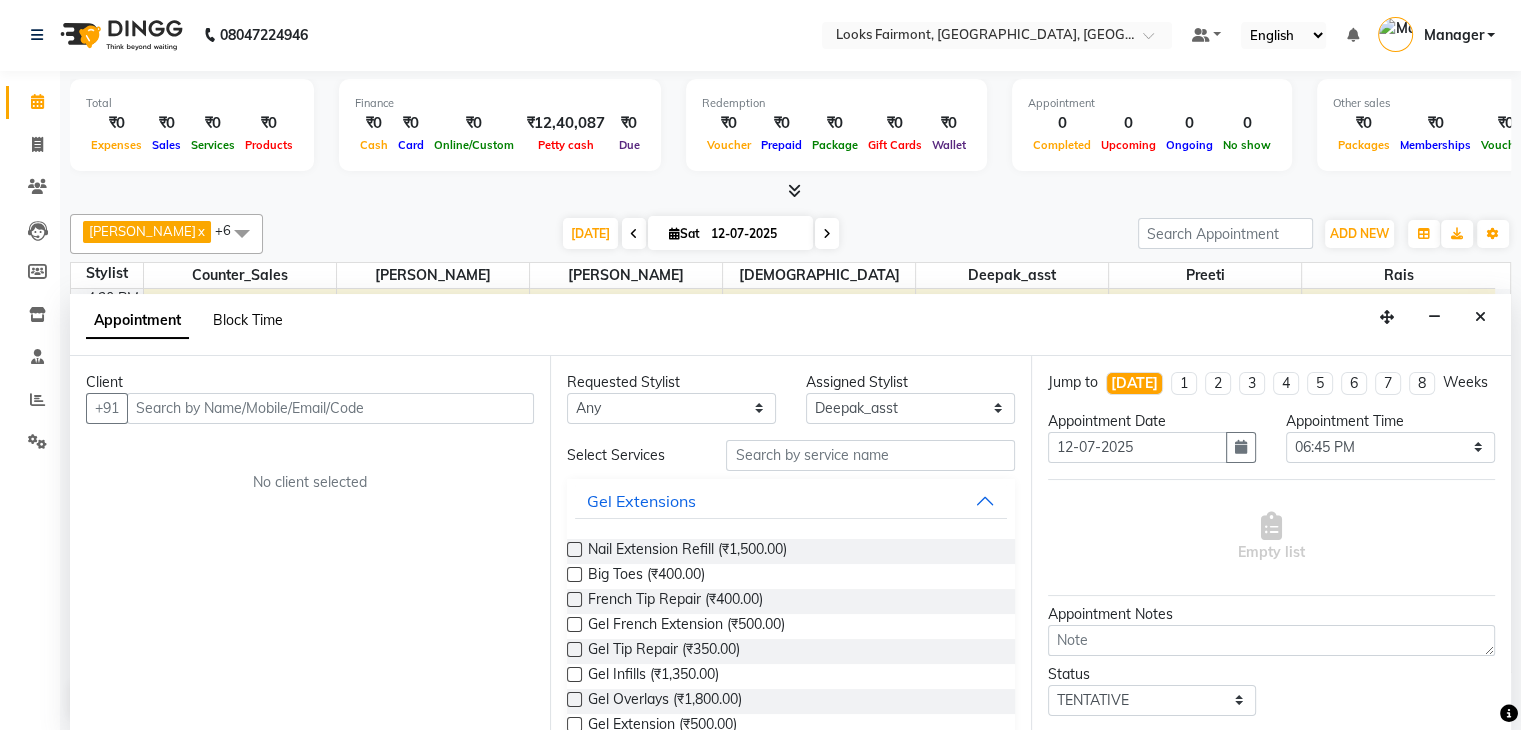 click on "Block Time" at bounding box center (248, 320) 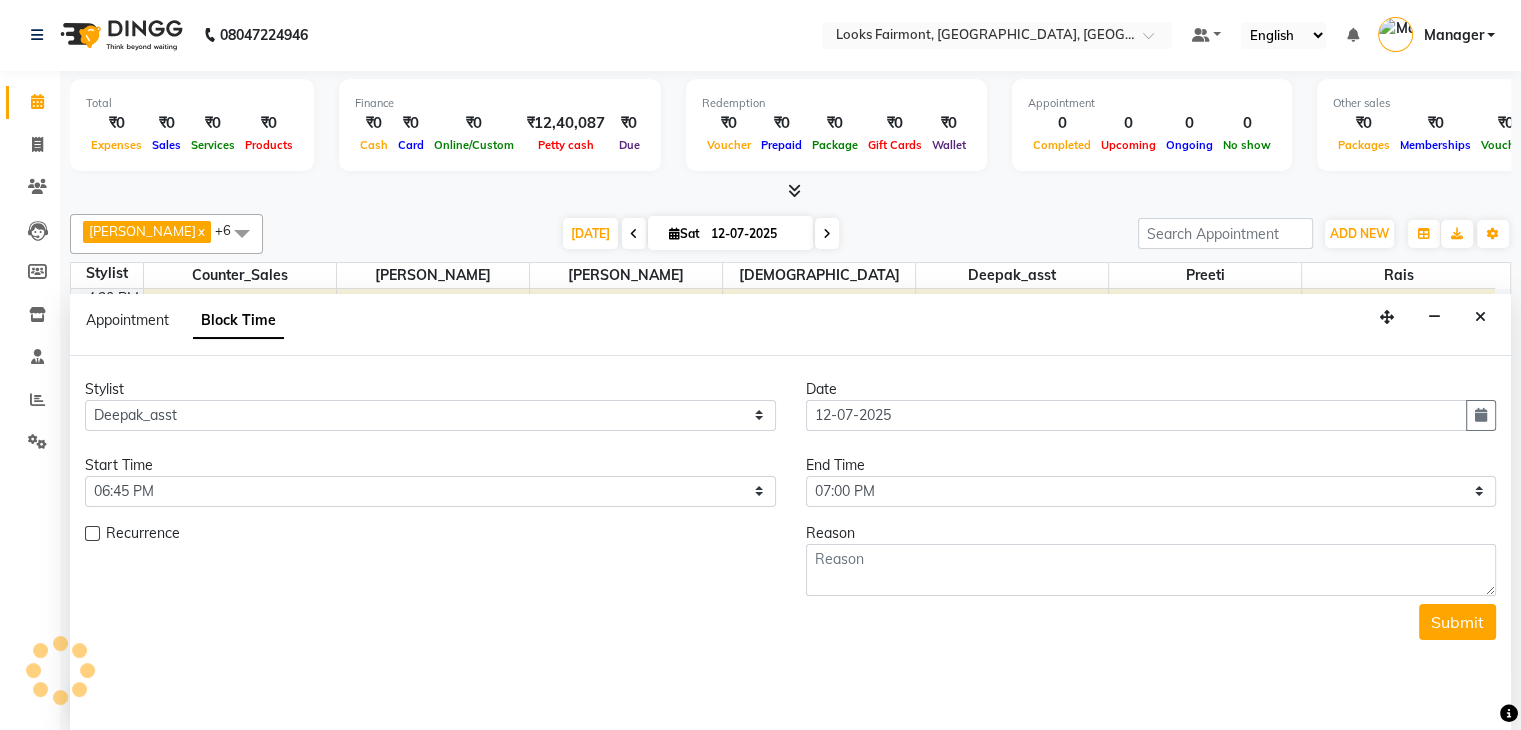 scroll, scrollTop: 175, scrollLeft: 0, axis: vertical 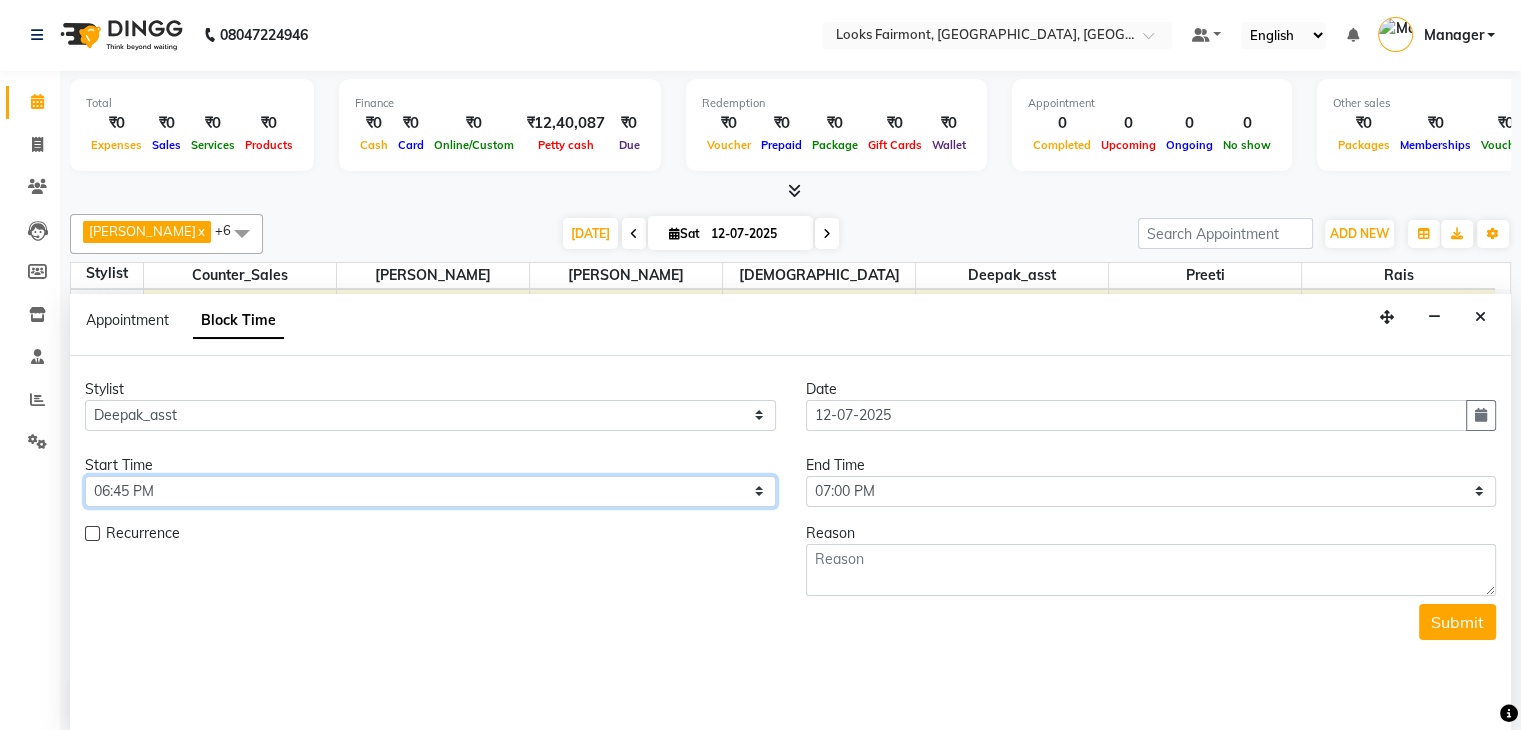 click on "Select 09:00 AM 09:15 AM 09:30 AM 09:45 AM 10:00 AM 10:15 AM 10:30 AM 10:45 AM 11:00 AM 11:15 AM 11:30 AM 11:45 AM 12:00 PM 12:15 PM 12:30 PM 12:45 PM 01:00 PM 01:15 PM 01:30 PM 01:45 PM 02:00 PM 02:15 PM 02:30 PM 02:45 PM 03:00 PM 03:15 PM 03:30 PM 03:45 PM 04:00 PM 04:15 PM 04:30 PM 04:45 PM 05:00 PM 05:15 PM 05:30 PM 05:45 PM 06:00 PM 06:15 PM 06:30 PM 06:45 PM 07:00 PM 07:15 PM 07:30 PM 07:45 PM 08:00 PM" at bounding box center [430, 491] 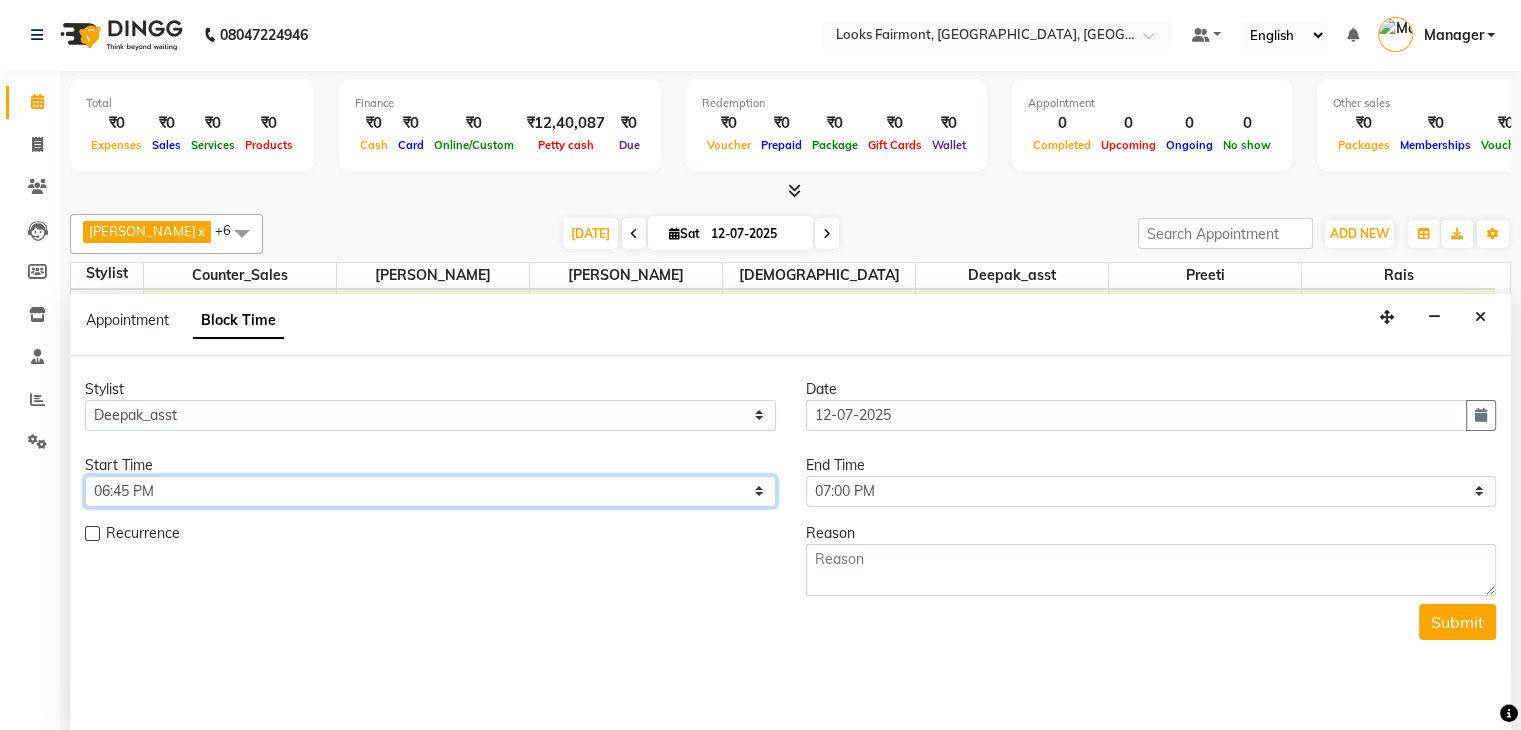 select on "1140" 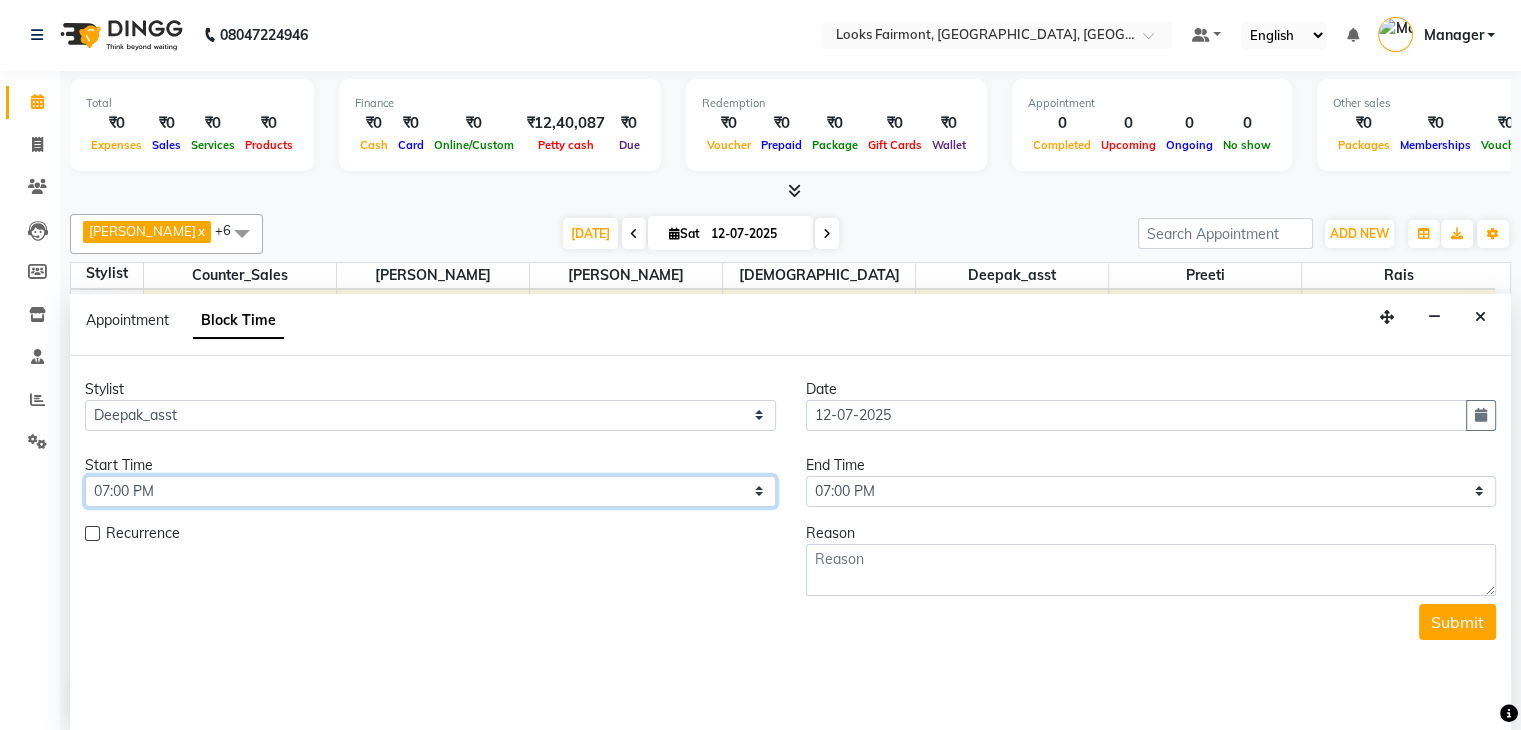 click on "Select 09:00 AM 09:15 AM 09:30 AM 09:45 AM 10:00 AM 10:15 AM 10:30 AM 10:45 AM 11:00 AM 11:15 AM 11:30 AM 11:45 AM 12:00 PM 12:15 PM 12:30 PM 12:45 PM 01:00 PM 01:15 PM 01:30 PM 01:45 PM 02:00 PM 02:15 PM 02:30 PM 02:45 PM 03:00 PM 03:15 PM 03:30 PM 03:45 PM 04:00 PM 04:15 PM 04:30 PM 04:45 PM 05:00 PM 05:15 PM 05:30 PM 05:45 PM 06:00 PM 06:15 PM 06:30 PM 06:45 PM 07:00 PM 07:15 PM 07:30 PM 07:45 PM 08:00 PM" at bounding box center (430, 491) 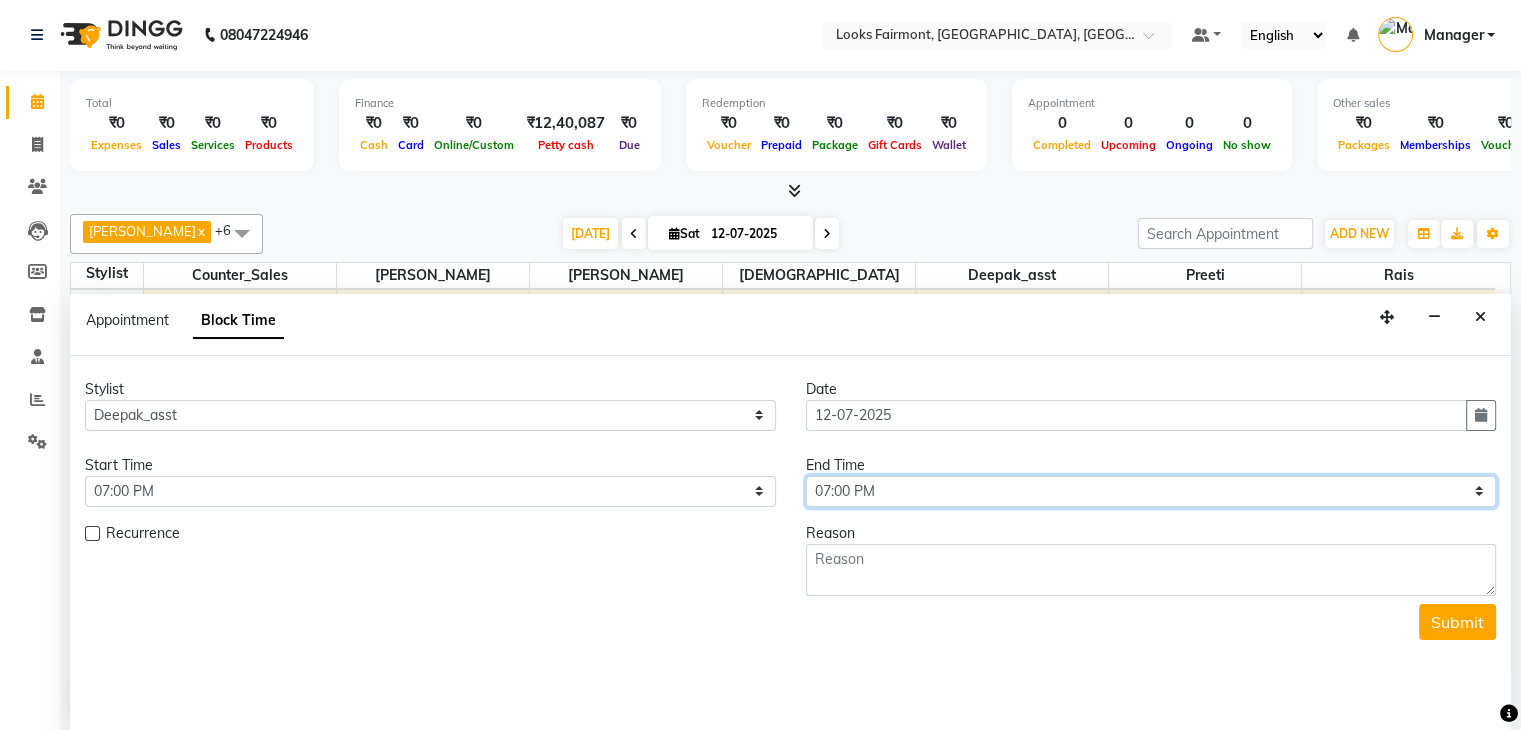 drag, startPoint x: 903, startPoint y: 492, endPoint x: 912, endPoint y: 477, distance: 17.492855 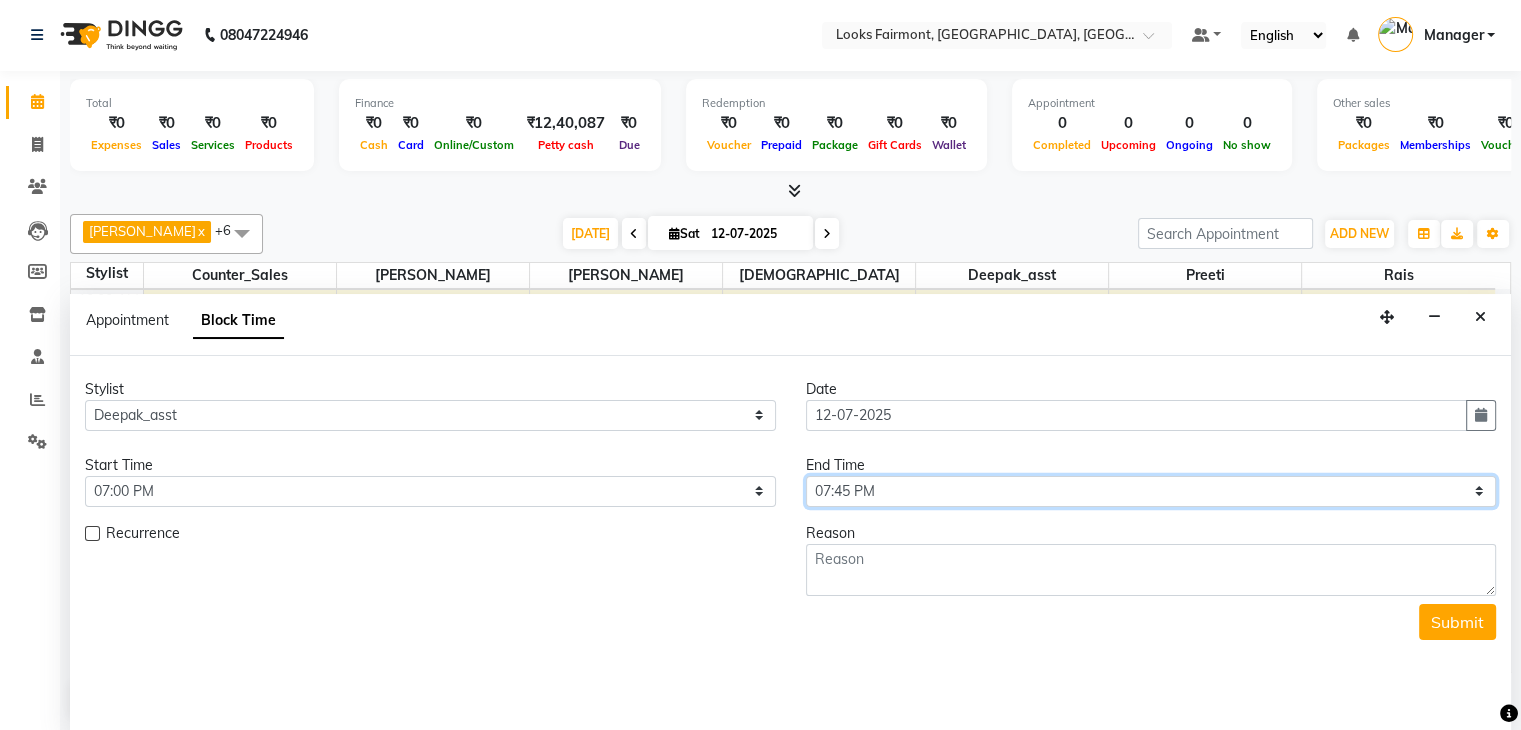 click on "Select 09:00 AM 09:15 AM 09:30 AM 09:45 AM 10:00 AM 10:15 AM 10:30 AM 10:45 AM 11:00 AM 11:15 AM 11:30 AM 11:45 AM 12:00 PM 12:15 PM 12:30 PM 12:45 PM 01:00 PM 01:15 PM 01:30 PM 01:45 PM 02:00 PM 02:15 PM 02:30 PM 02:45 PM 03:00 PM 03:15 PM 03:30 PM 03:45 PM 04:00 PM 04:15 PM 04:30 PM 04:45 PM 05:00 PM 05:15 PM 05:30 PM 05:45 PM 06:00 PM 06:15 PM 06:30 PM 06:45 PM 07:00 PM 07:15 PM 07:30 PM 07:45 PM 08:00 PM" at bounding box center (1151, 491) 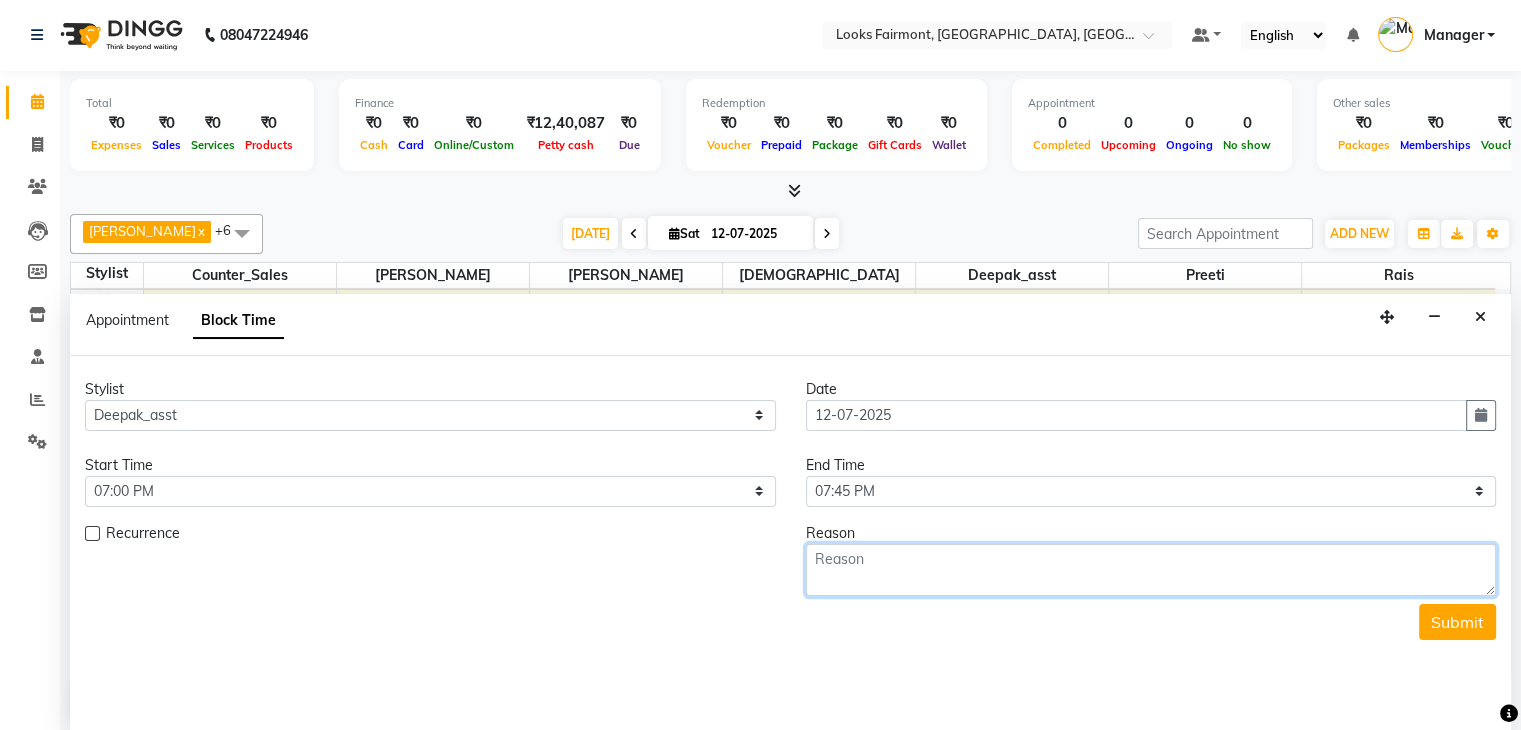 click at bounding box center [1151, 570] 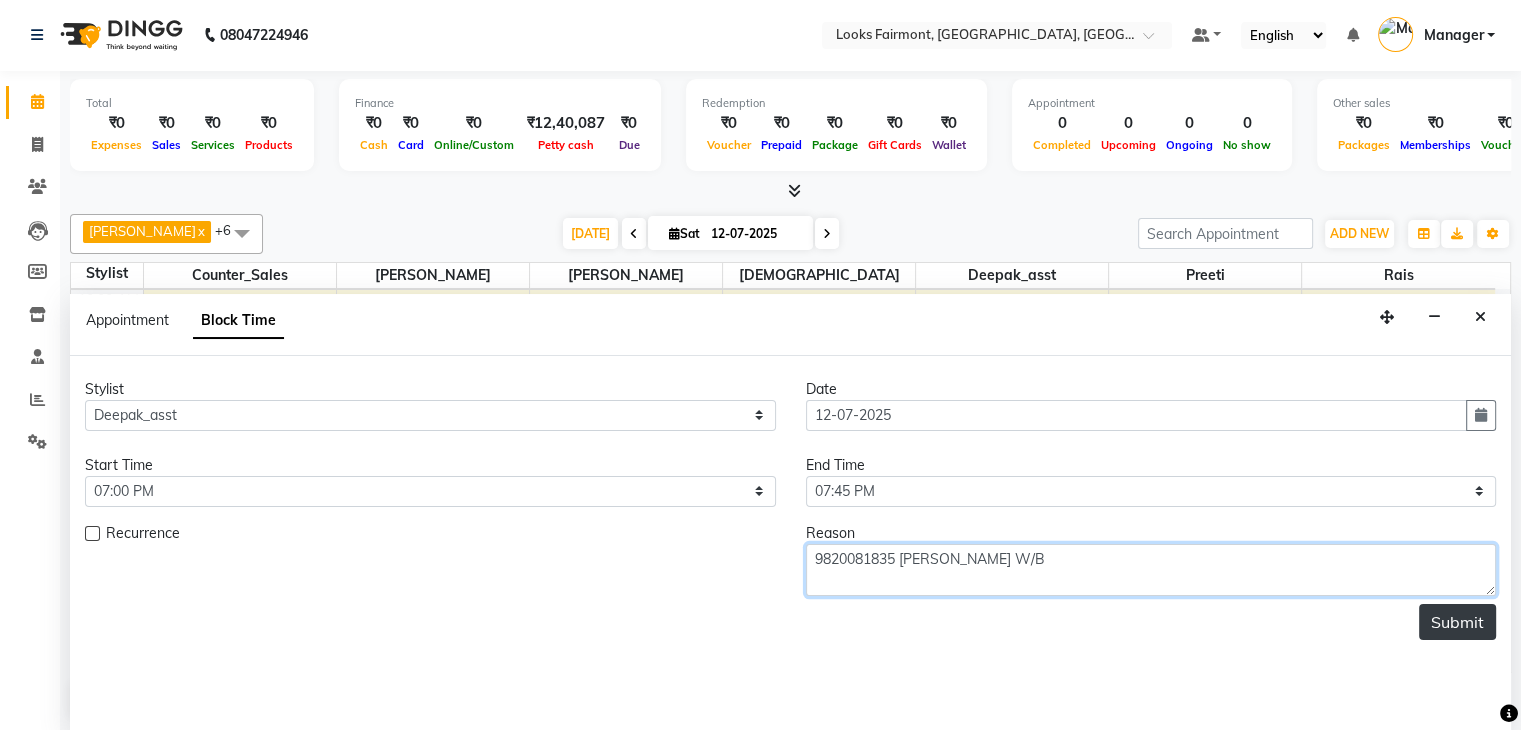 type on "9820081835 [PERSON_NAME] W/B" 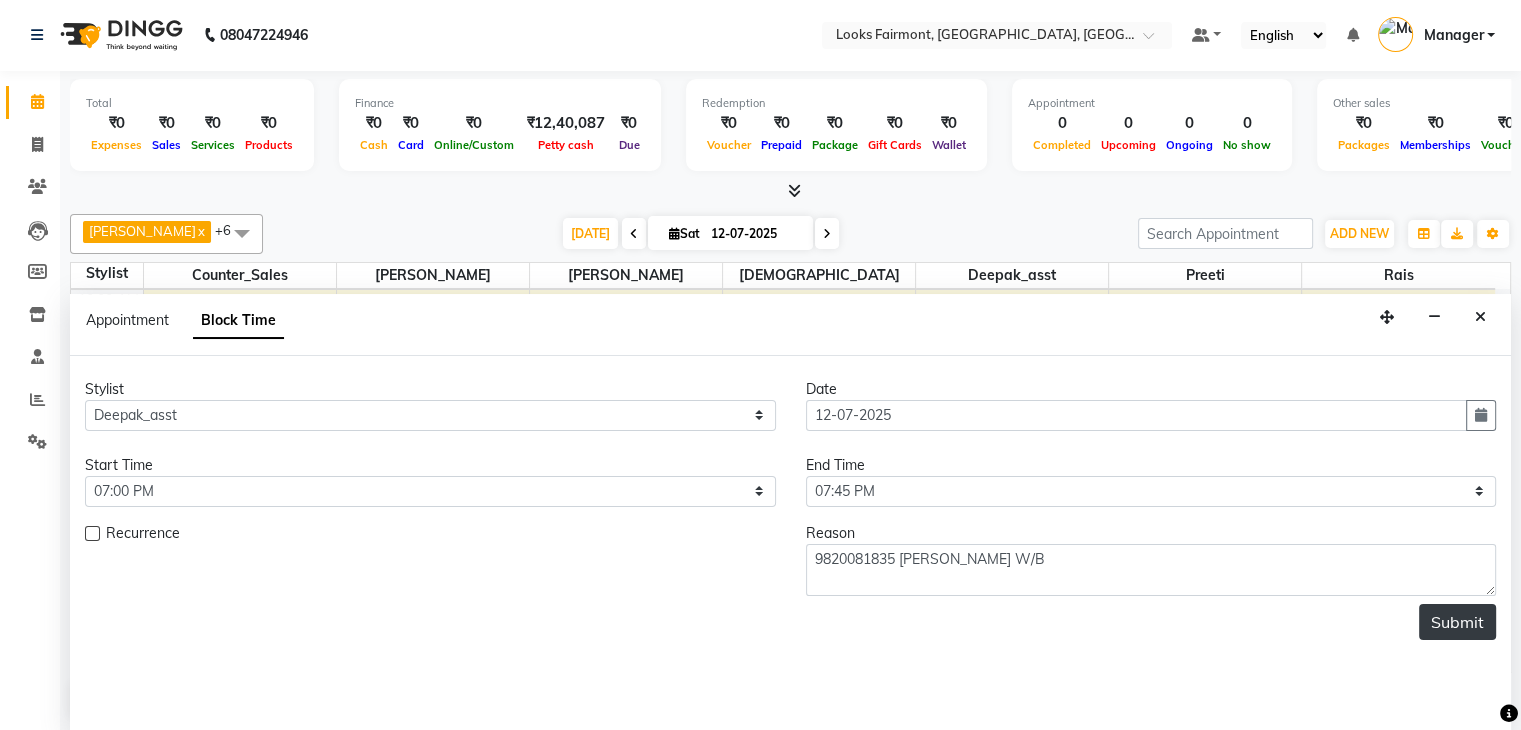 click on "Submit" at bounding box center (1457, 622) 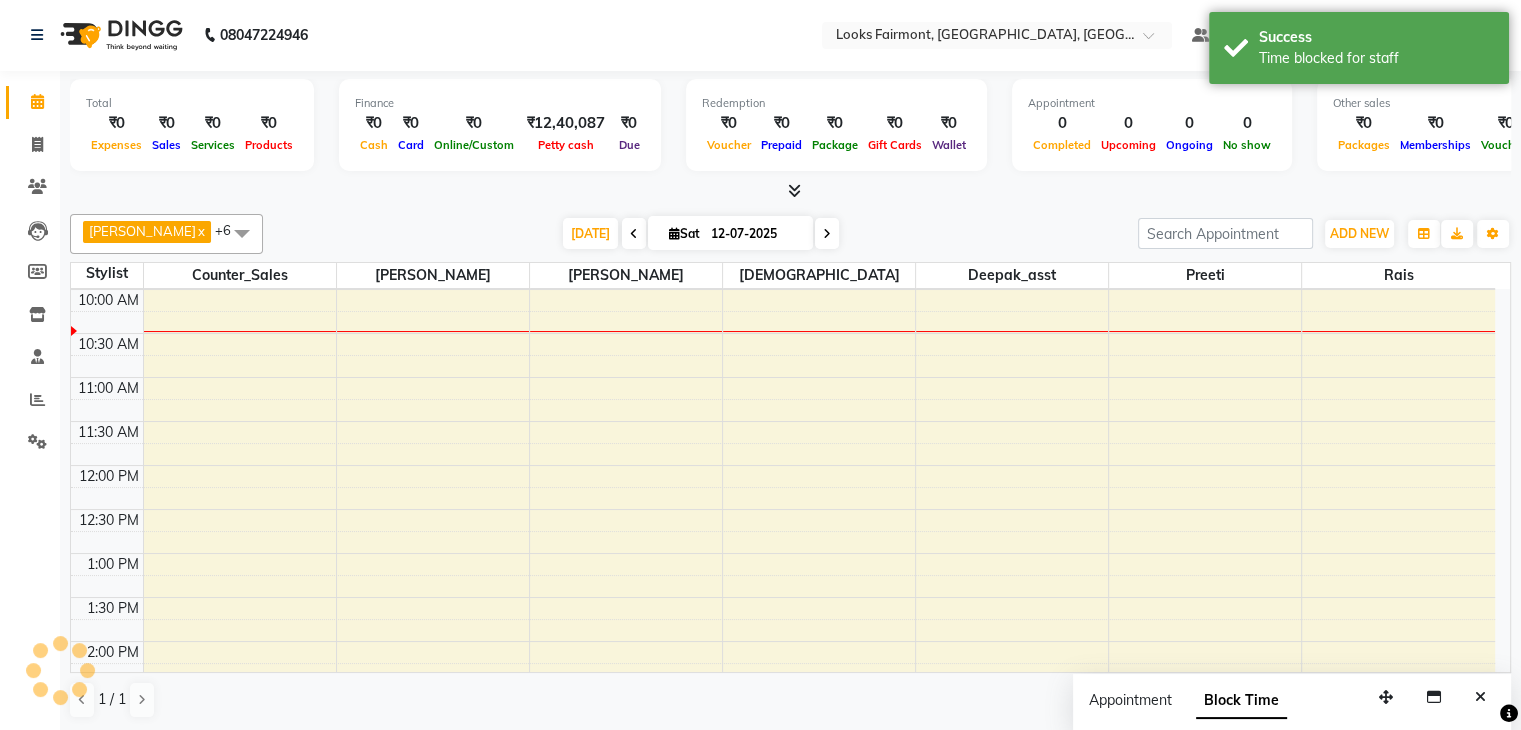 scroll, scrollTop: 0, scrollLeft: 0, axis: both 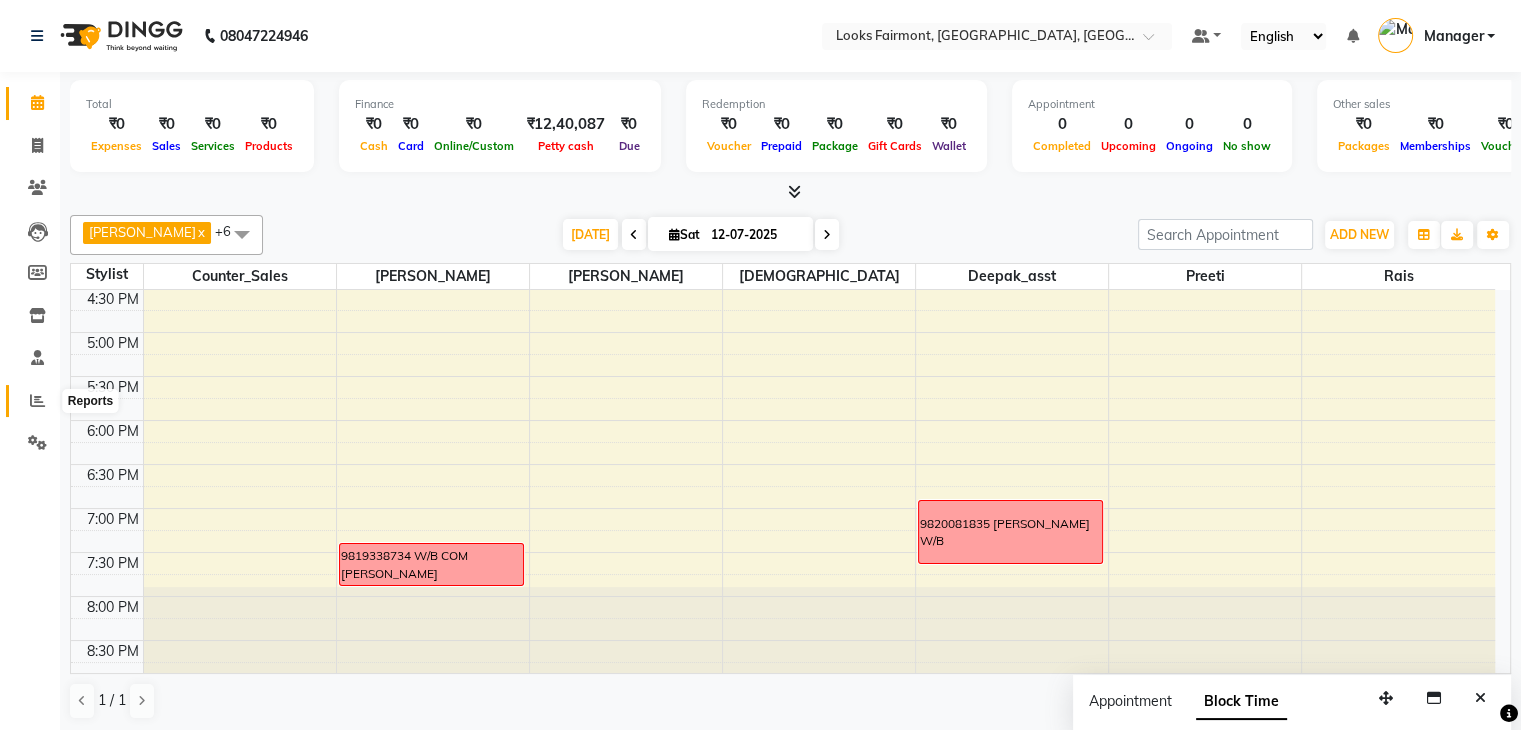 click 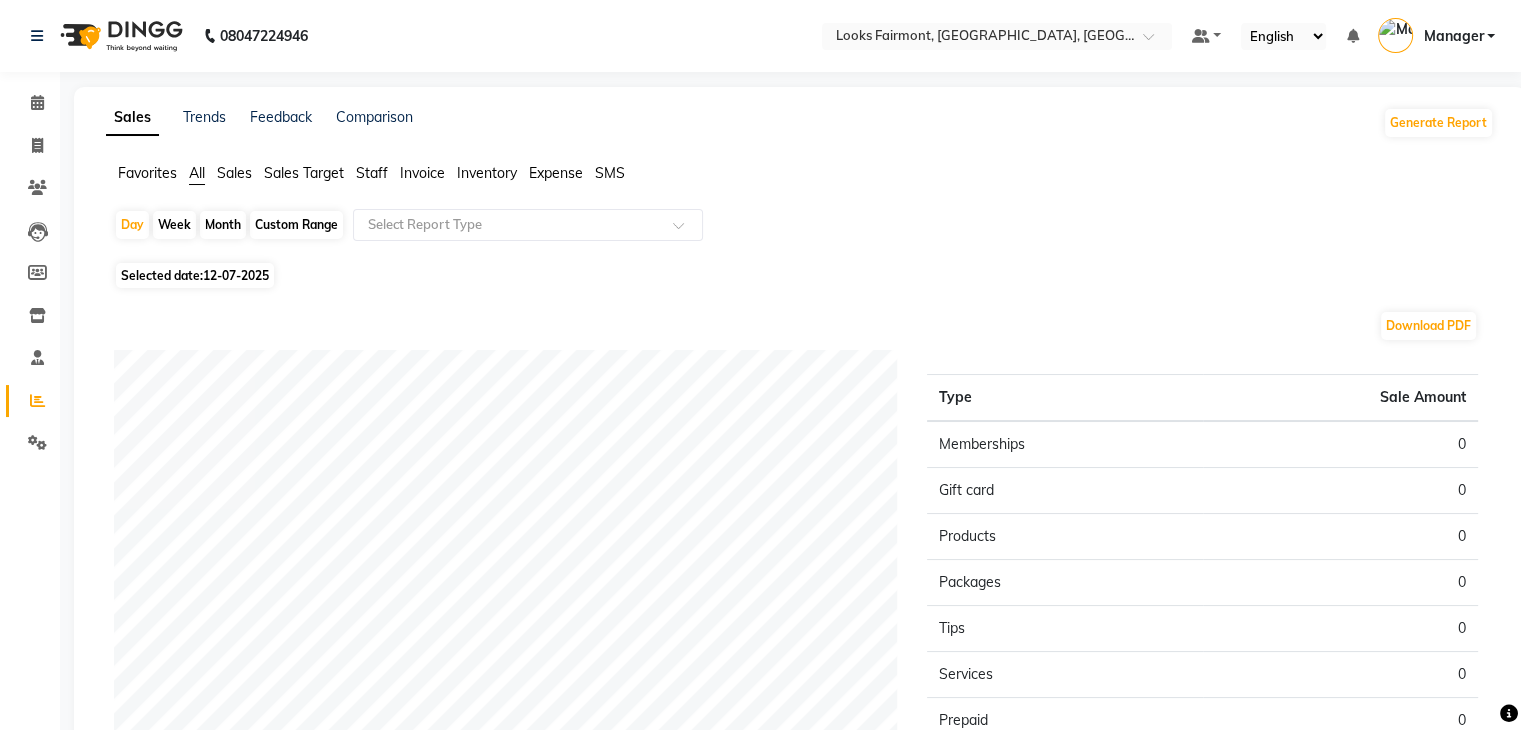 click on "Staff" 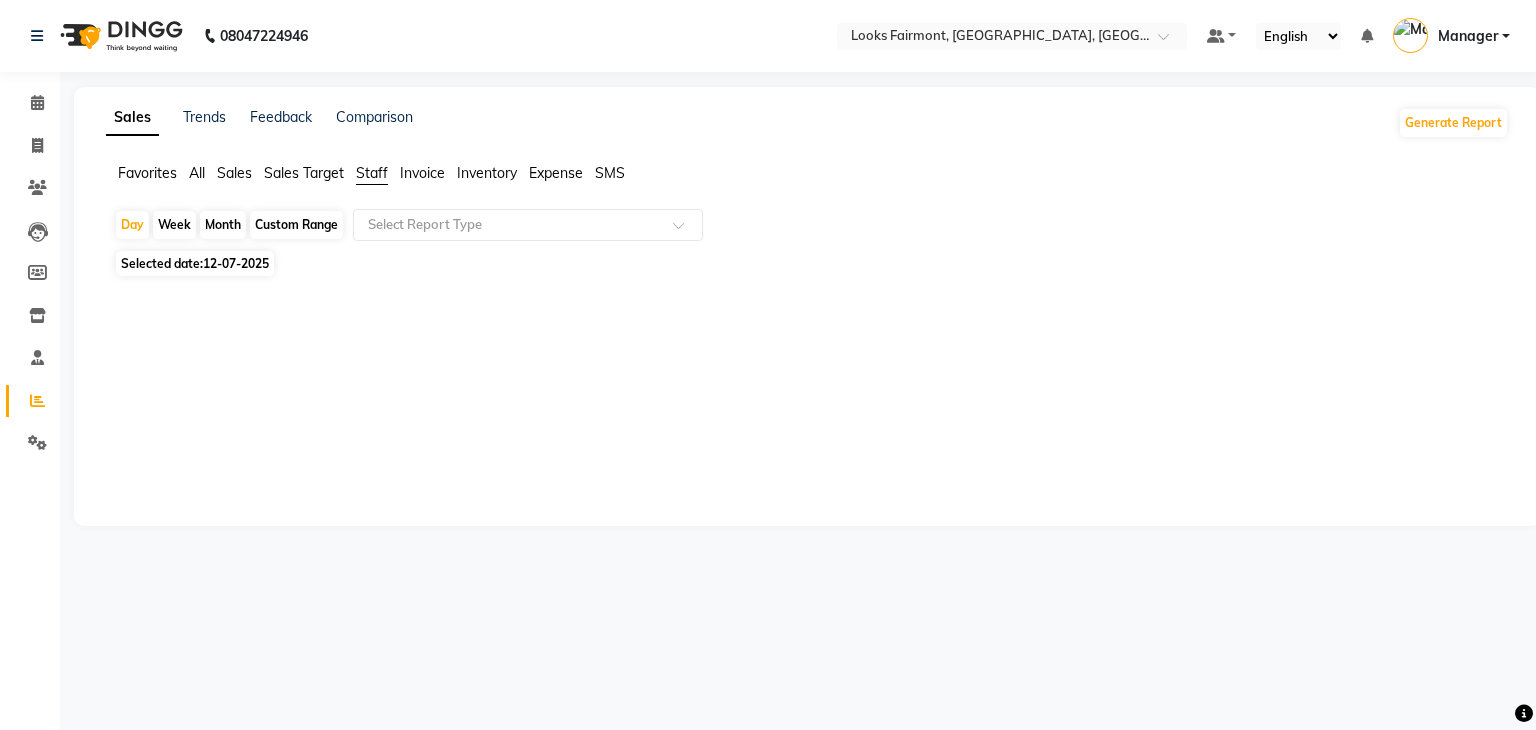 click on "12-07-2025" 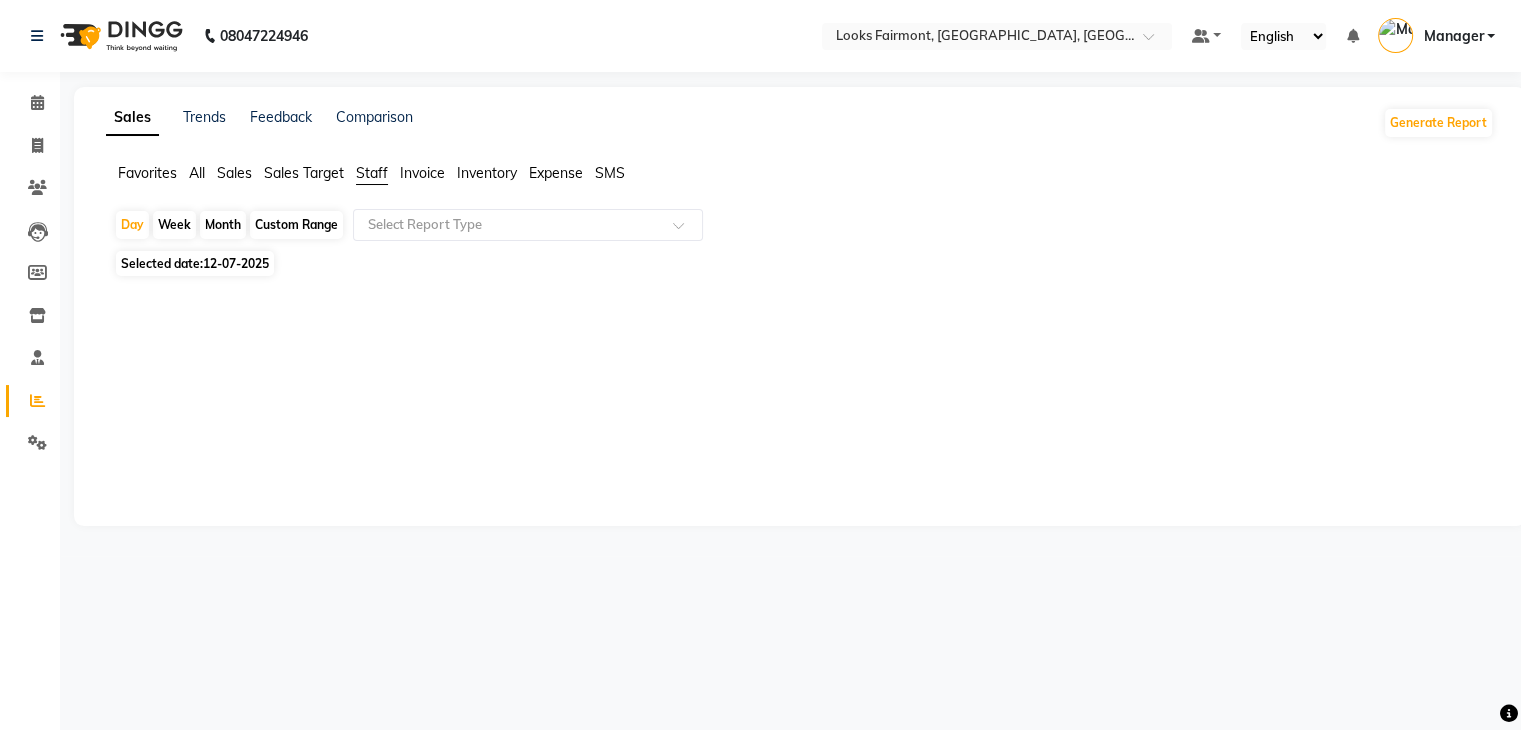 select on "7" 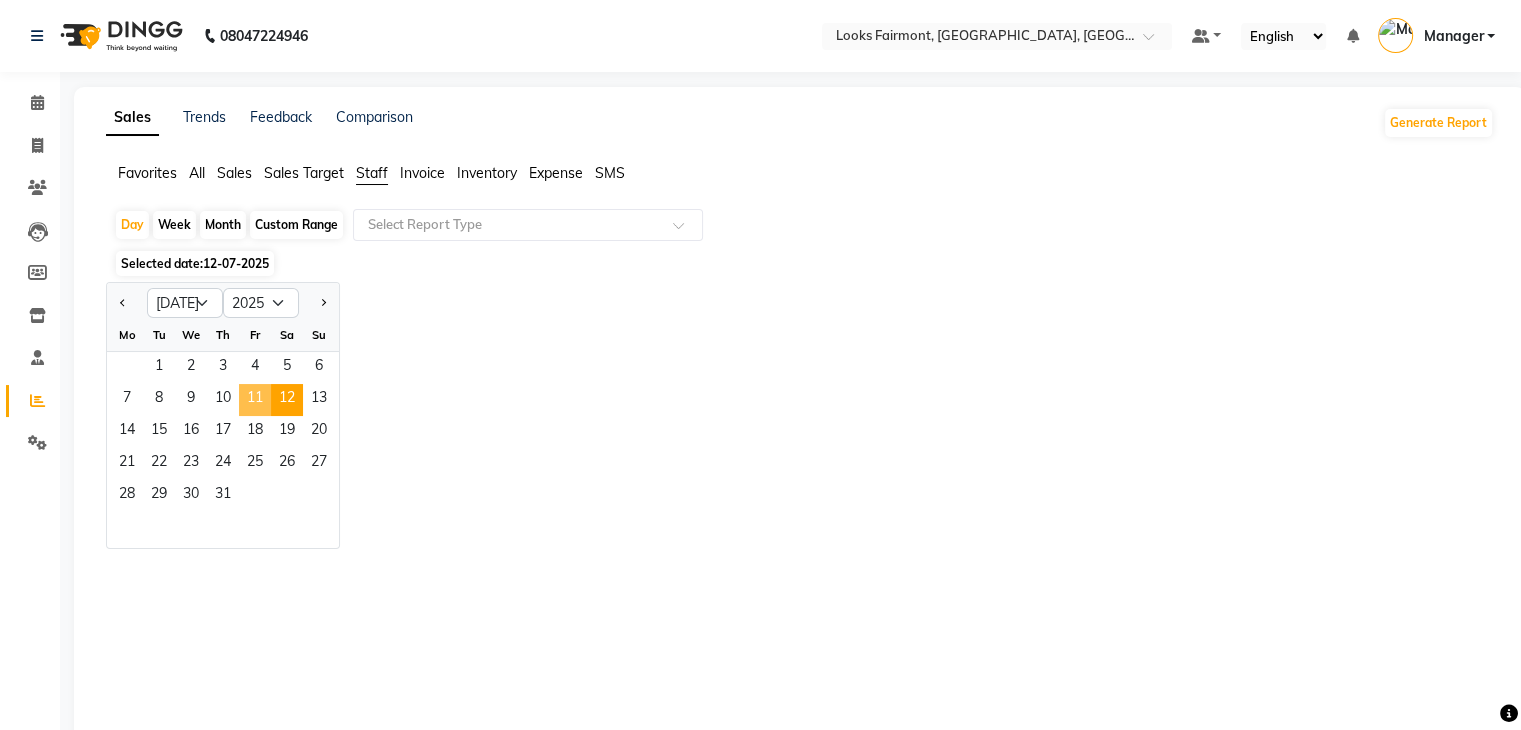 click on "11" 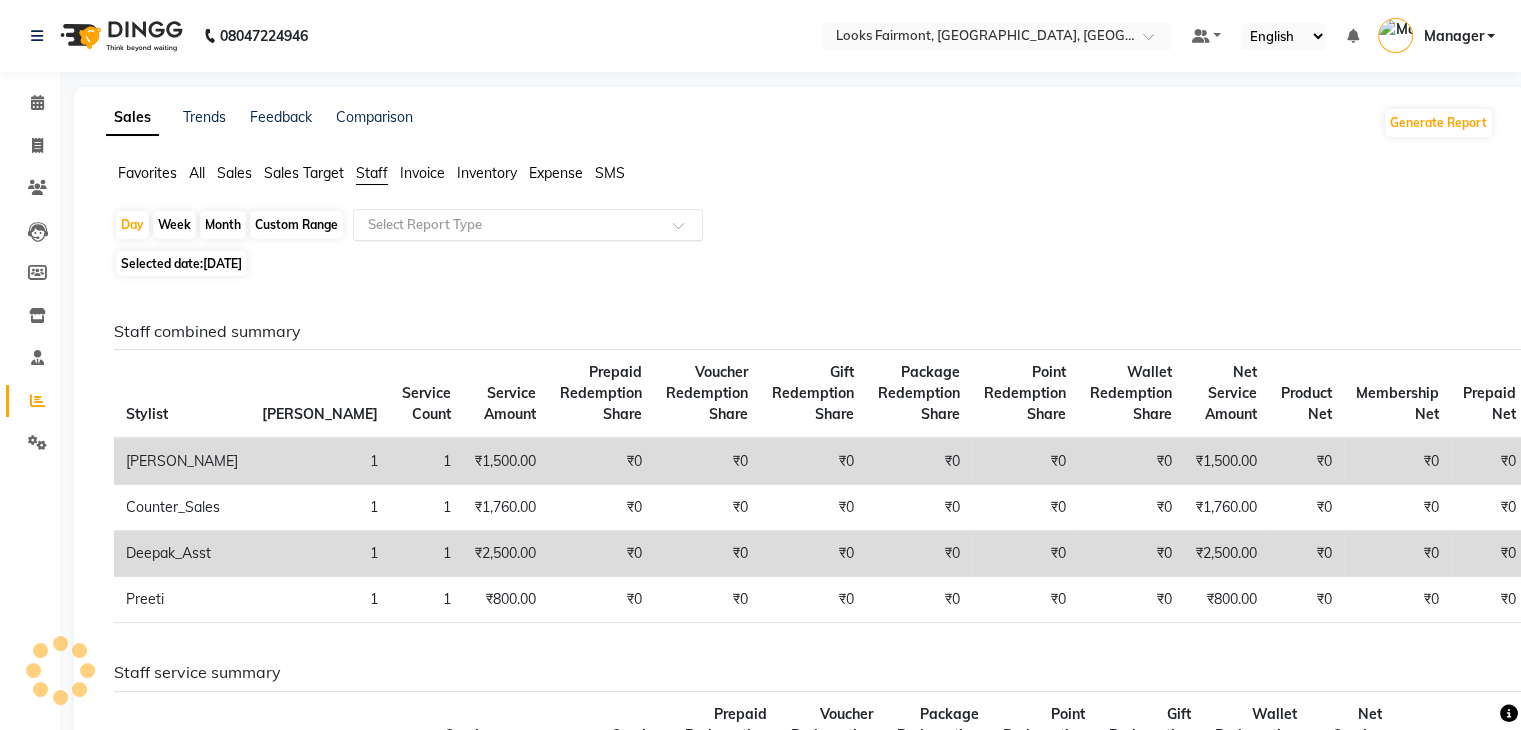 click 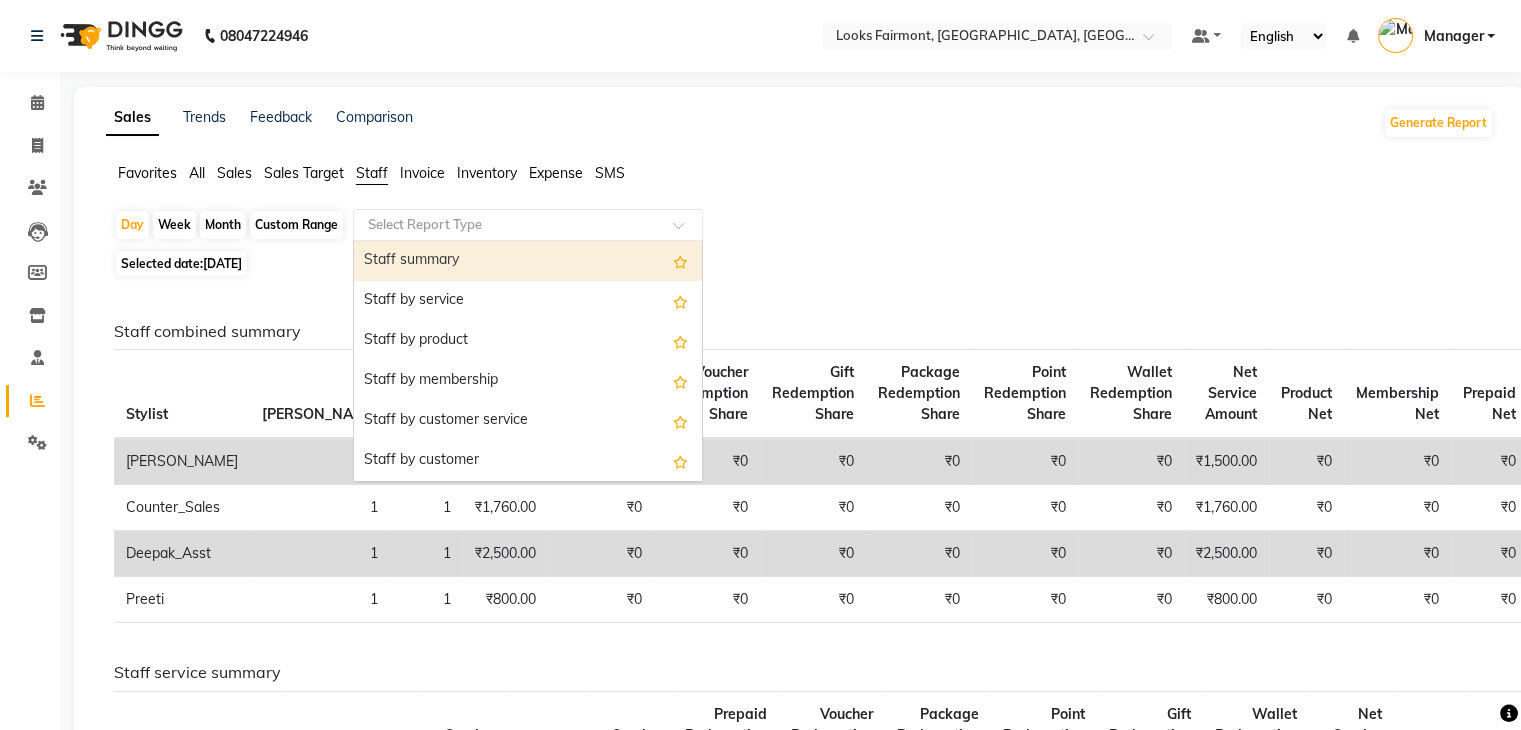 click on "Staff summary" at bounding box center (528, 261) 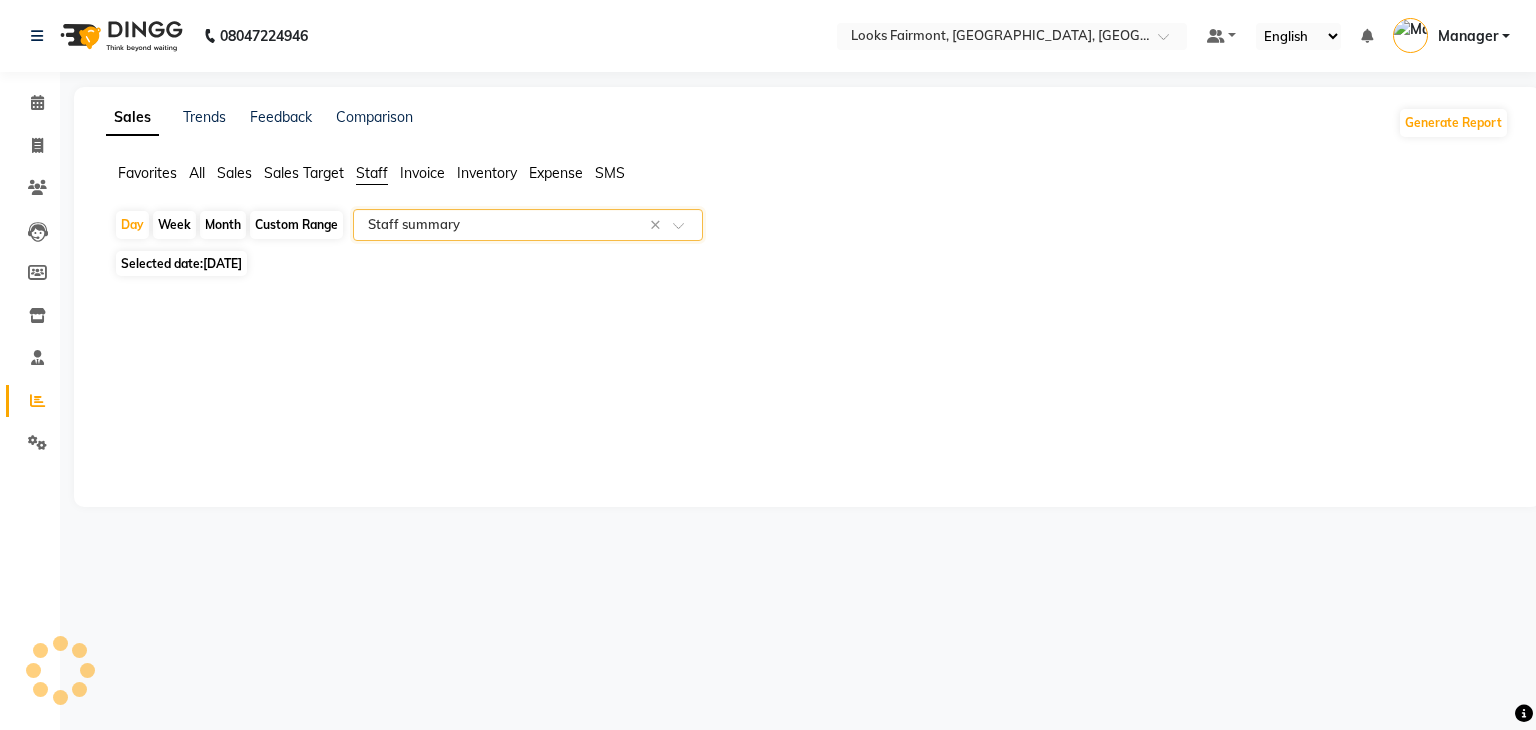 select on "full_report" 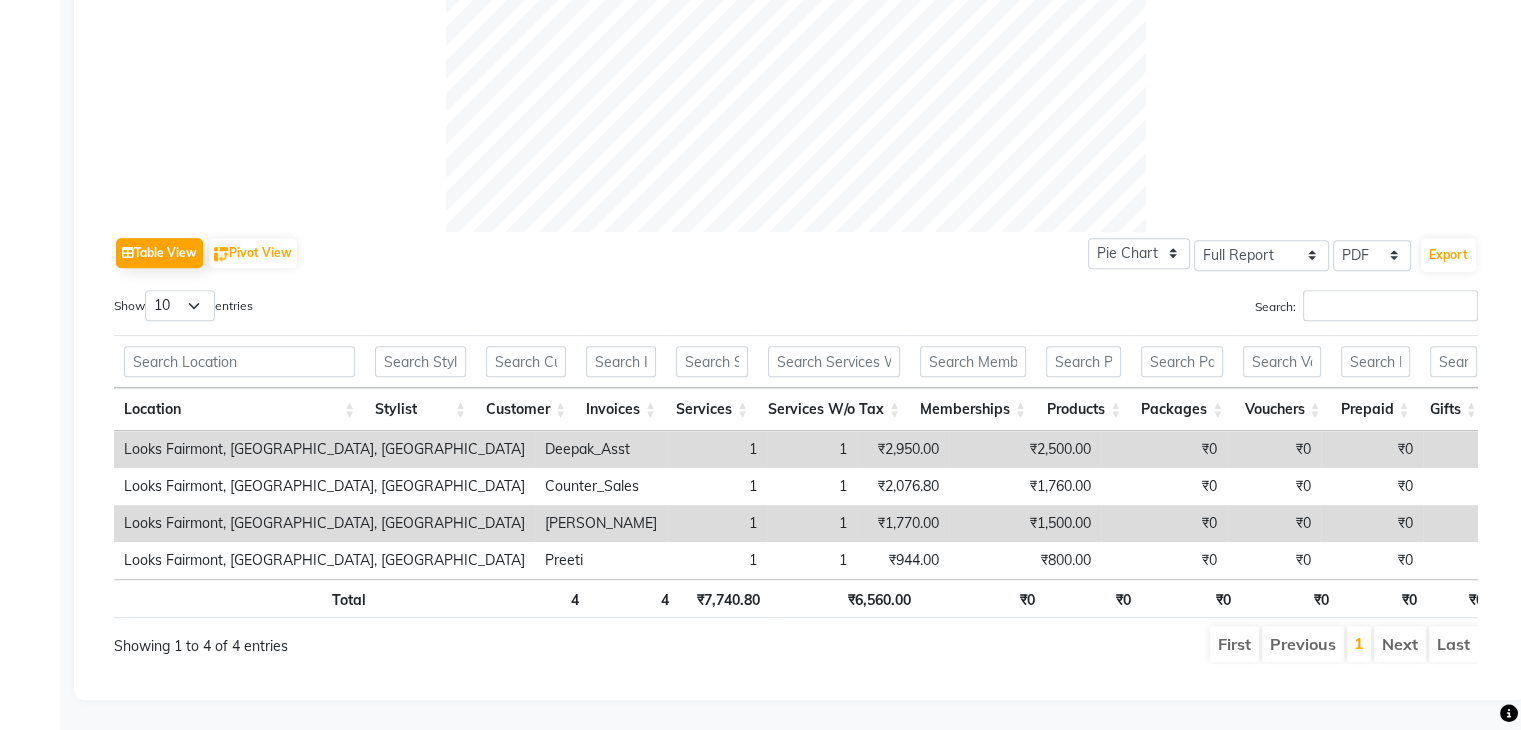 scroll, scrollTop: 819, scrollLeft: 0, axis: vertical 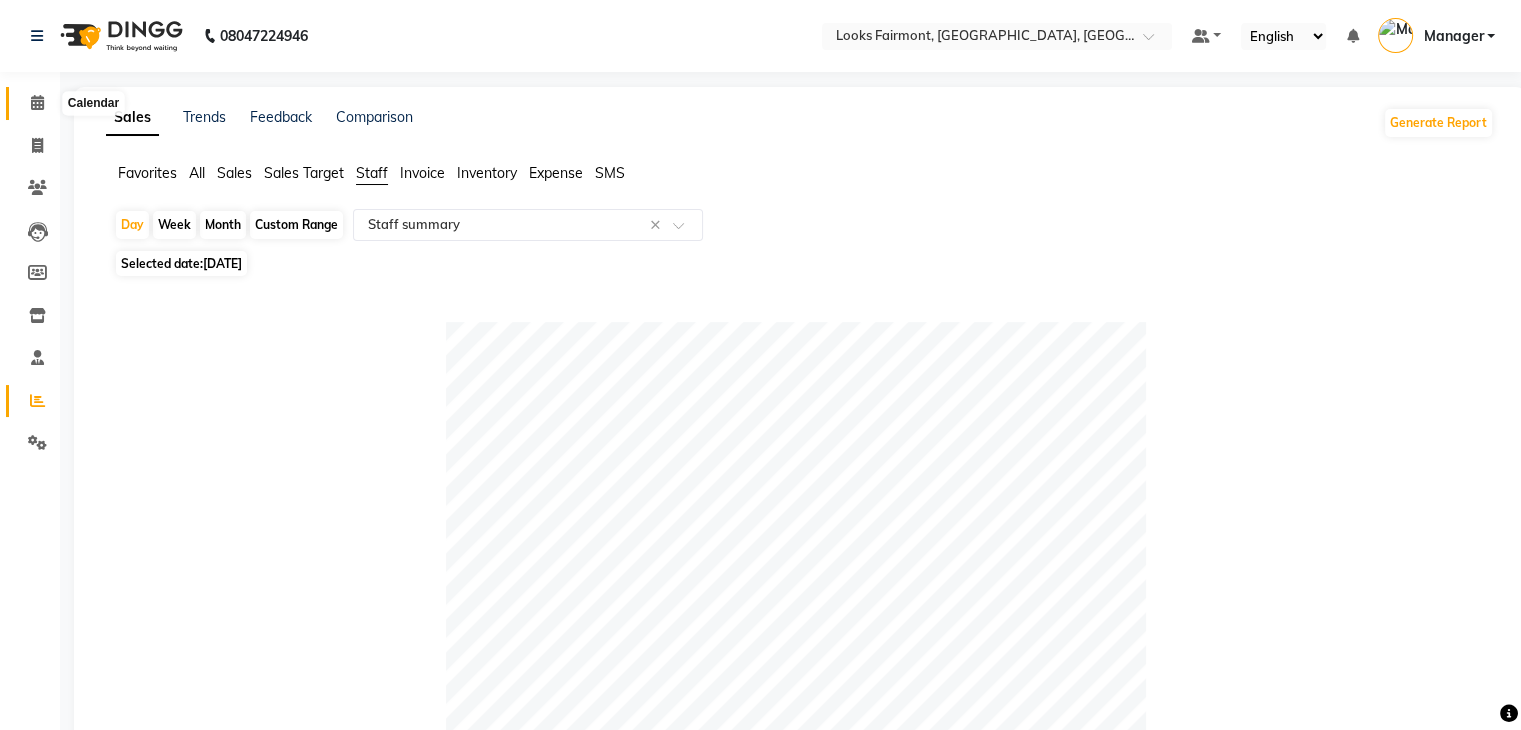 click 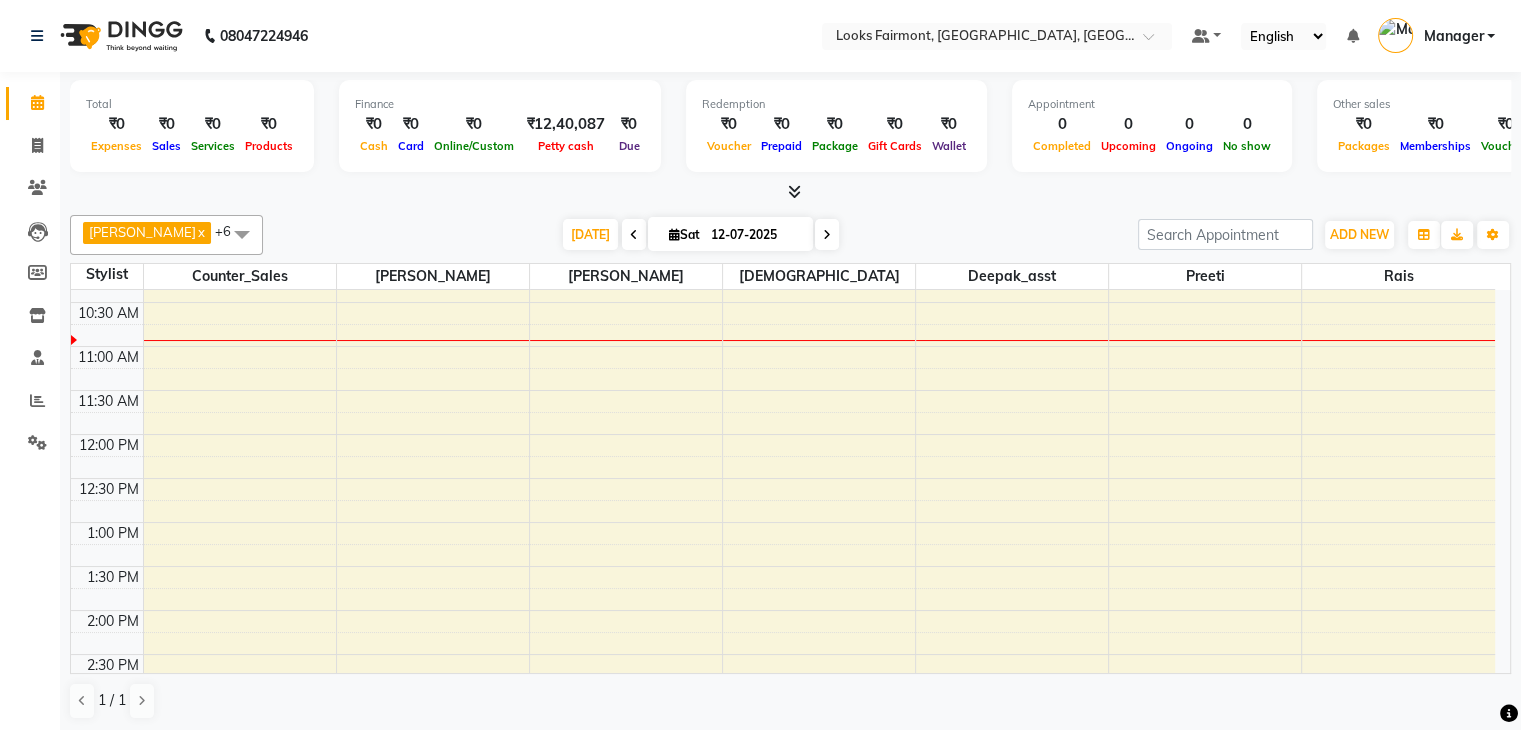 scroll, scrollTop: 0, scrollLeft: 0, axis: both 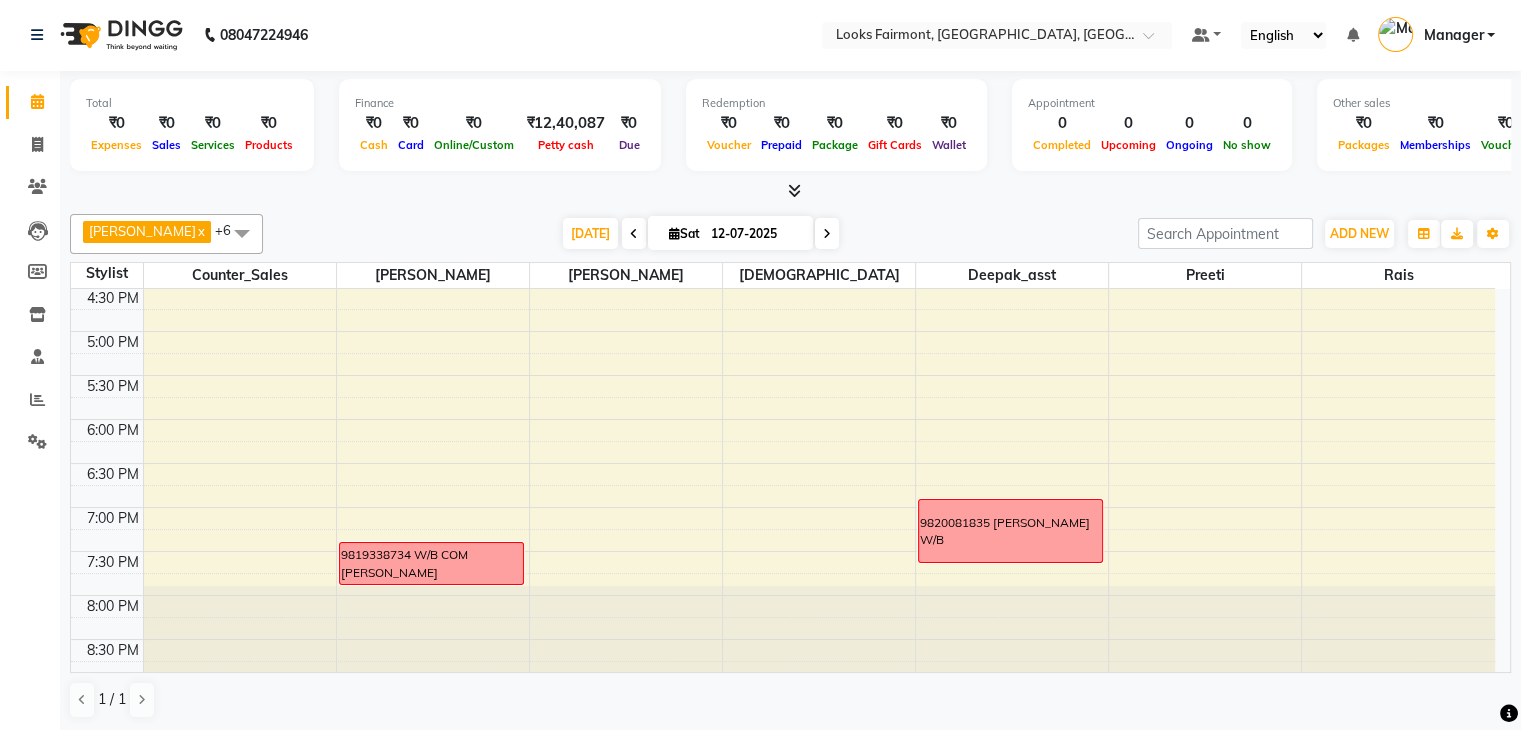 click on "8:00 AM 8:30 AM 9:00 AM 9:30 AM 10:00 AM 10:30 AM 11:00 AM 11:30 AM 12:00 PM 12:30 PM 1:00 PM 1:30 PM 2:00 PM 2:30 PM 3:00 PM 3:30 PM 4:00 PM 4:30 PM 5:00 PM 5:30 PM 6:00 PM 6:30 PM 7:00 PM 7:30 PM 8:00 PM 8:30 PM  9819338734 W/B COM TULSI GUPTA   9820081835 BONIDA CHANDANI W/B" at bounding box center [783, 111] 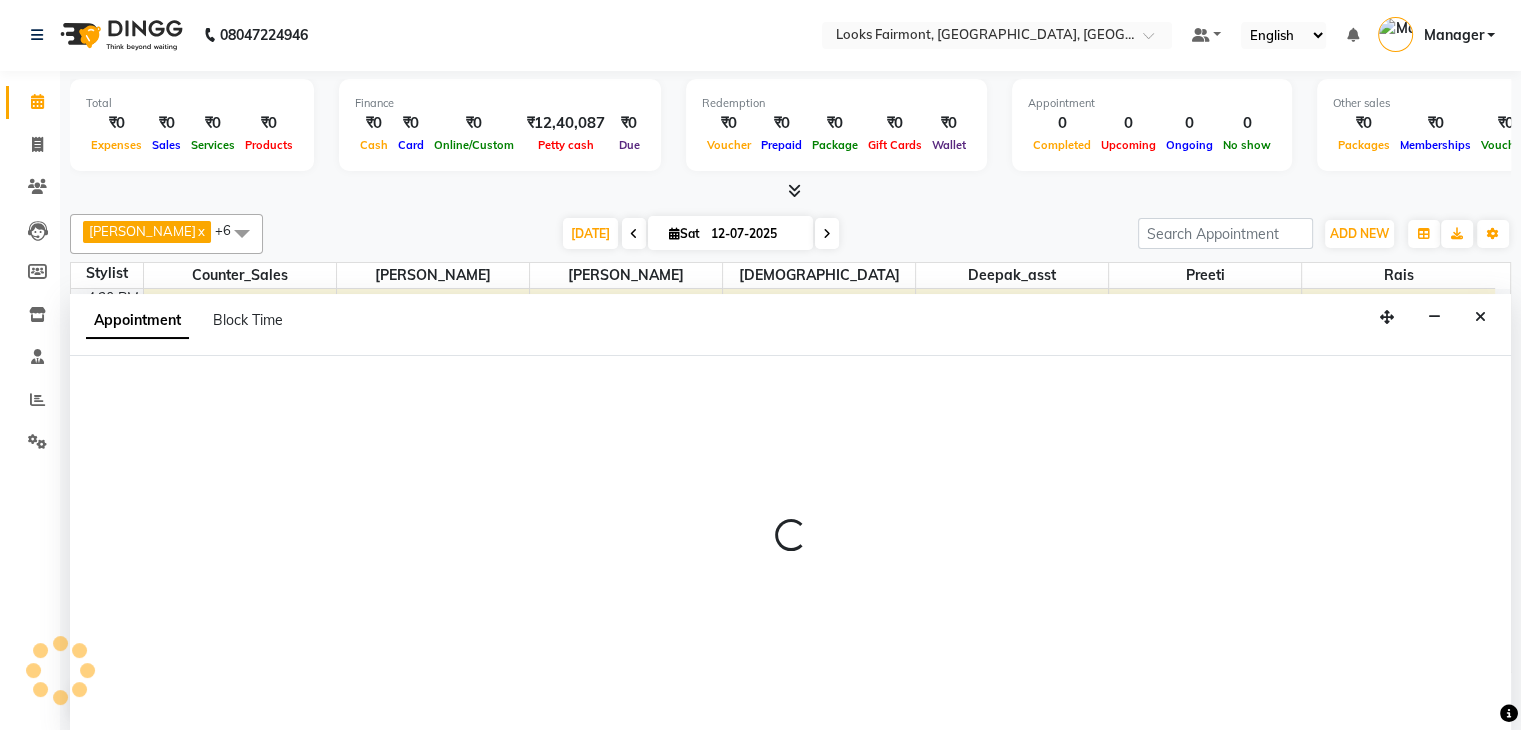 select on "76346" 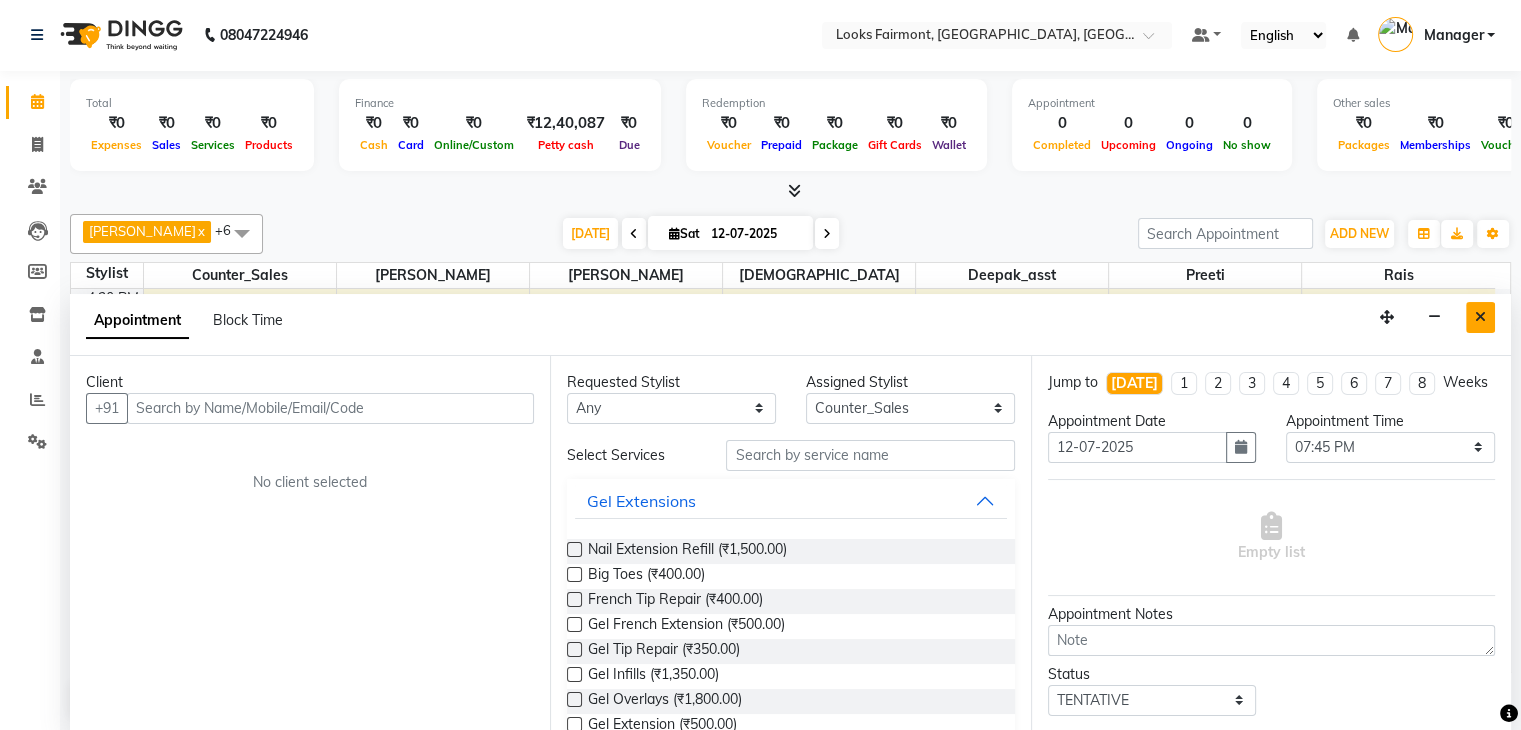 click at bounding box center [1480, 317] 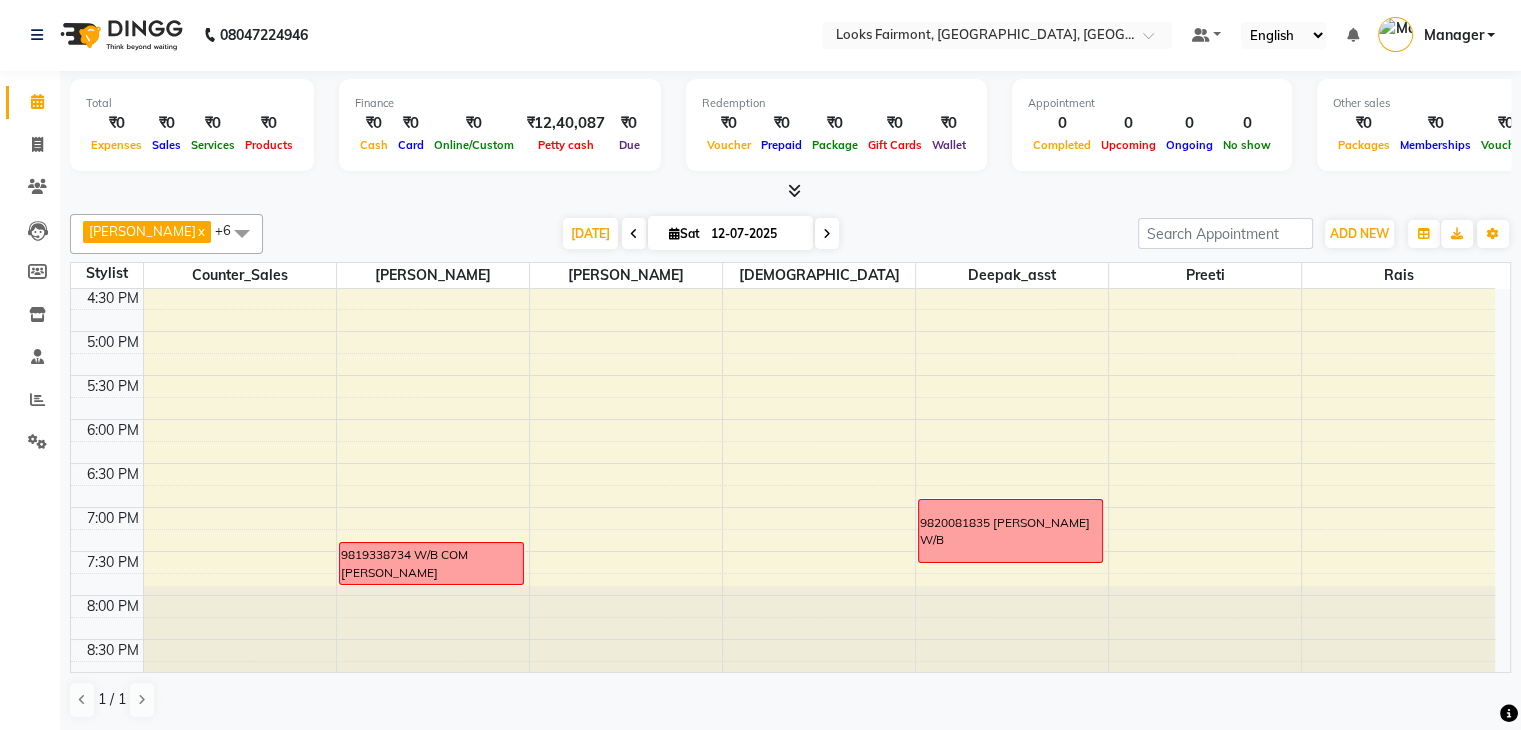 click at bounding box center [433, 629] 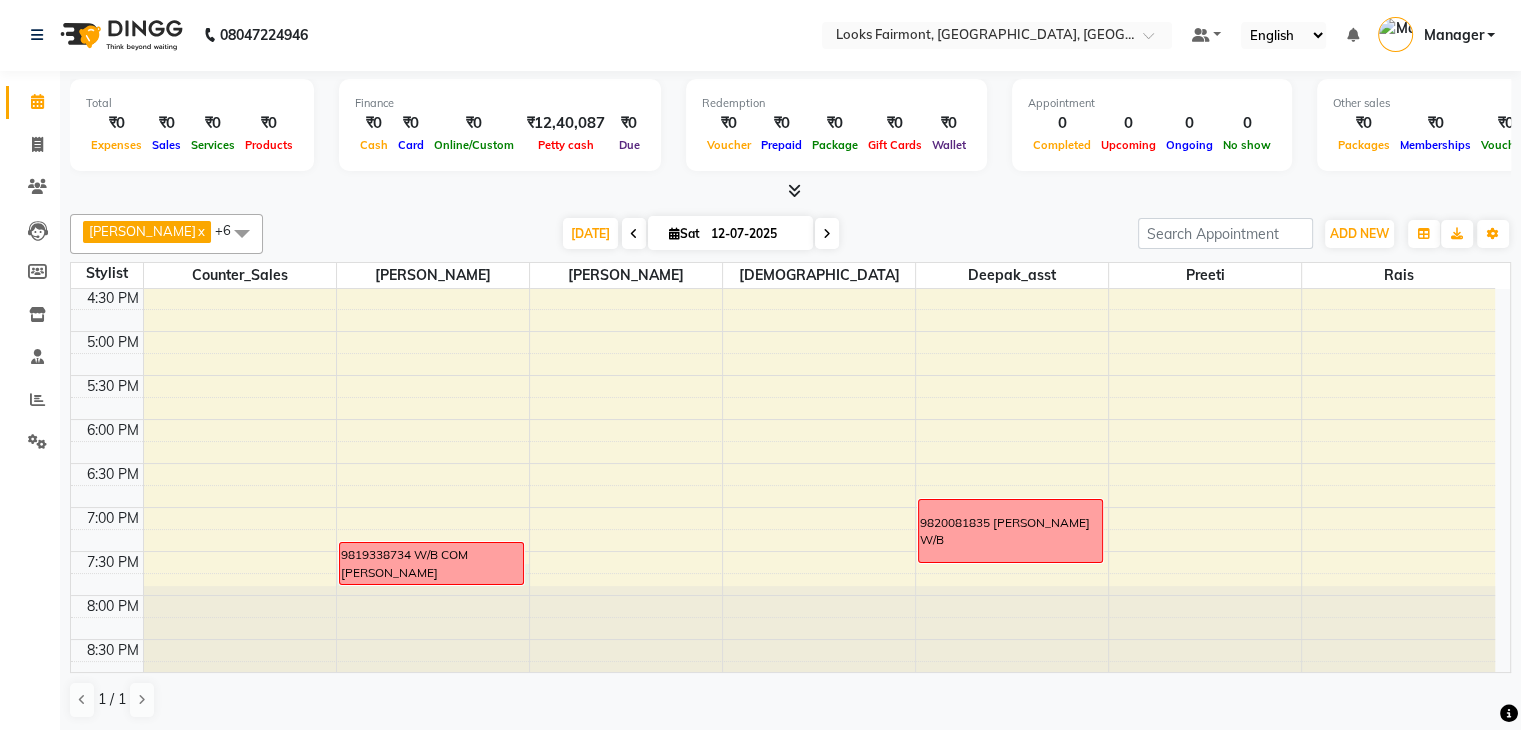 click on "8:00 AM 8:30 AM 9:00 AM 9:30 AM 10:00 AM 10:30 AM 11:00 AM 11:30 AM 12:00 PM 12:30 PM 1:00 PM 1:30 PM 2:00 PM 2:30 PM 3:00 PM 3:30 PM 4:00 PM 4:30 PM 5:00 PM 5:30 PM 6:00 PM 6:30 PM 7:00 PM 7:30 PM 8:00 PM 8:30 PM  9819338734 W/B COM TULSI GUPTA   9820081835 BONIDA CHANDANI W/B" at bounding box center (783, 111) 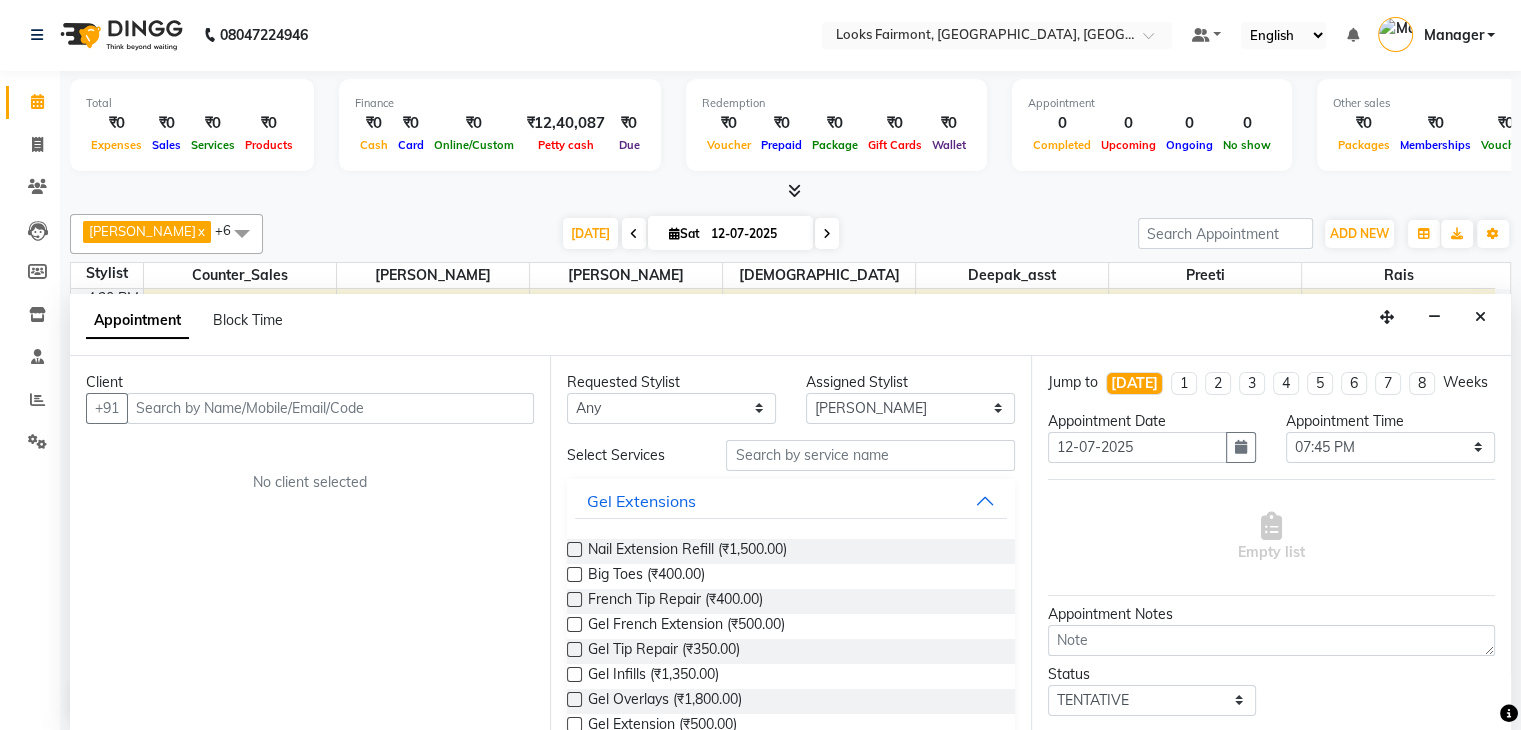 click on "Block Time" at bounding box center [248, 320] 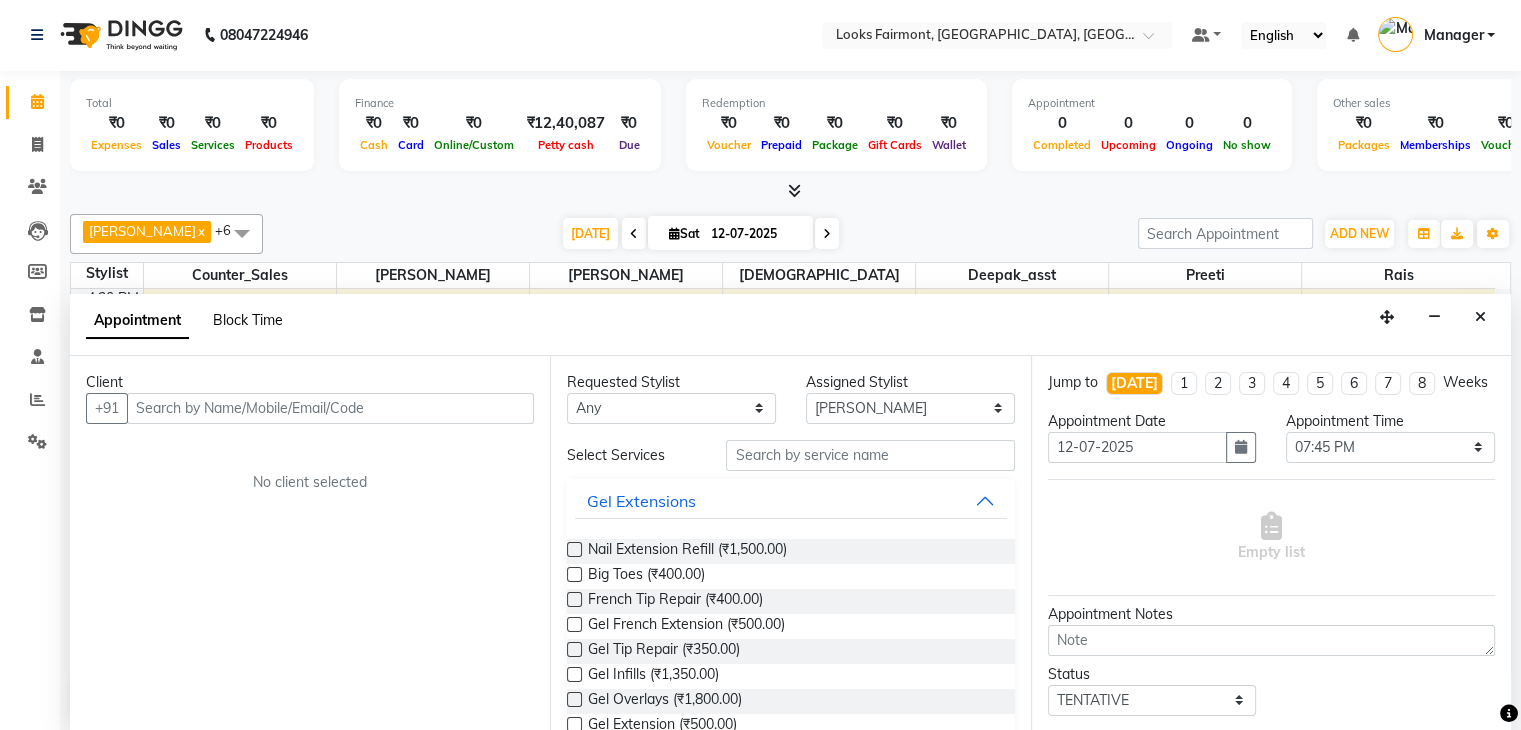 scroll, scrollTop: 263, scrollLeft: 0, axis: vertical 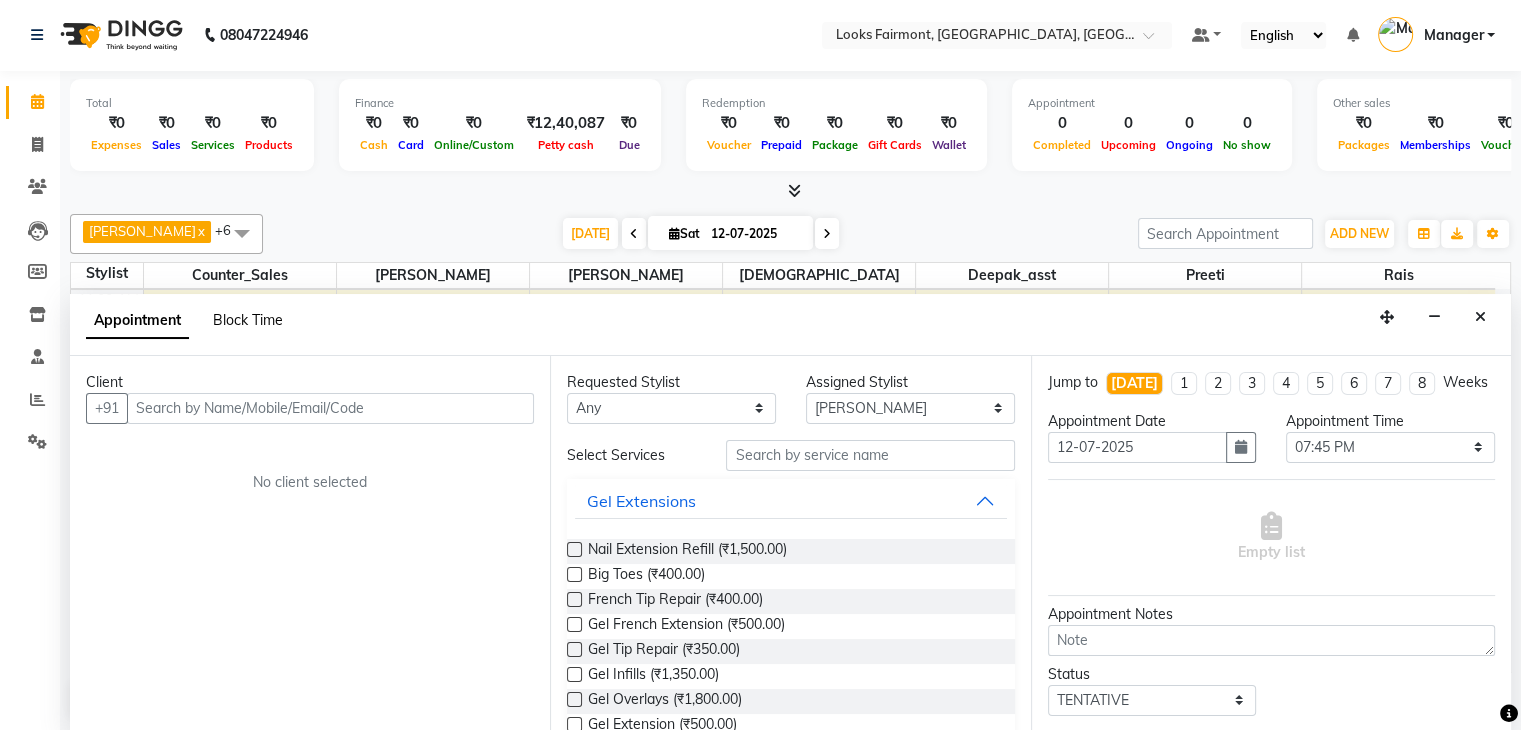 select on "76347" 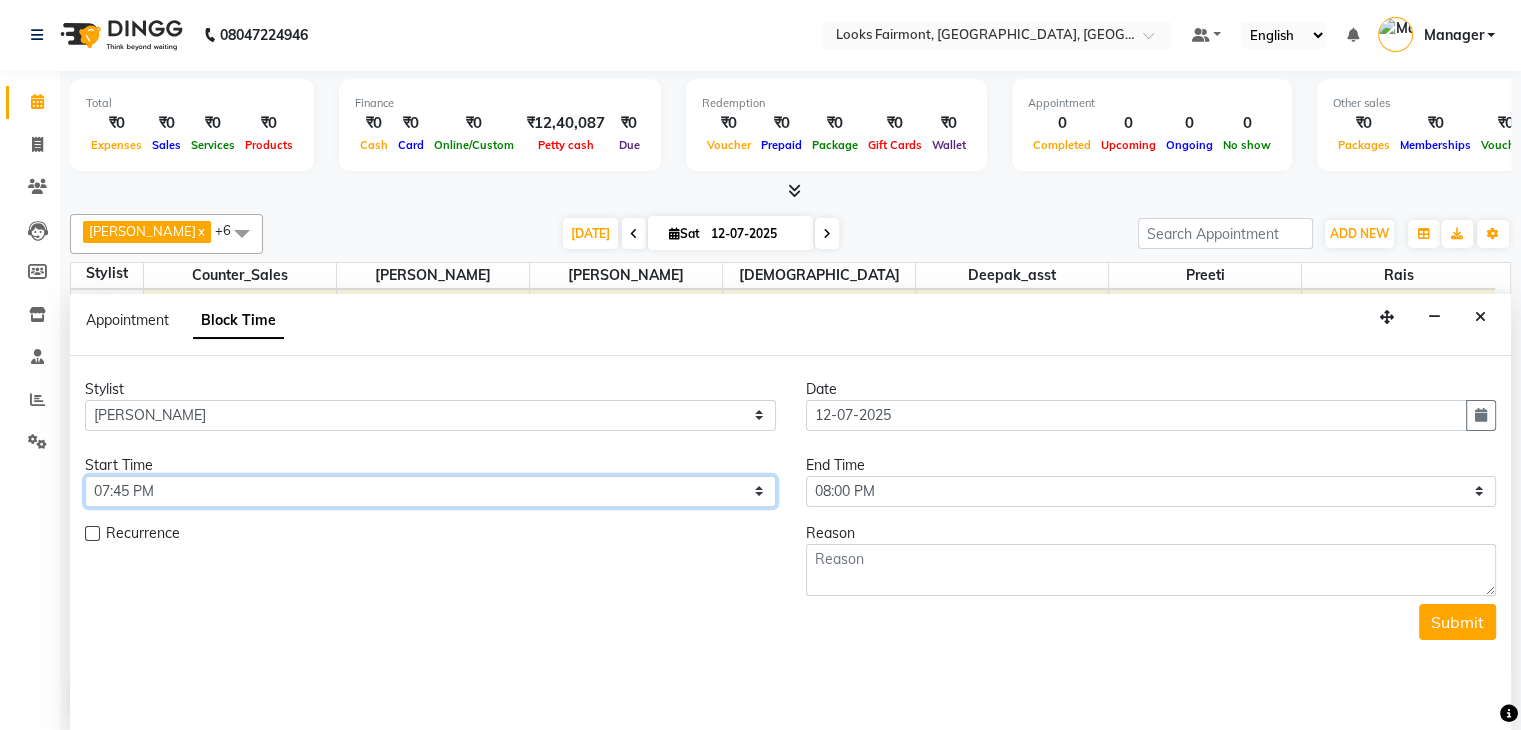 click on "Select 09:00 AM 09:15 AM 09:30 AM 09:45 AM 10:00 AM 10:15 AM 10:30 AM 10:45 AM 11:00 AM 11:15 AM 11:30 AM 11:45 AM 12:00 PM 12:15 PM 12:30 PM 12:45 PM 01:00 PM 01:15 PM 01:30 PM 01:45 PM 02:00 PM 02:15 PM 02:30 PM 02:45 PM 03:00 PM 03:15 PM 03:30 PM 03:45 PM 04:00 PM 04:15 PM 04:30 PM 04:45 PM 05:00 PM 05:15 PM 05:30 PM 05:45 PM 06:00 PM 06:15 PM 06:30 PM 06:45 PM 07:00 PM 07:15 PM 07:30 PM 07:45 PM 08:00 PM" at bounding box center (430, 491) 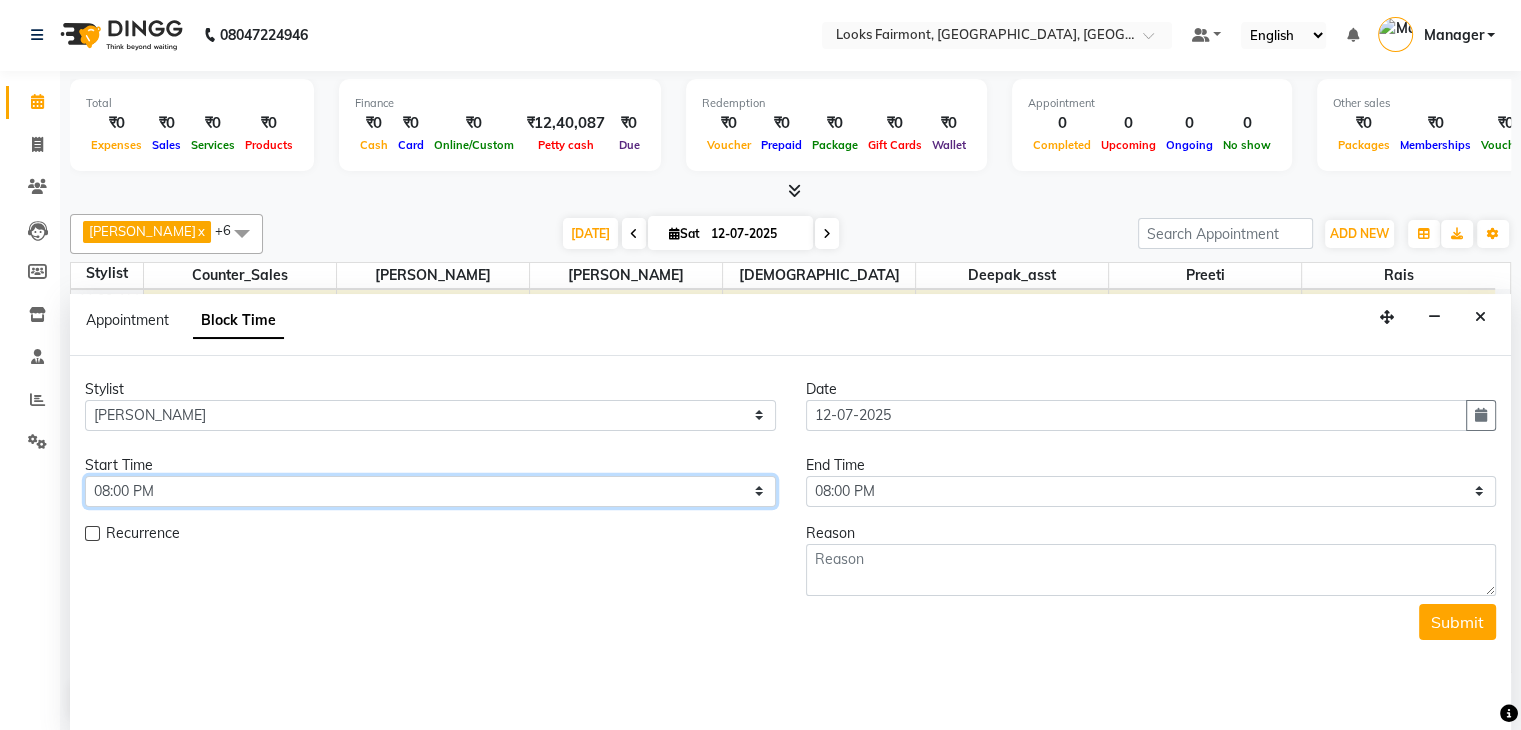 click on "Select 09:00 AM 09:15 AM 09:30 AM 09:45 AM 10:00 AM 10:15 AM 10:30 AM 10:45 AM 11:00 AM 11:15 AM 11:30 AM 11:45 AM 12:00 PM 12:15 PM 12:30 PM 12:45 PM 01:00 PM 01:15 PM 01:30 PM 01:45 PM 02:00 PM 02:15 PM 02:30 PM 02:45 PM 03:00 PM 03:15 PM 03:30 PM 03:45 PM 04:00 PM 04:15 PM 04:30 PM 04:45 PM 05:00 PM 05:15 PM 05:30 PM 05:45 PM 06:00 PM 06:15 PM 06:30 PM 06:45 PM 07:00 PM 07:15 PM 07:30 PM 07:45 PM 08:00 PM" at bounding box center (430, 491) 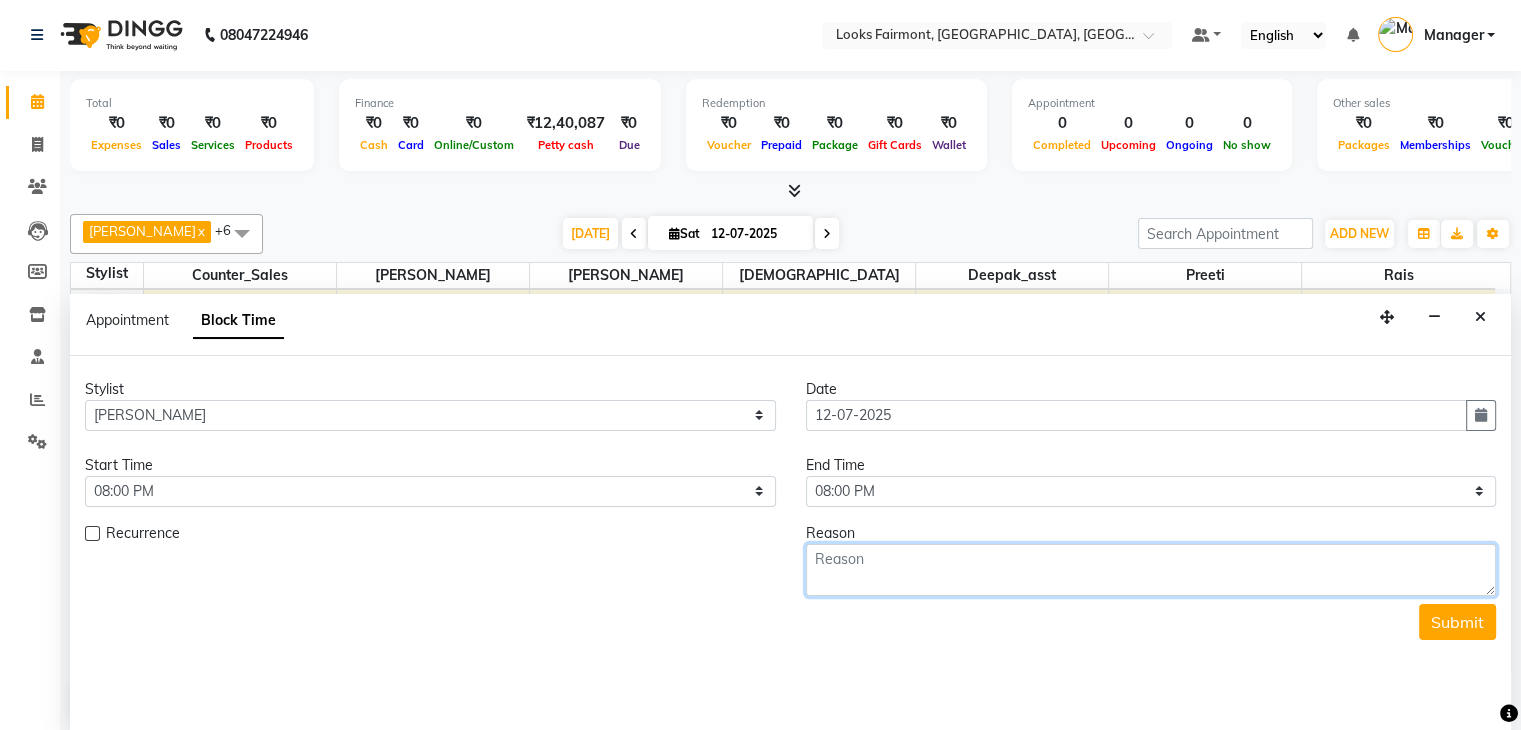 click at bounding box center [1151, 570] 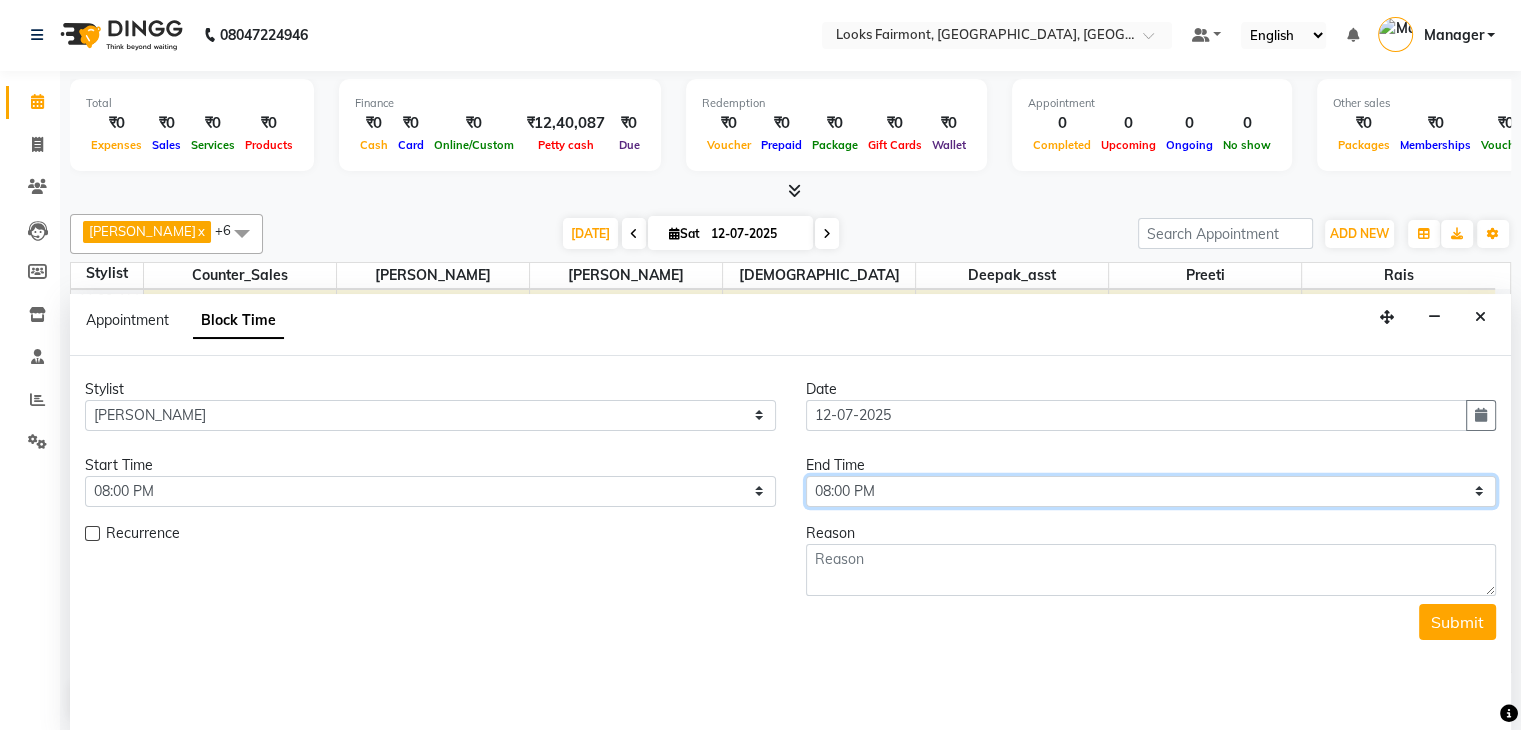 click on "Select 09:00 AM 09:15 AM 09:30 AM 09:45 AM 10:00 AM 10:15 AM 10:30 AM 10:45 AM 11:00 AM 11:15 AM 11:30 AM 11:45 AM 12:00 PM 12:15 PM 12:30 PM 12:45 PM 01:00 PM 01:15 PM 01:30 PM 01:45 PM 02:00 PM 02:15 PM 02:30 PM 02:45 PM 03:00 PM 03:15 PM 03:30 PM 03:45 PM 04:00 PM 04:15 PM 04:30 PM 04:45 PM 05:00 PM 05:15 PM 05:30 PM 05:45 PM 06:00 PM 06:15 PM 06:30 PM 06:45 PM 07:00 PM 07:15 PM 07:30 PM 07:45 PM 08:00 PM" at bounding box center (1151, 491) 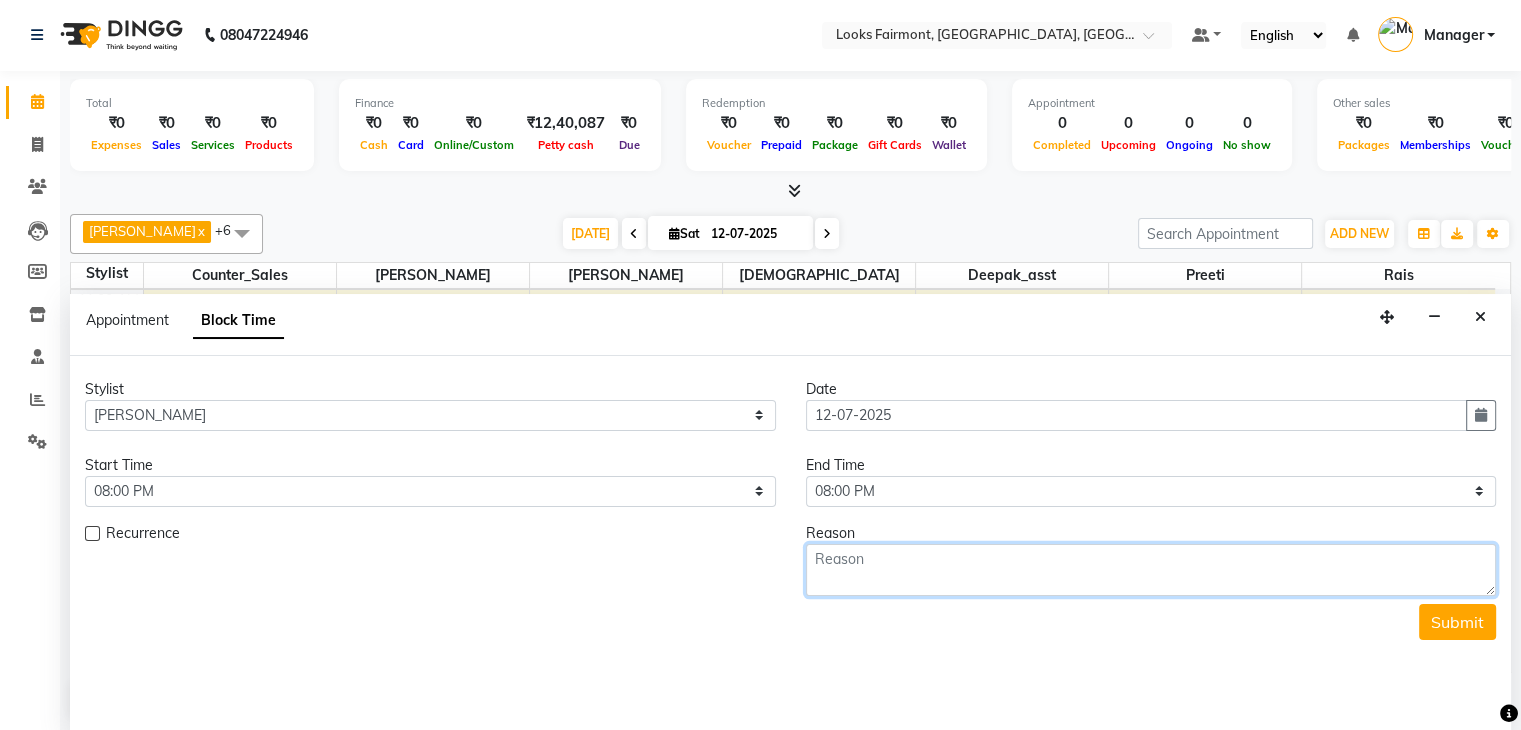 click at bounding box center (1151, 570) 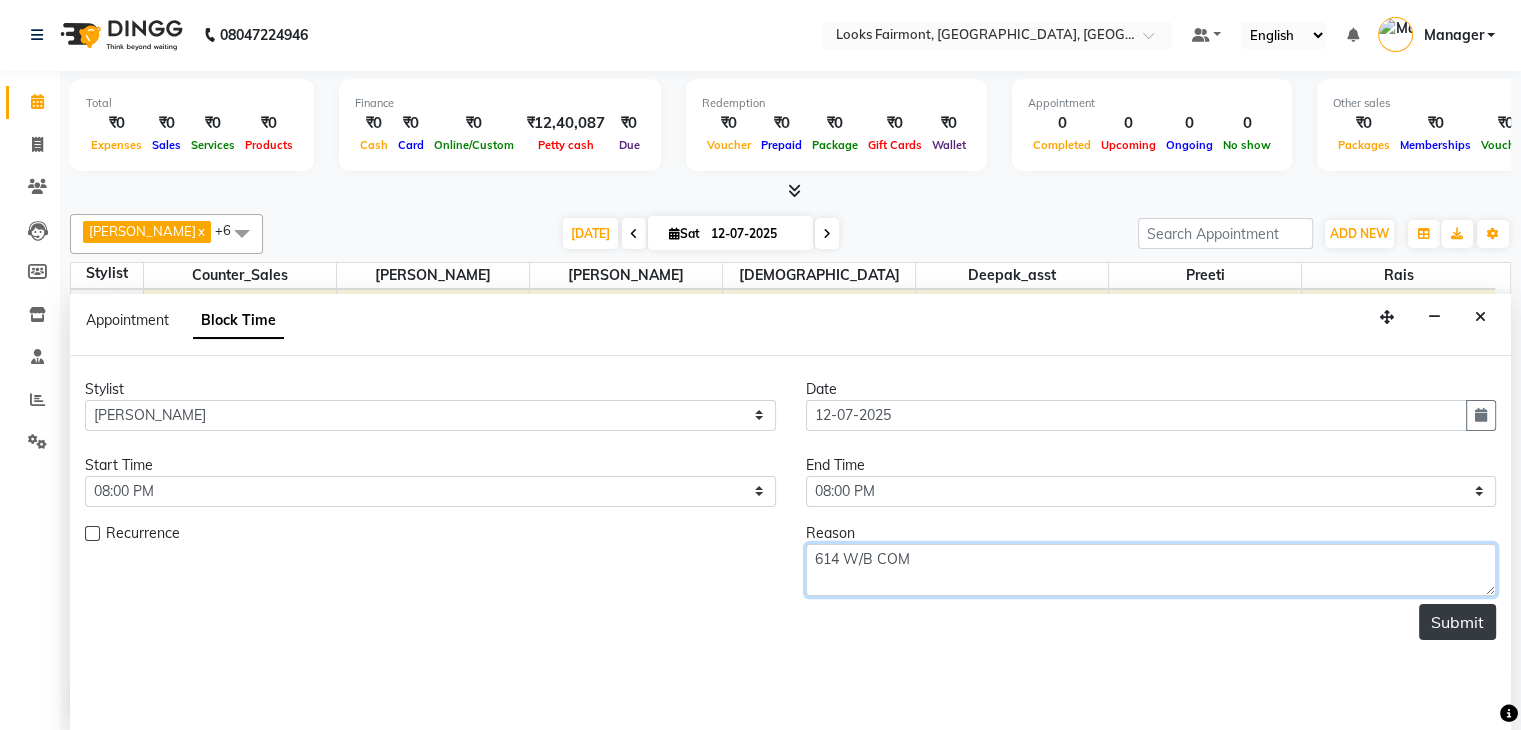 type on "614 W/B COM" 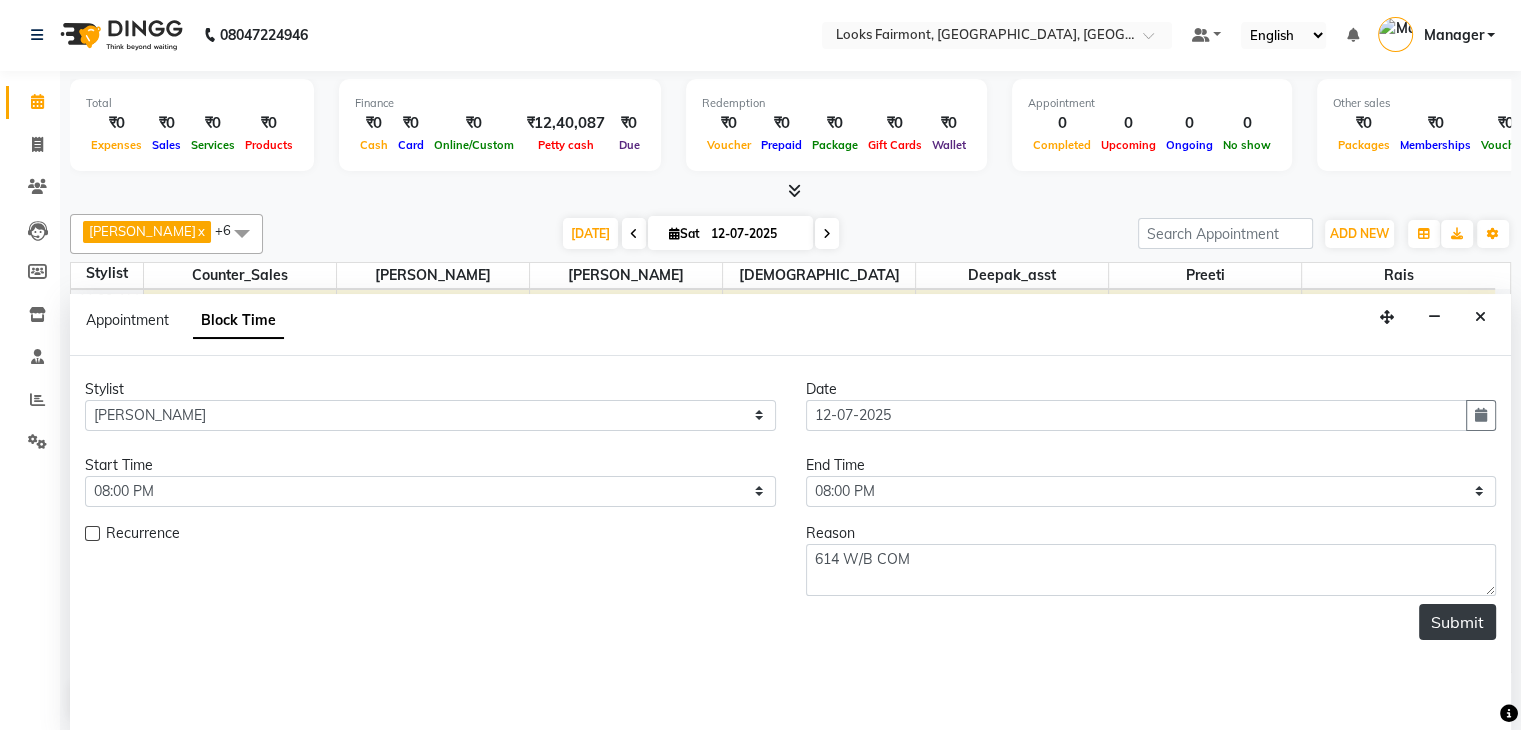 click on "Submit" at bounding box center [1457, 622] 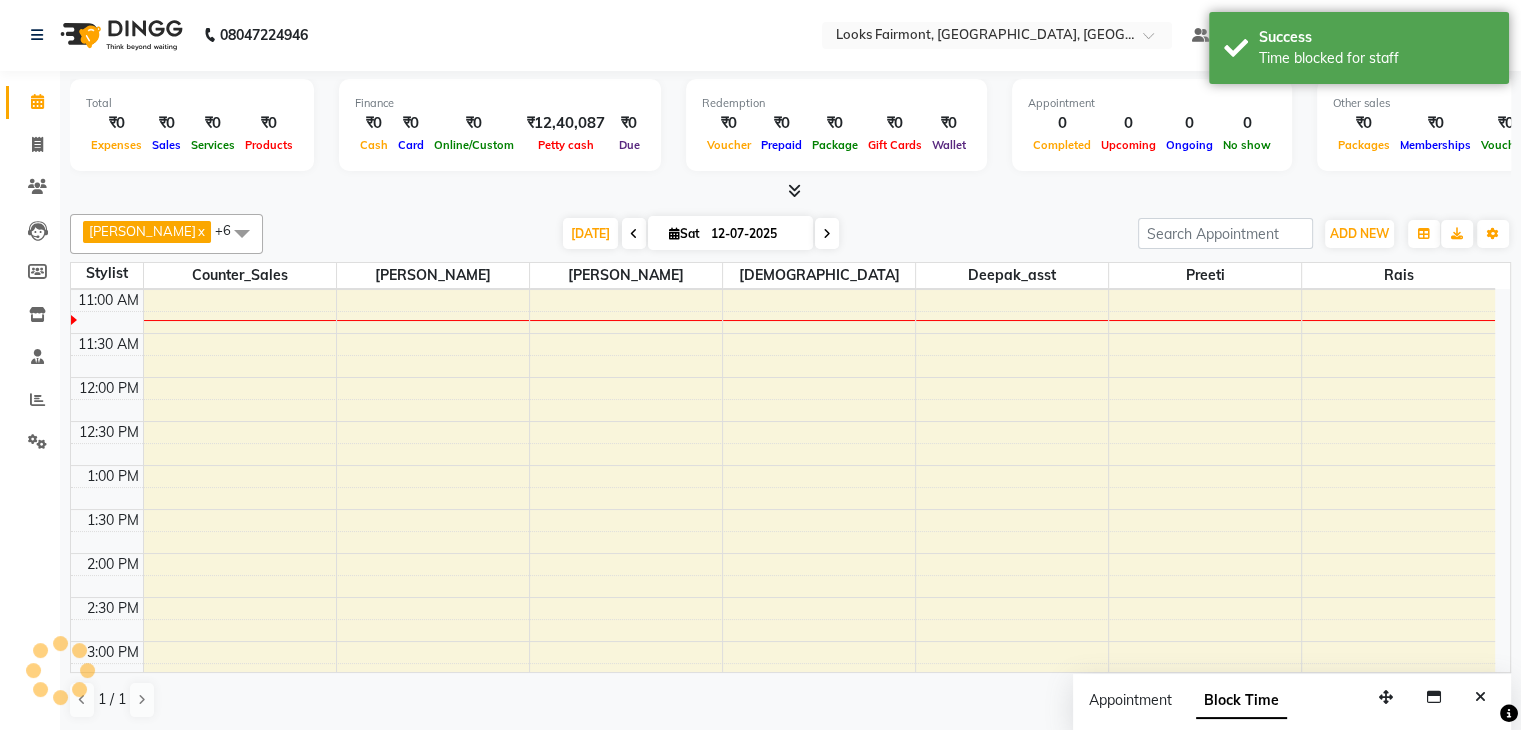 scroll, scrollTop: 0, scrollLeft: 0, axis: both 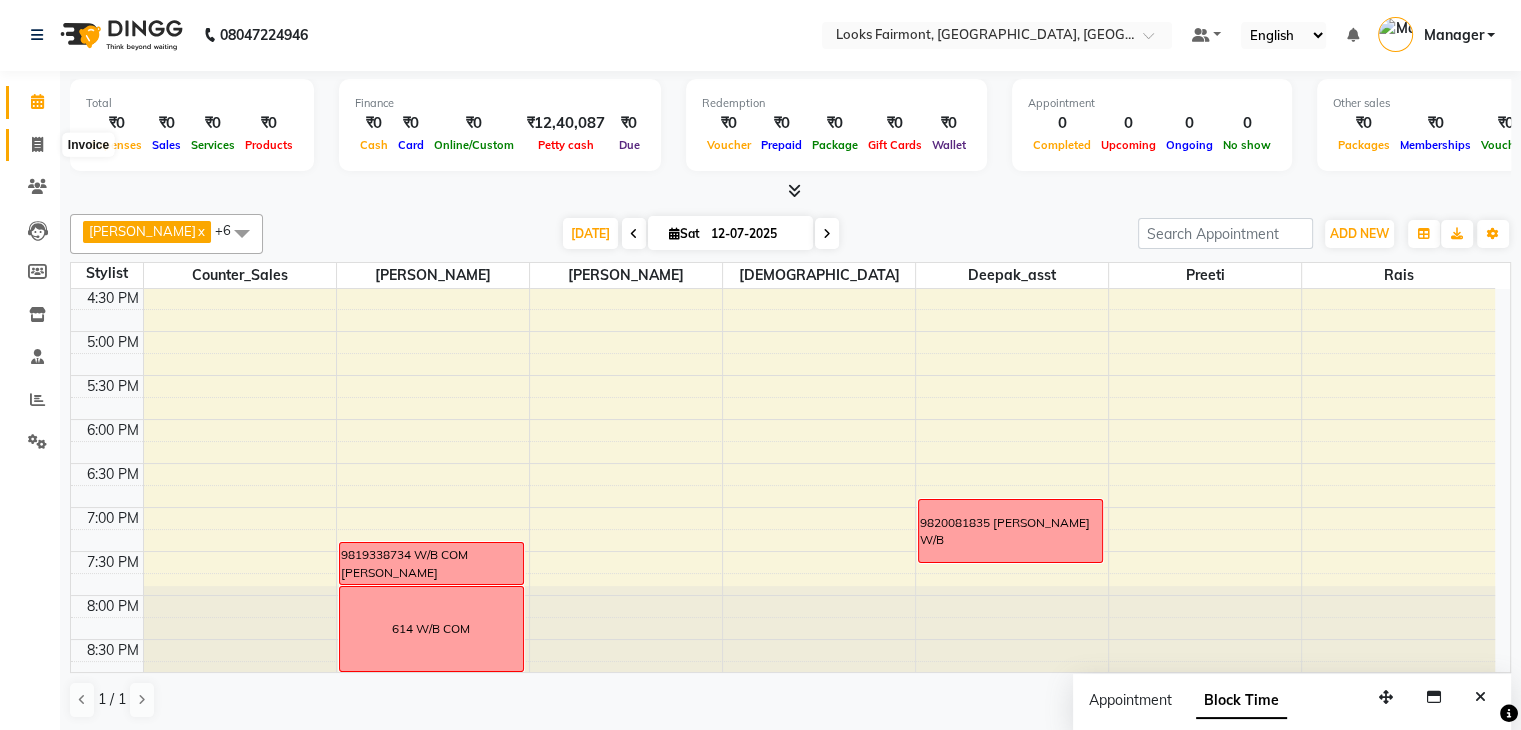 click 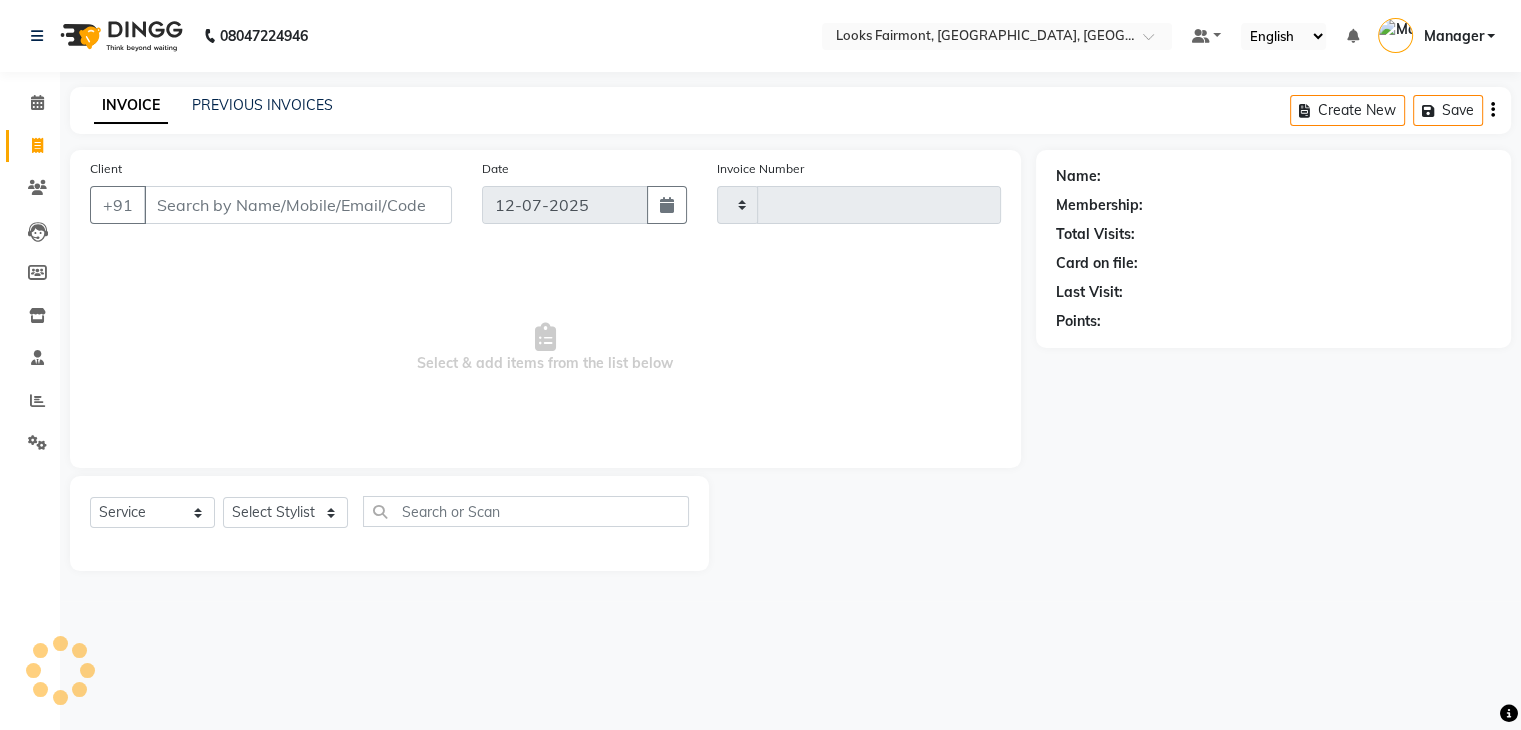 type on "0267" 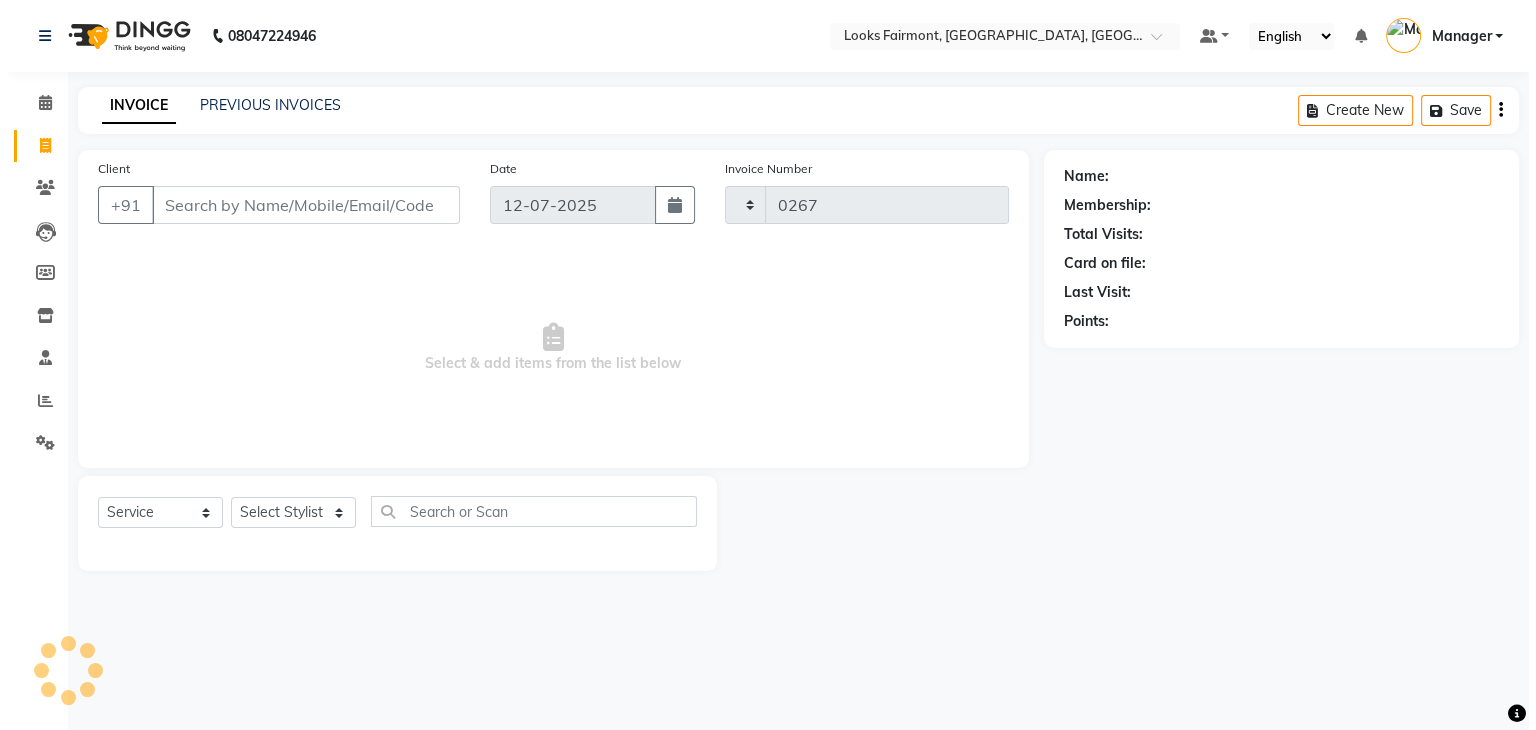 scroll, scrollTop: 0, scrollLeft: 0, axis: both 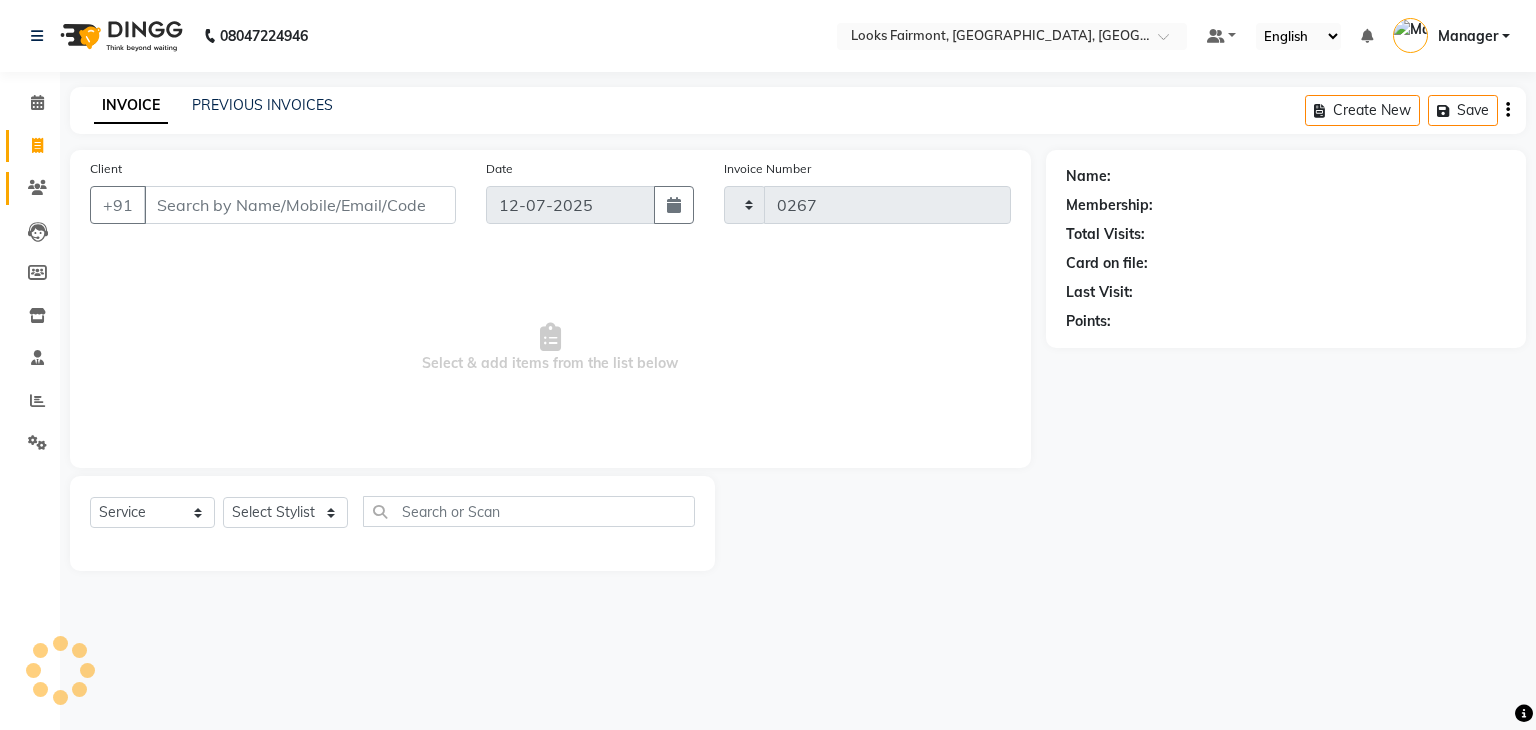 select on "8139" 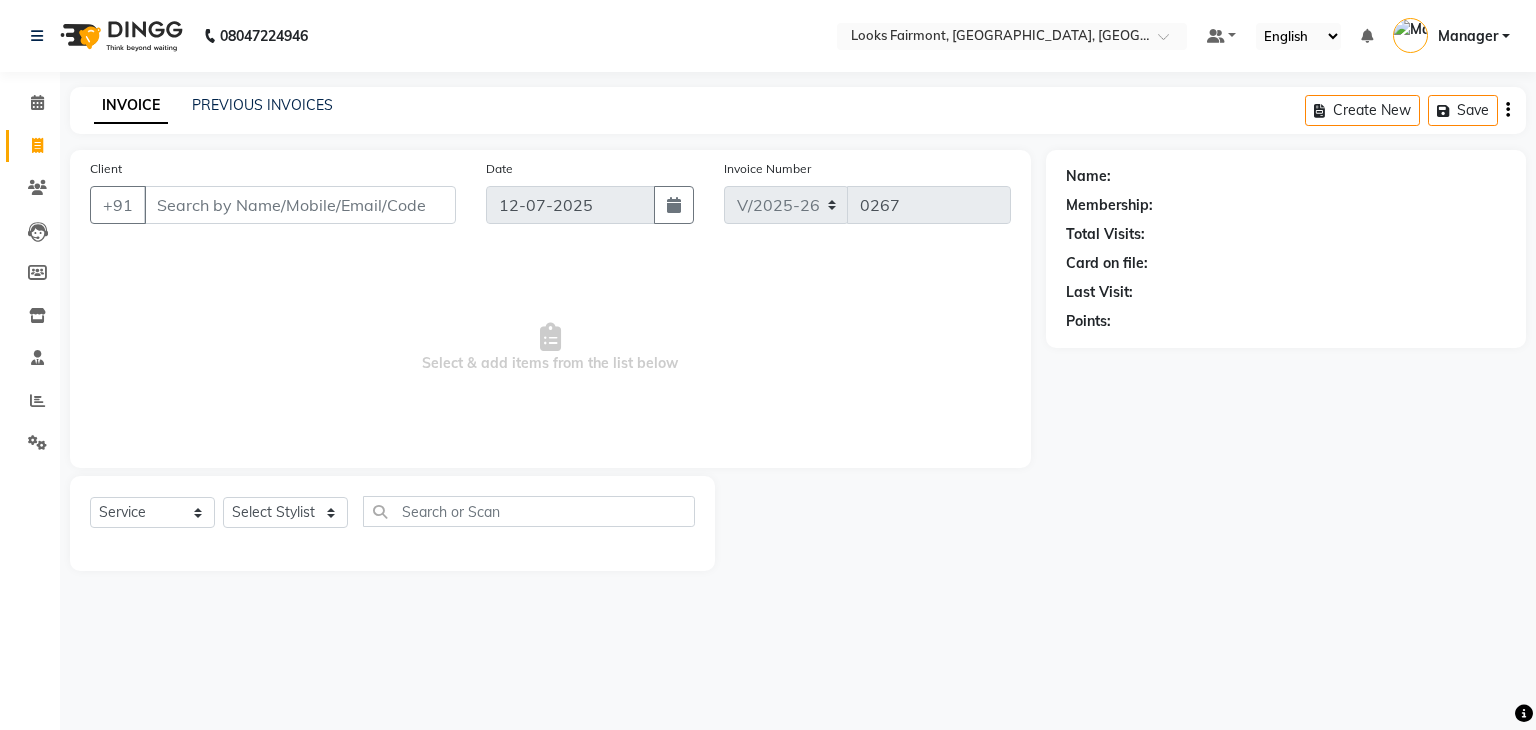 click on "Clients" 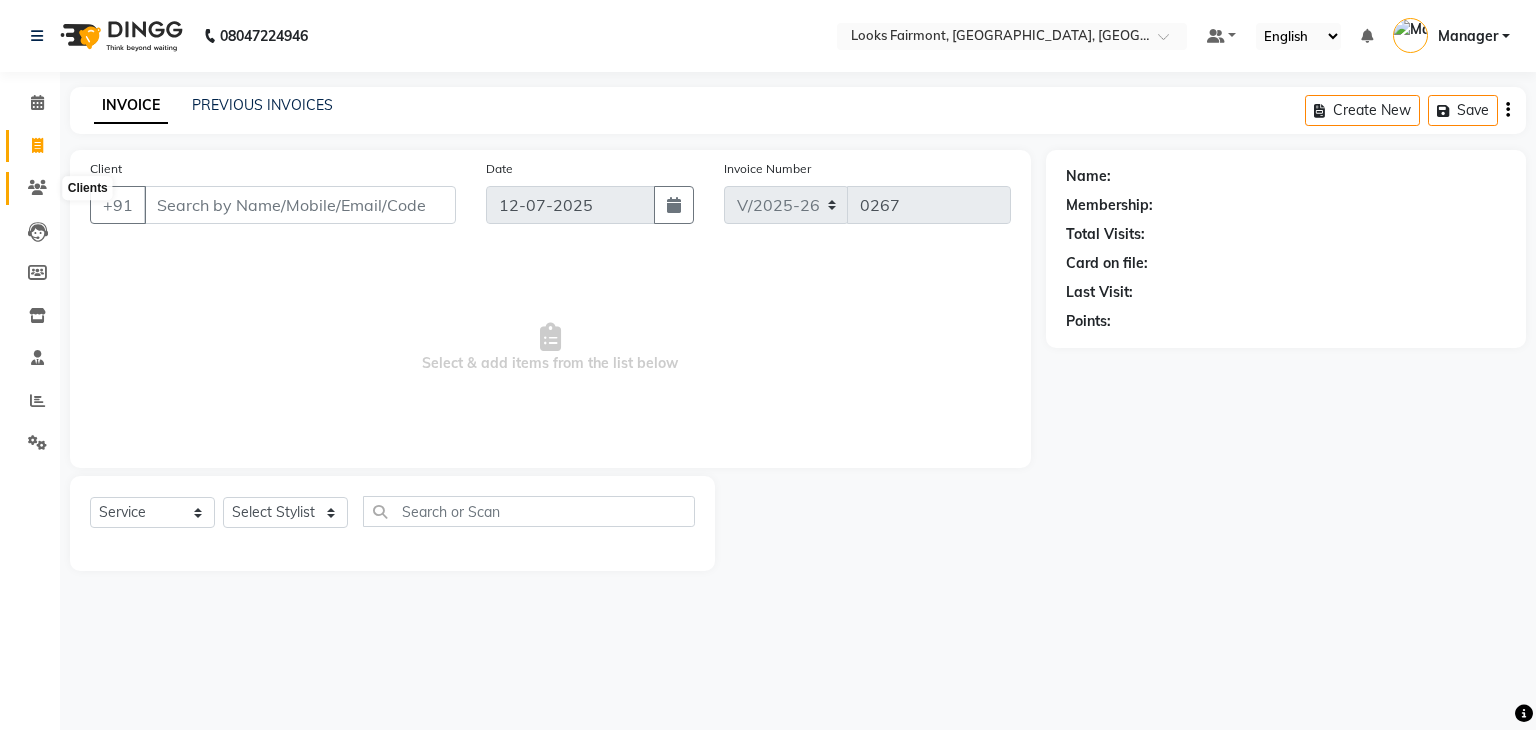click 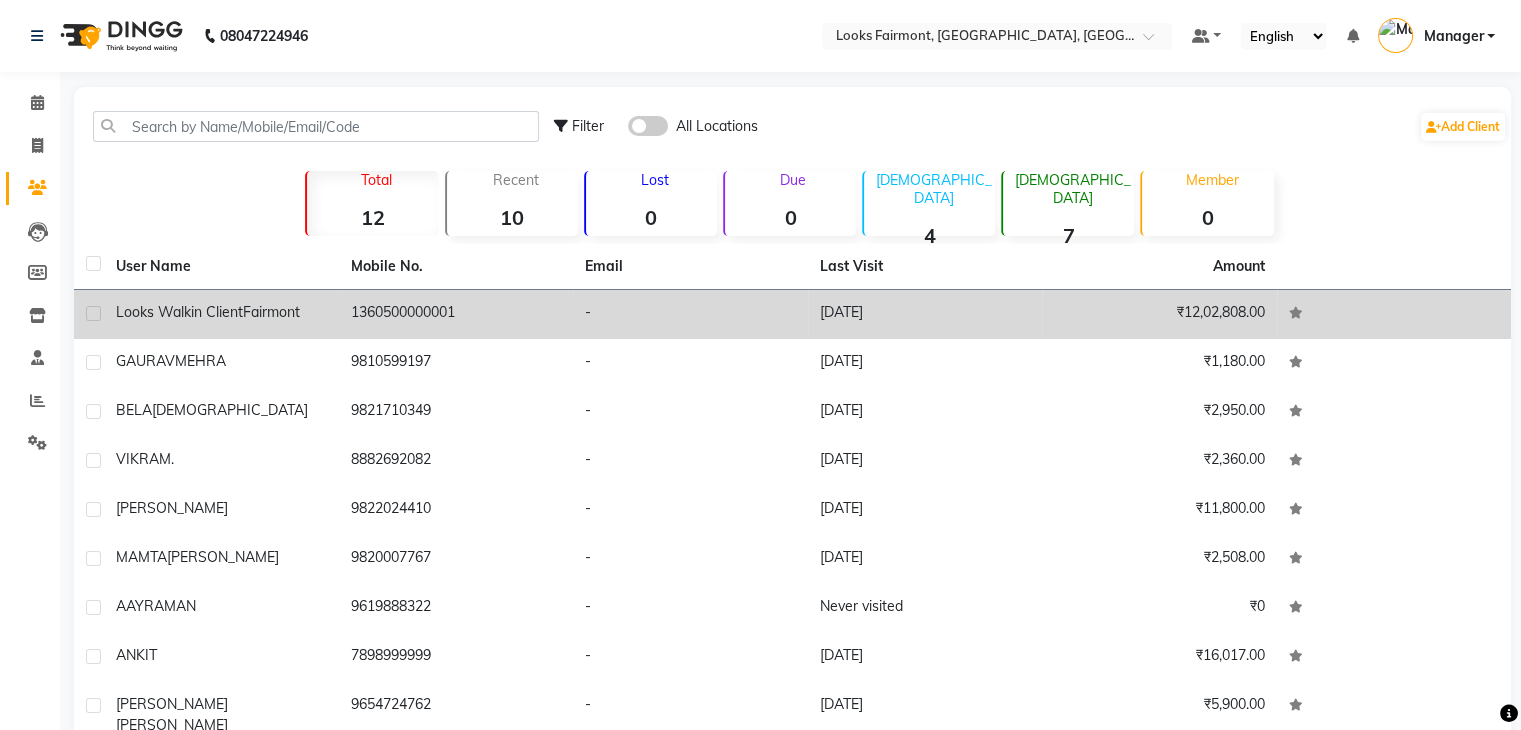 click on "Looks Walkin Client  Fairmont" 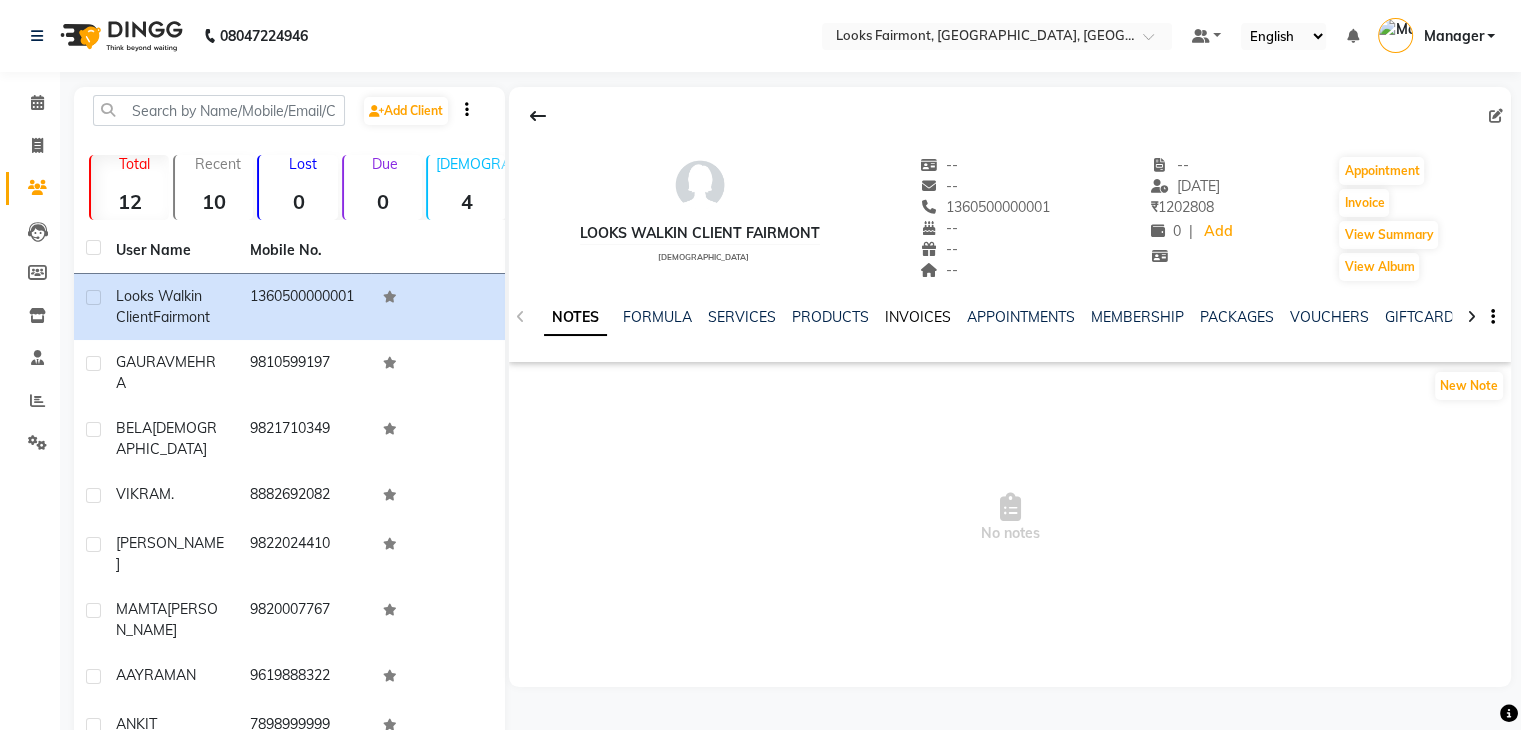 click on "INVOICES" 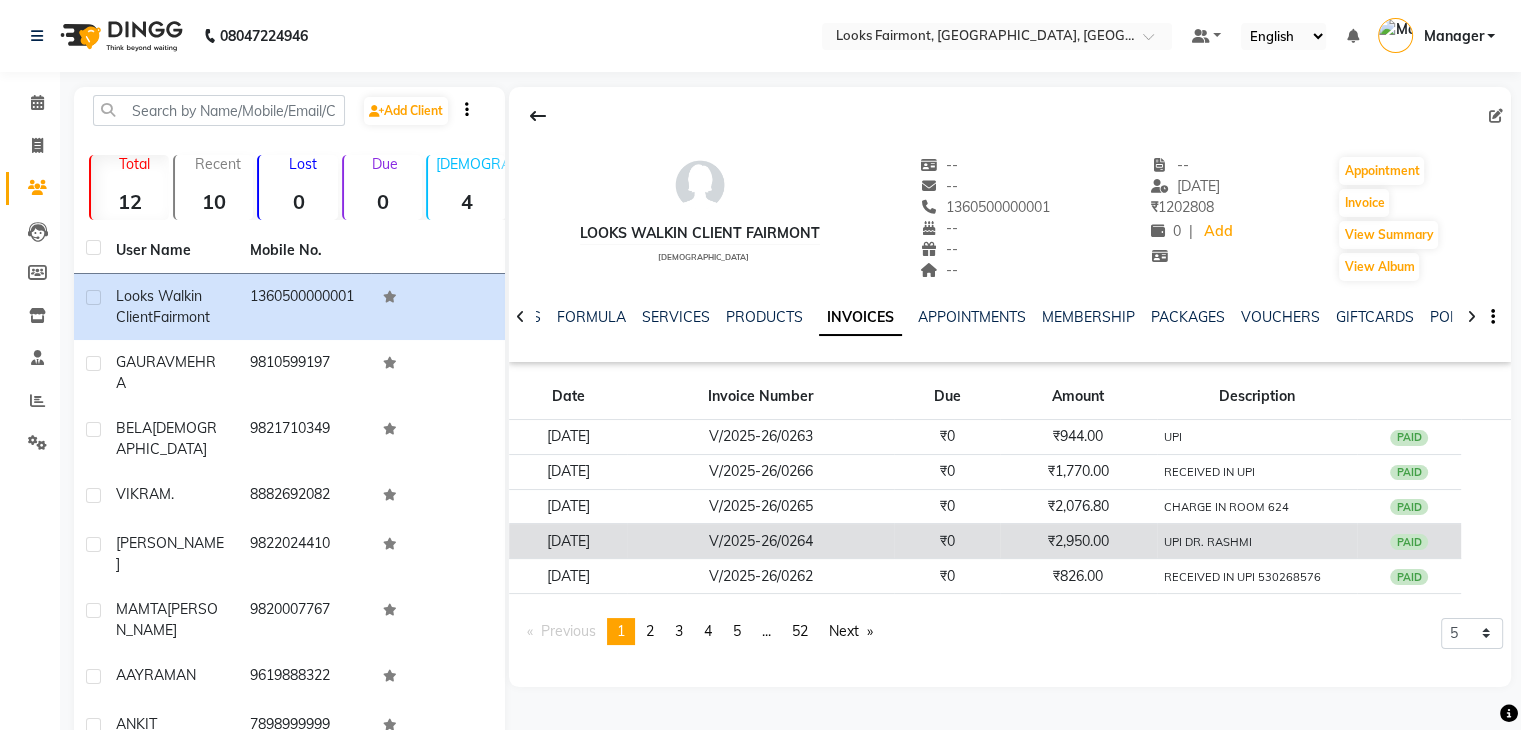 click on "₹0" 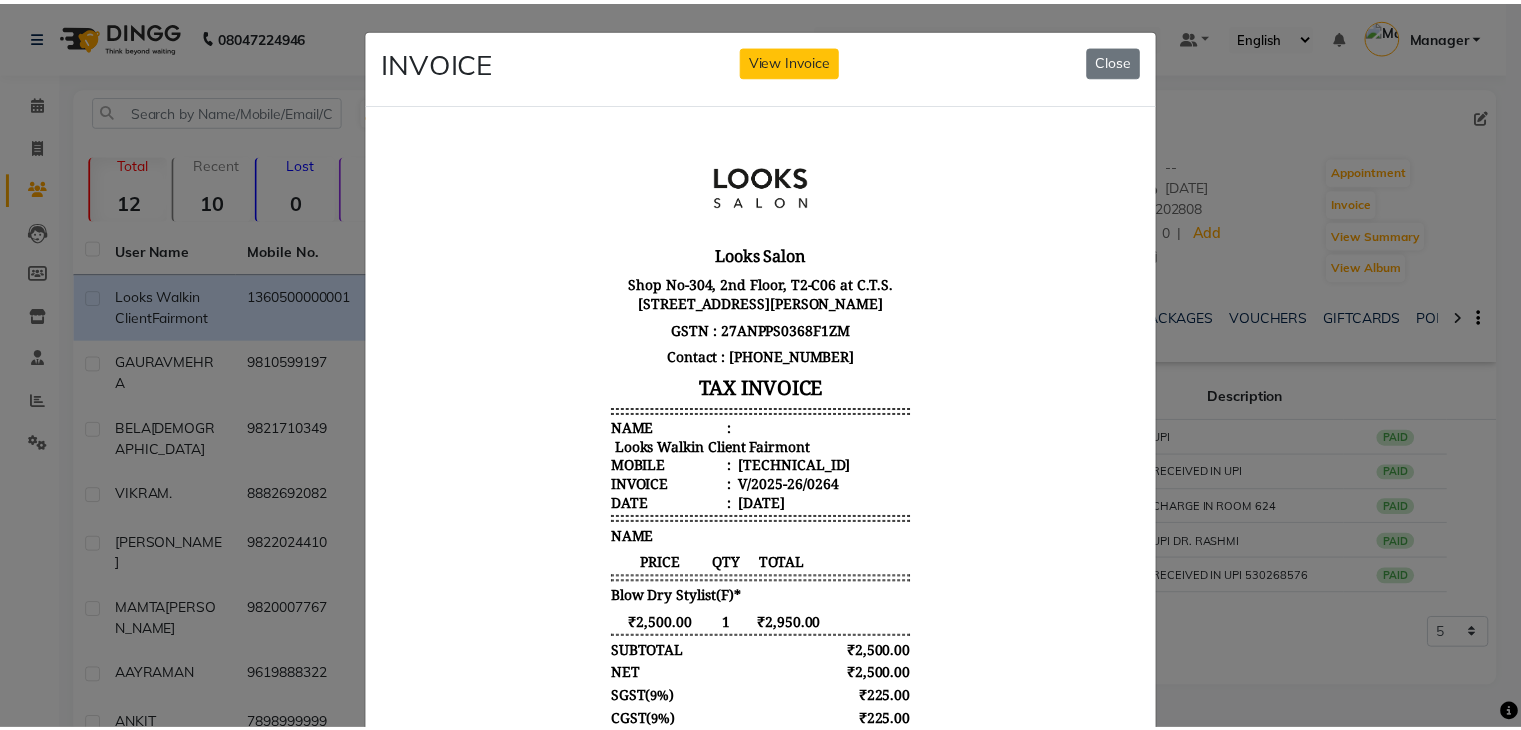 scroll, scrollTop: 0, scrollLeft: 0, axis: both 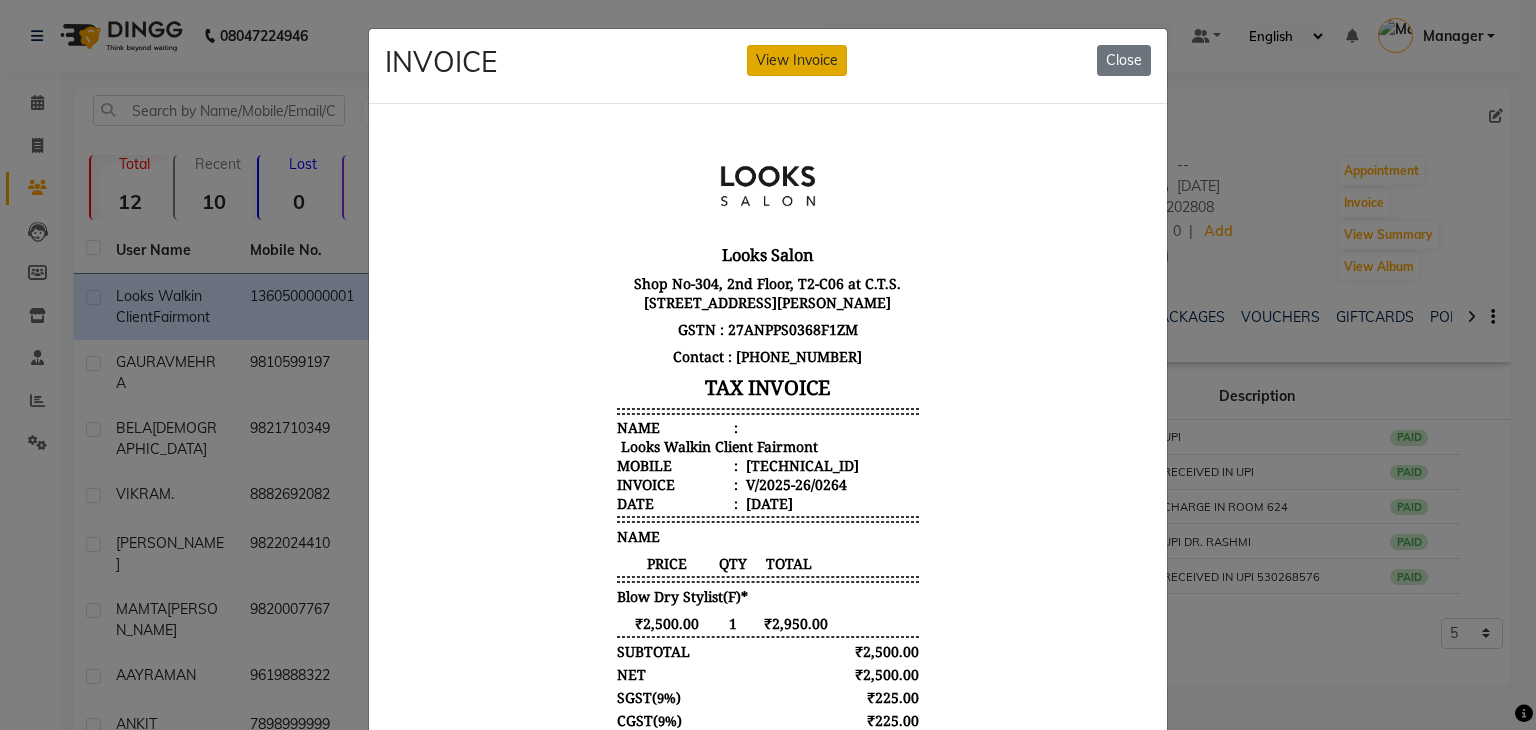 click on "View Invoice" 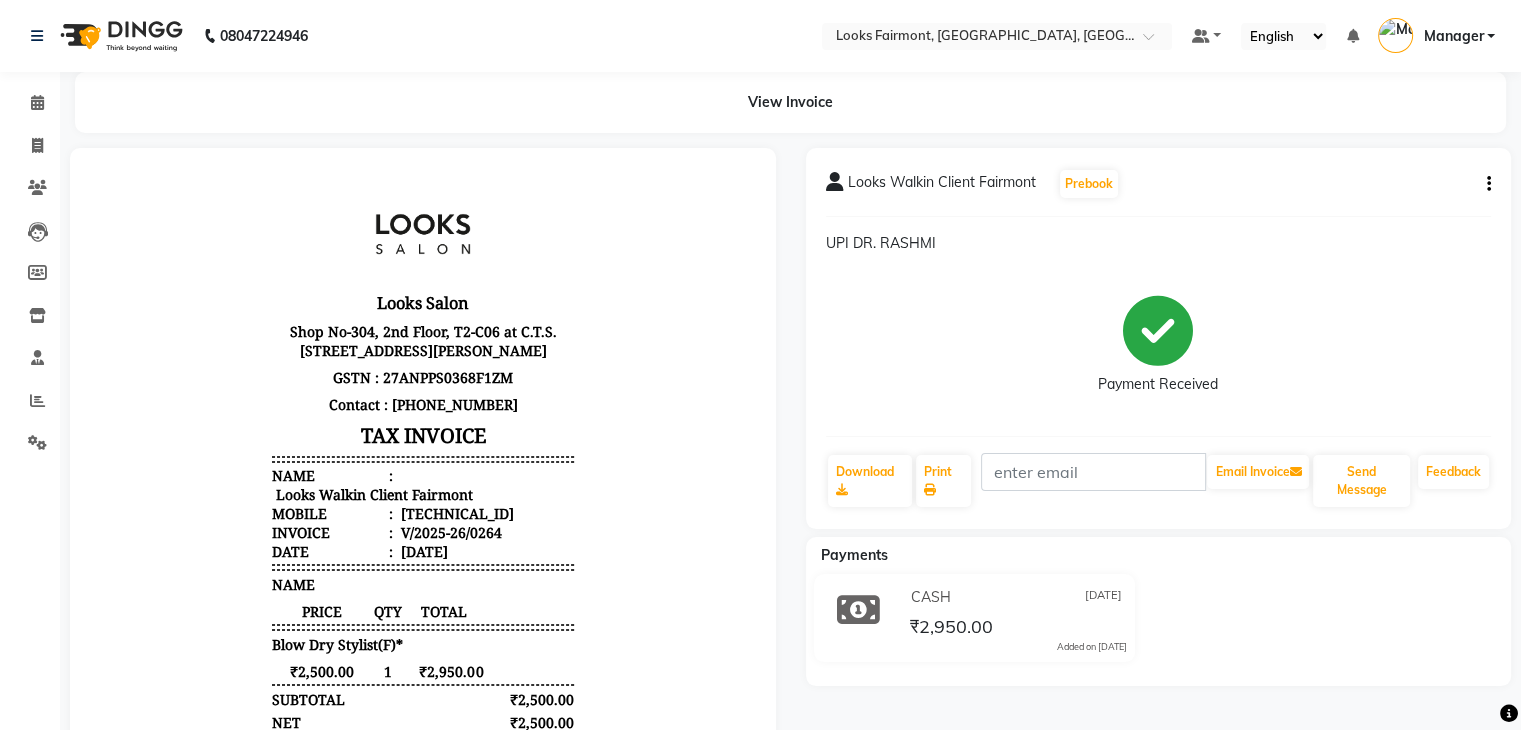scroll, scrollTop: 0, scrollLeft: 0, axis: both 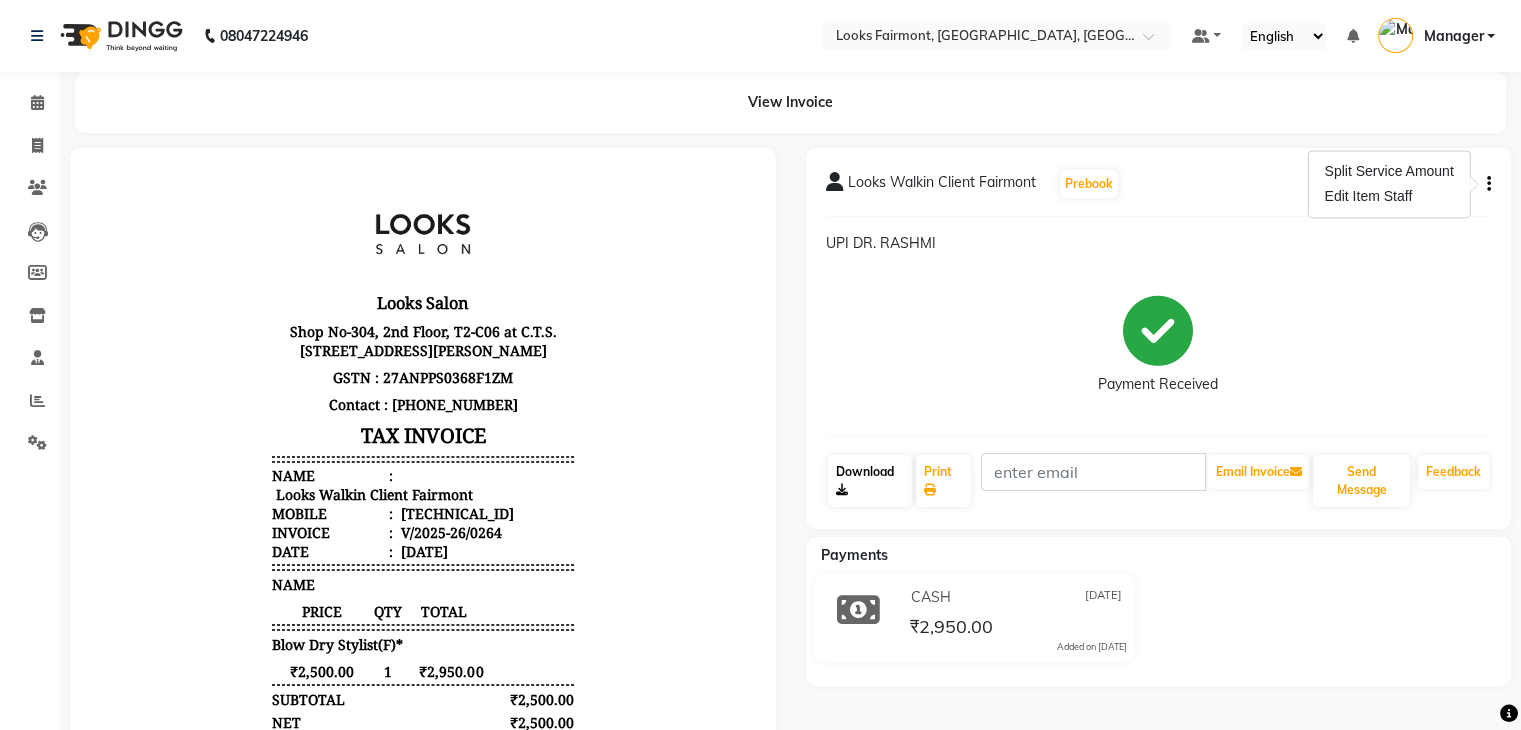 click on "Download" 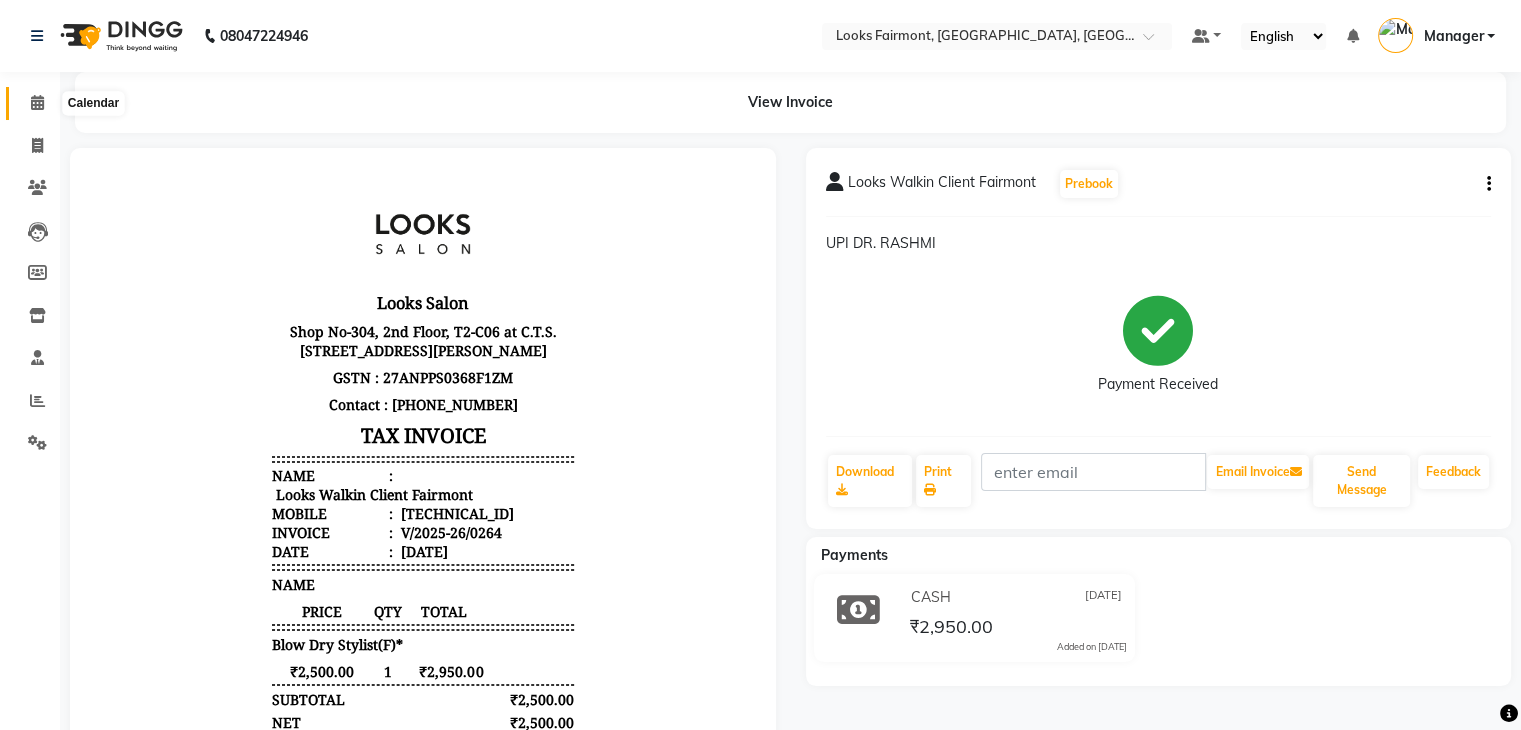 click 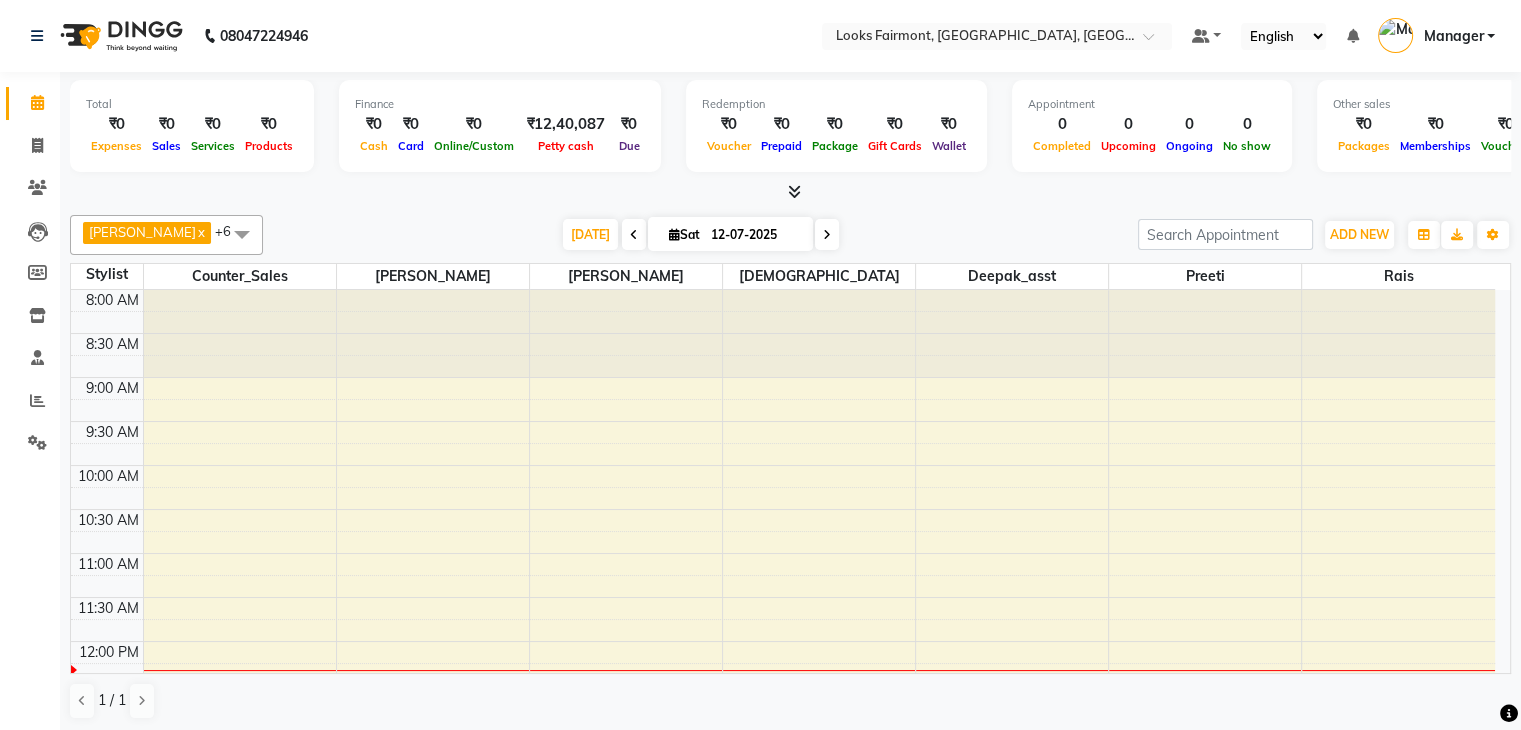 click at bounding box center (790, 192) 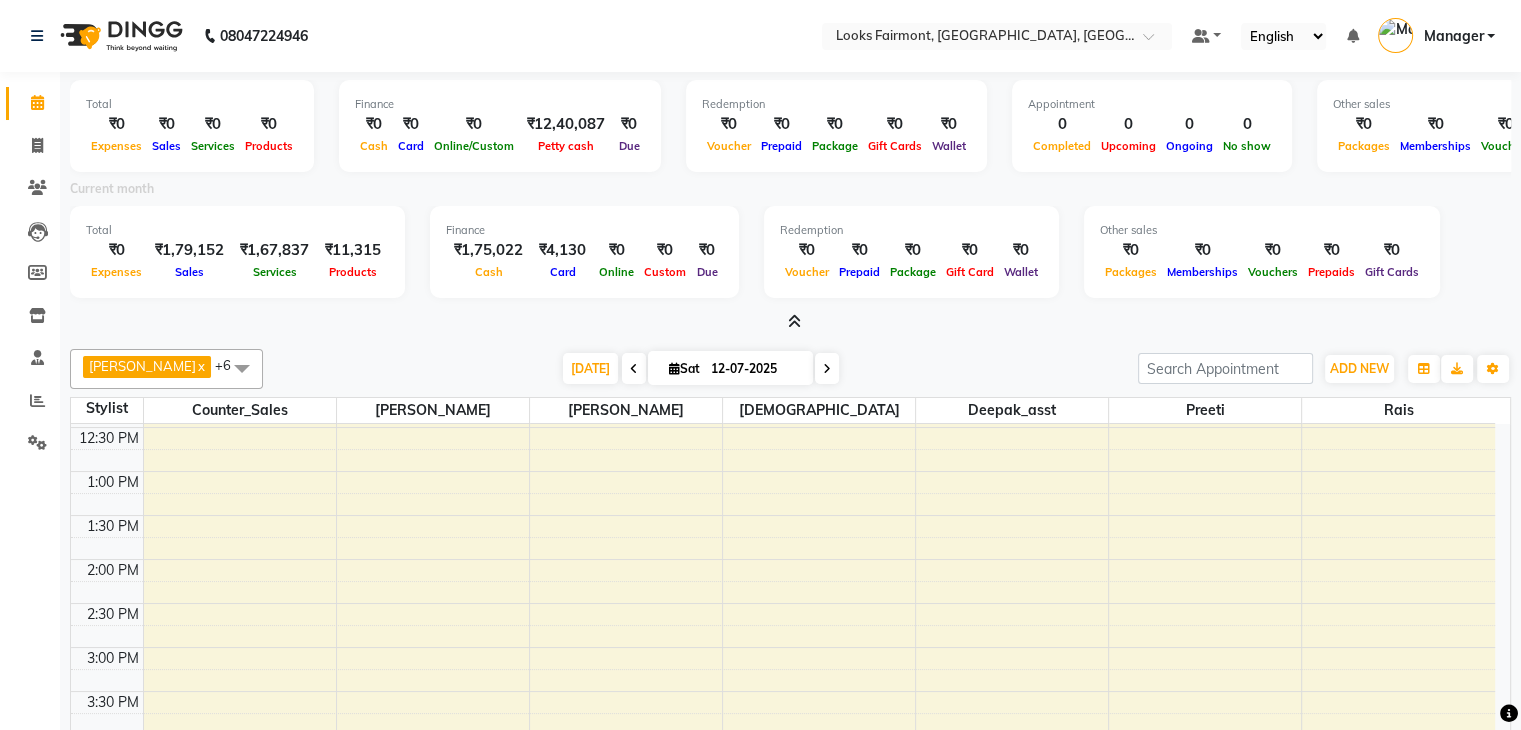 scroll, scrollTop: 349, scrollLeft: 0, axis: vertical 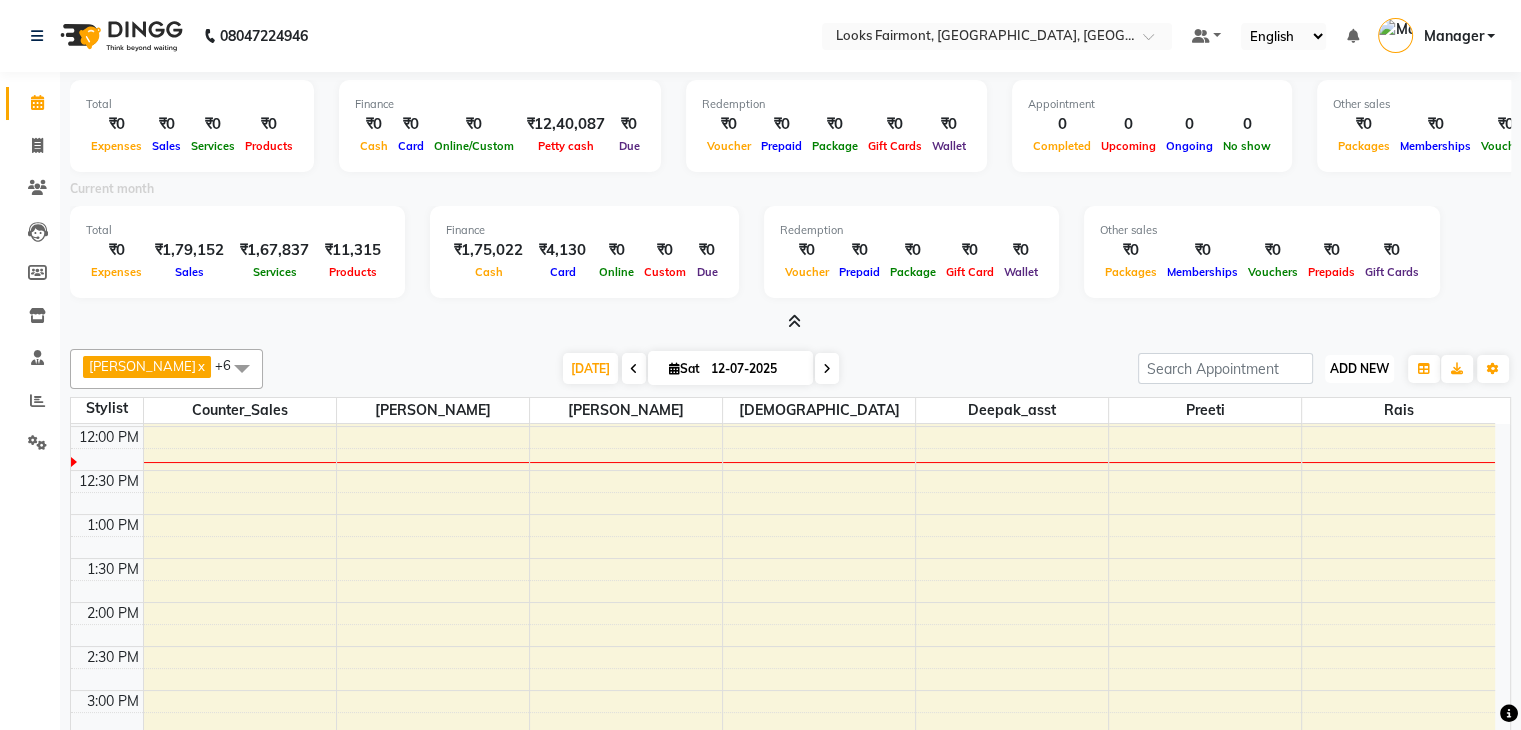 click on "ADD NEW" at bounding box center (1359, 368) 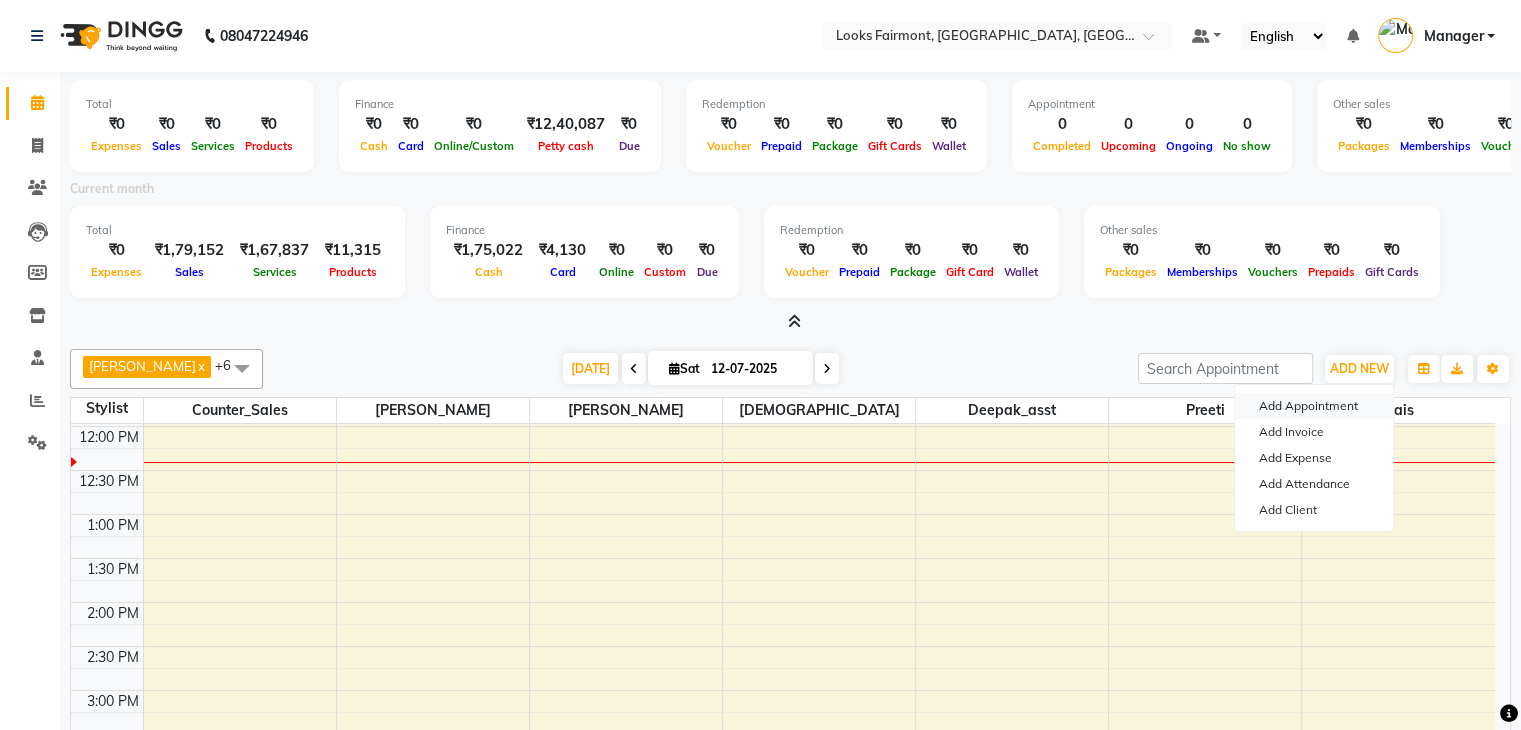 click on "Add Appointment" at bounding box center [1314, 406] 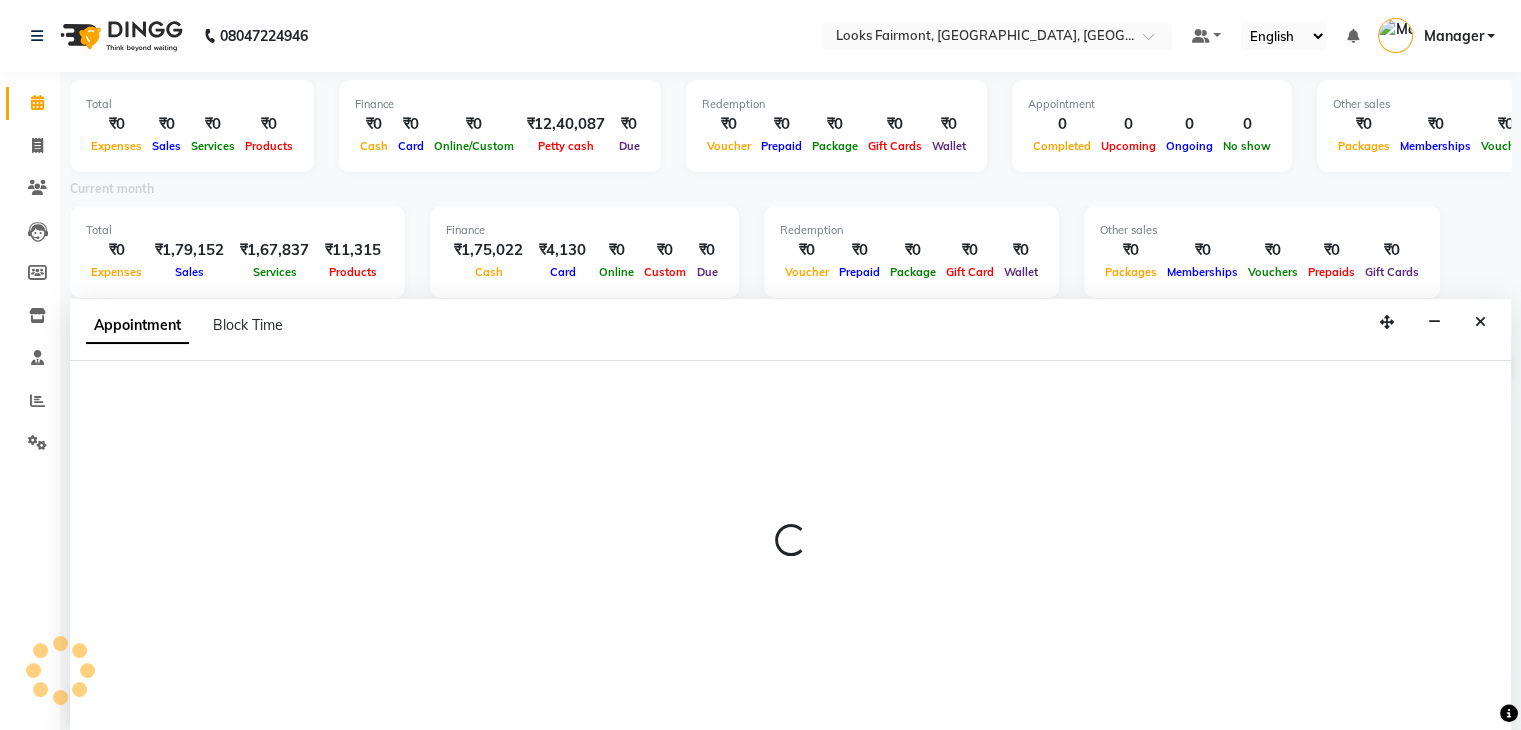 scroll, scrollTop: 5, scrollLeft: 0, axis: vertical 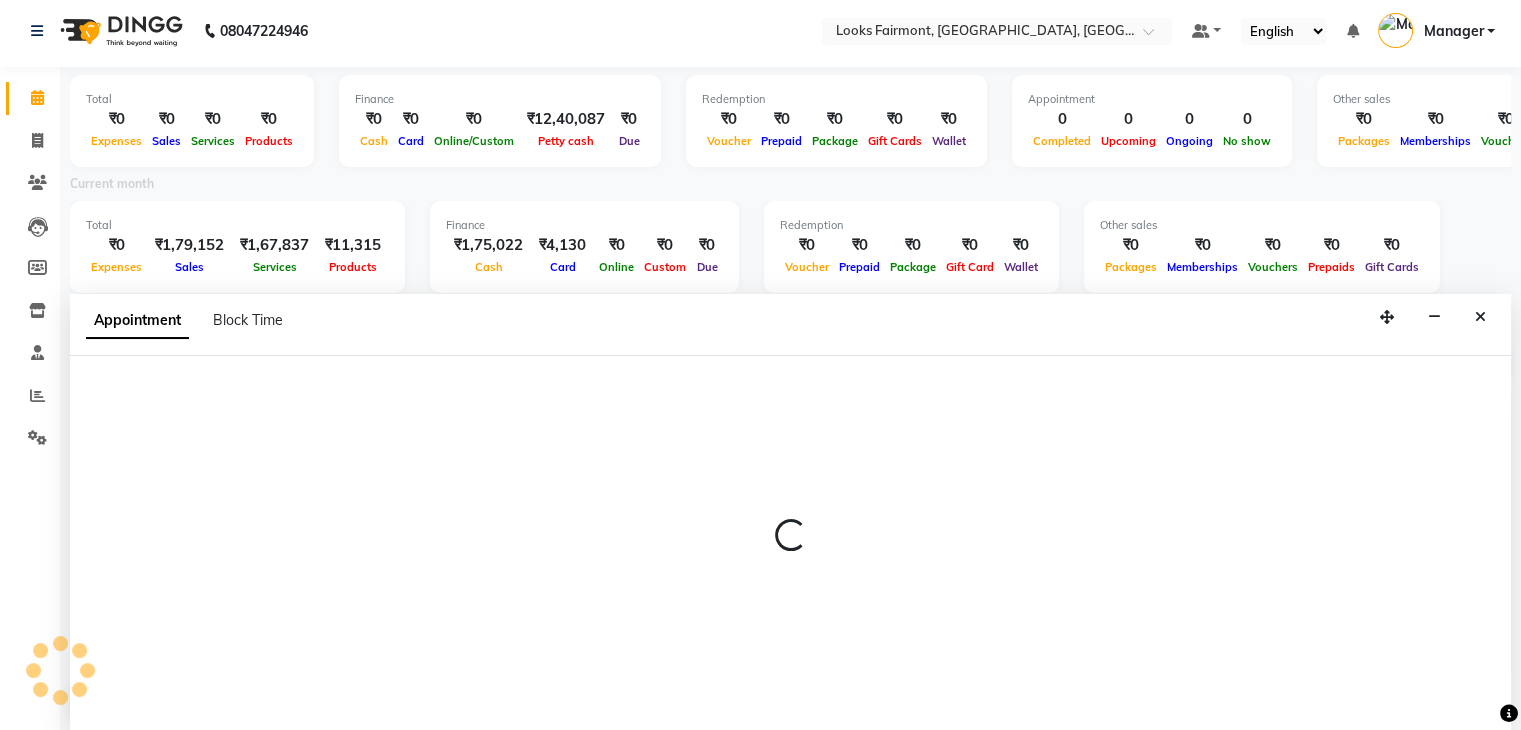 select on "tentative" 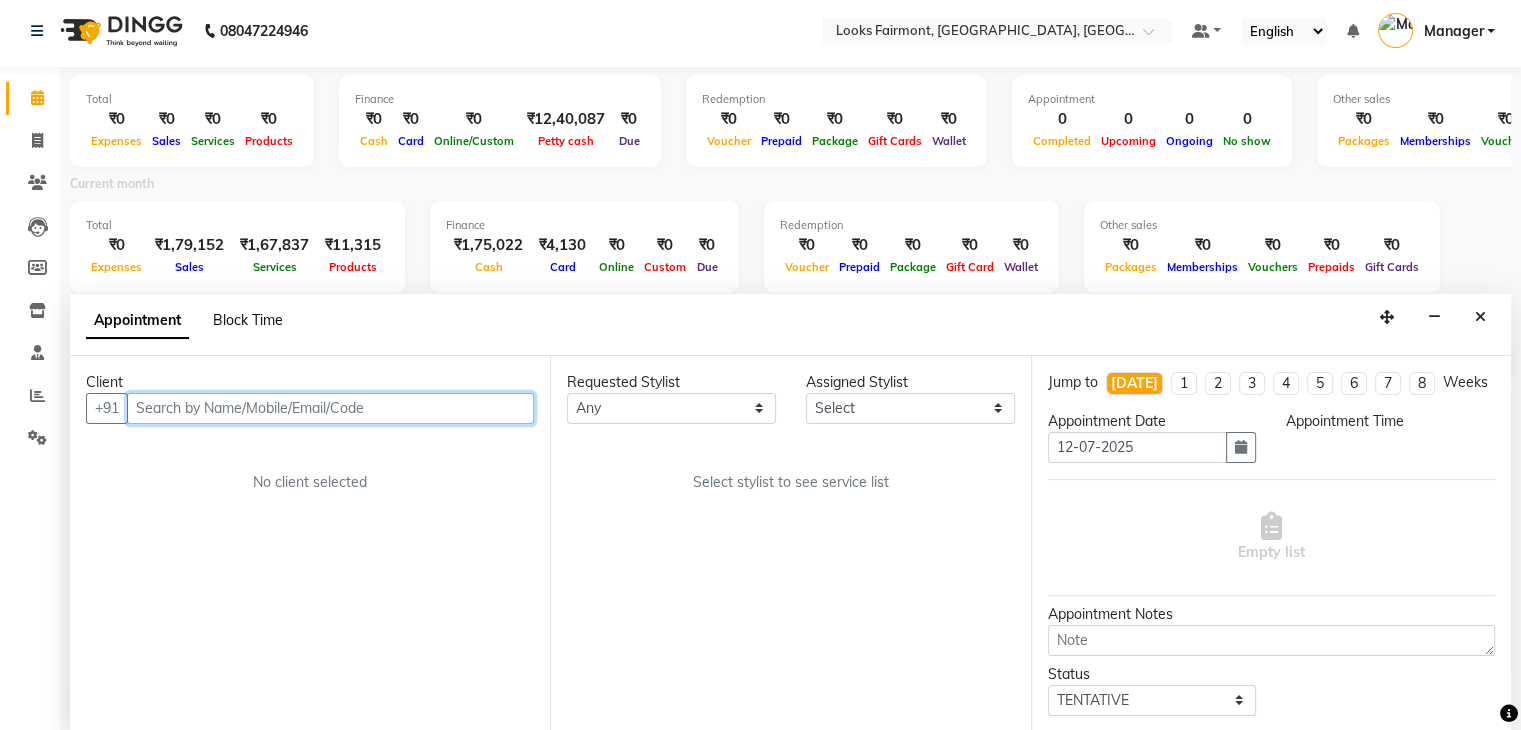 select on "540" 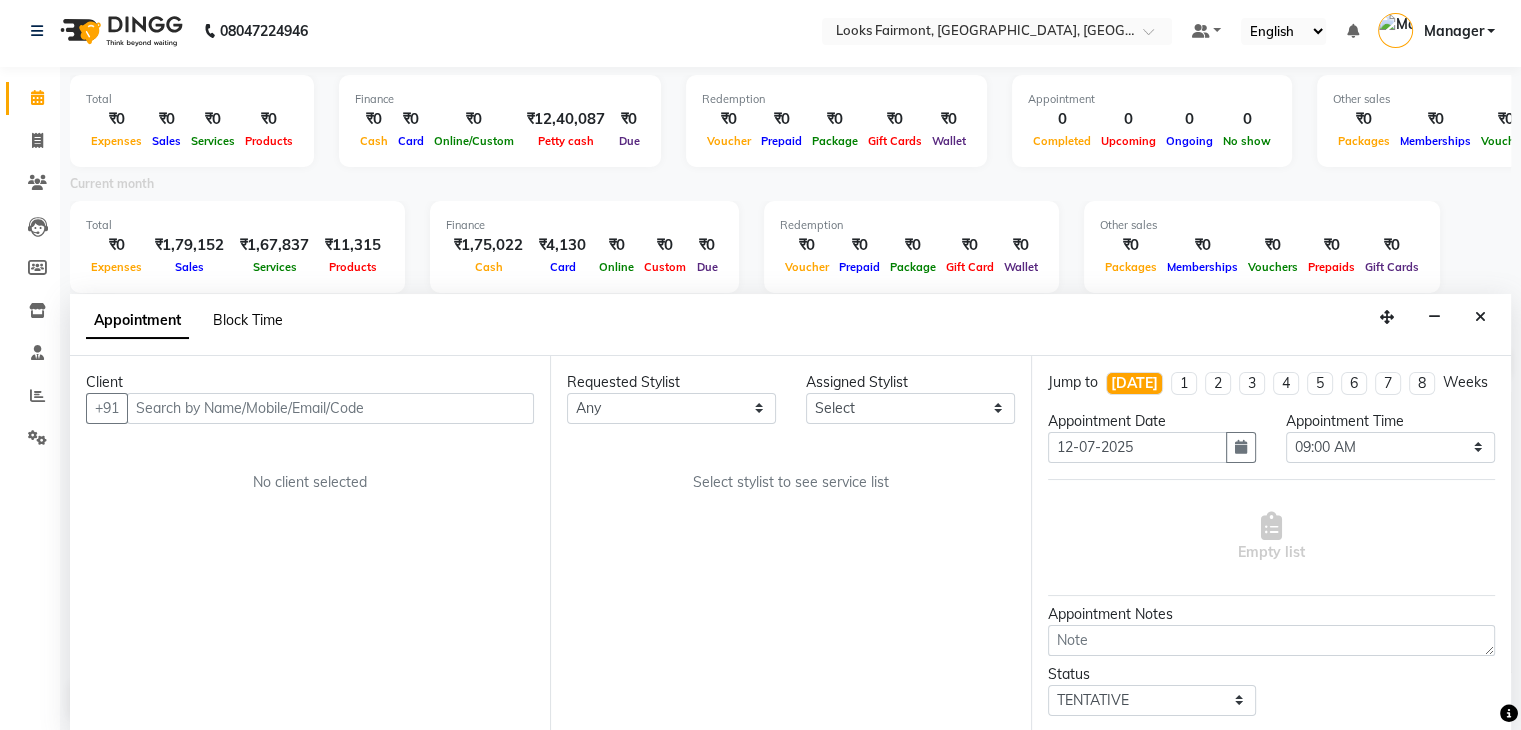 click on "Block Time" at bounding box center [248, 320] 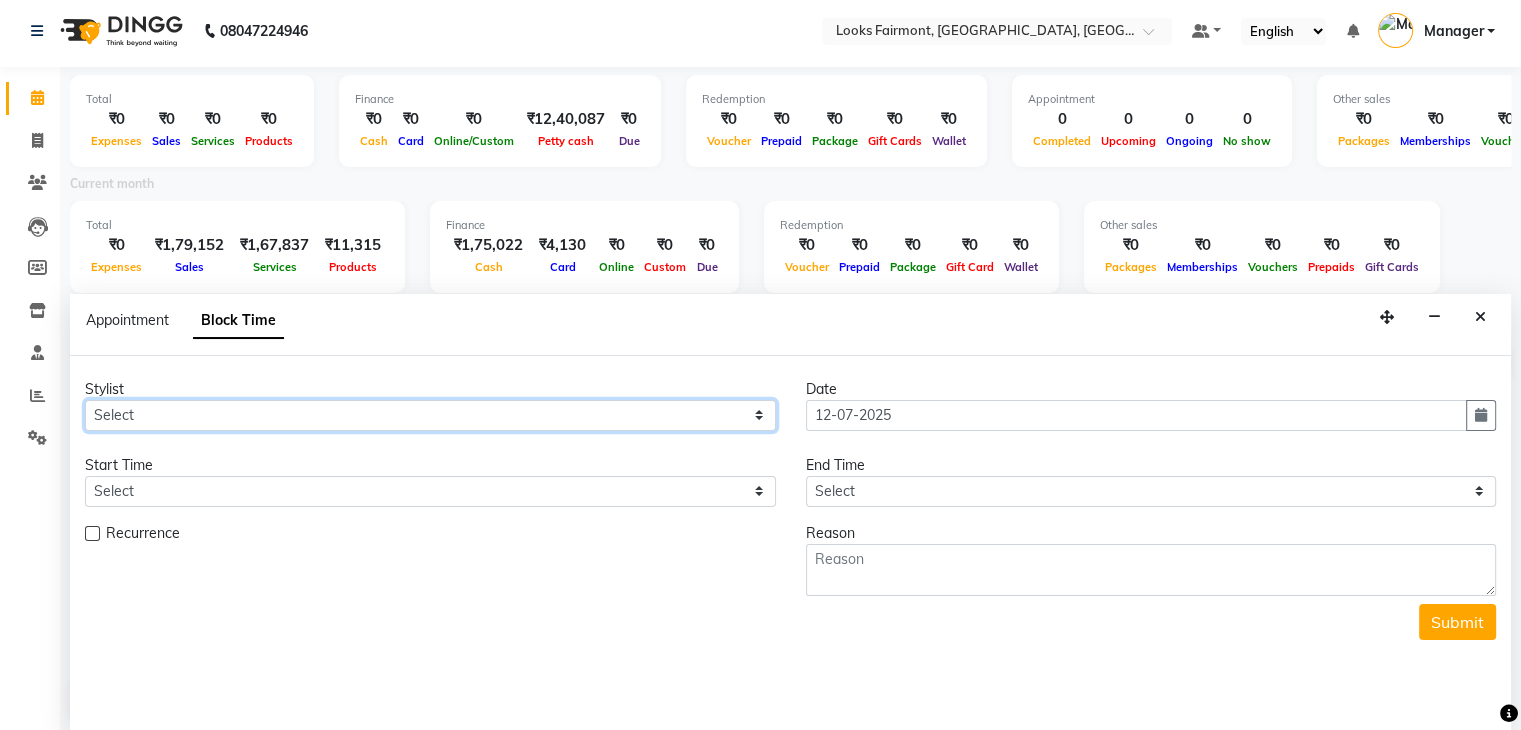 click on "Select Adil Anisa Counter_Sales Deepak_asst Nisha Preeti Rais Soring_mgr Sunita Tajuddin" at bounding box center (430, 415) 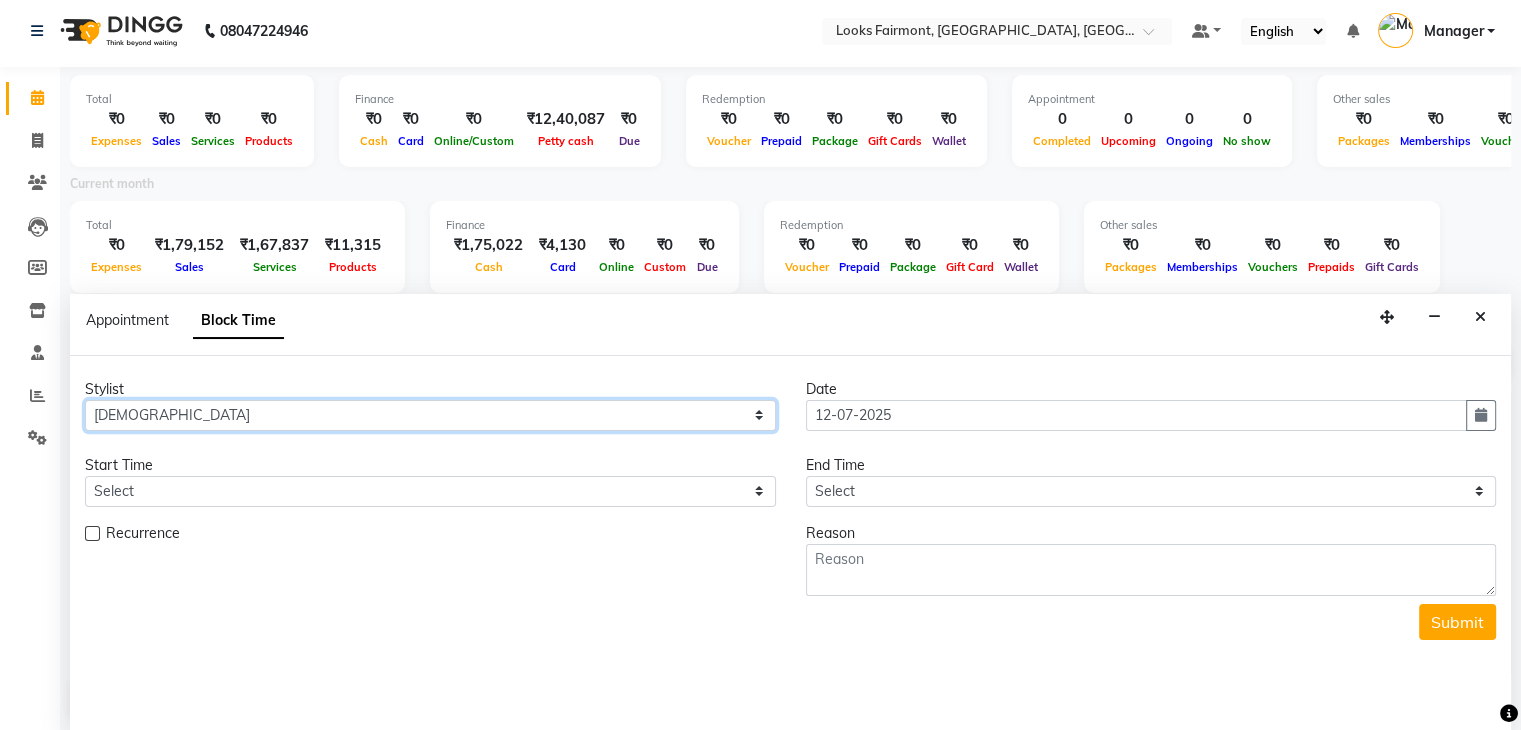click on "Select Adil Anisa Counter_Sales Deepak_asst Nisha Preeti Rais Soring_mgr Sunita Tajuddin" at bounding box center (430, 415) 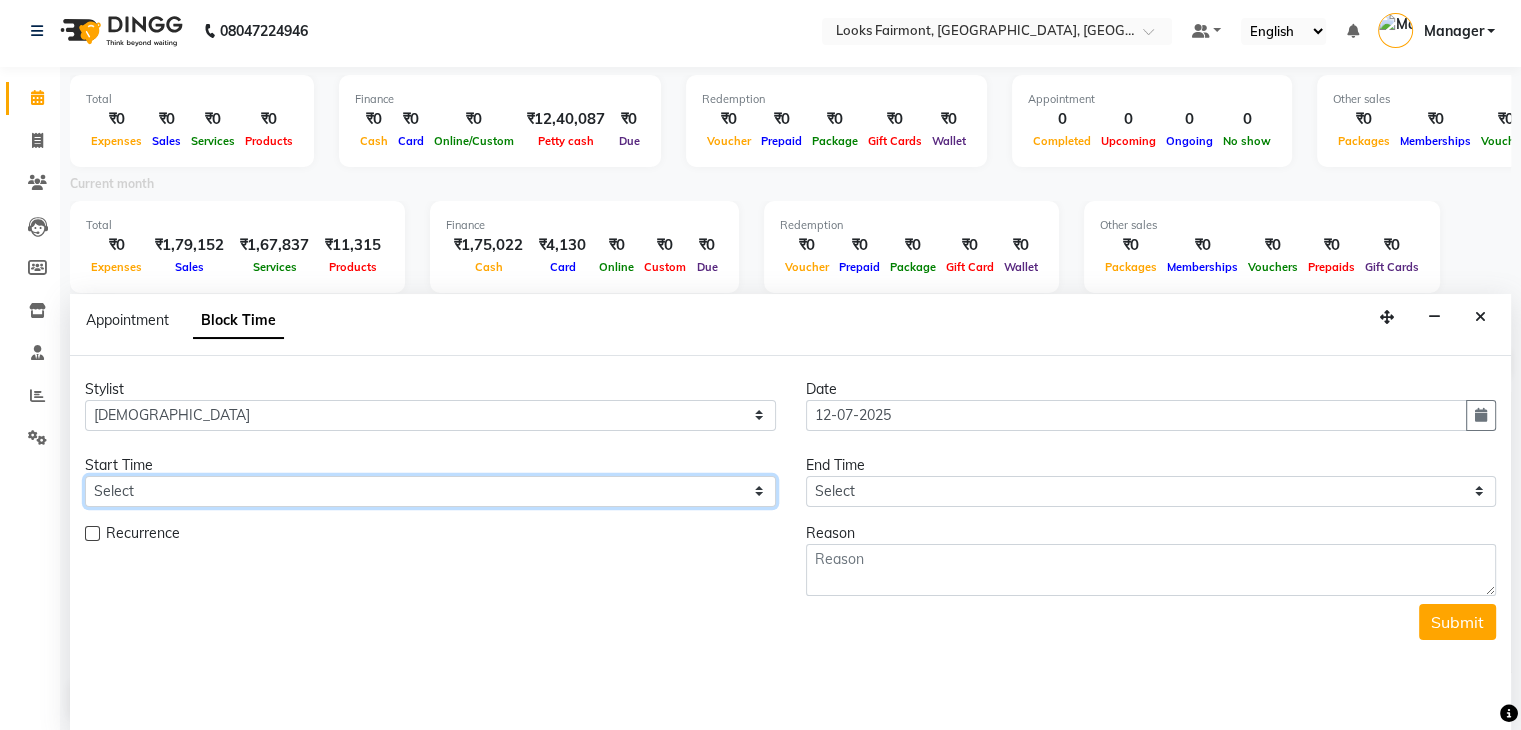click on "Select 09:00 AM 09:15 AM 09:30 AM 09:45 AM 10:00 AM 10:15 AM 10:30 AM 10:45 AM 11:00 AM 11:15 AM 11:30 AM 11:45 AM 12:00 PM 12:15 PM 12:30 PM 12:45 PM 01:00 PM 01:15 PM 01:30 PM 01:45 PM 02:00 PM 02:15 PM 02:30 PM 02:45 PM 03:00 PM 03:15 PM 03:30 PM 03:45 PM 04:00 PM 04:15 PM 04:30 PM 04:45 PM 05:00 PM 05:15 PM 05:30 PM 05:45 PM 06:00 PM 06:15 PM 06:30 PM 06:45 PM 07:00 PM 07:15 PM 07:30 PM 07:45 PM 08:00 PM" at bounding box center [430, 491] 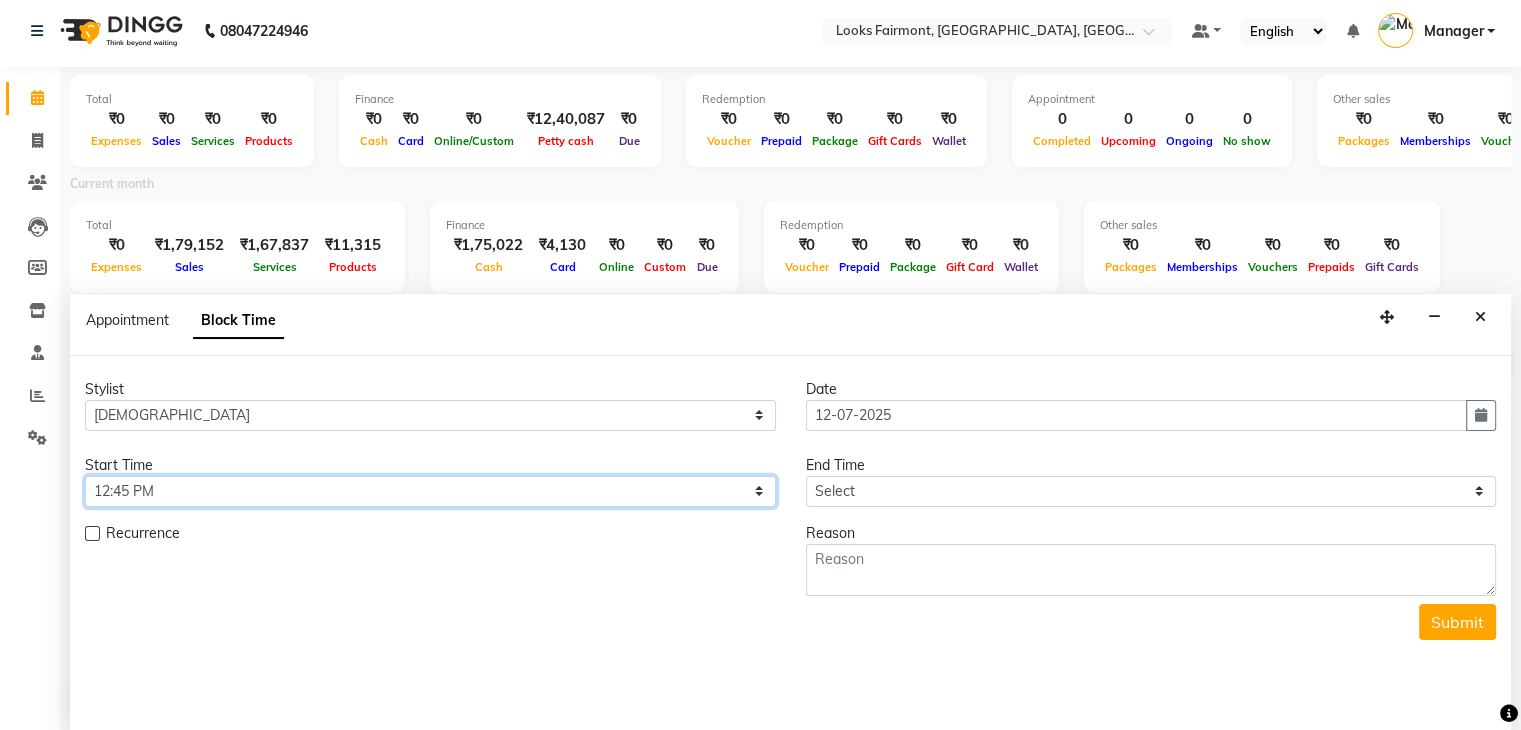 click on "Select 09:00 AM 09:15 AM 09:30 AM 09:45 AM 10:00 AM 10:15 AM 10:30 AM 10:45 AM 11:00 AM 11:15 AM 11:30 AM 11:45 AM 12:00 PM 12:15 PM 12:30 PM 12:45 PM 01:00 PM 01:15 PM 01:30 PM 01:45 PM 02:00 PM 02:15 PM 02:30 PM 02:45 PM 03:00 PM 03:15 PM 03:30 PM 03:45 PM 04:00 PM 04:15 PM 04:30 PM 04:45 PM 05:00 PM 05:15 PM 05:30 PM 05:45 PM 06:00 PM 06:15 PM 06:30 PM 06:45 PM 07:00 PM 07:15 PM 07:30 PM 07:45 PM 08:00 PM" at bounding box center [430, 491] 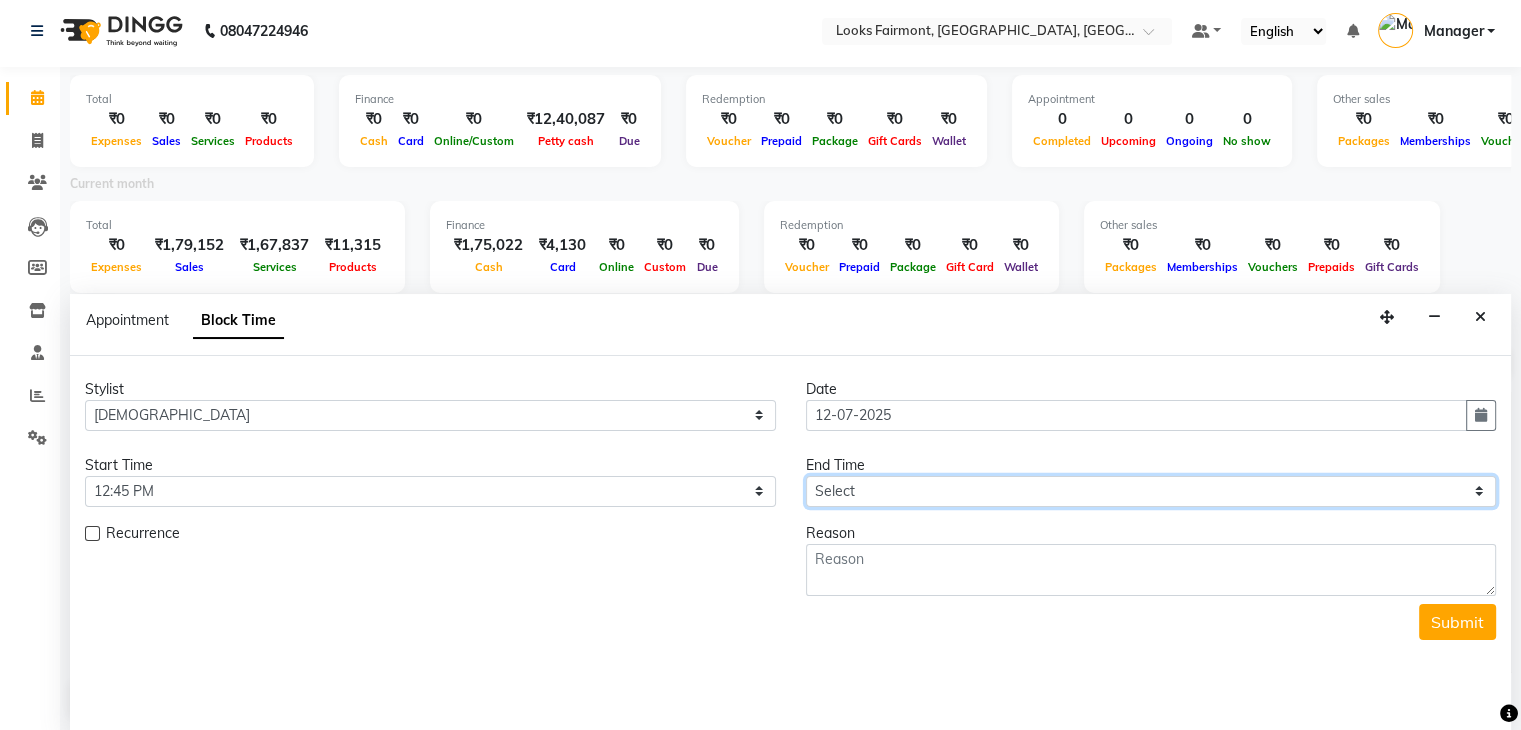 click on "Select 09:00 AM 09:15 AM 09:30 AM 09:45 AM 10:00 AM 10:15 AM 10:30 AM 10:45 AM 11:00 AM 11:15 AM 11:30 AM 11:45 AM 12:00 PM 12:15 PM 12:30 PM 12:45 PM 01:00 PM 01:15 PM 01:30 PM 01:45 PM 02:00 PM 02:15 PM 02:30 PM 02:45 PM 03:00 PM 03:15 PM 03:30 PM 03:45 PM 04:00 PM 04:15 PM 04:30 PM 04:45 PM 05:00 PM 05:15 PM 05:30 PM 05:45 PM 06:00 PM 06:15 PM 06:30 PM 06:45 PM 07:00 PM 07:15 PM 07:30 PM 07:45 PM 08:00 PM" at bounding box center (1151, 491) 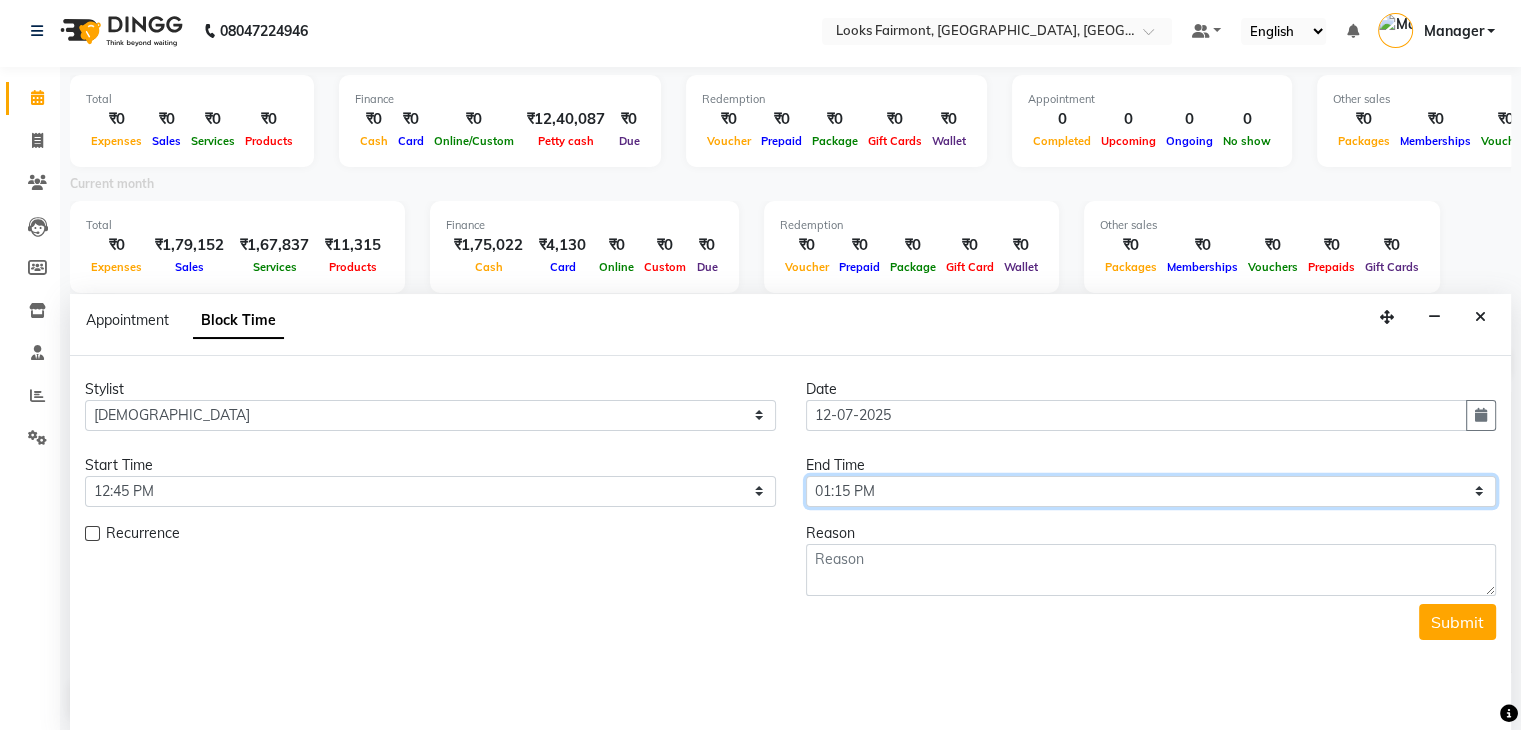 click on "Select 09:00 AM 09:15 AM 09:30 AM 09:45 AM 10:00 AM 10:15 AM 10:30 AM 10:45 AM 11:00 AM 11:15 AM 11:30 AM 11:45 AM 12:00 PM 12:15 PM 12:30 PM 12:45 PM 01:00 PM 01:15 PM 01:30 PM 01:45 PM 02:00 PM 02:15 PM 02:30 PM 02:45 PM 03:00 PM 03:15 PM 03:30 PM 03:45 PM 04:00 PM 04:15 PM 04:30 PM 04:45 PM 05:00 PM 05:15 PM 05:30 PM 05:45 PM 06:00 PM 06:15 PM 06:30 PM 06:45 PM 07:00 PM 07:15 PM 07:30 PM 07:45 PM 08:00 PM" at bounding box center (1151, 491) 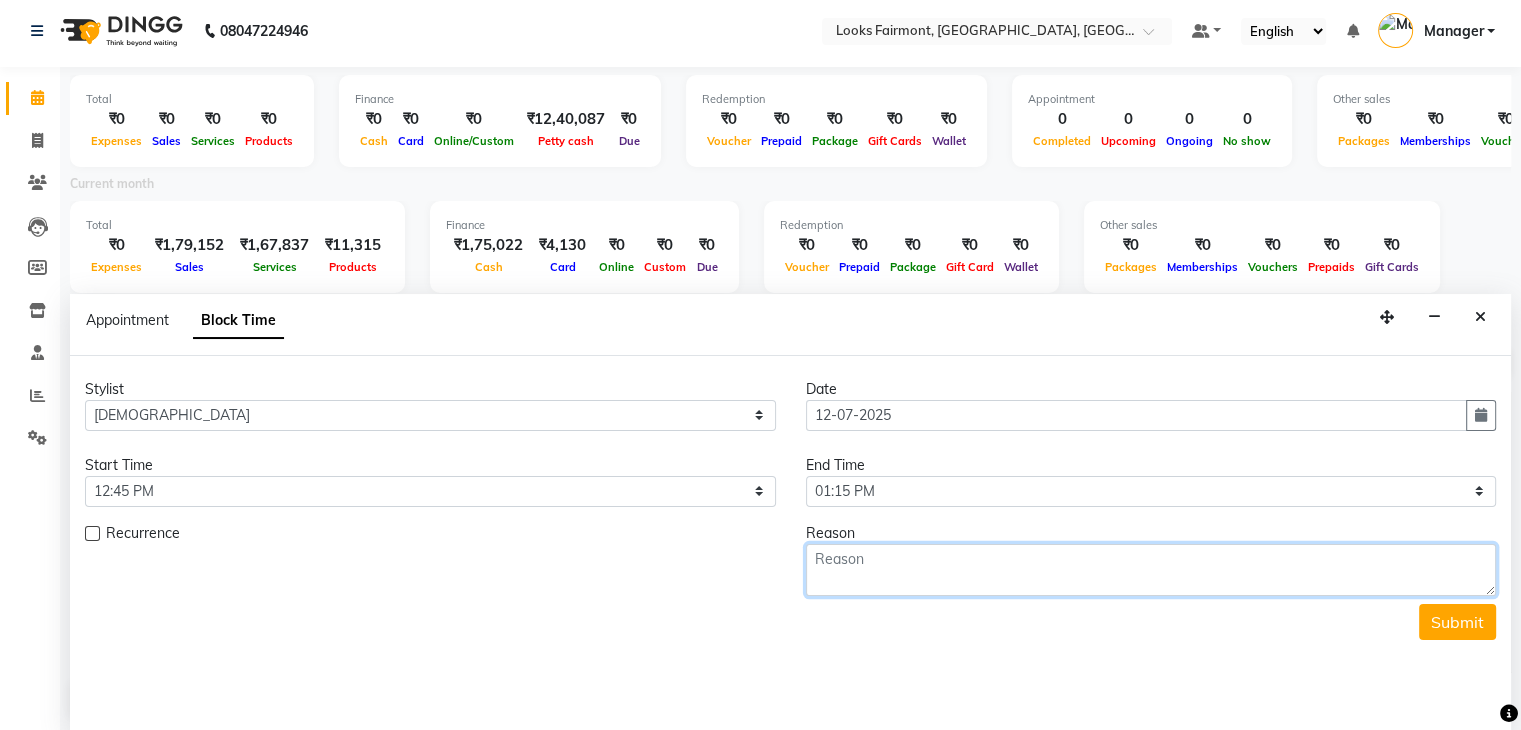 click at bounding box center [1151, 570] 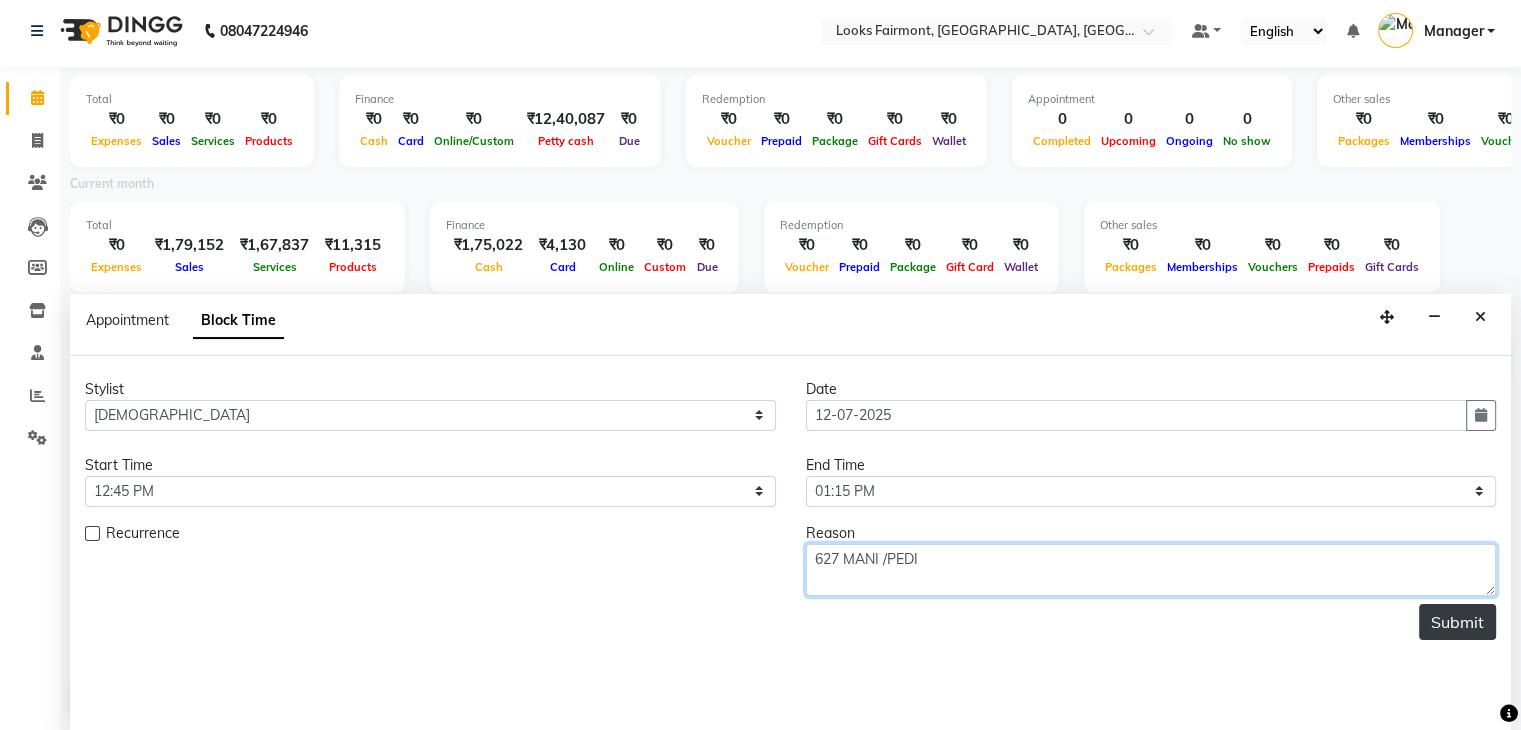 type on "627 MANI /PEDI" 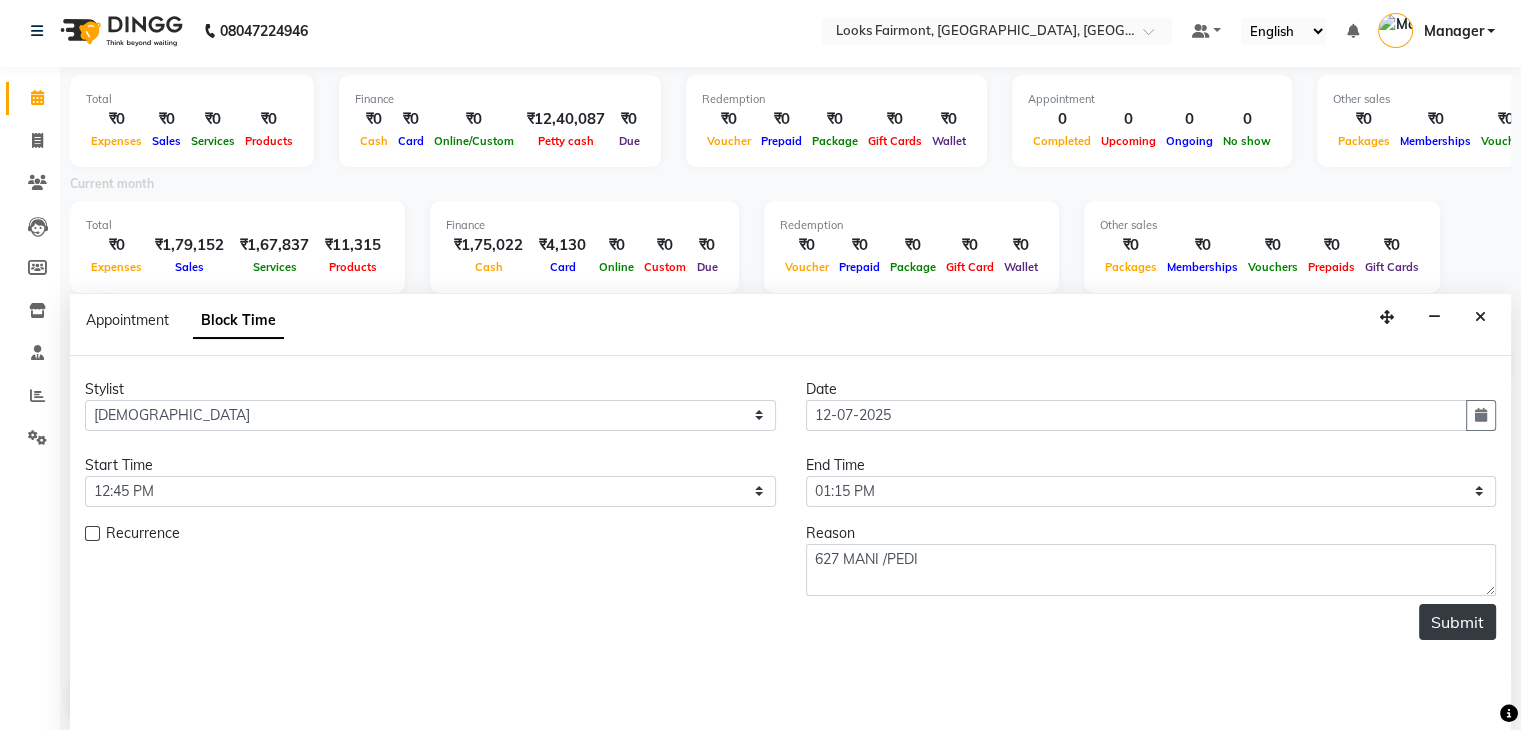 click on "Submit" at bounding box center (1457, 622) 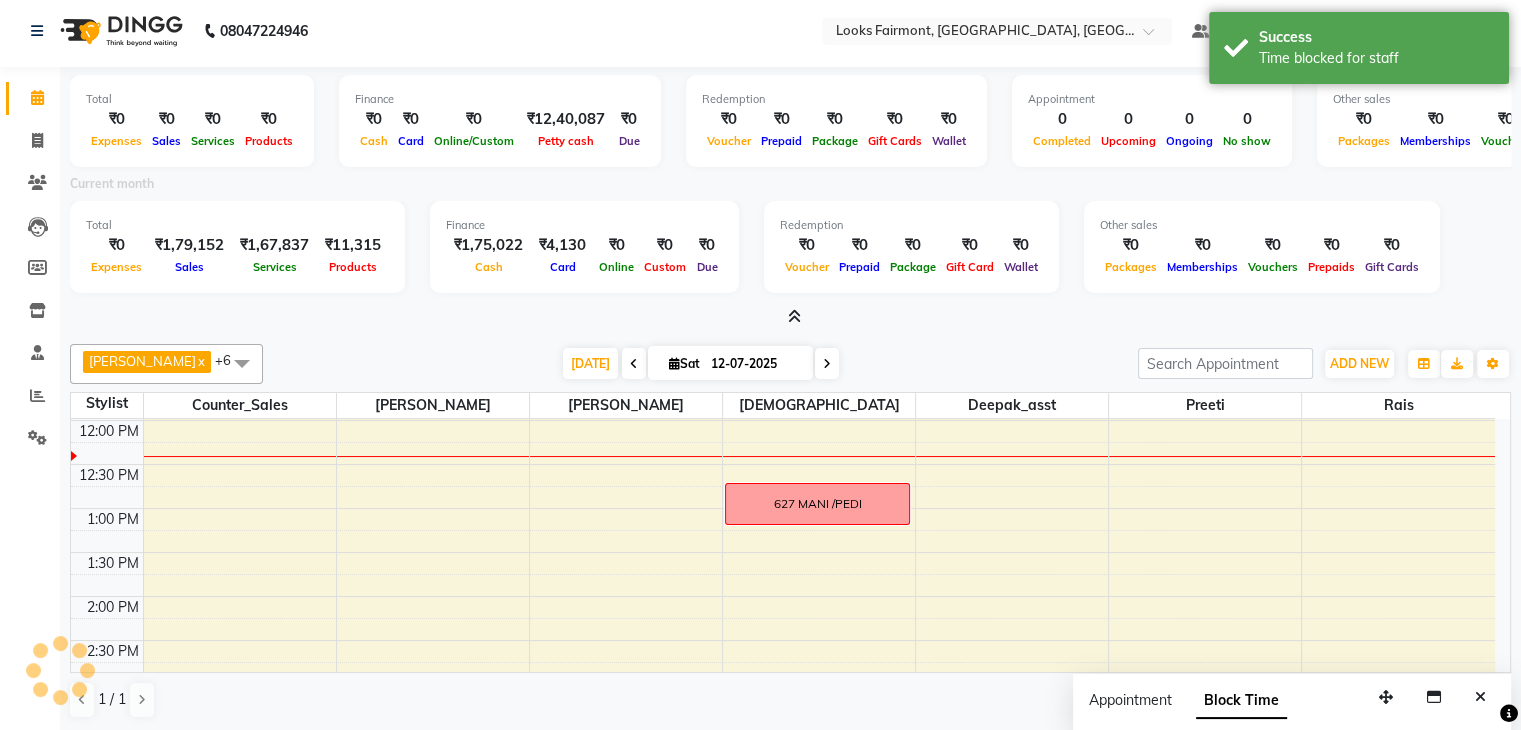 scroll, scrollTop: 0, scrollLeft: 0, axis: both 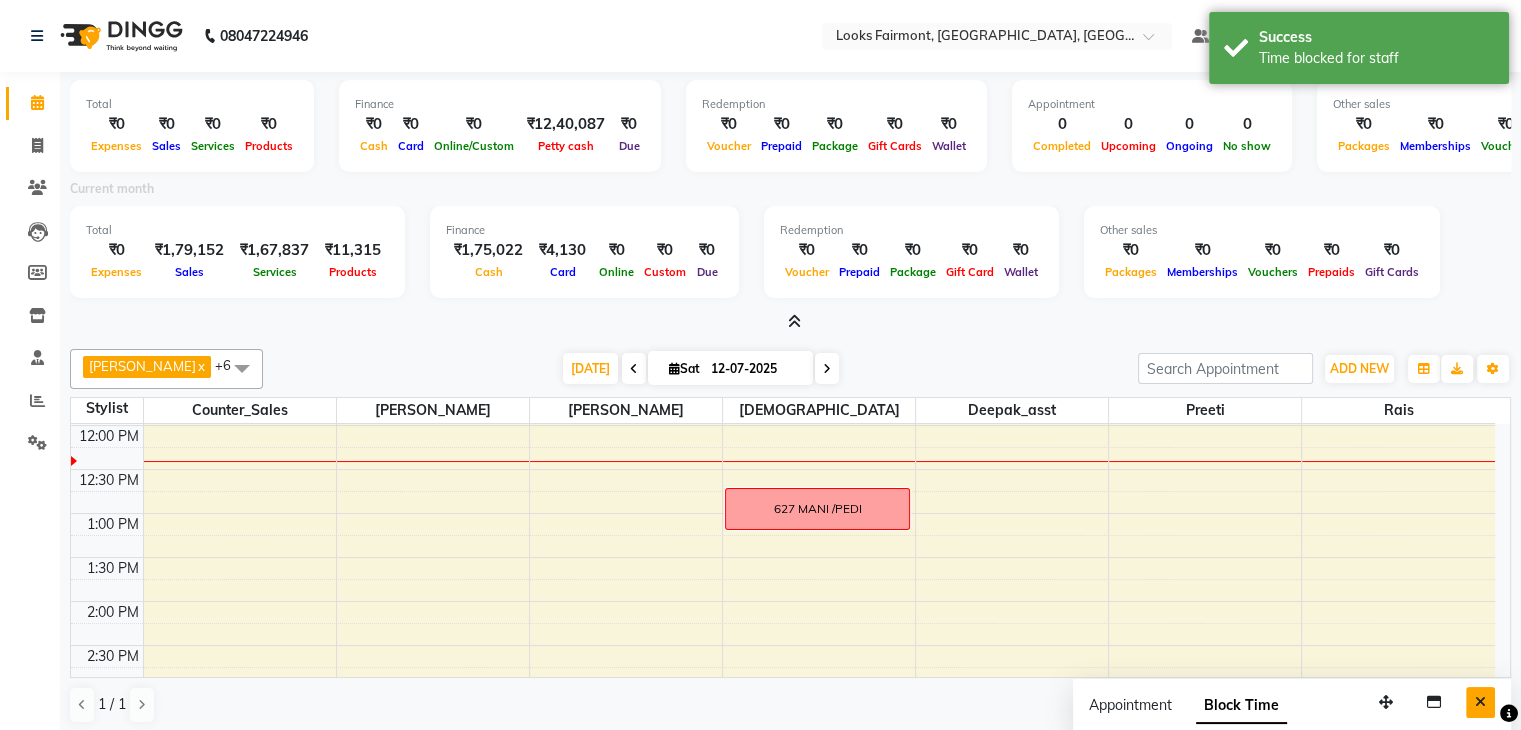 click at bounding box center (1480, 702) 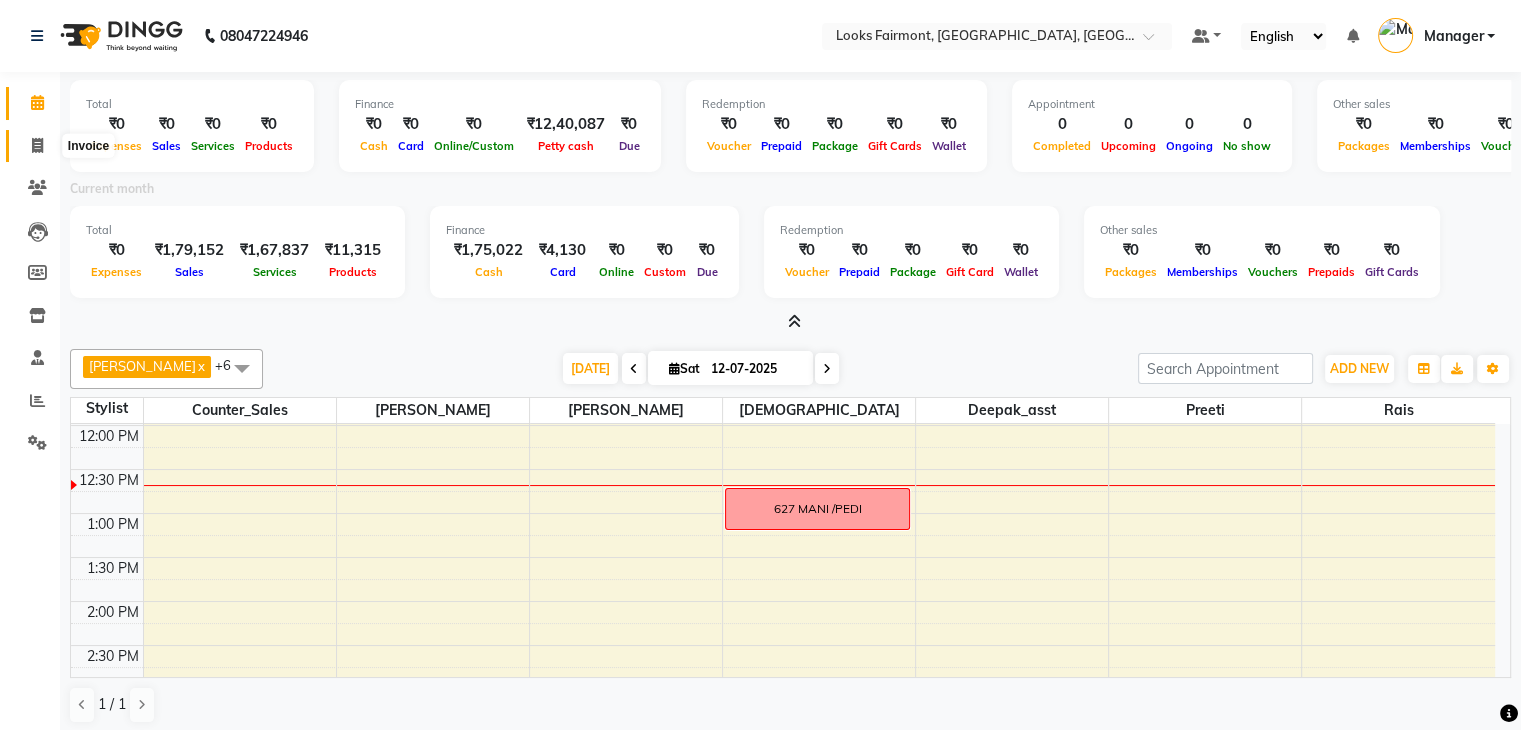 click 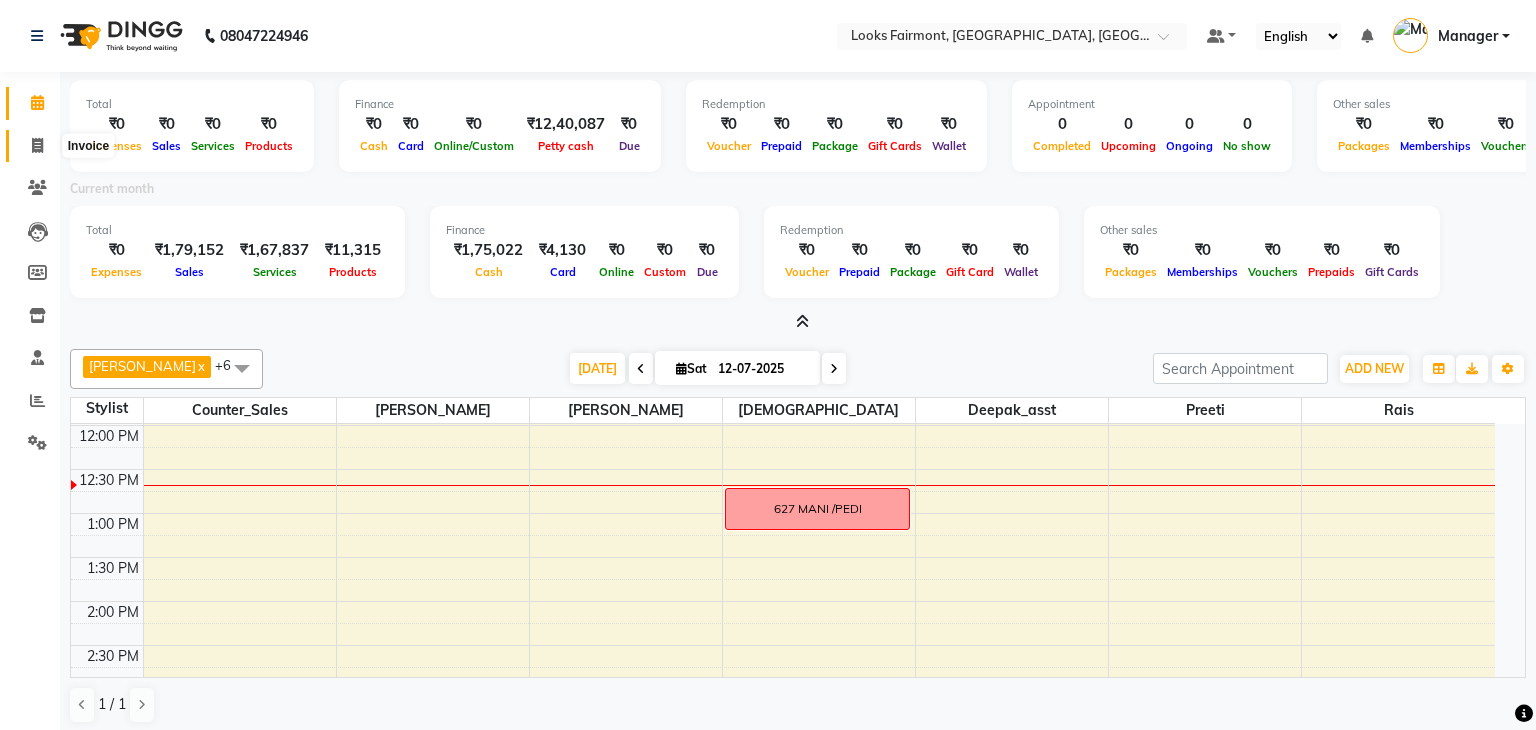 select on "8139" 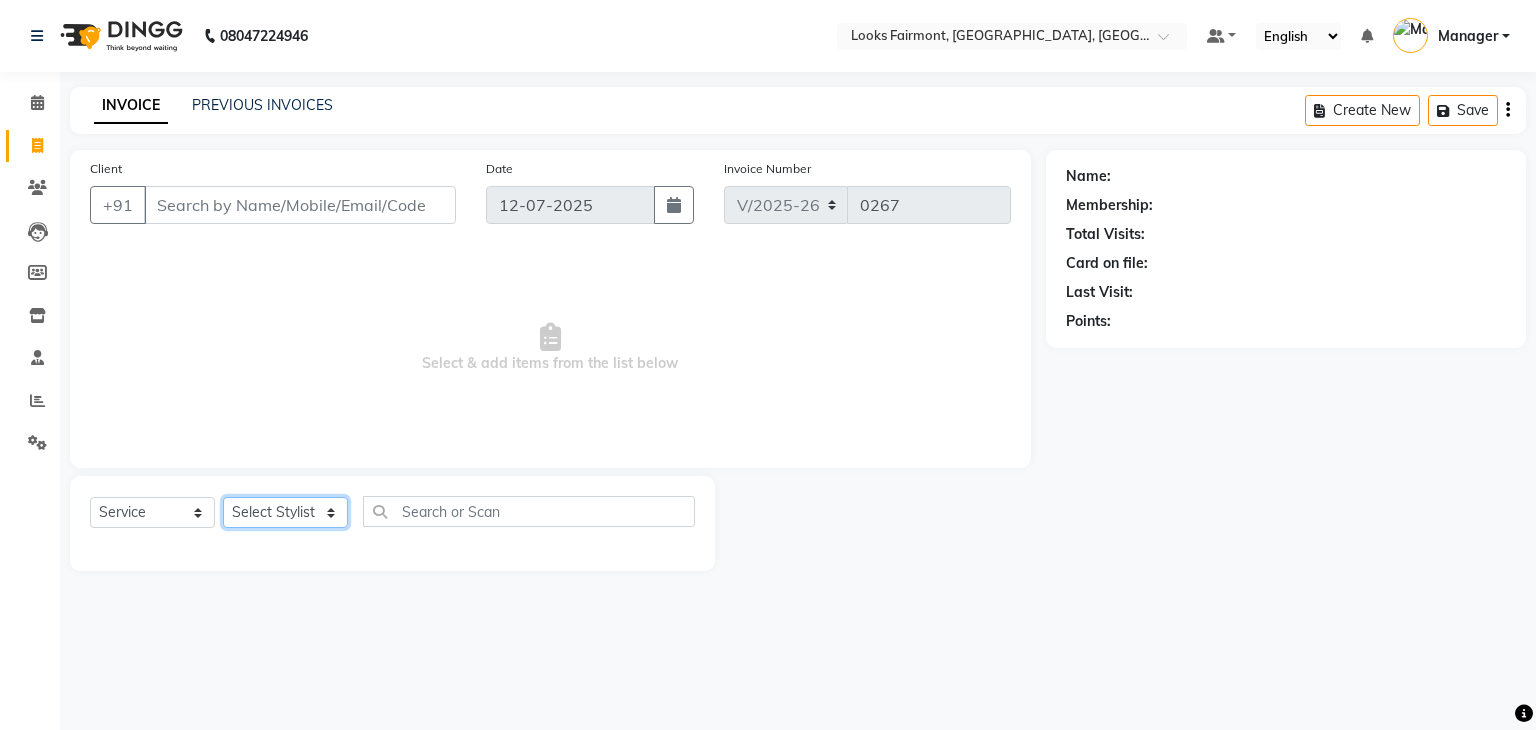 click on "Select Stylist Adil Anisa Counter_Sales Deepak_asst Manager Nisha Preeti Rais Soring_mgr Sunita Tajuddin" 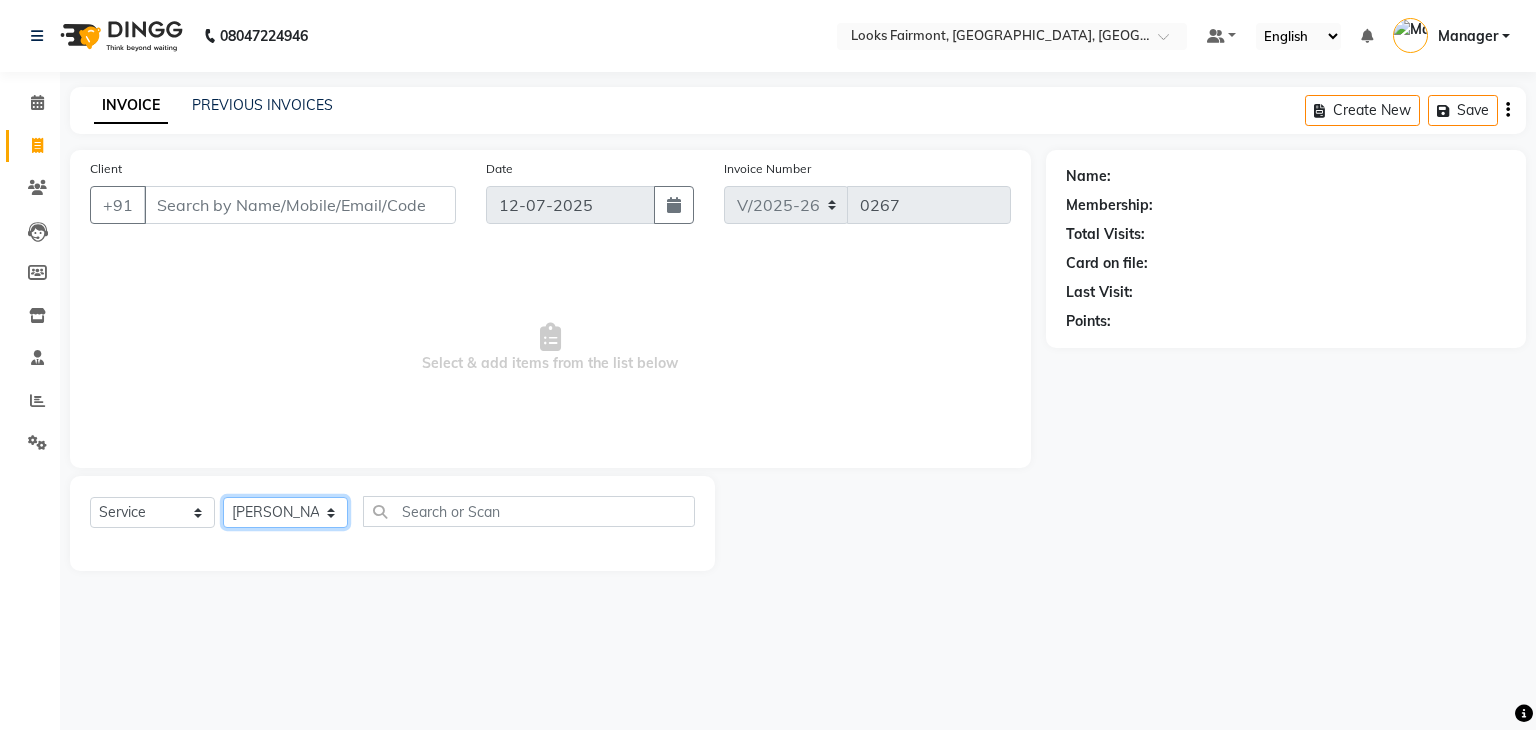 click on "Select Stylist Adil Anisa Counter_Sales Deepak_asst Manager Nisha Preeti Rais Soring_mgr Sunita Tajuddin" 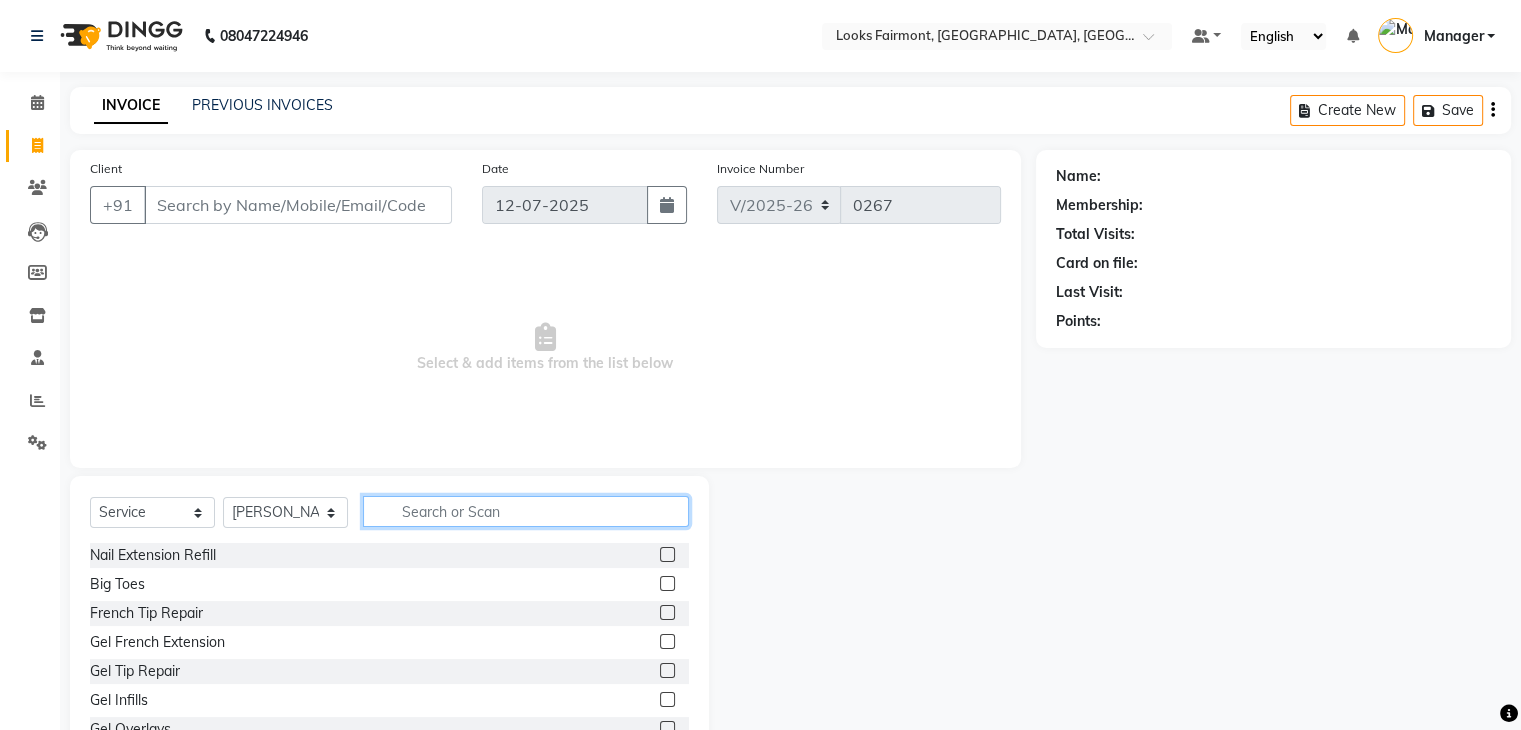 click 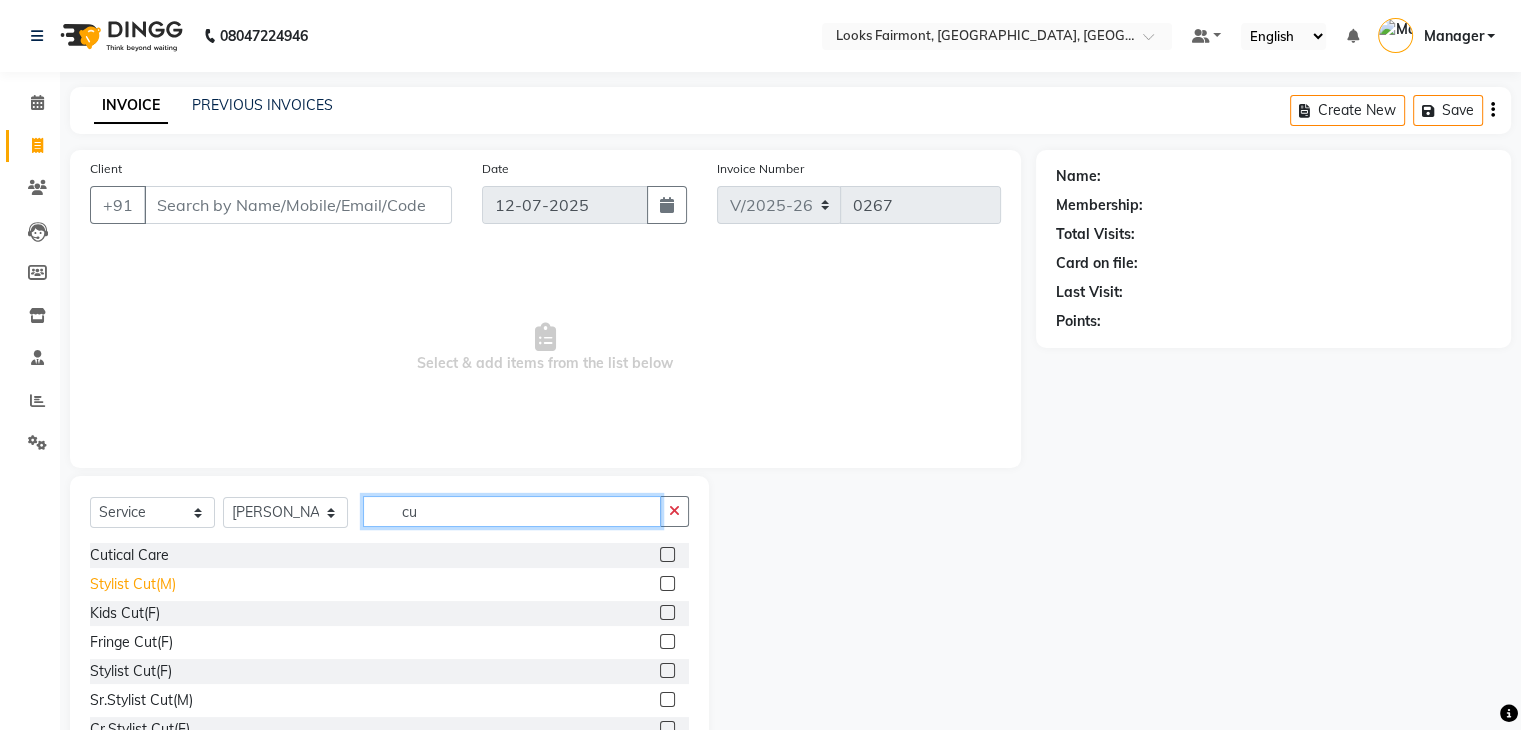 type on "cu" 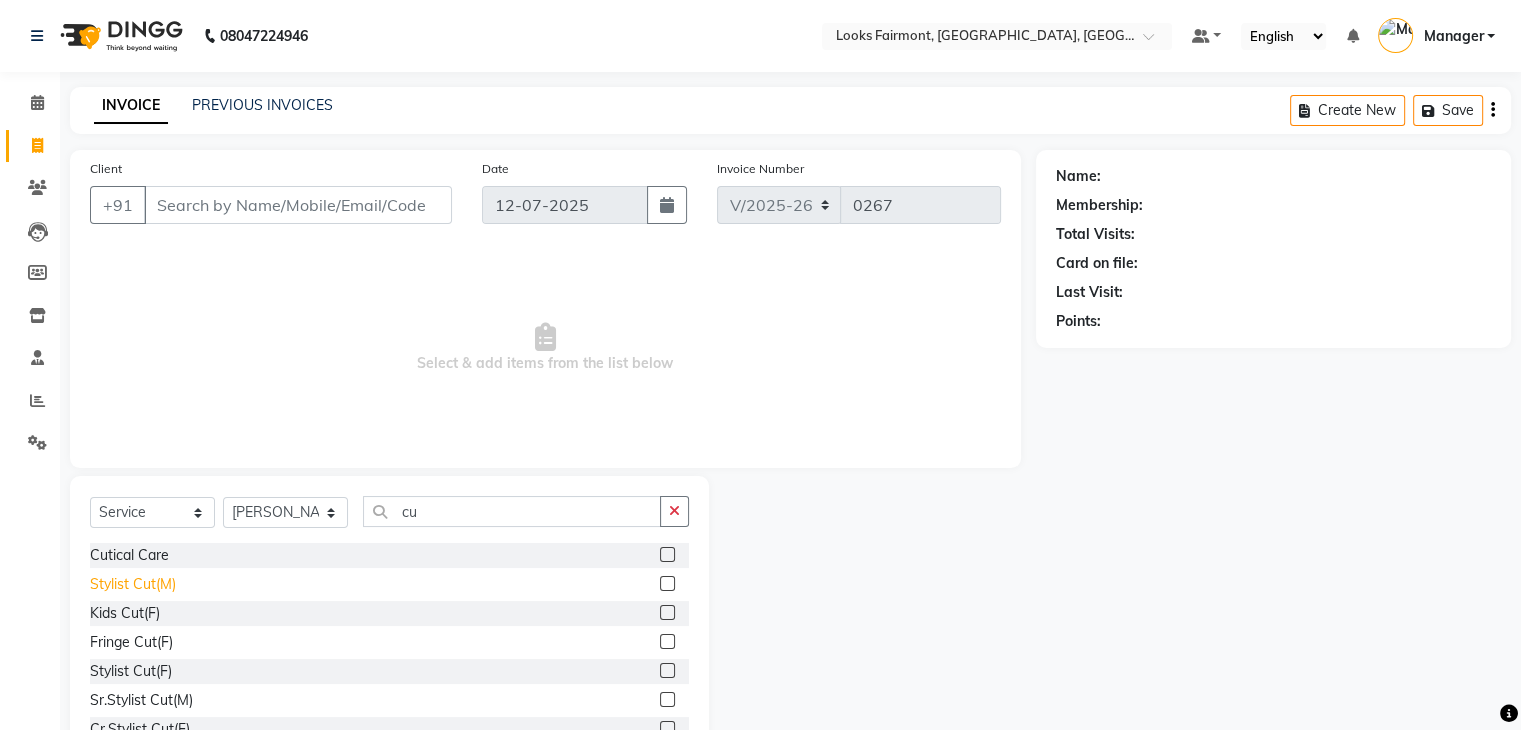 click on "Stylist Cut(M)" 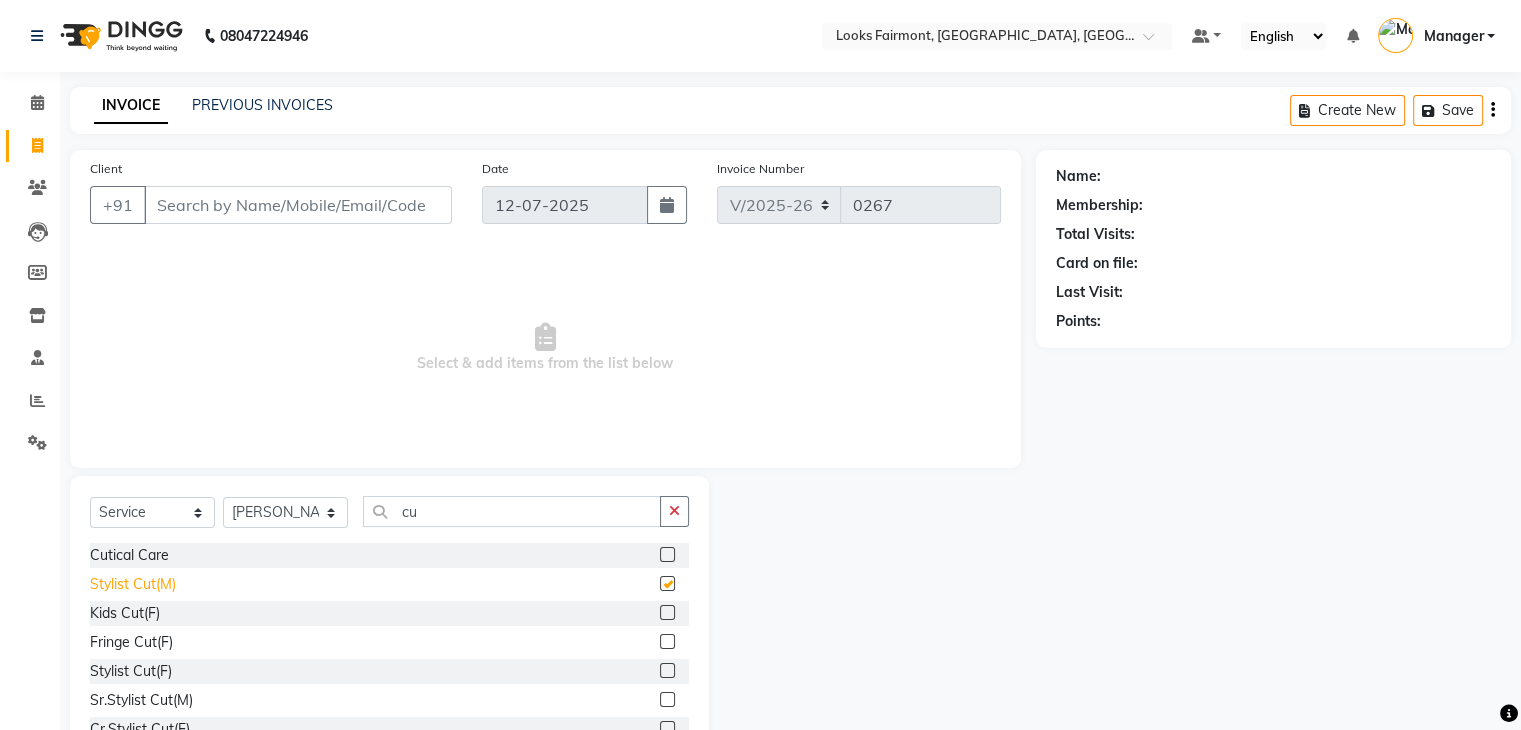 checkbox on "false" 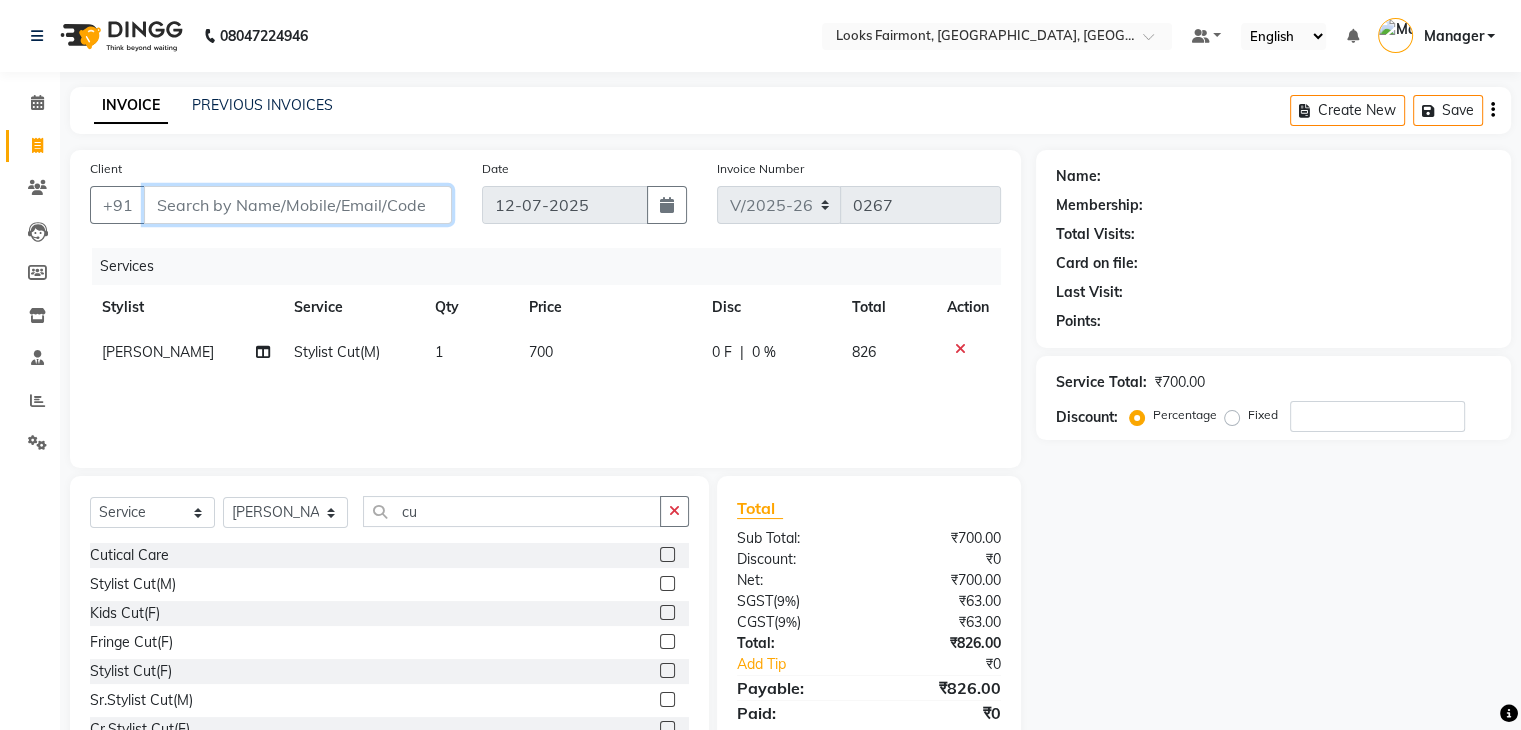 click on "Client" at bounding box center [298, 205] 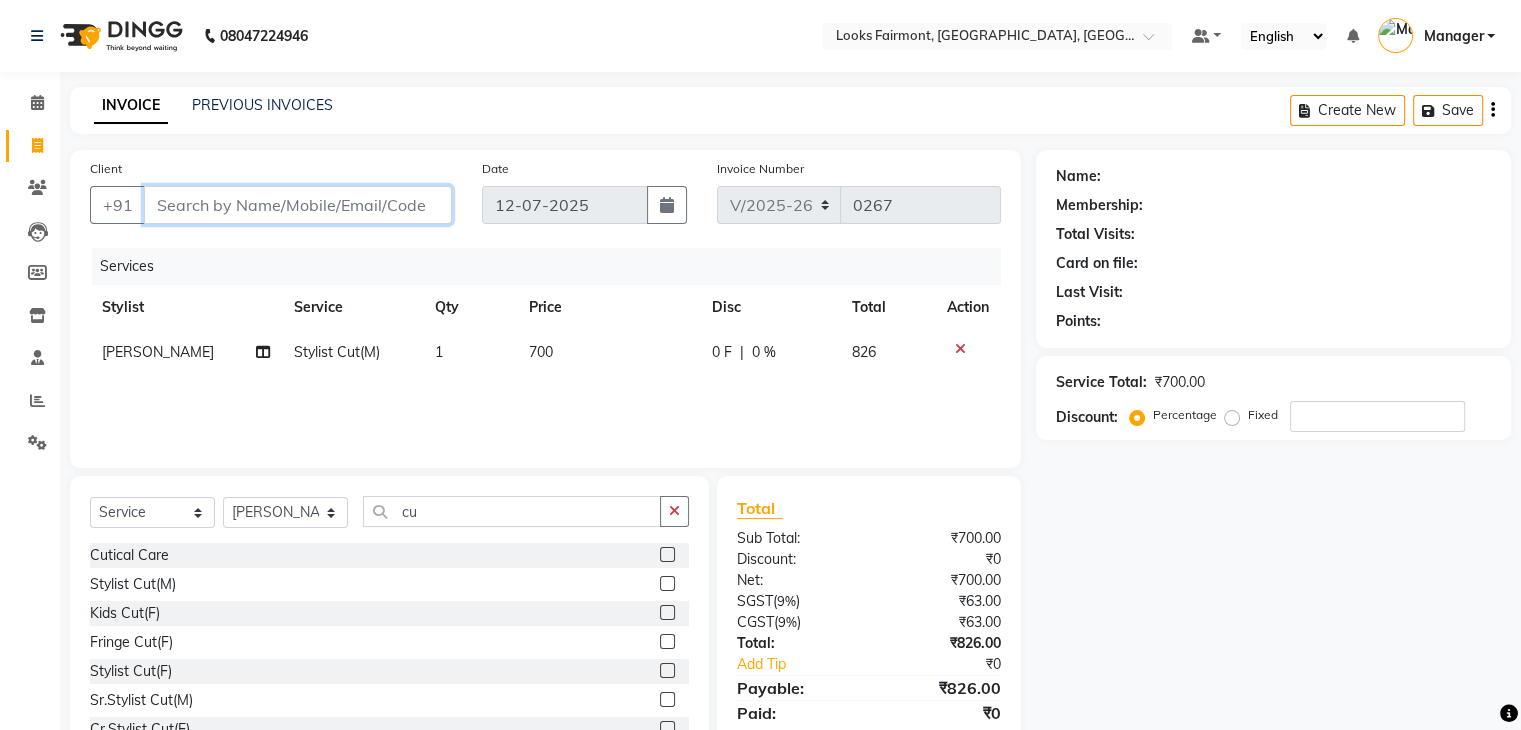 type on "1" 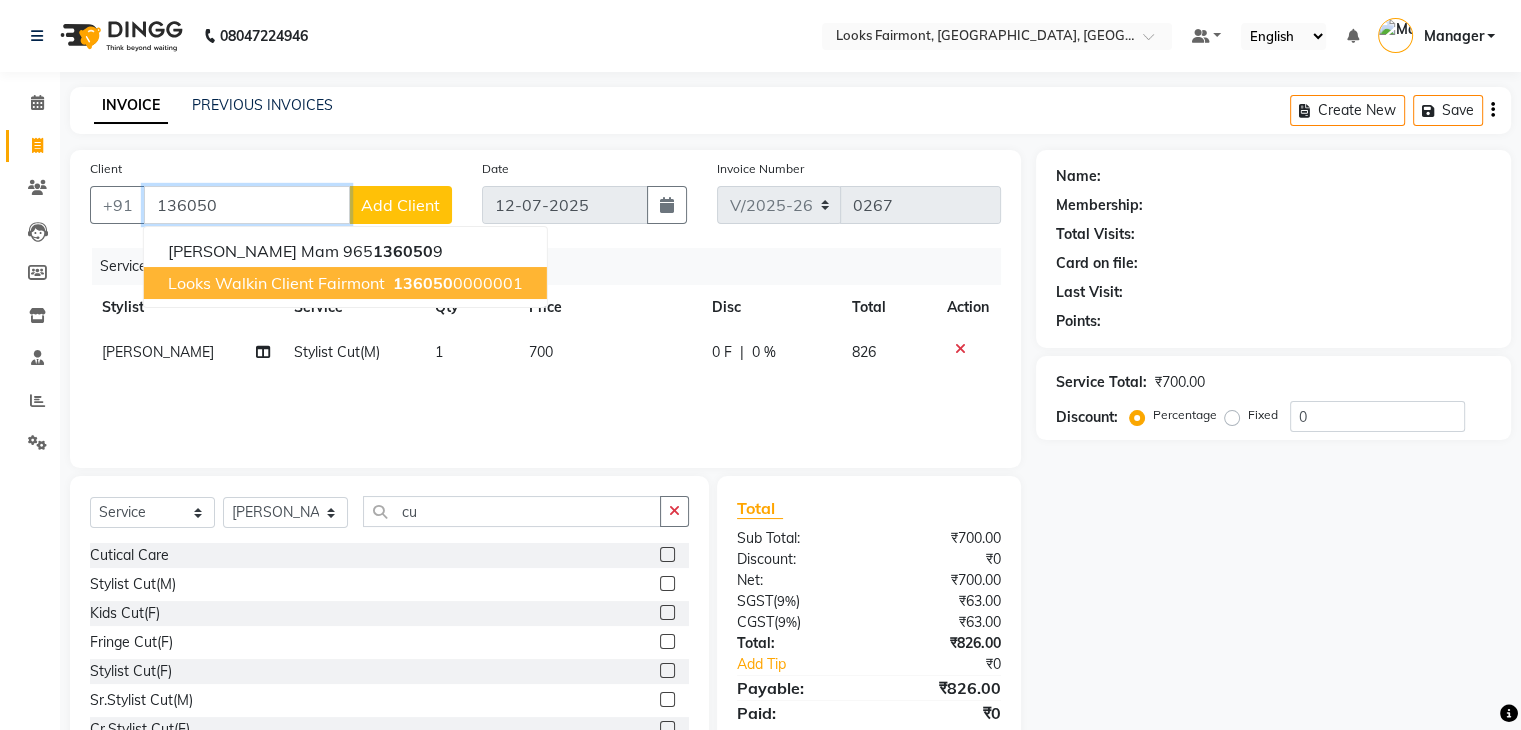 click on "Looks Walkin Client Fairmont" at bounding box center [276, 283] 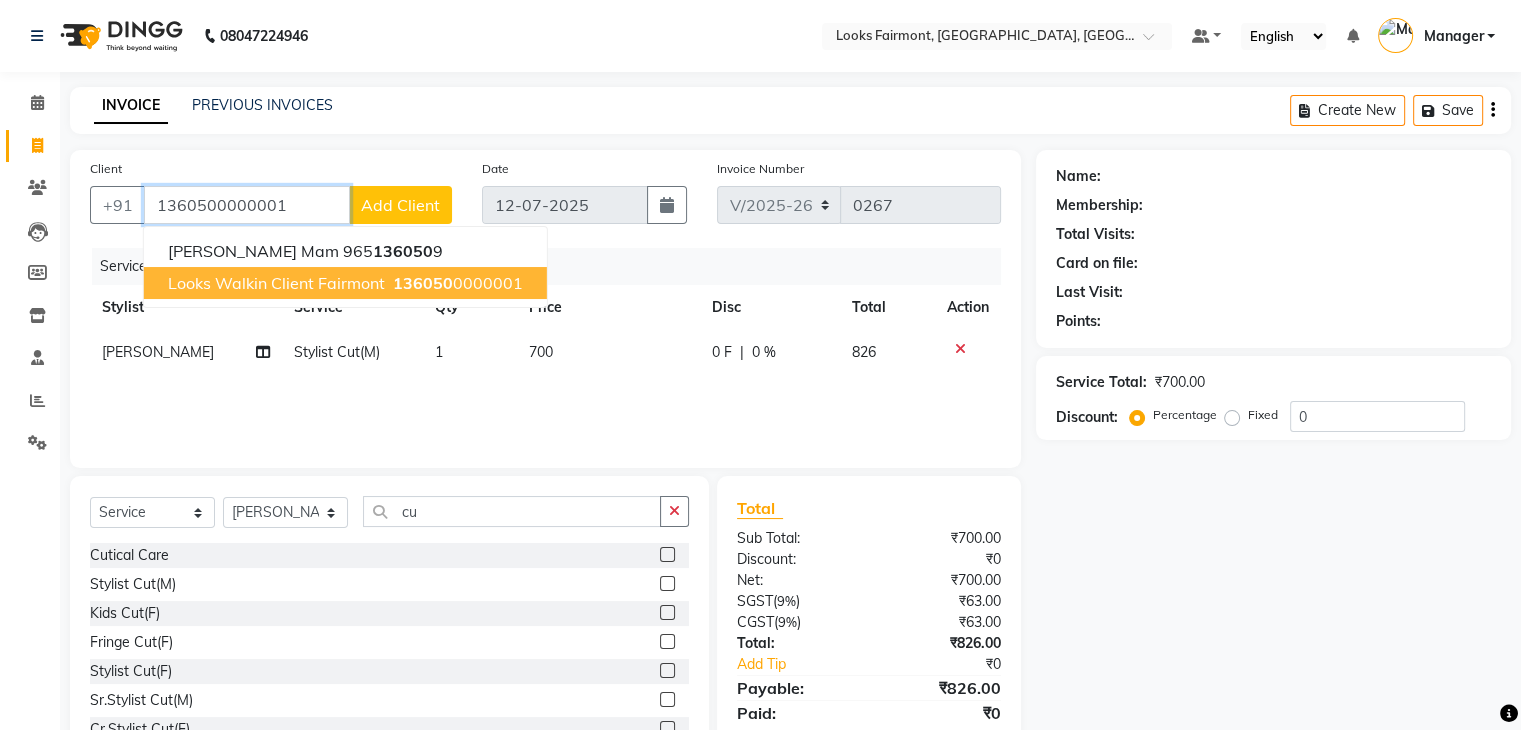 type on "1360500000001" 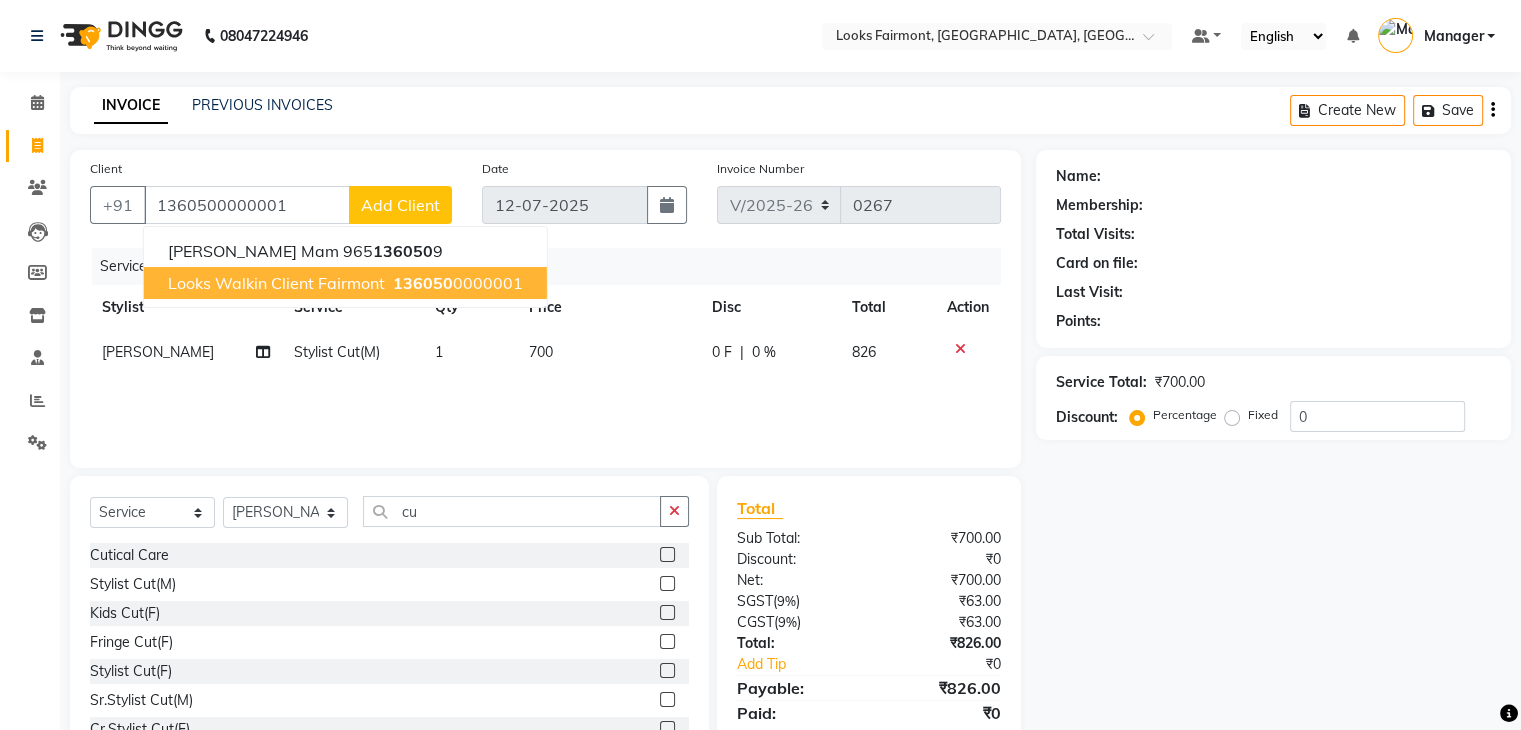 select on "1: Object" 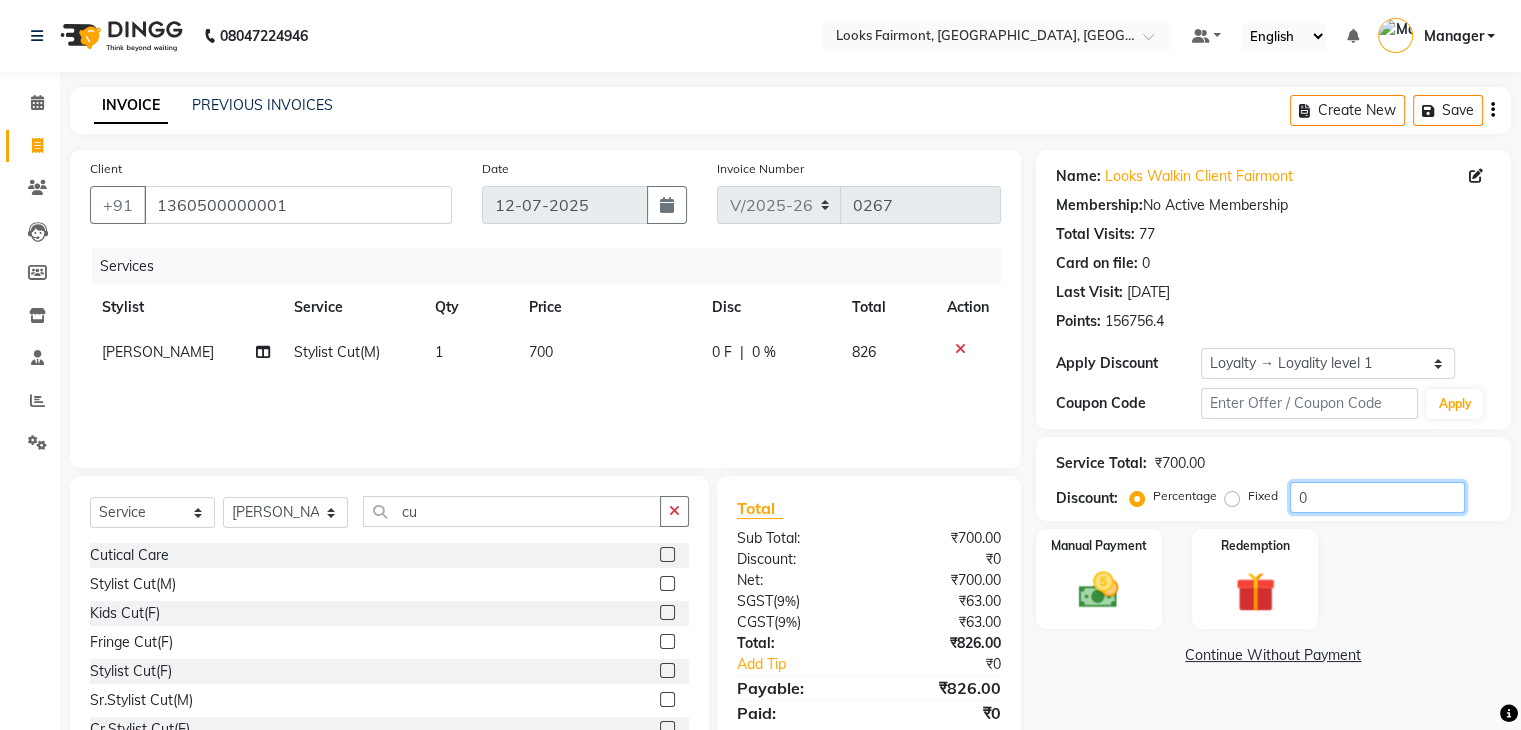 click on "0" 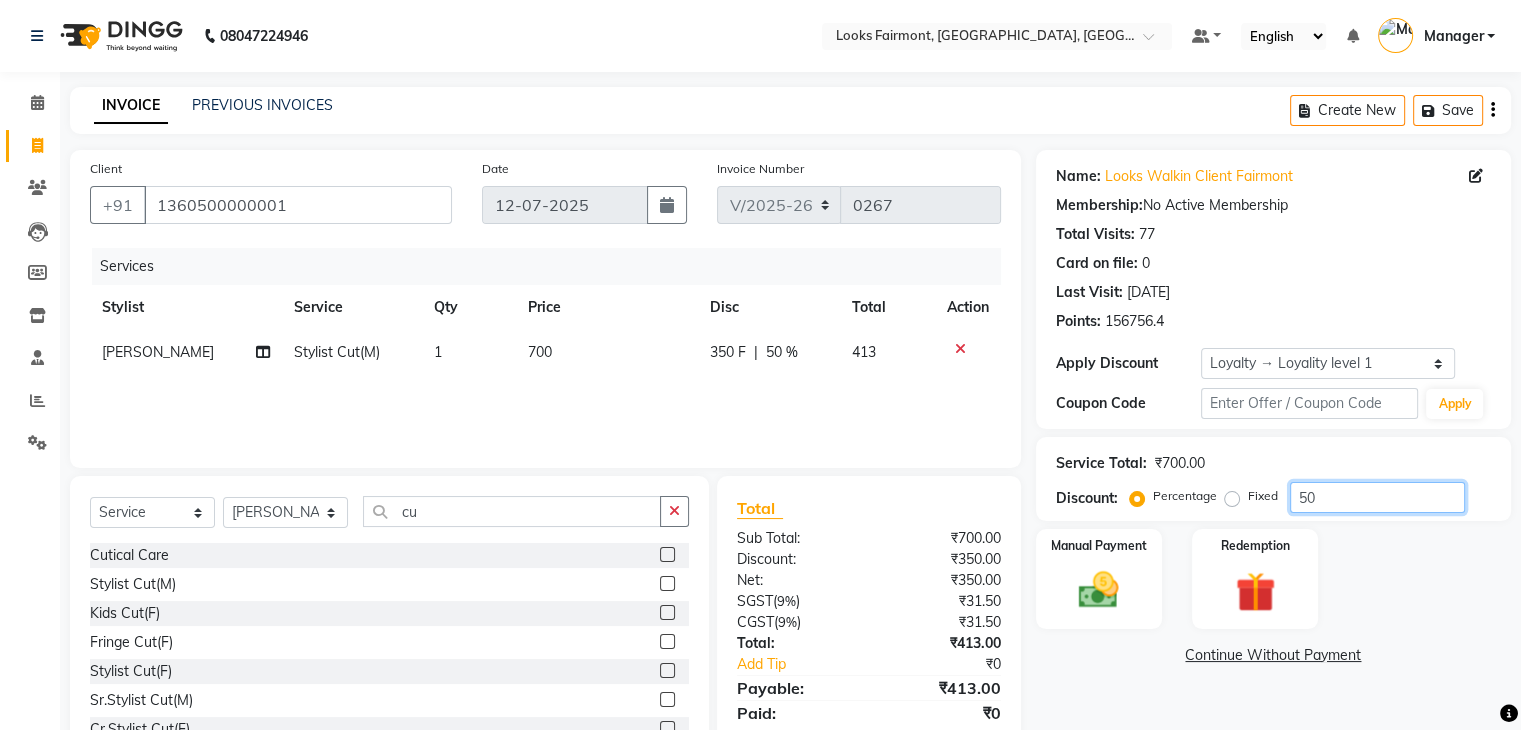 scroll, scrollTop: 72, scrollLeft: 0, axis: vertical 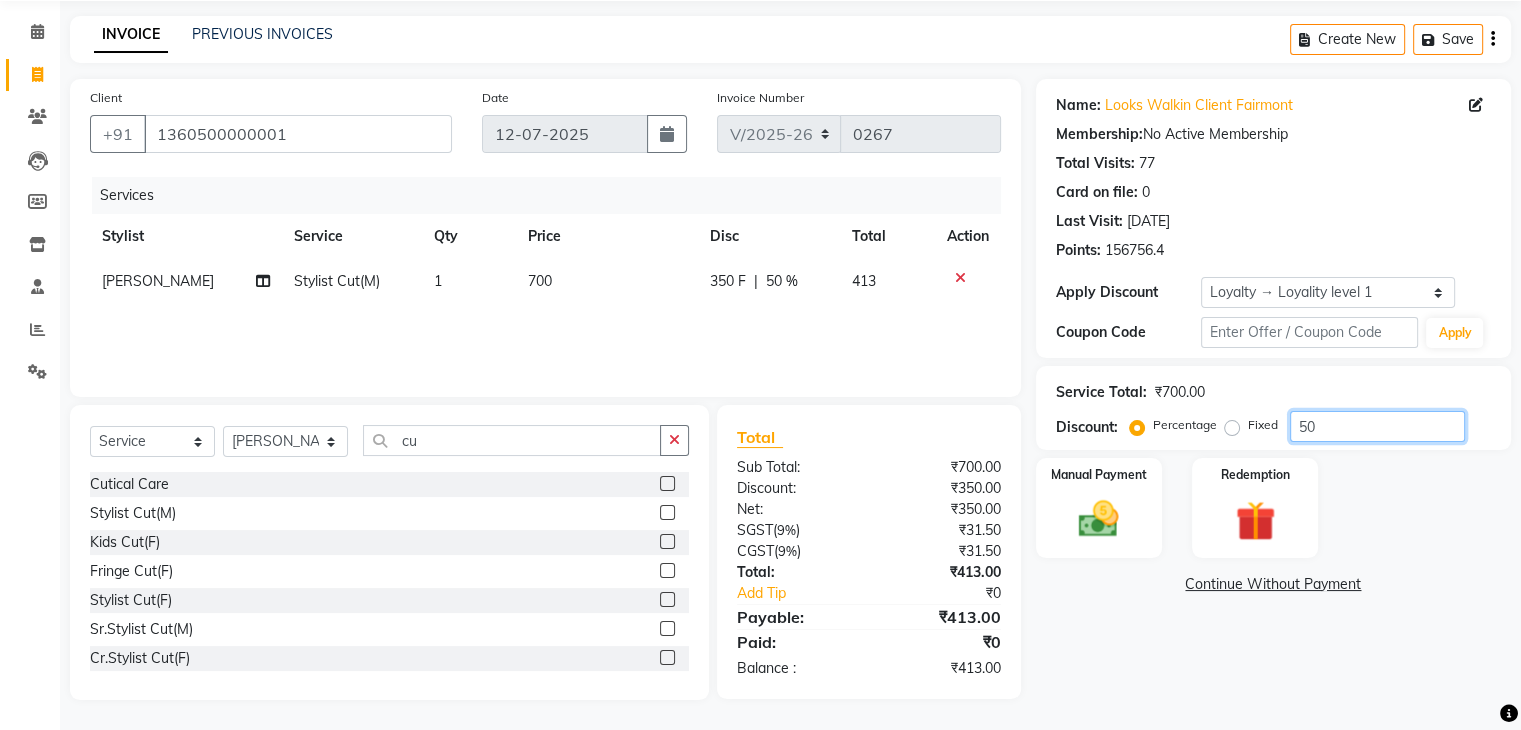 type on "50" 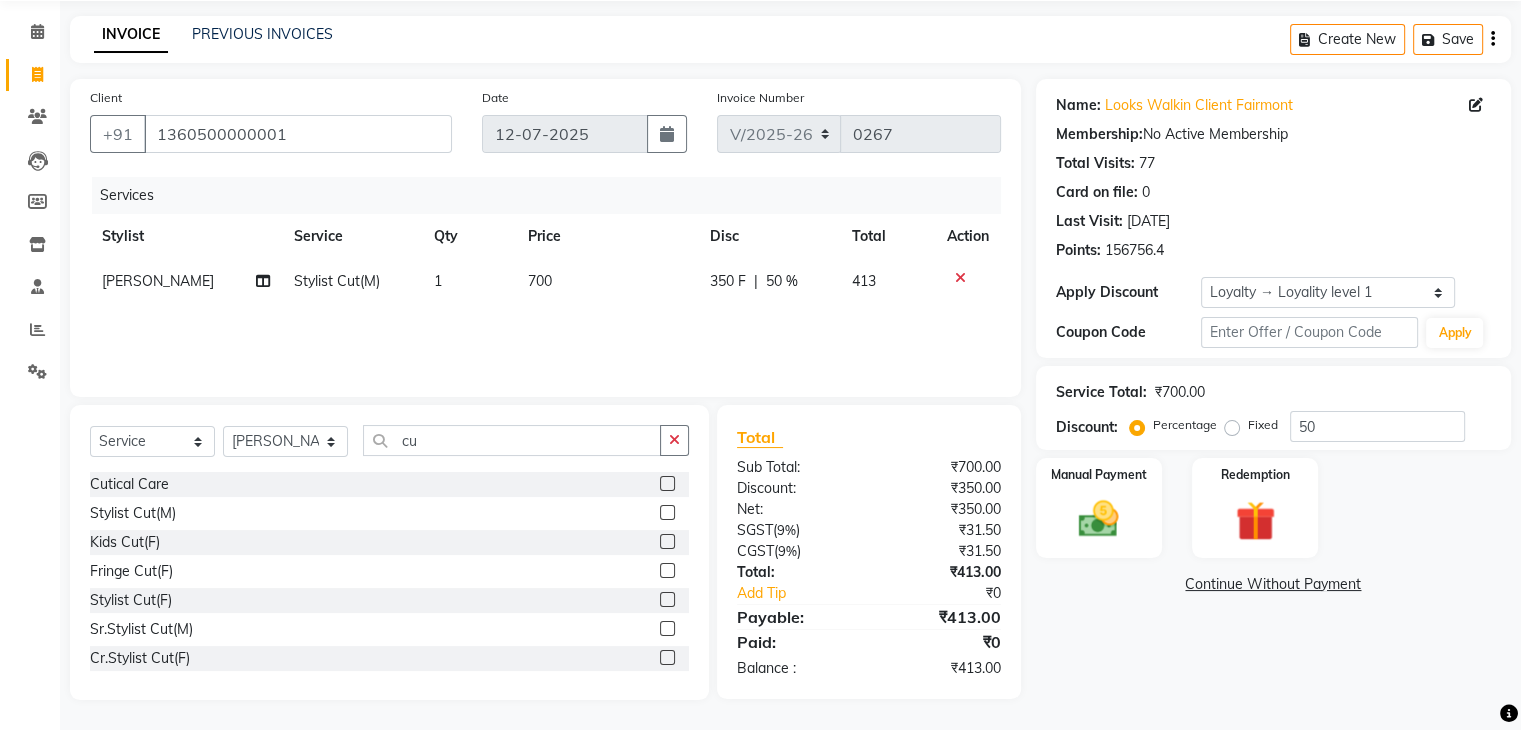 click on "Services Stylist Service Qty Price Disc Total Action Tajuddin Stylist Cut(M) 1 700 350 F | 50 % 413" 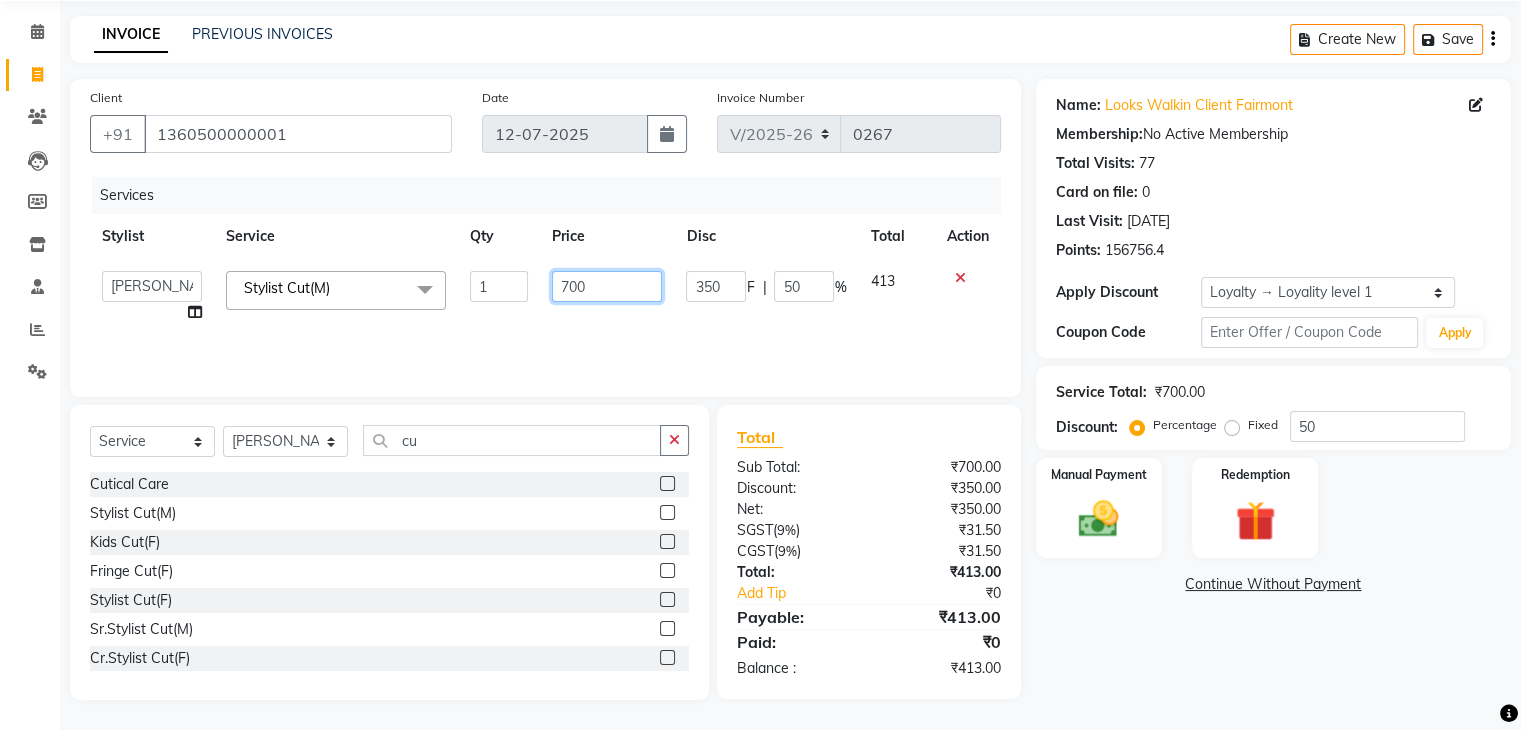 drag, startPoint x: 587, startPoint y: 286, endPoint x: 528, endPoint y: 289, distance: 59.07622 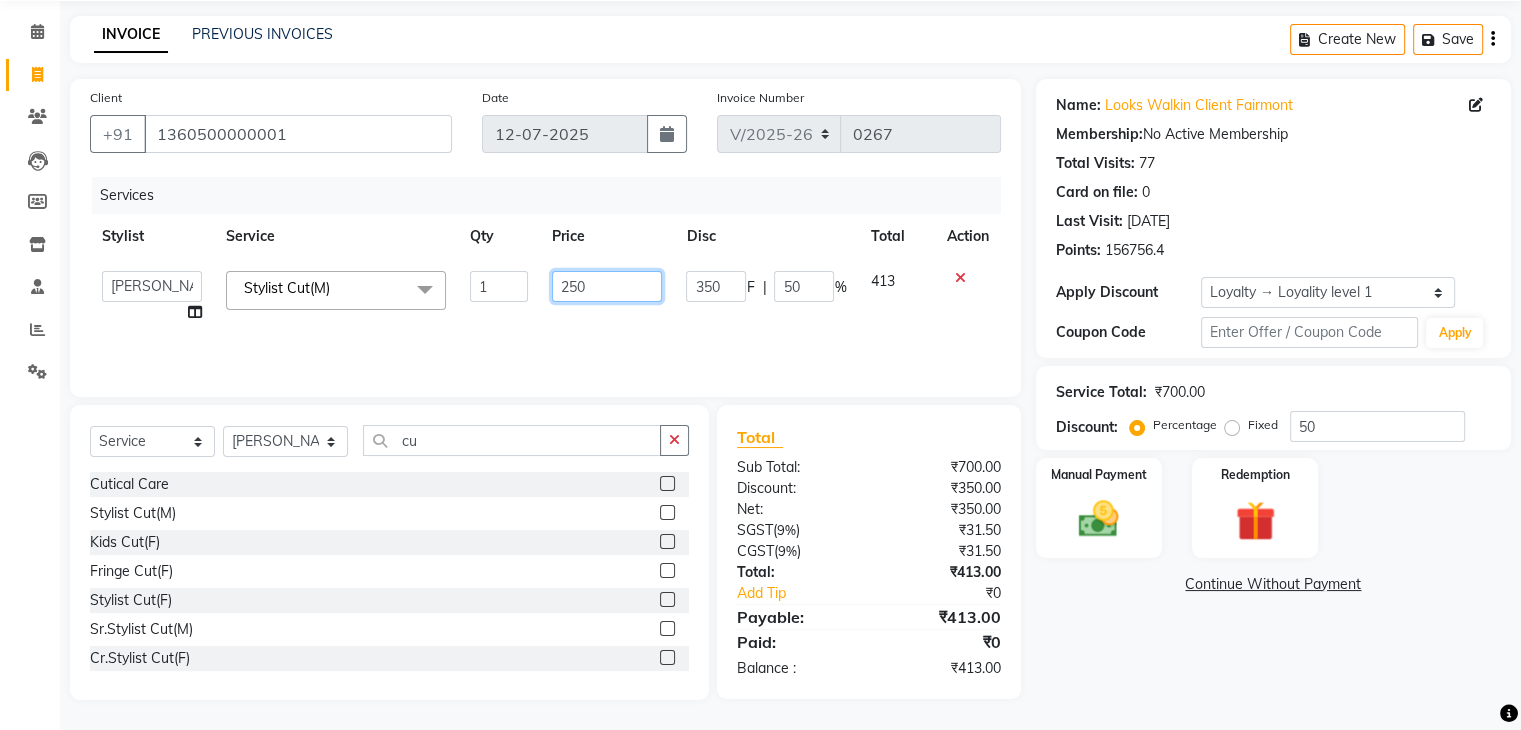 type on "2500" 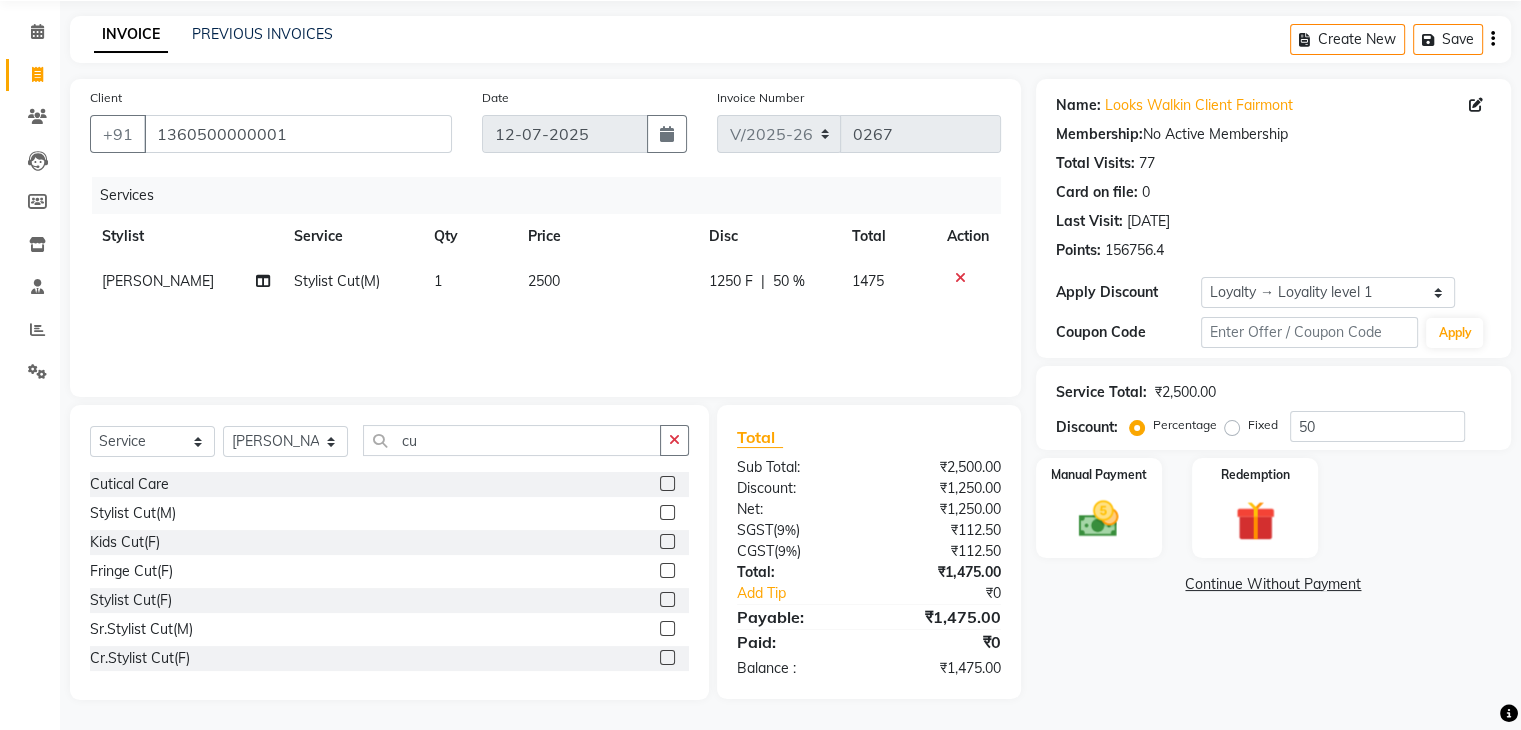 click on "Name: Looks Walkin Client Fairmont Membership:  No Active Membership  Total Visits:  77 Card on file:  0 Last Visit:   11-07-2025 Points:   156756.4  Apply Discount Select  Loyalty → Loyality level 1  Coupon Code Apply Service Total:  ₹2,500.00  Discount:  Percentage   Fixed  50 Manual Payment Redemption  Continue Without Payment" 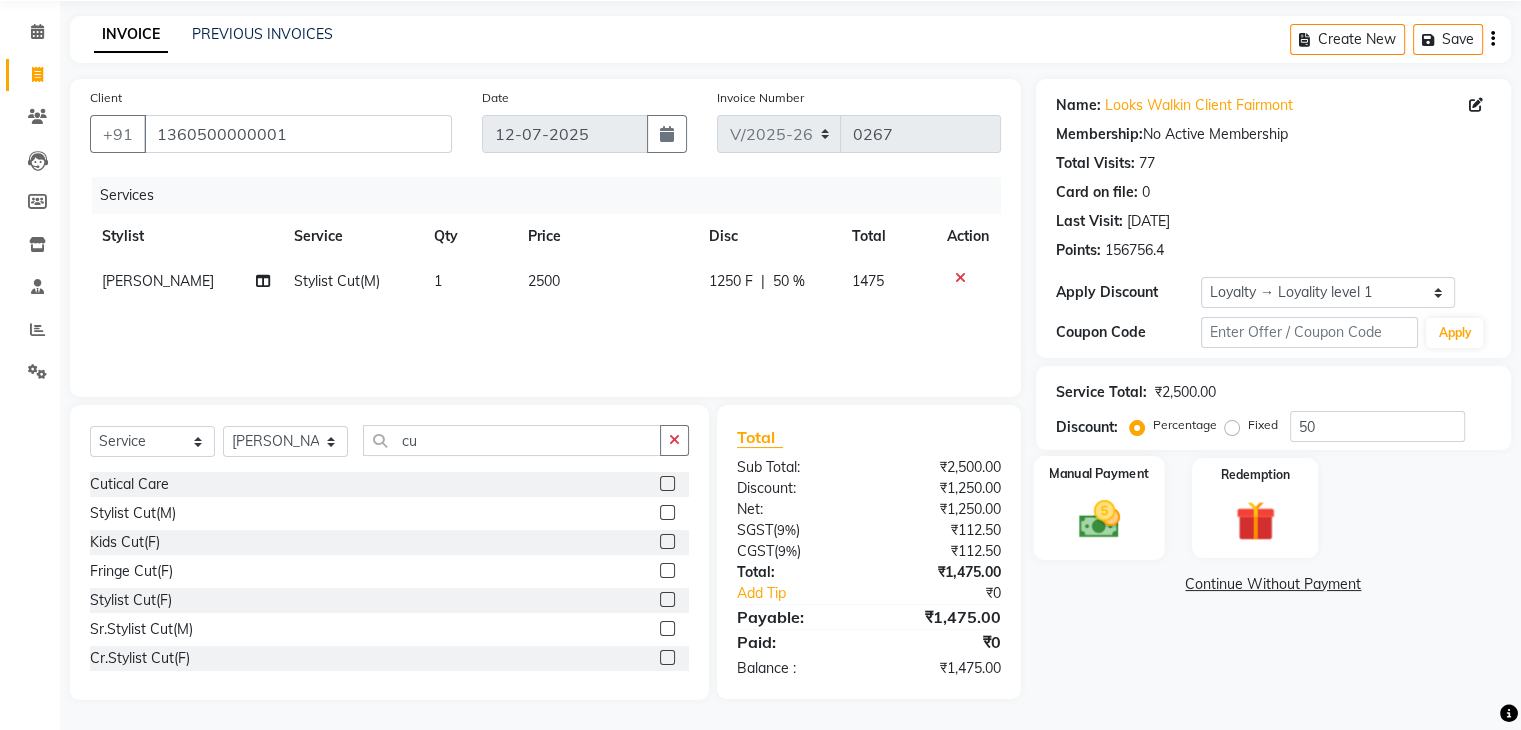 drag, startPoint x: 1113, startPoint y: 520, endPoint x: 1099, endPoint y: 525, distance: 14.866069 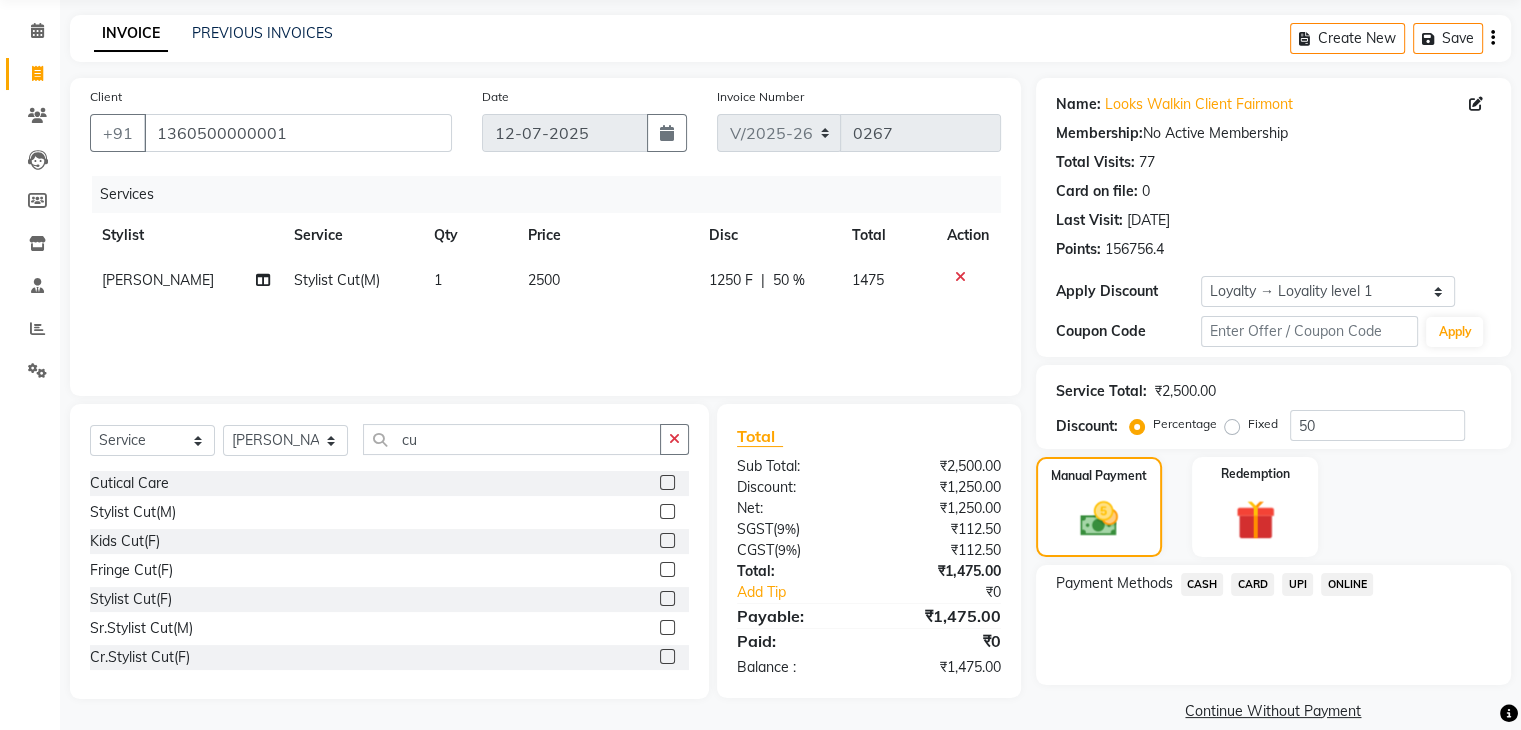 click on "CASH" 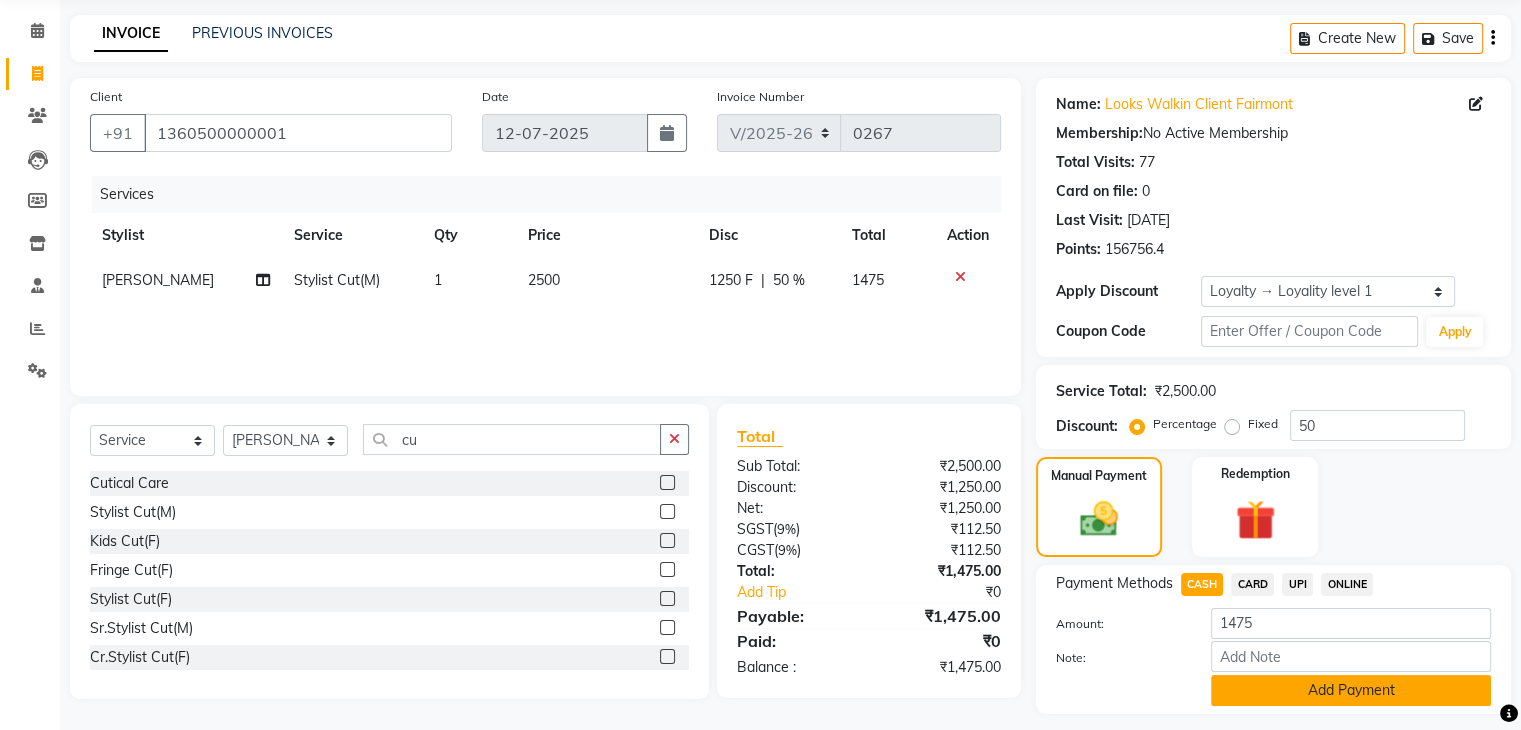 click on "Add Payment" 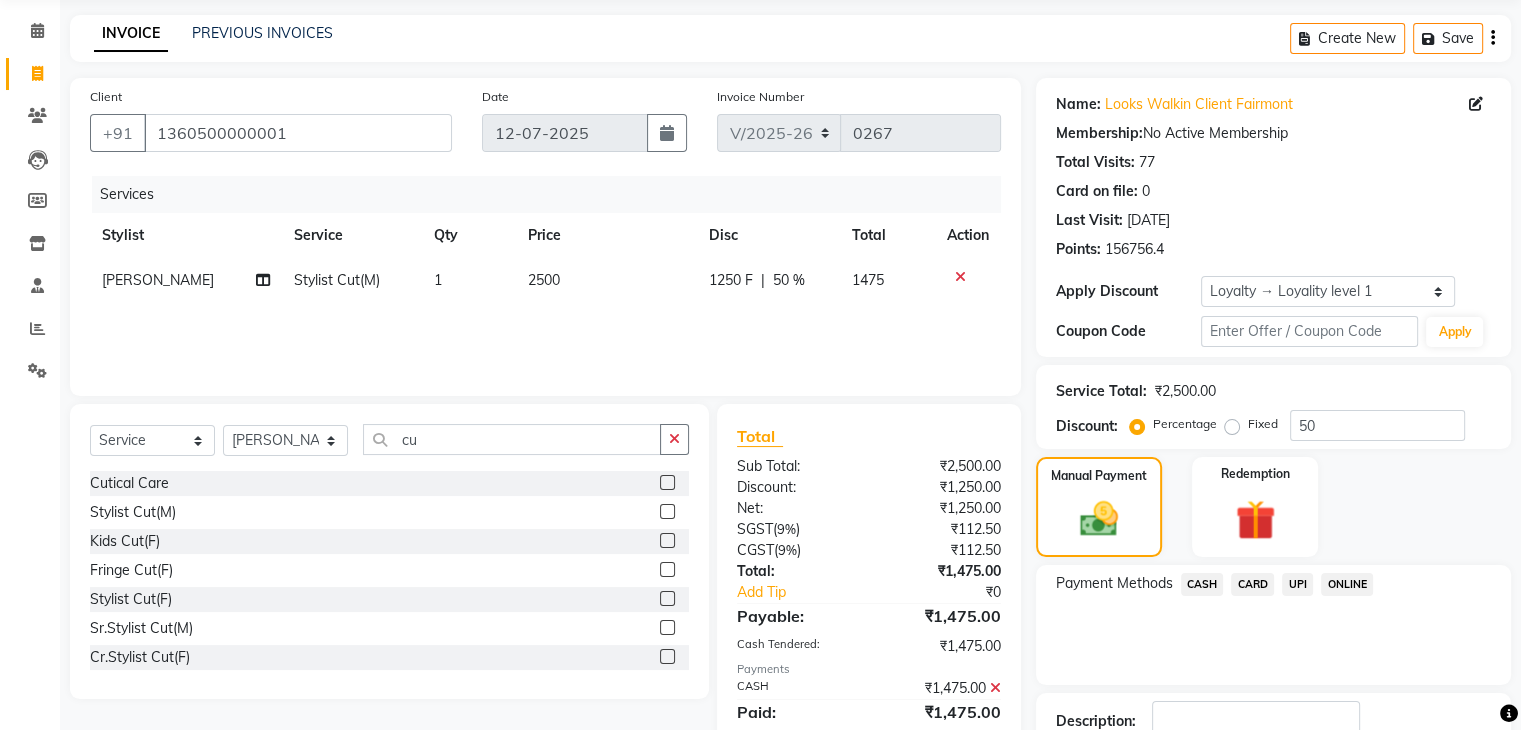 scroll, scrollTop: 242, scrollLeft: 0, axis: vertical 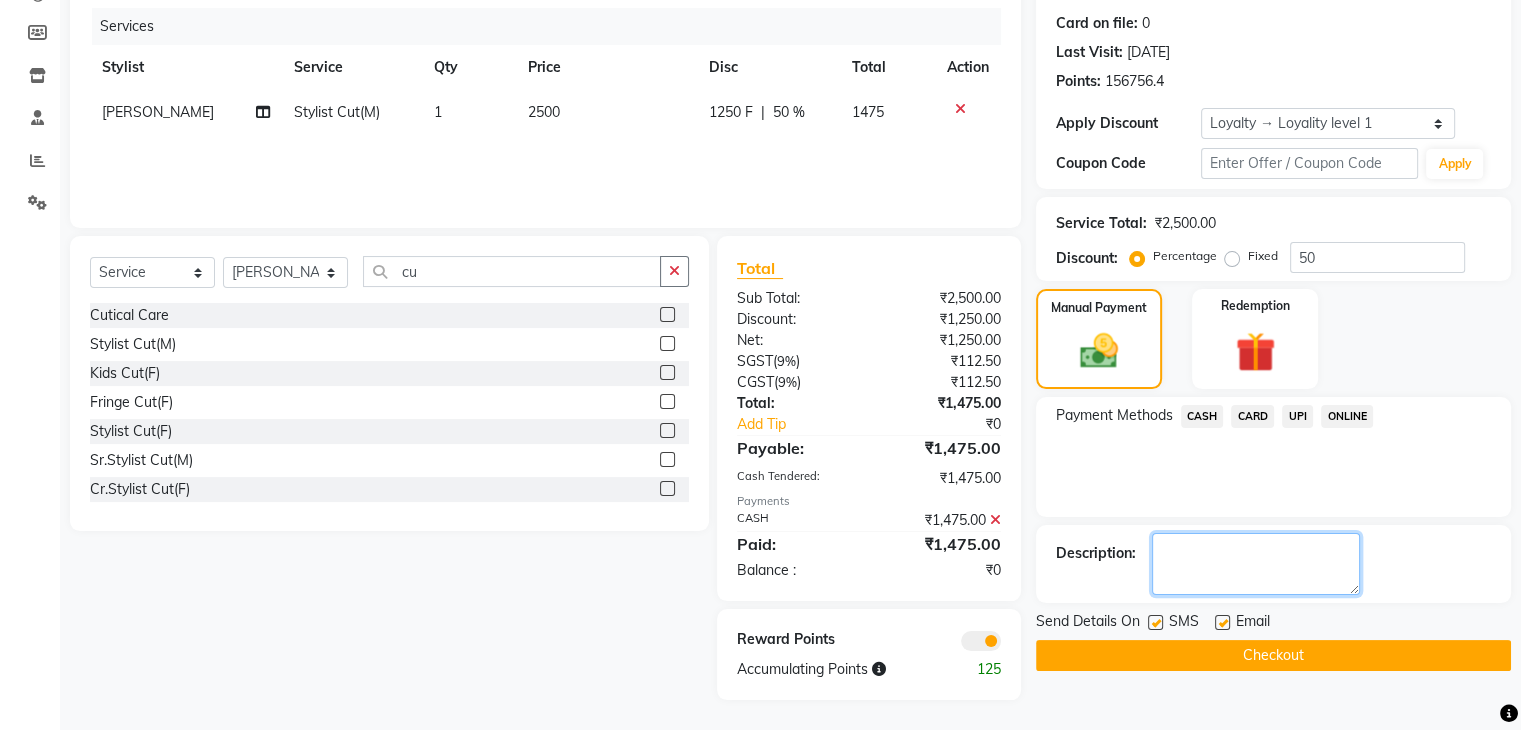 click 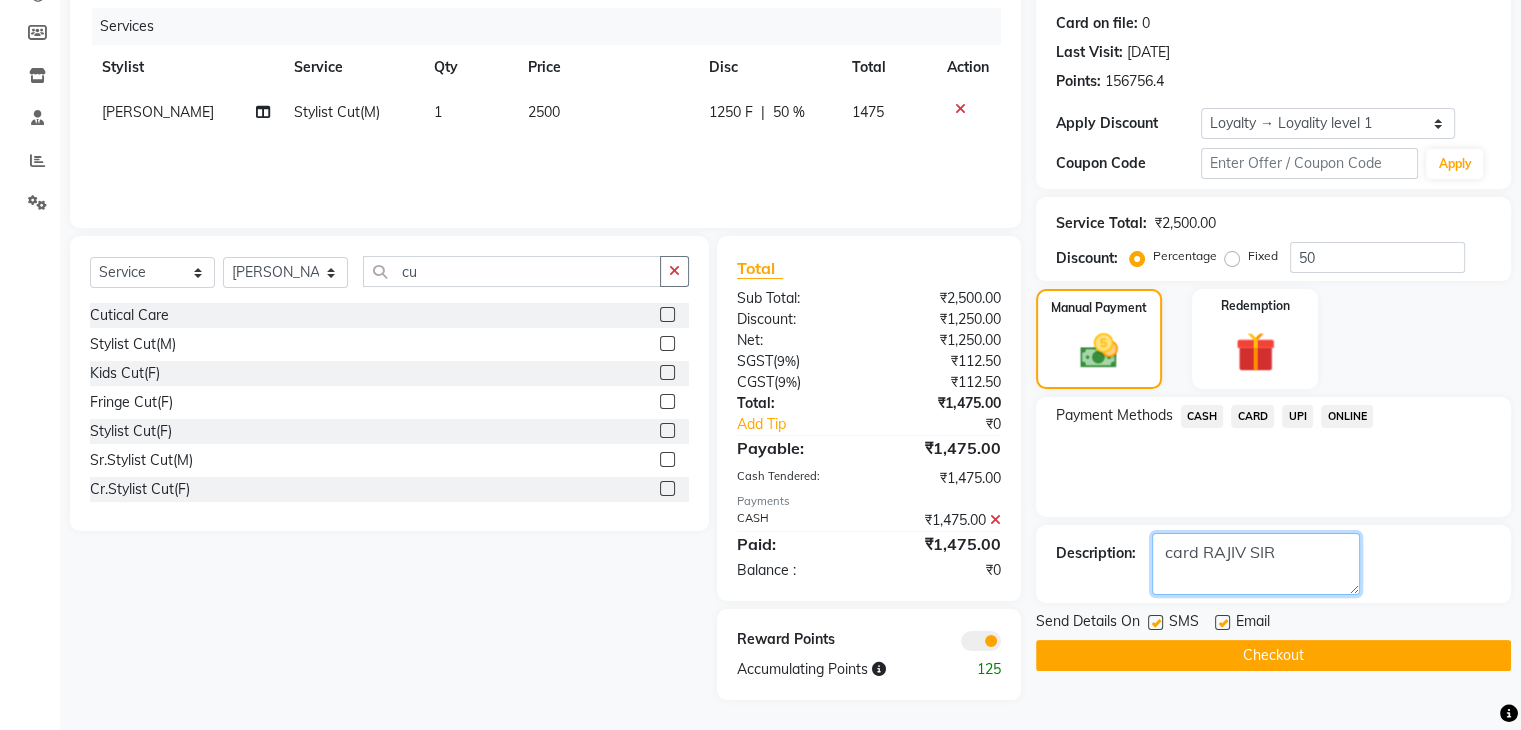 type on "card RAJIV SIR" 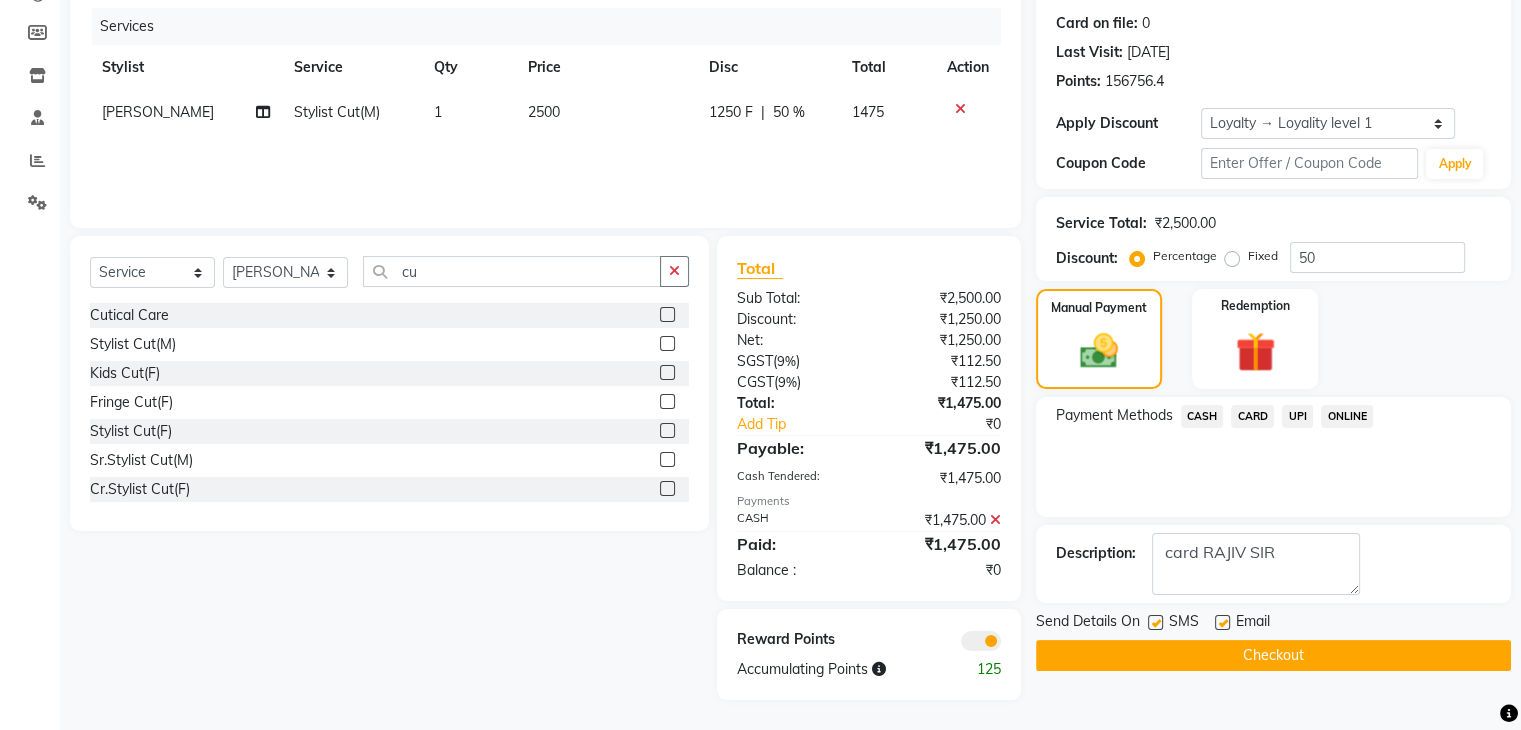 click on "Checkout" 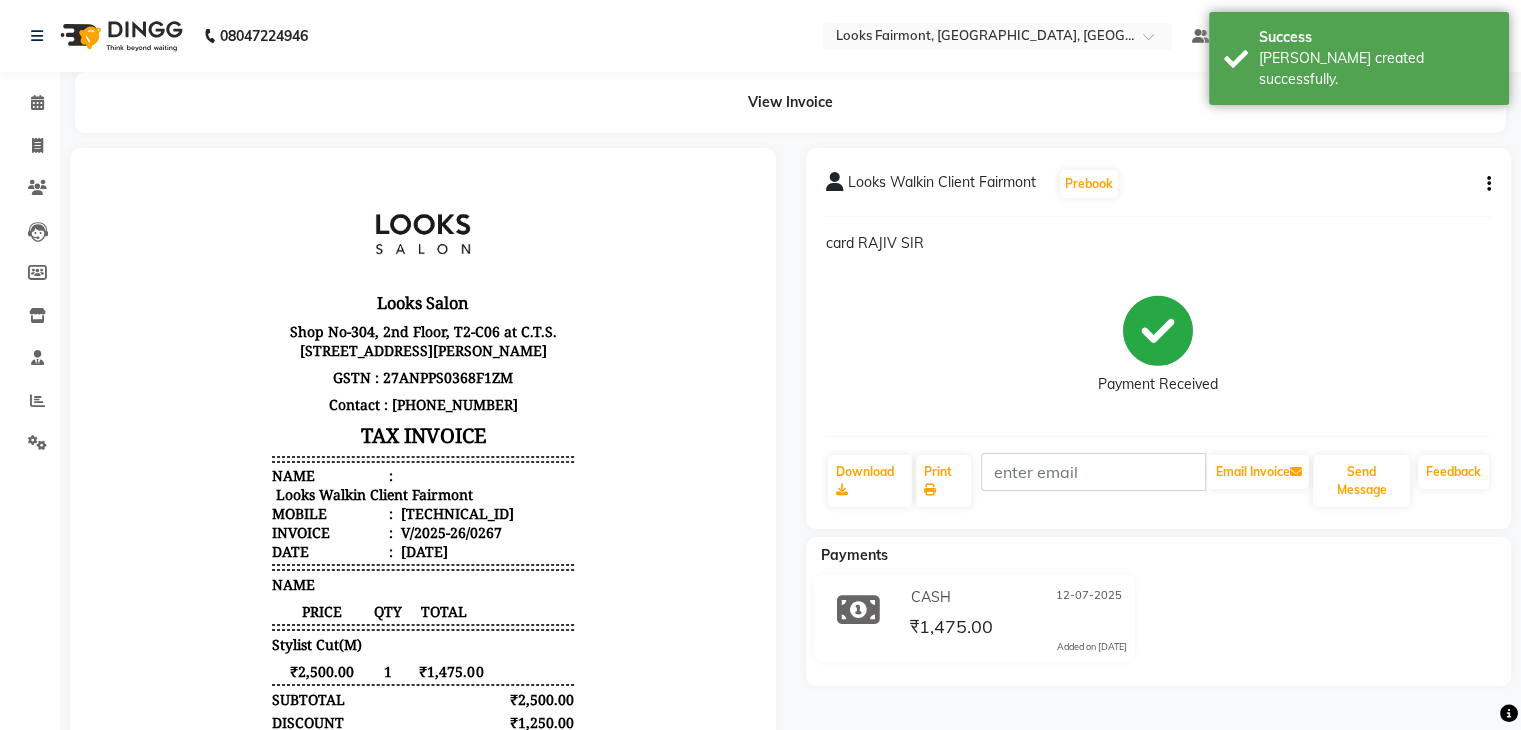 scroll, scrollTop: 0, scrollLeft: 0, axis: both 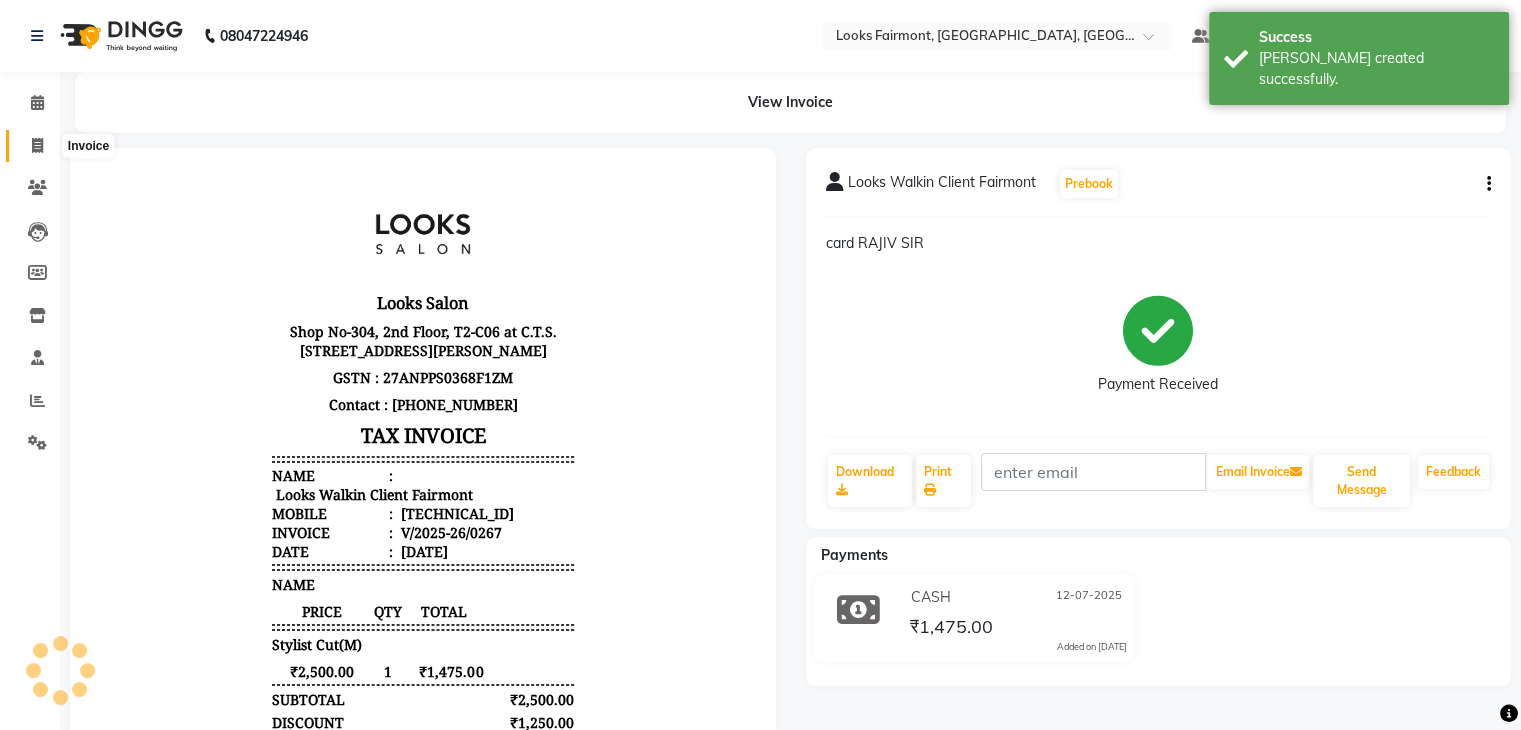 click 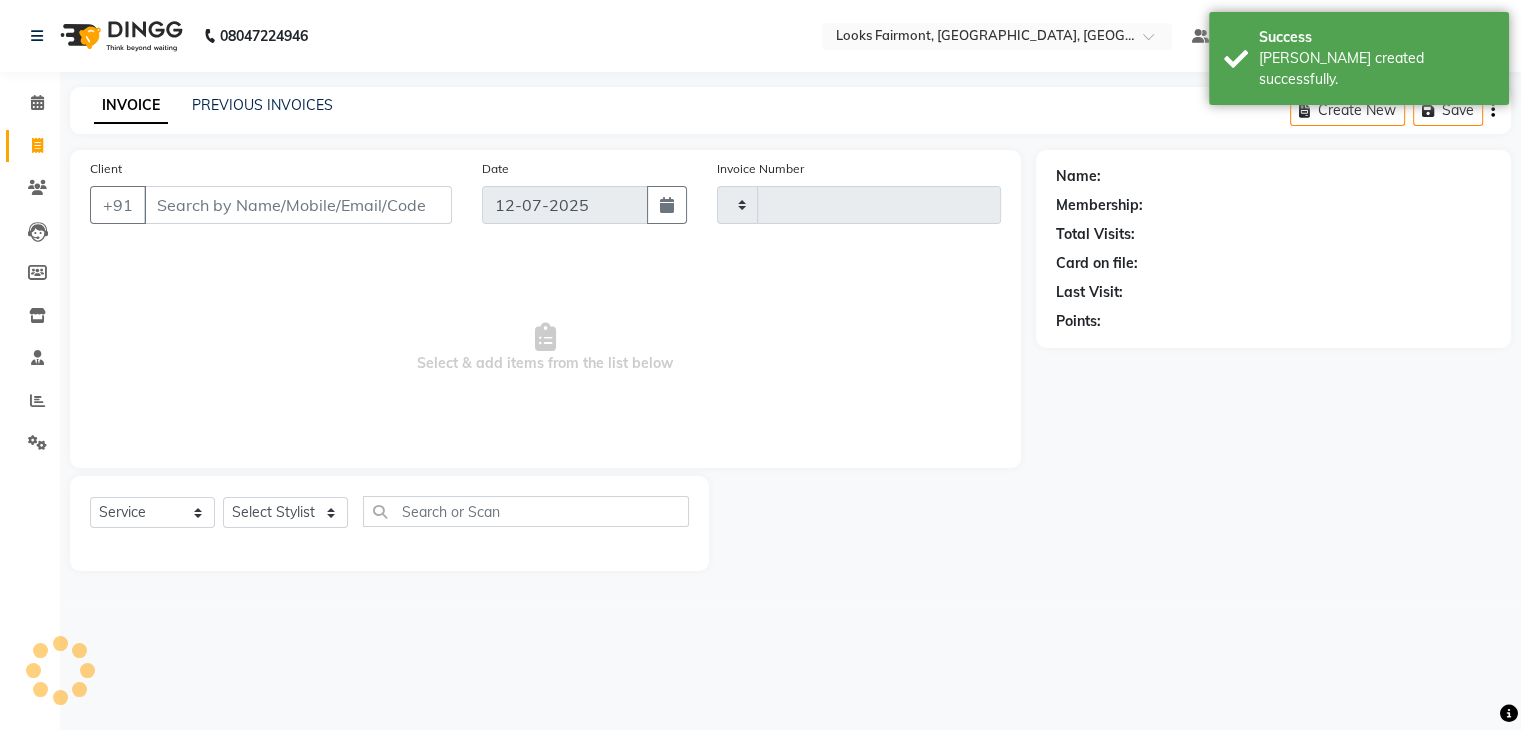 type on "0268" 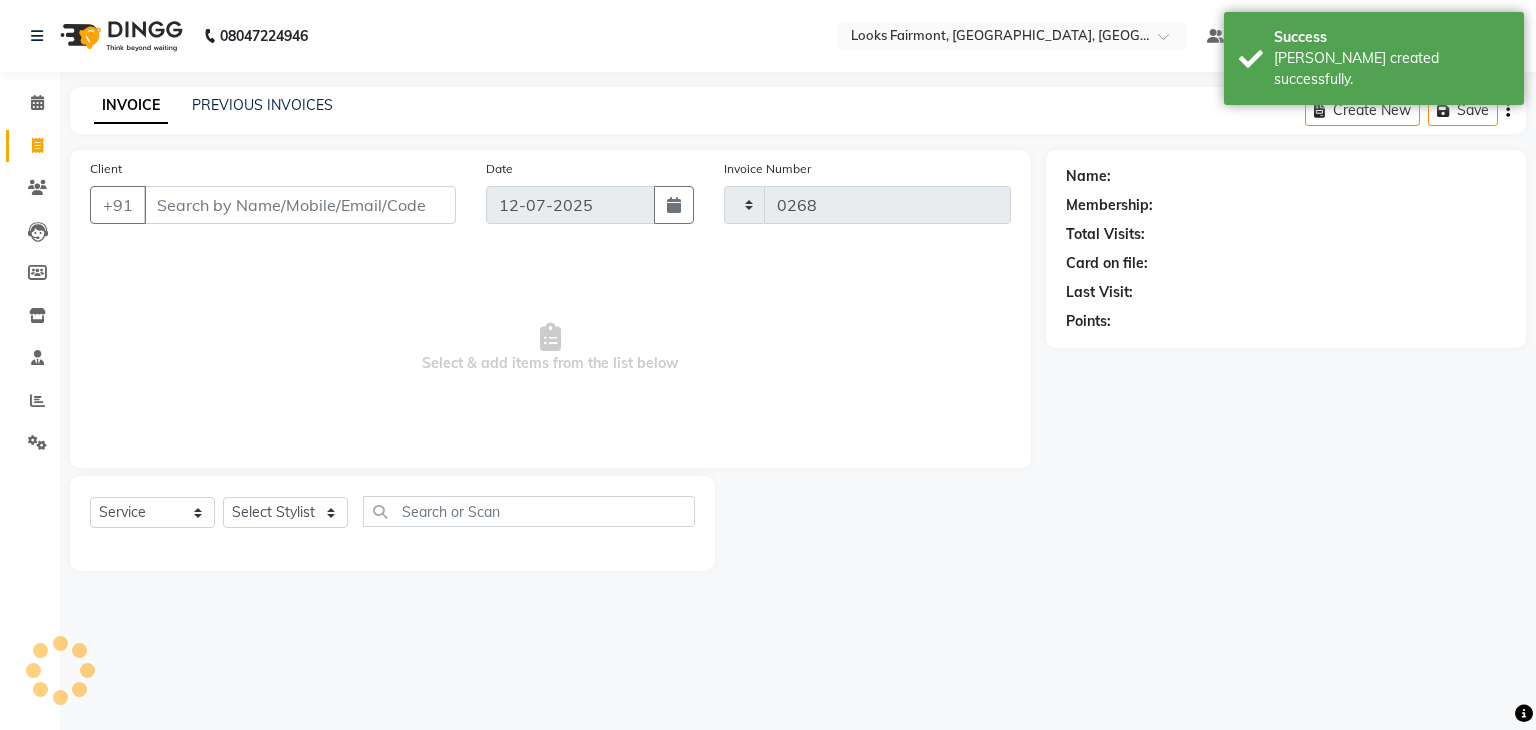 select on "8139" 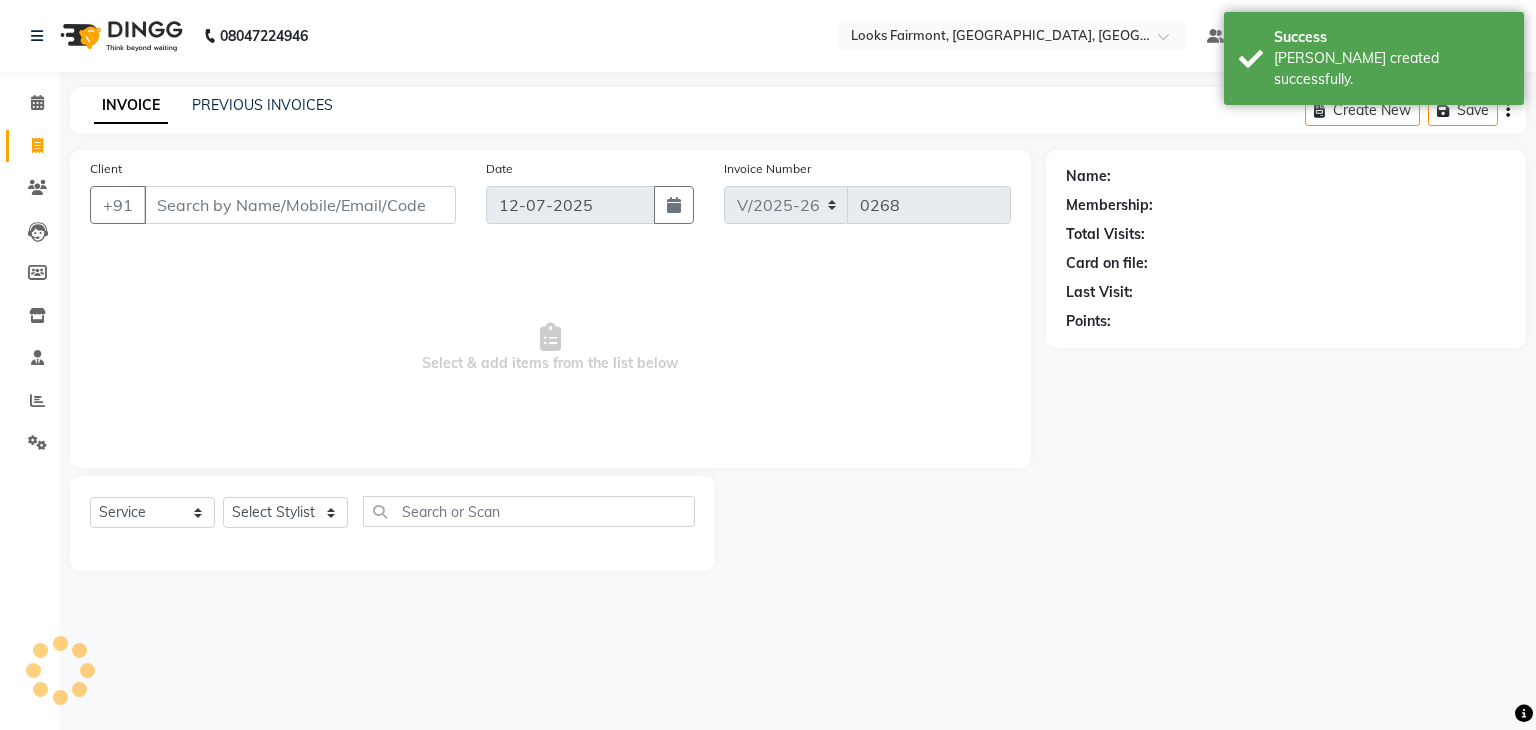 click on "Client" at bounding box center [300, 205] 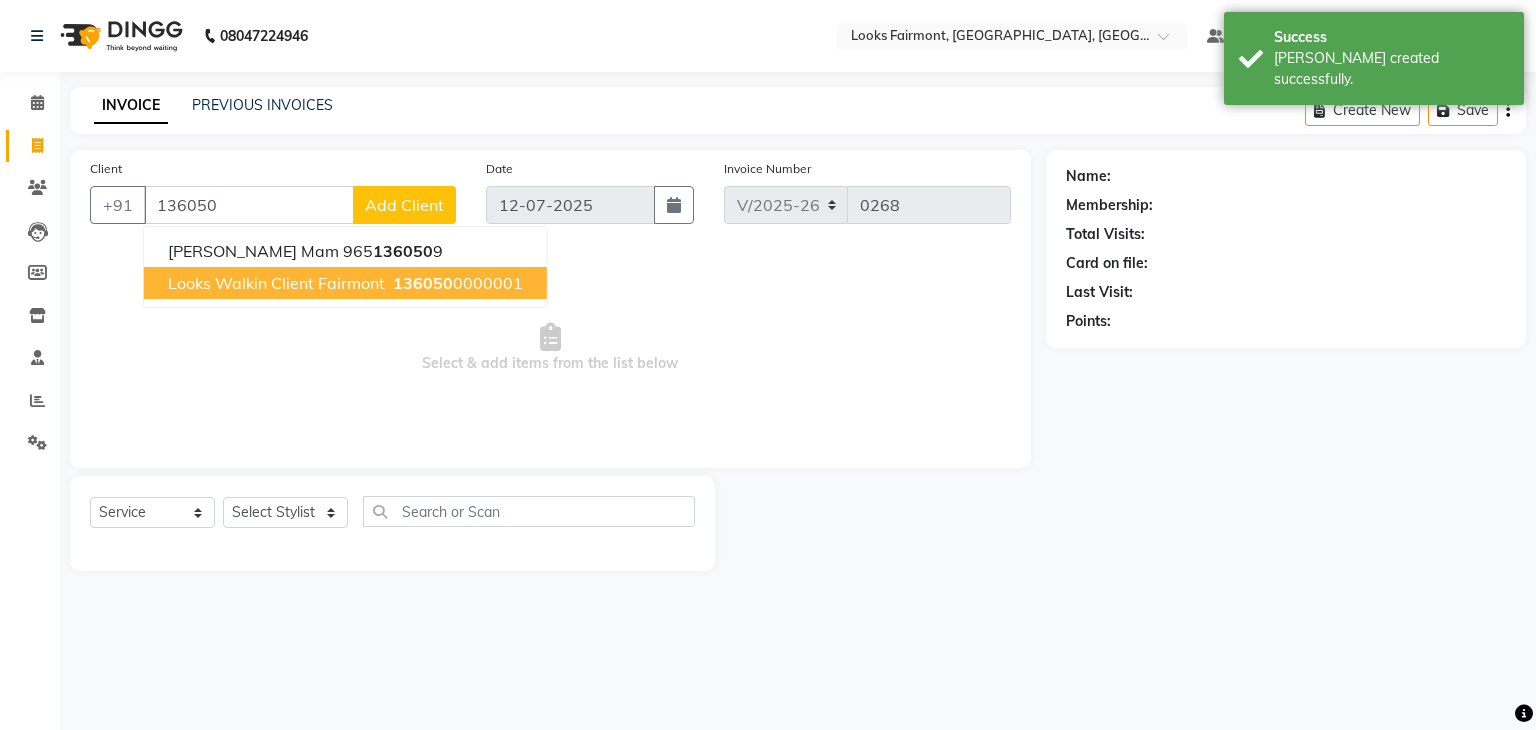 click on "136050" at bounding box center [423, 283] 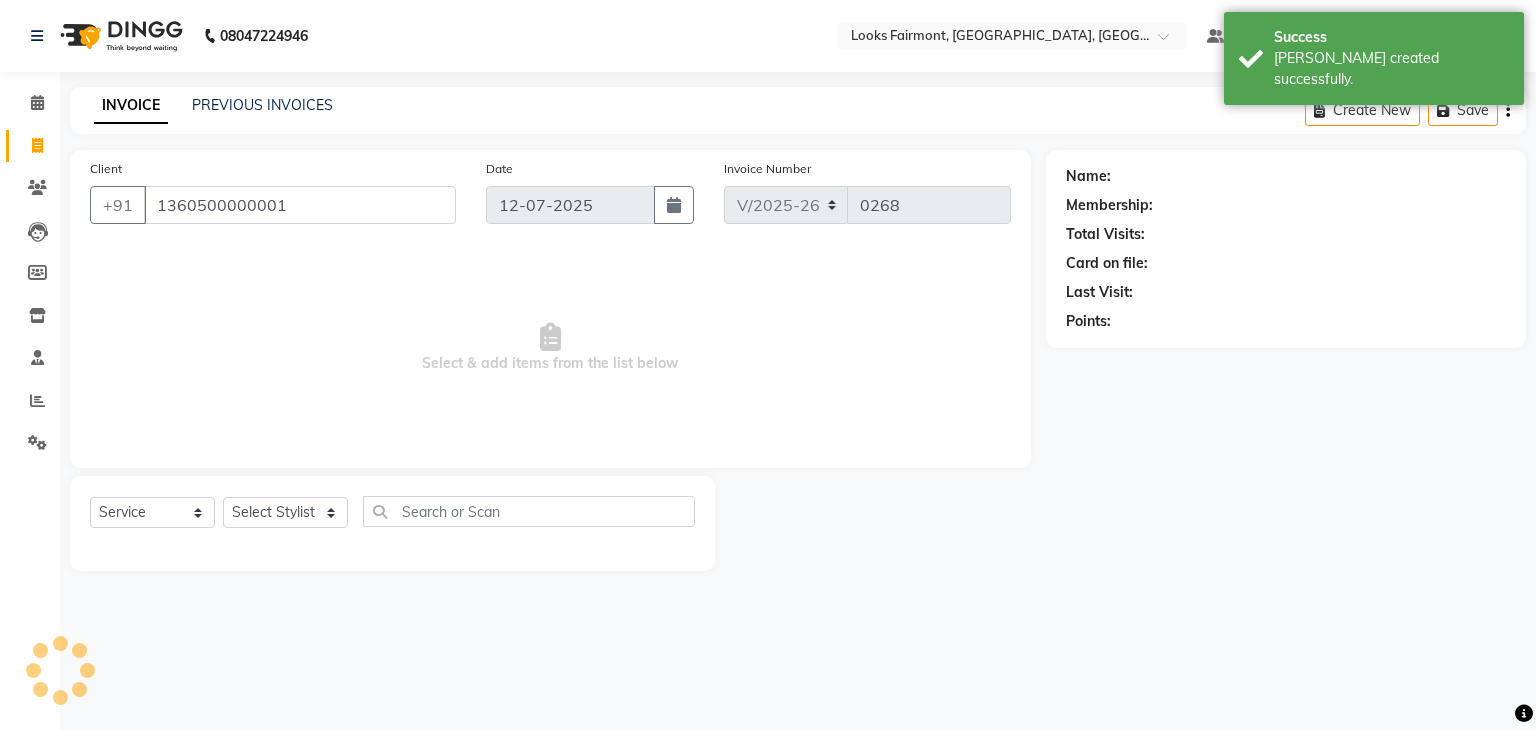 type on "1360500000001" 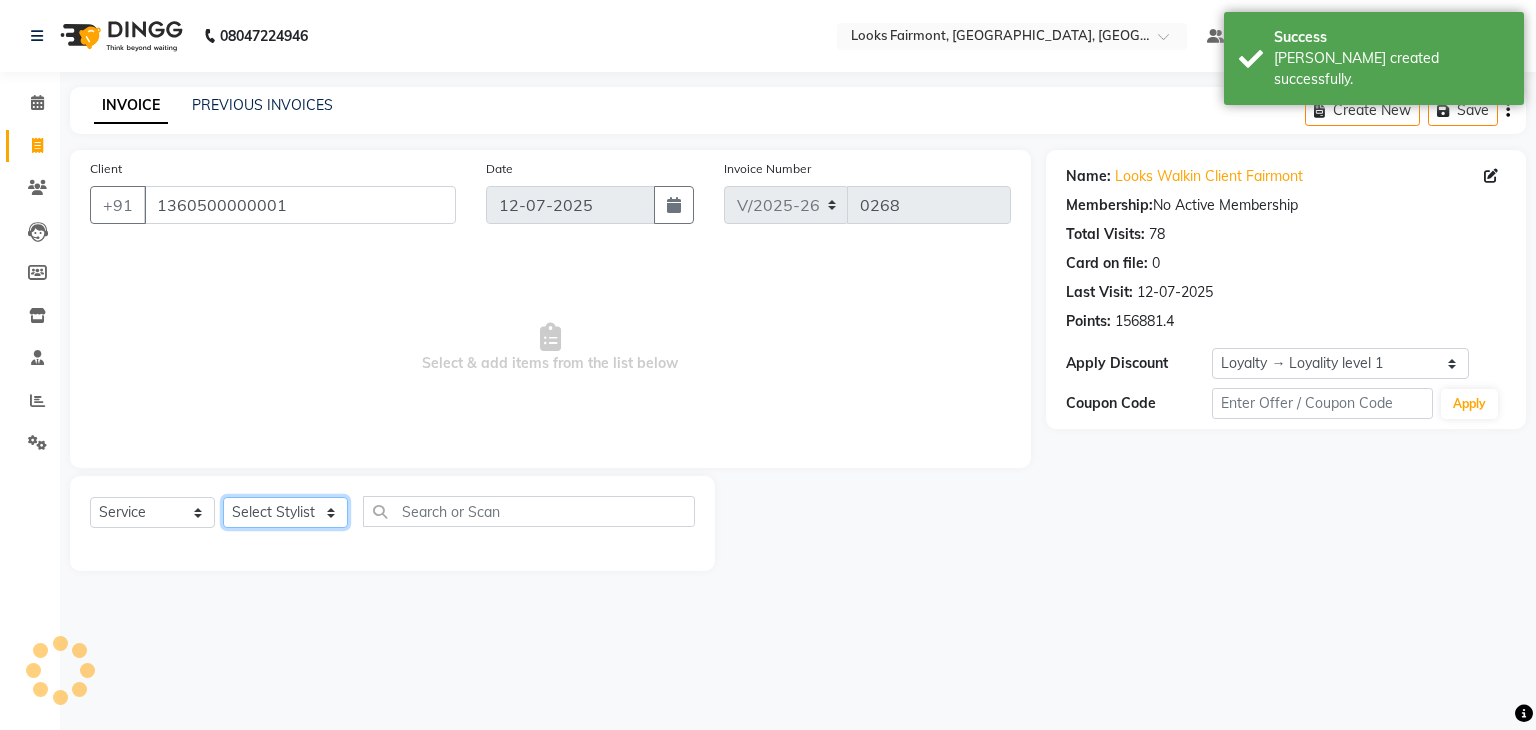 click on "Select Stylist Adil Anisa Counter_Sales Deepak_asst Manager Nisha Preeti Rais Soring_mgr Sunita Tajuddin" 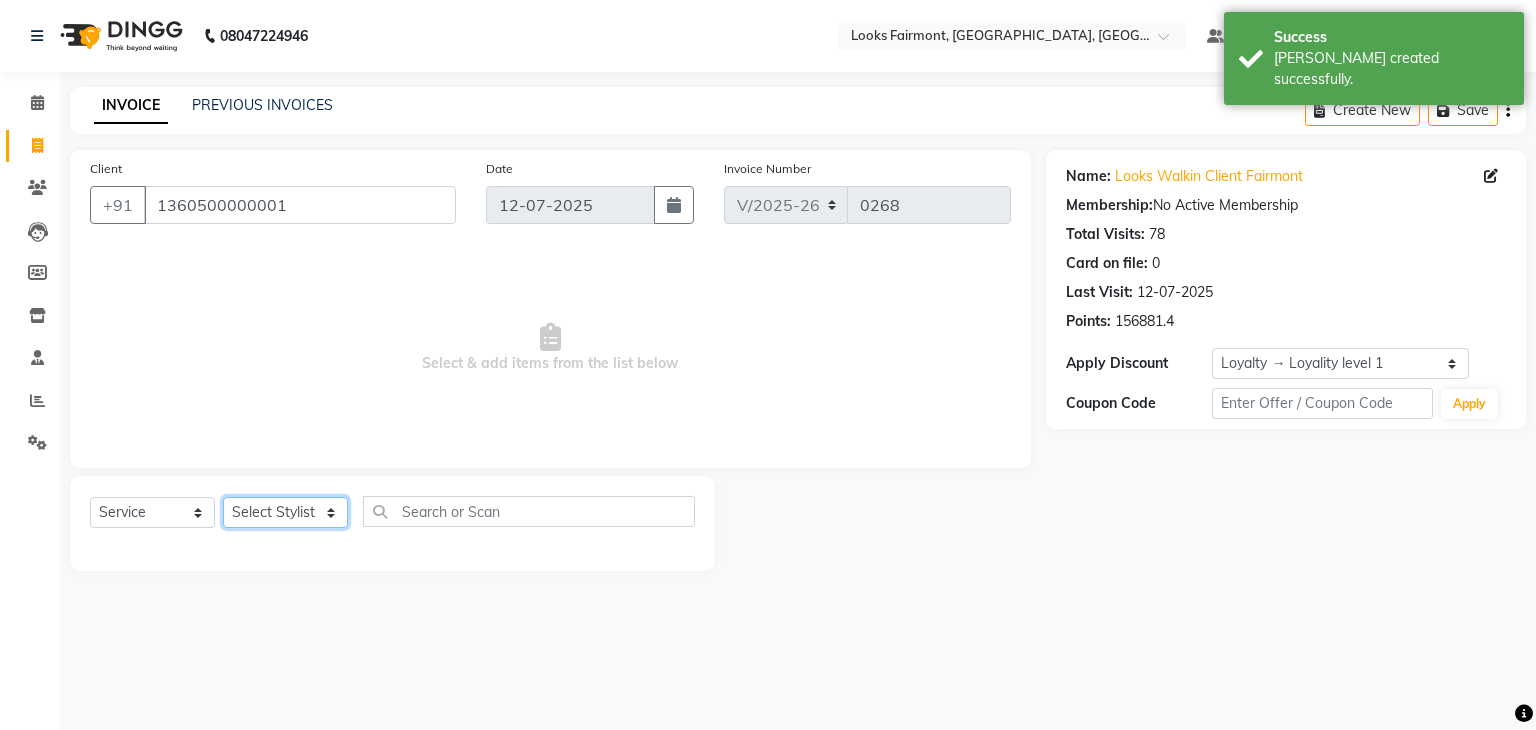 select on "76349" 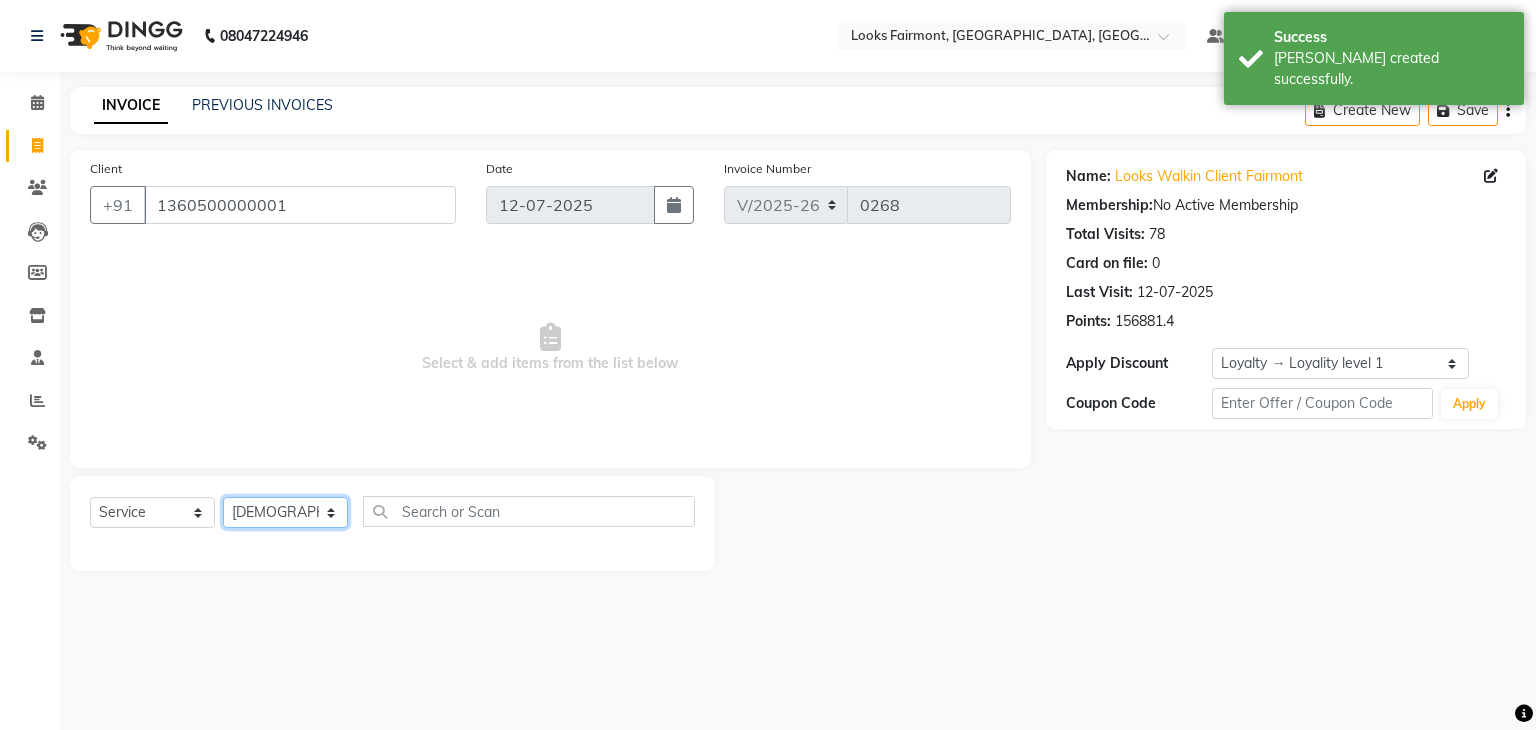 click on "Select Stylist Adil Anisa Counter_Sales Deepak_asst Manager Nisha Preeti Rais Soring_mgr Sunita Tajuddin" 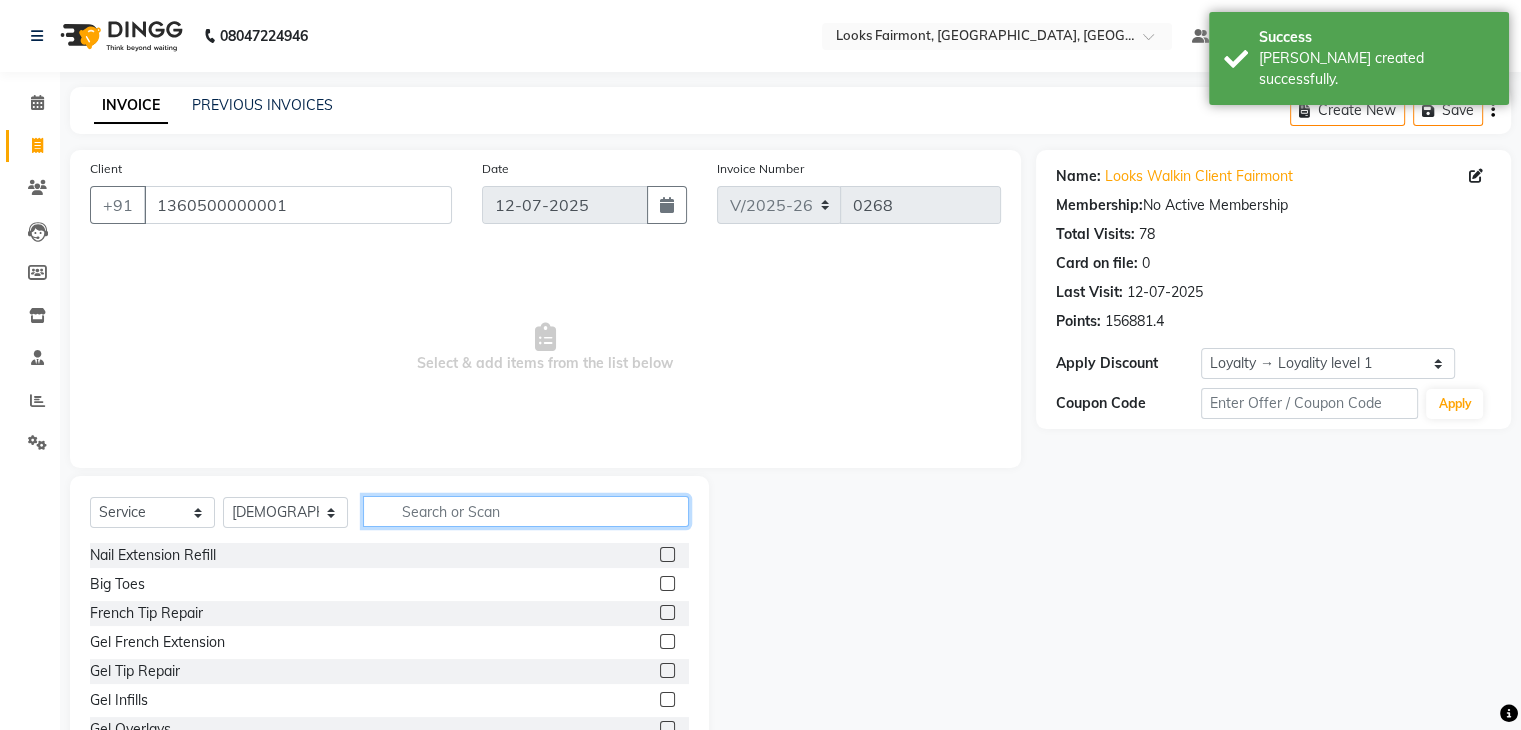 click 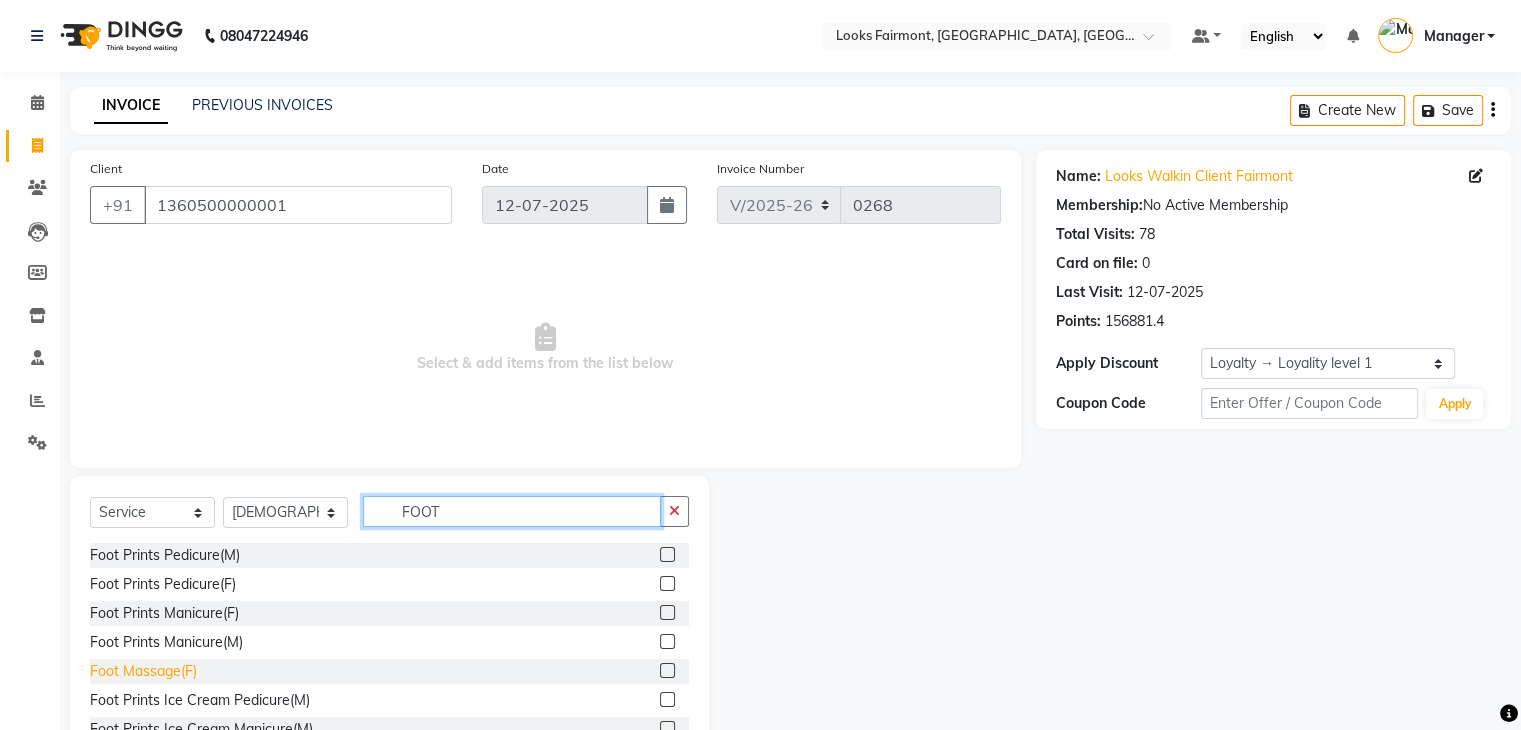 type on "FOOT" 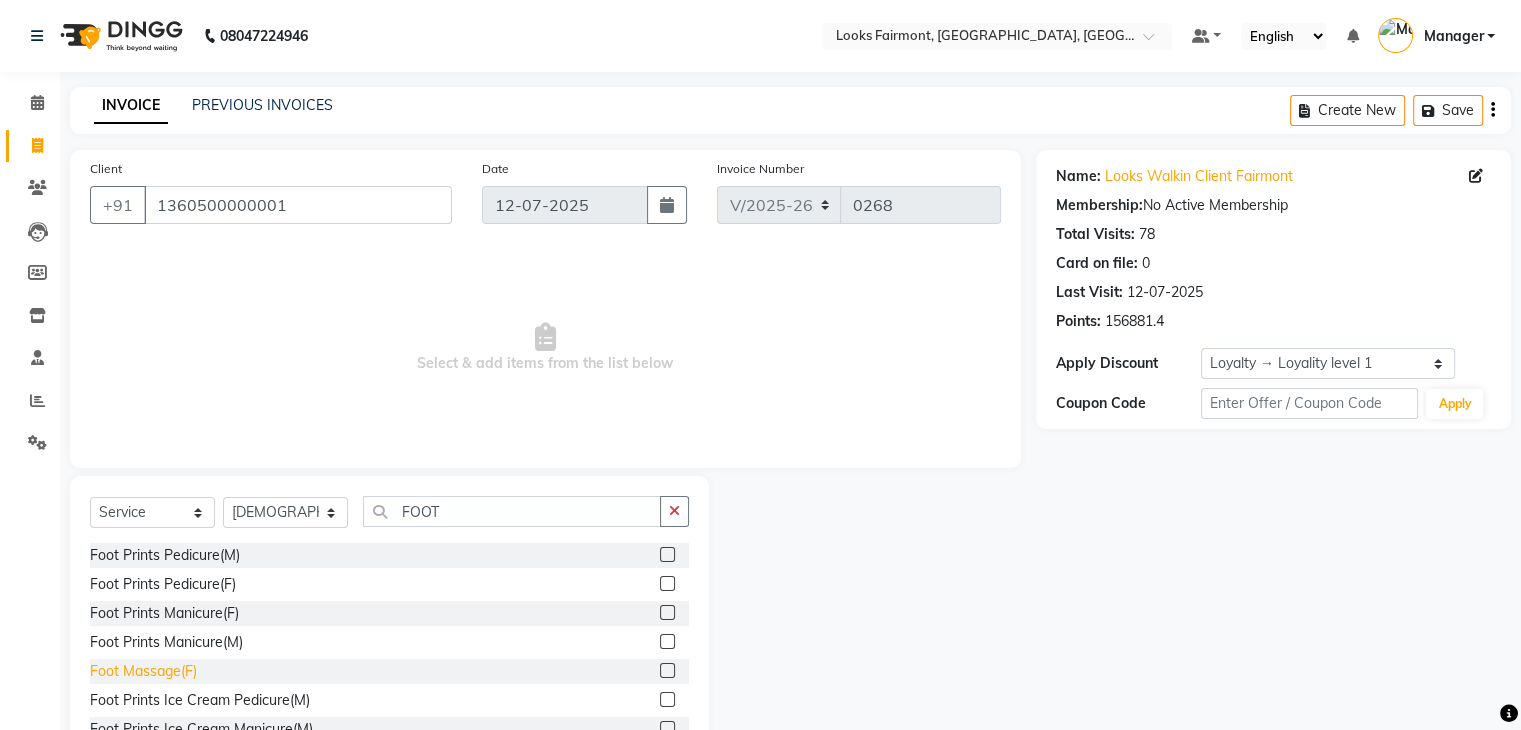click on "Foot Massage(F)" 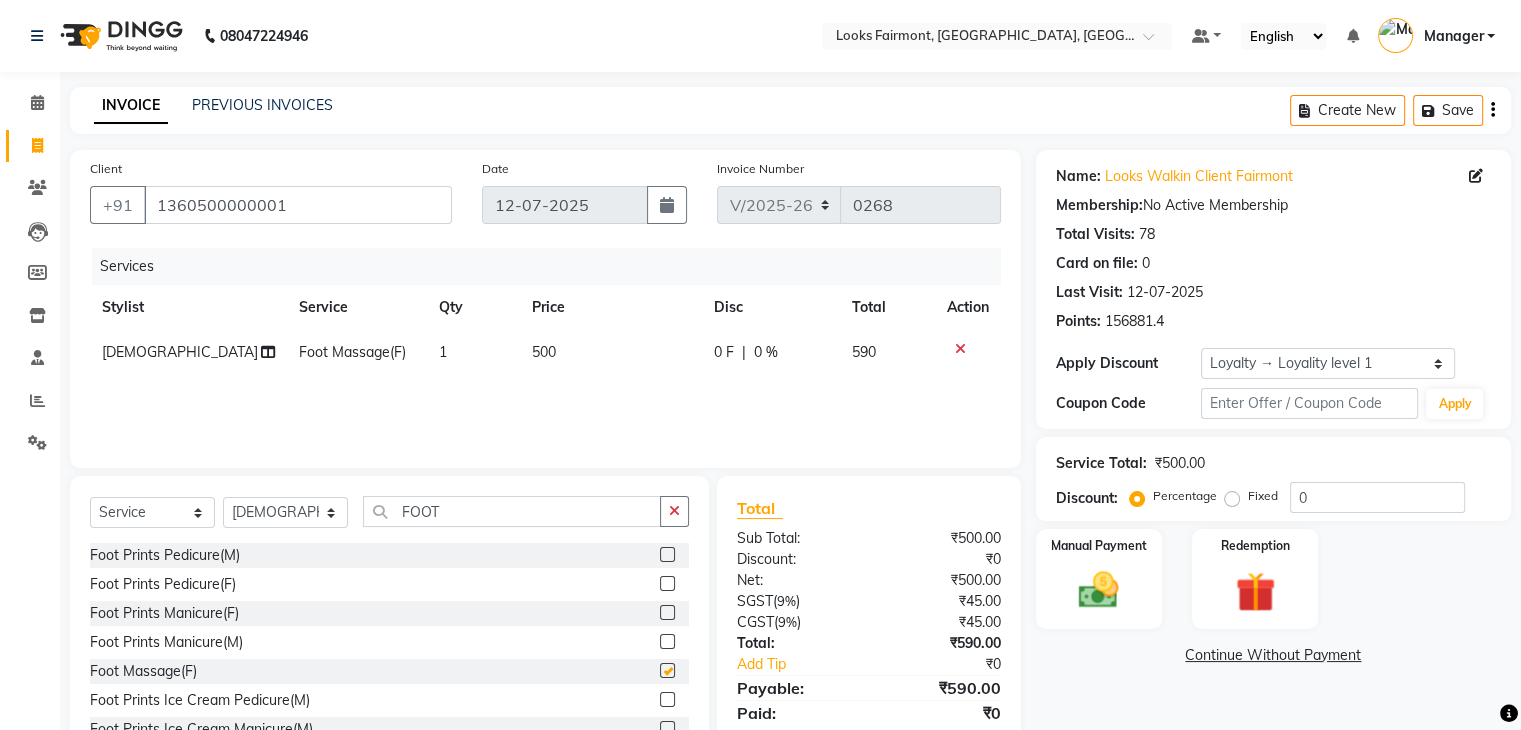 checkbox on "false" 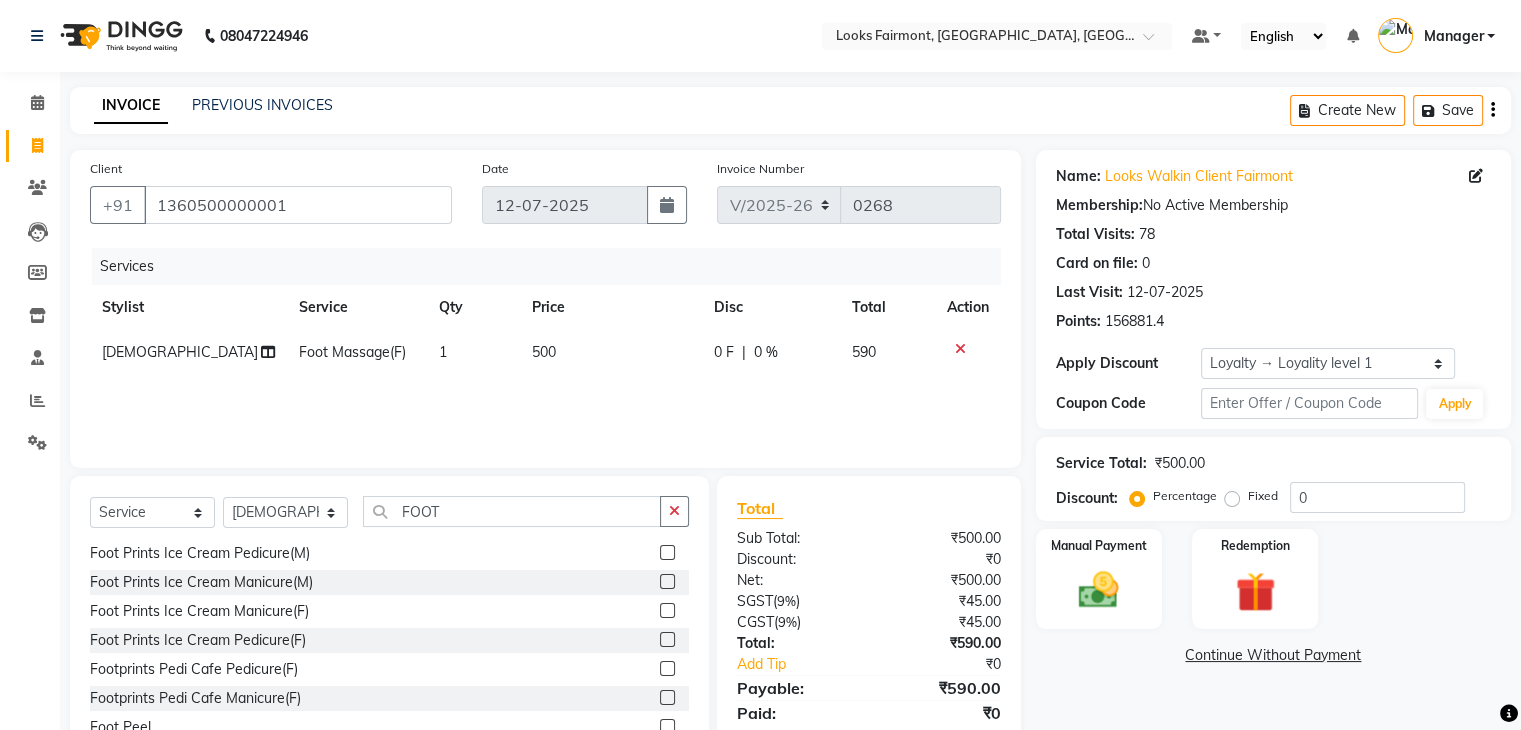 scroll, scrollTop: 148, scrollLeft: 0, axis: vertical 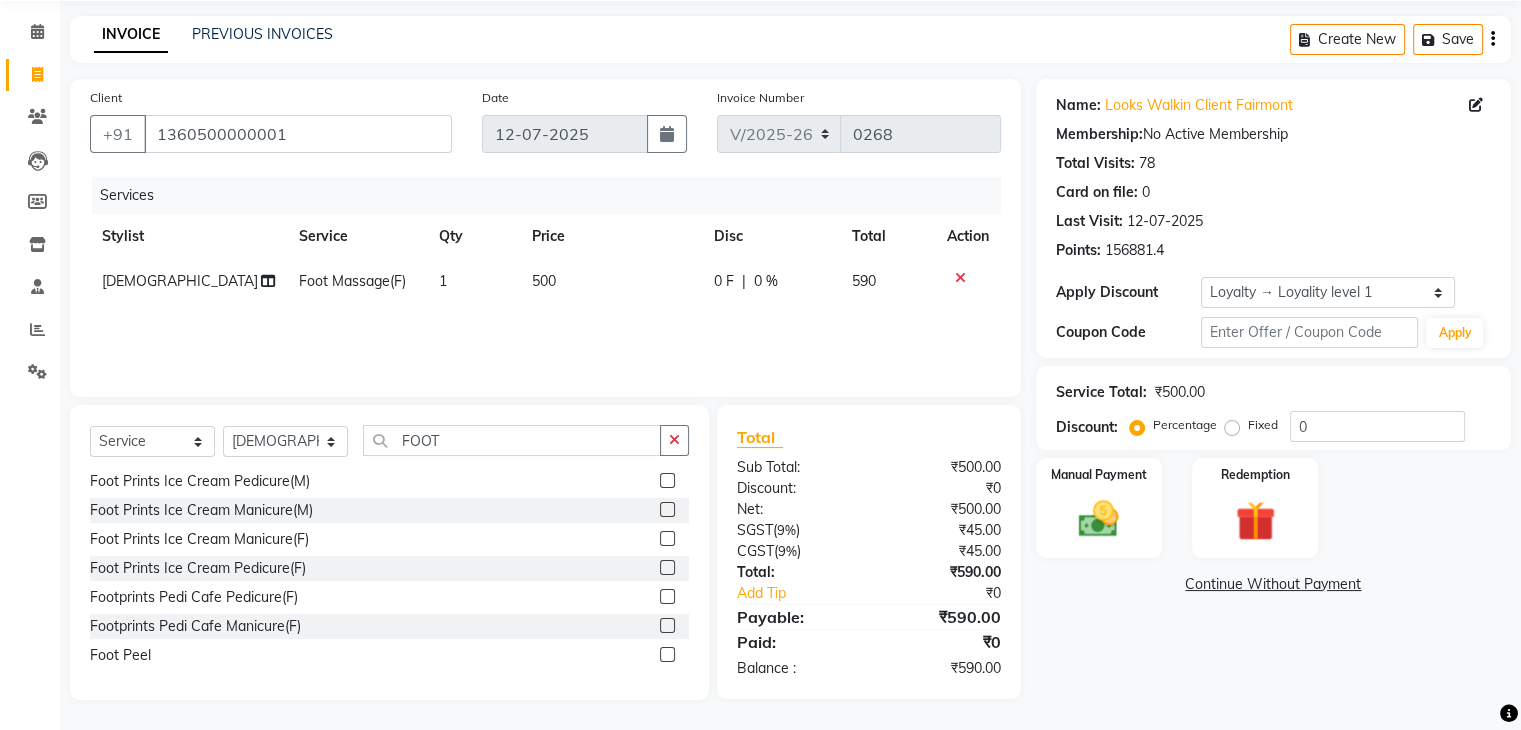 click on "500" 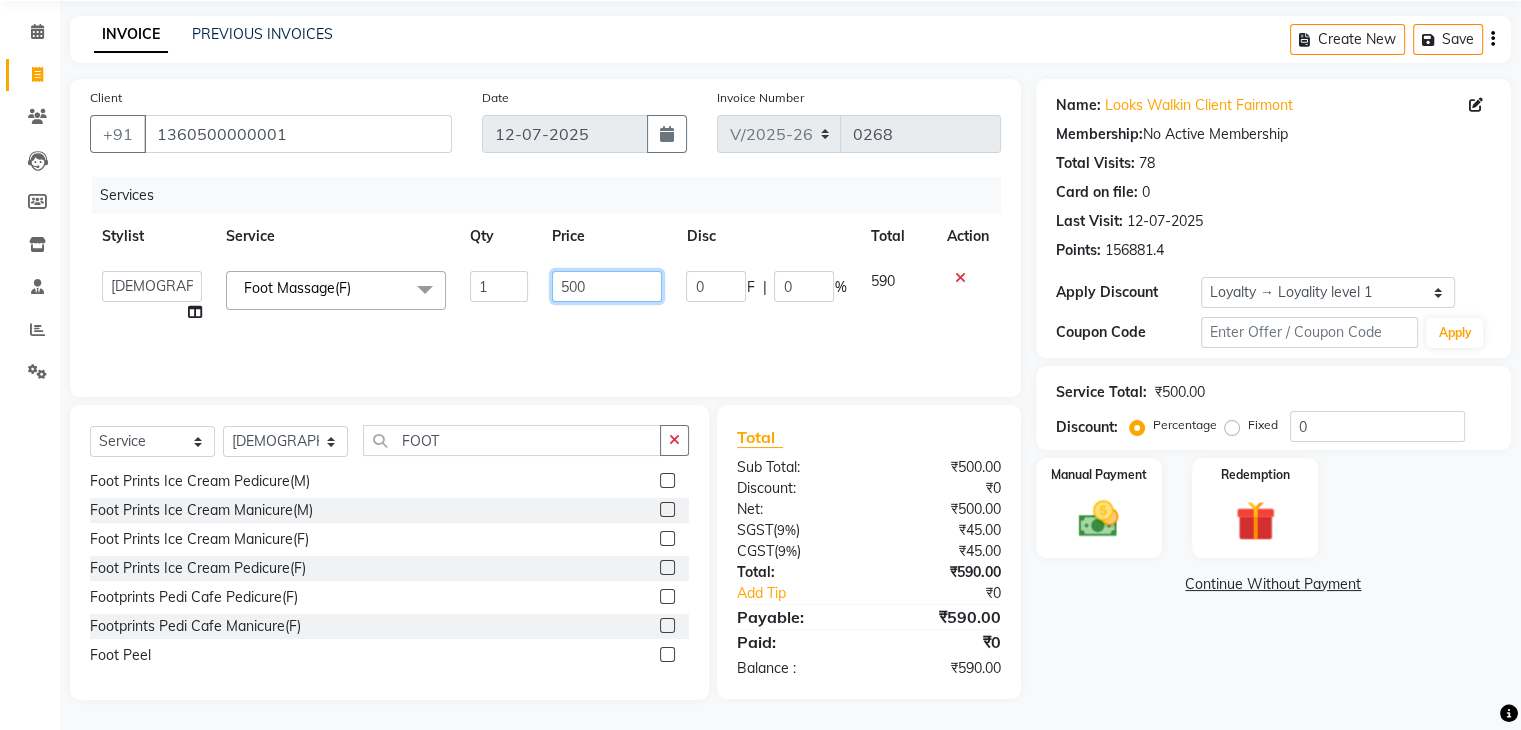 drag, startPoint x: 608, startPoint y: 287, endPoint x: 535, endPoint y: 286, distance: 73.00685 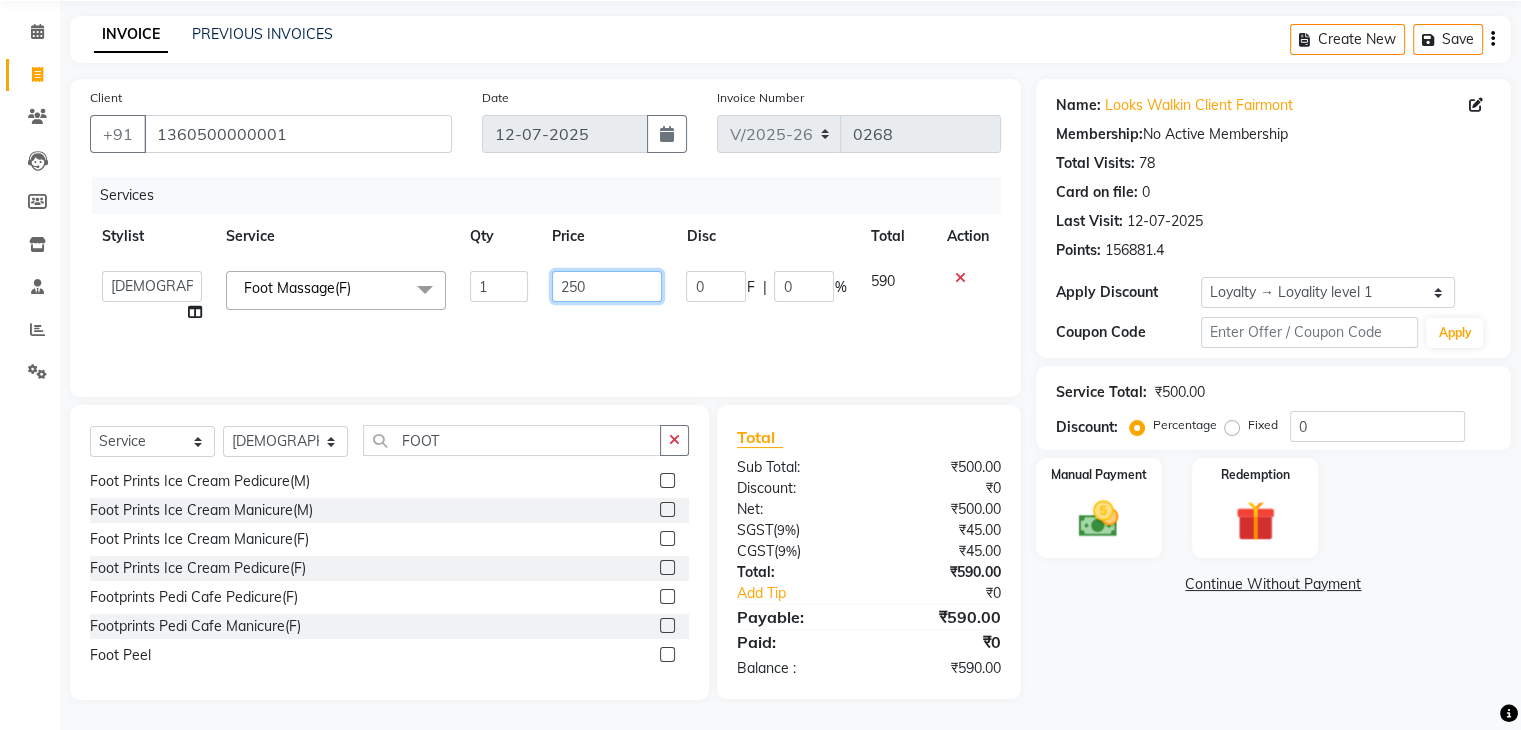 type on "2500" 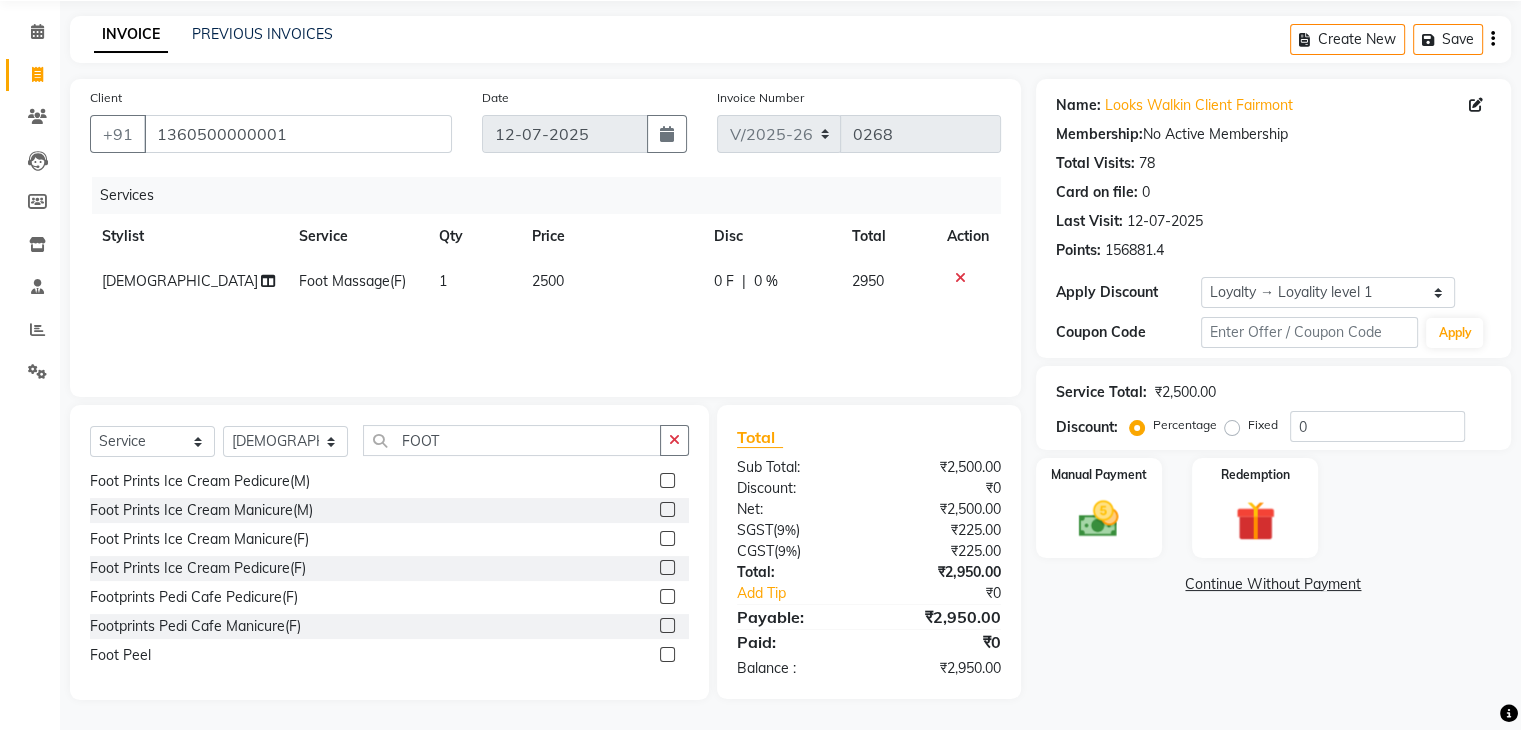 click on "Name: Looks Walkin Client Fairmont Membership:  No Active Membership  Total Visits:  78 Card on file:  0 Last Visit:   12-07-2025 Points:   156881.4  Apply Discount Select  Loyalty → Loyality level 1  Coupon Code Apply Service Total:  ₹2,500.00  Discount:  Percentage   Fixed  0 Manual Payment Redemption  Continue Without Payment" 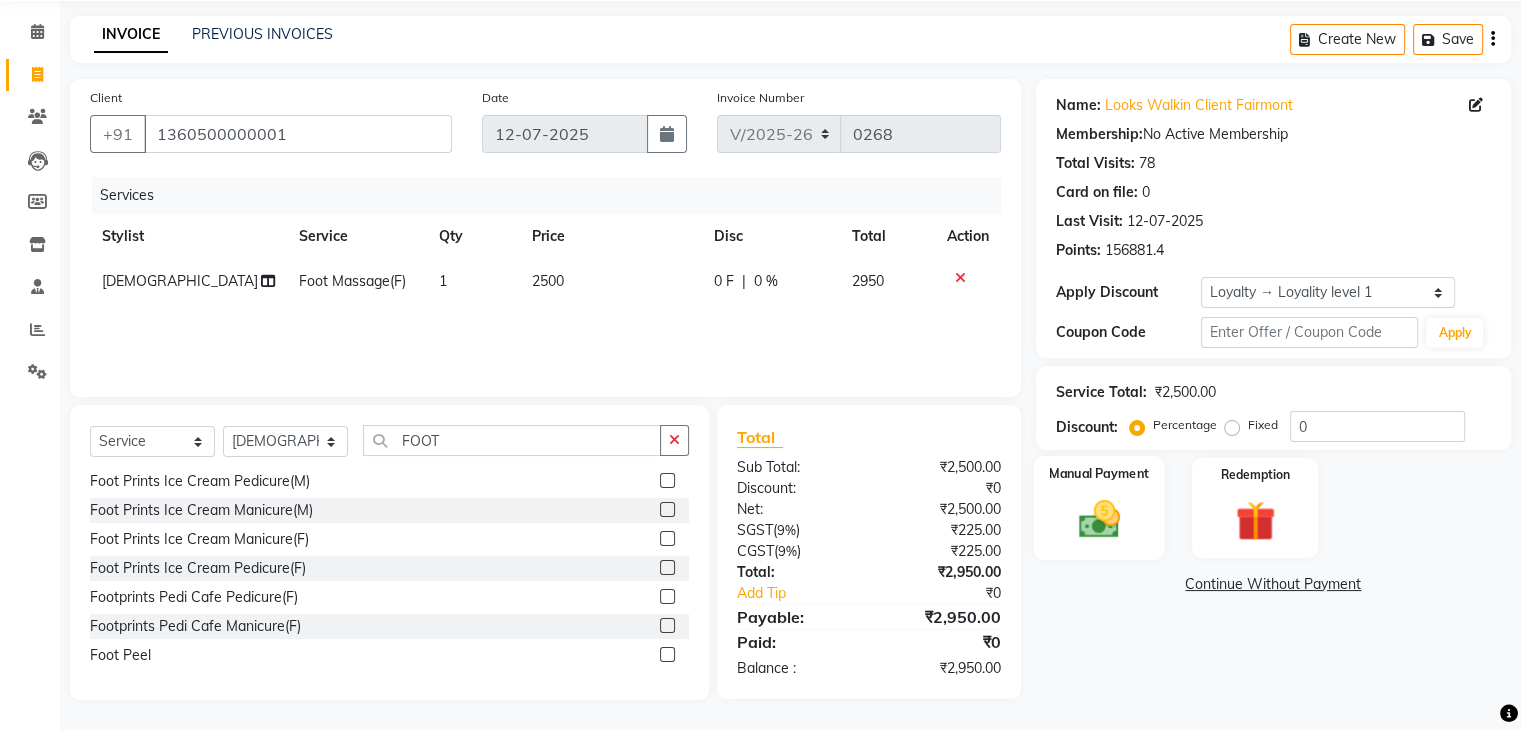 drag, startPoint x: 1090, startPoint y: 517, endPoint x: 1140, endPoint y: 559, distance: 65.29931 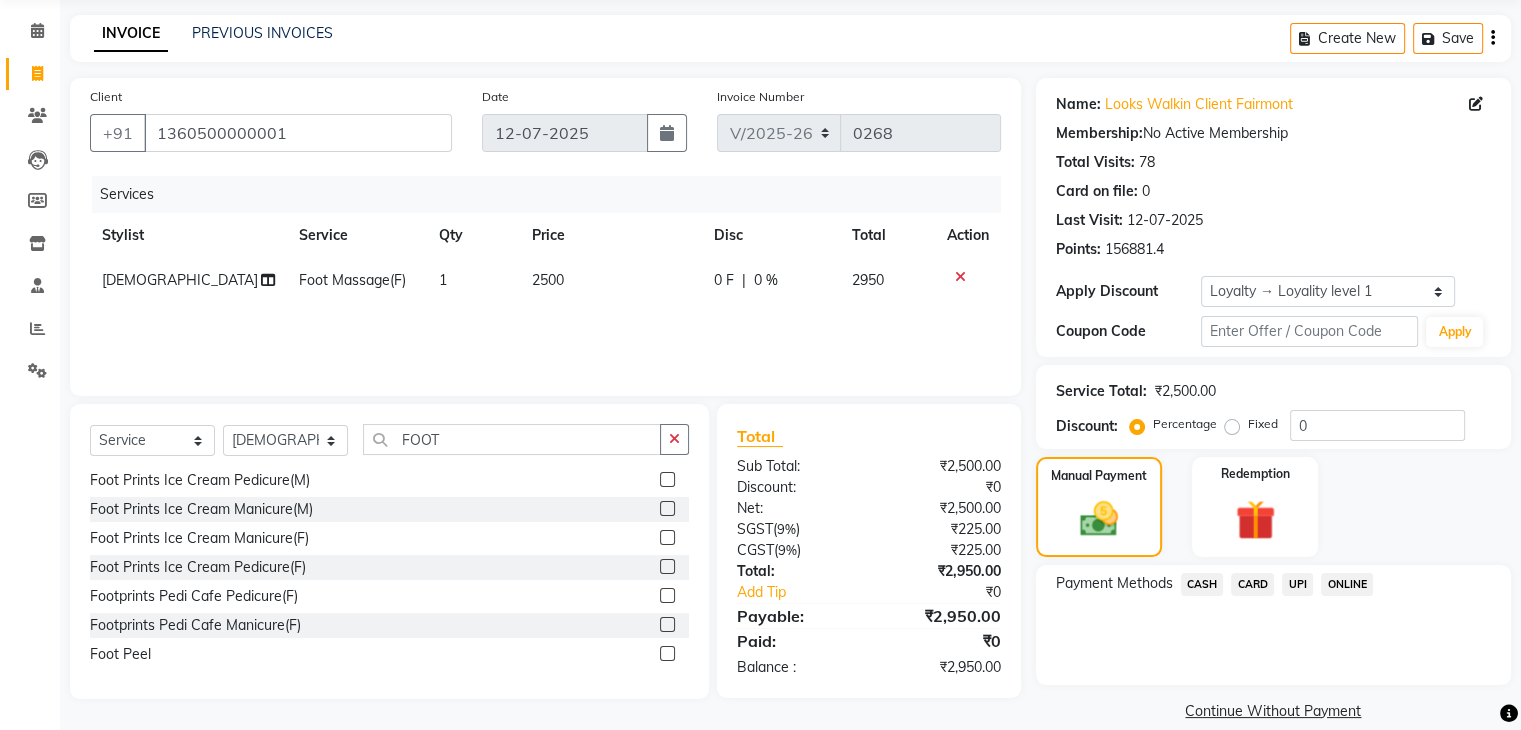 click on "CASH" 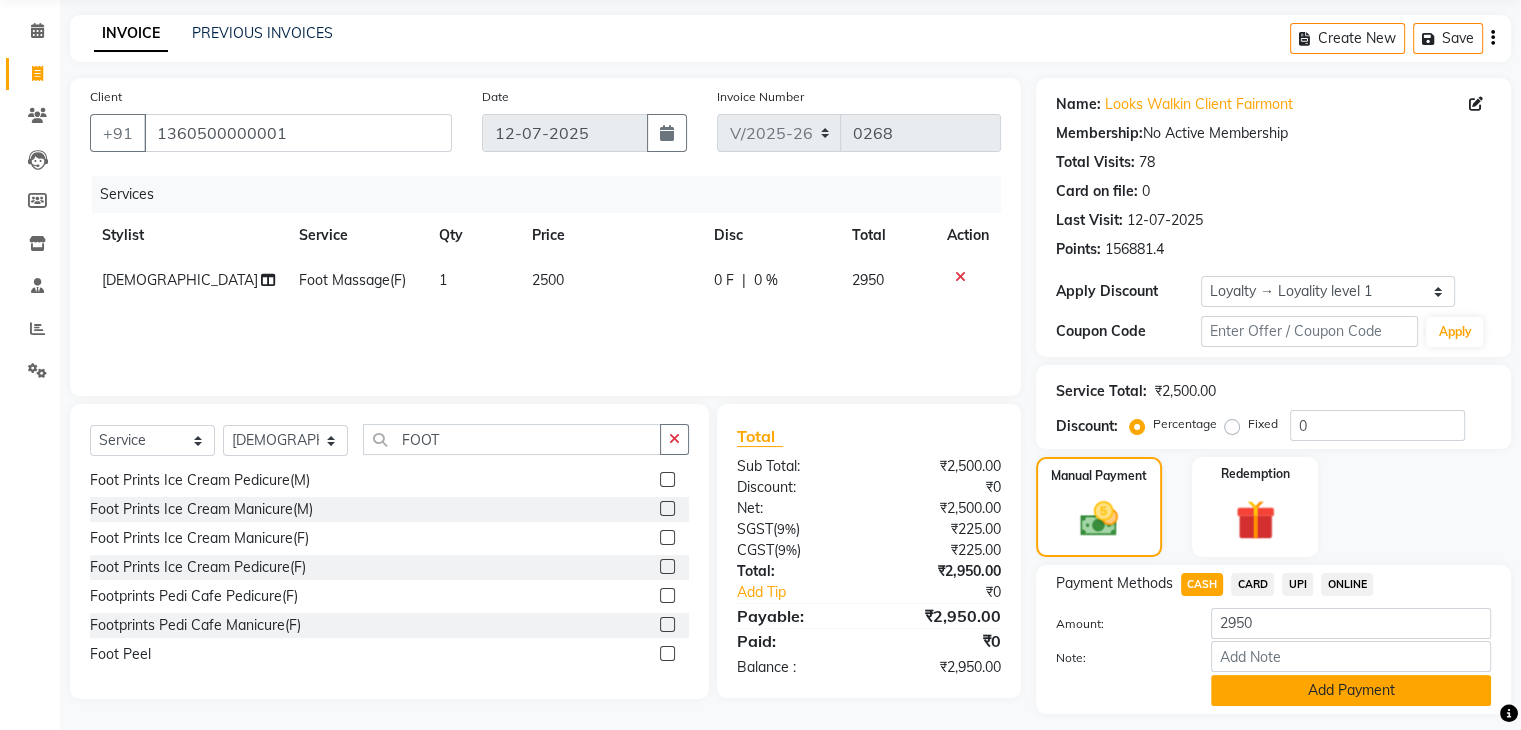 click on "Add Payment" 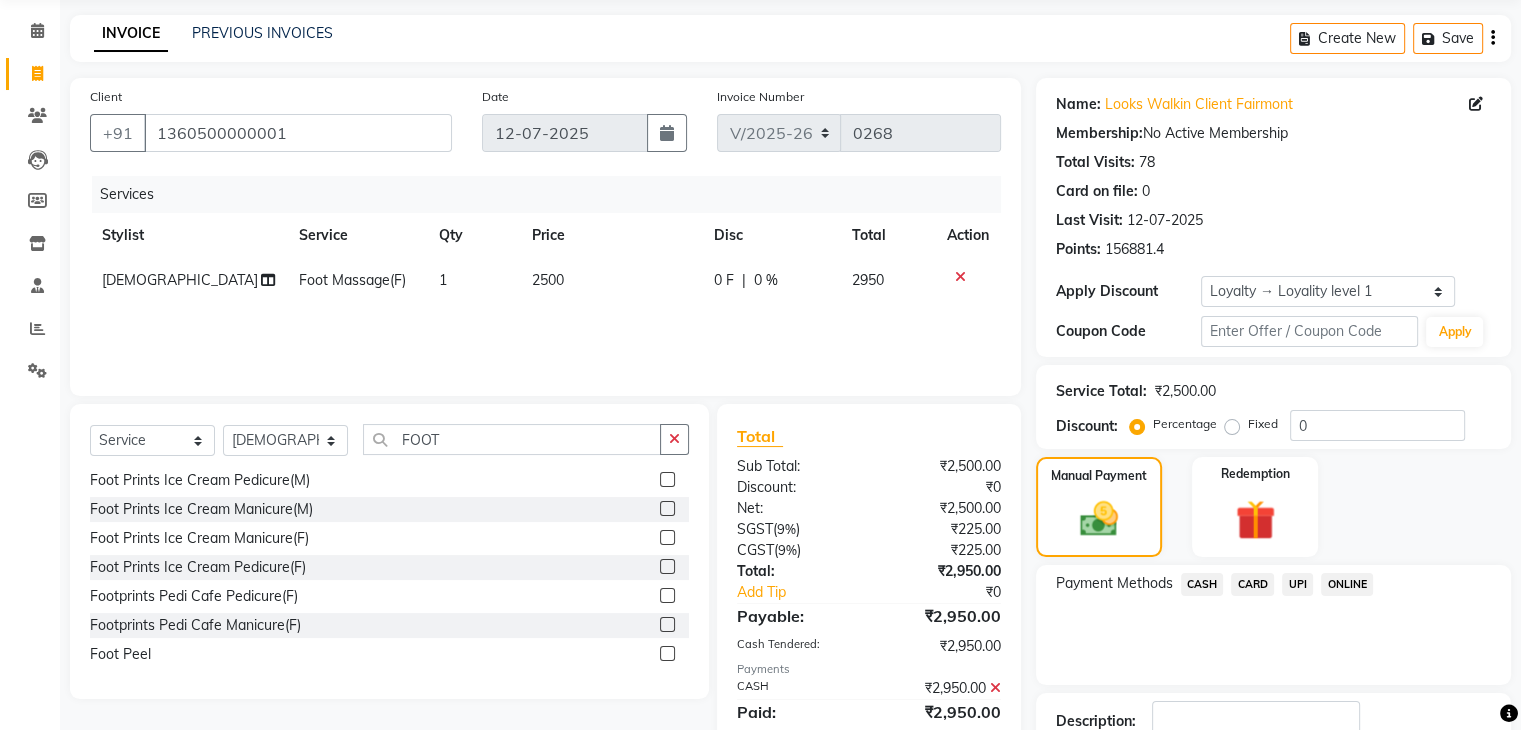 scroll, scrollTop: 172, scrollLeft: 0, axis: vertical 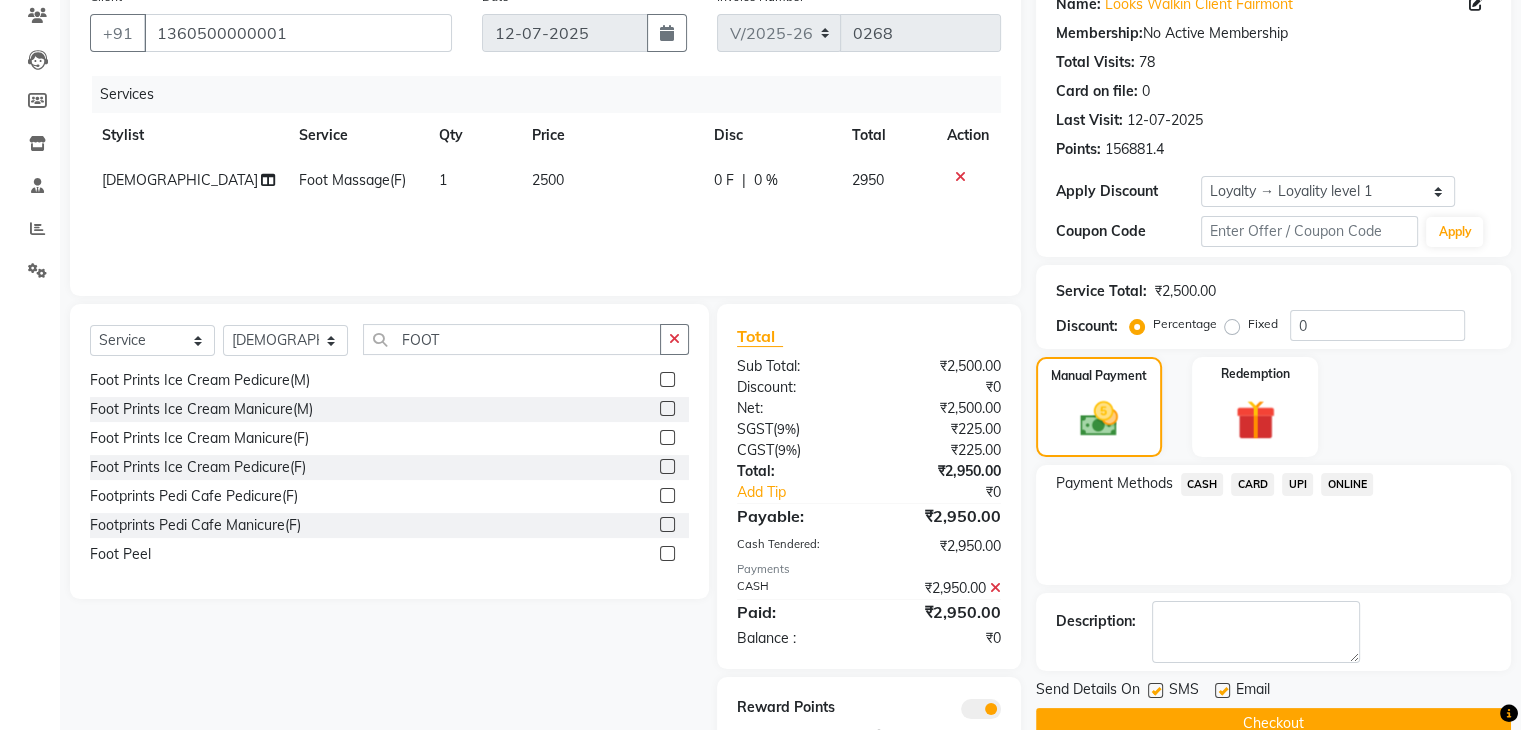 click on "CASH" 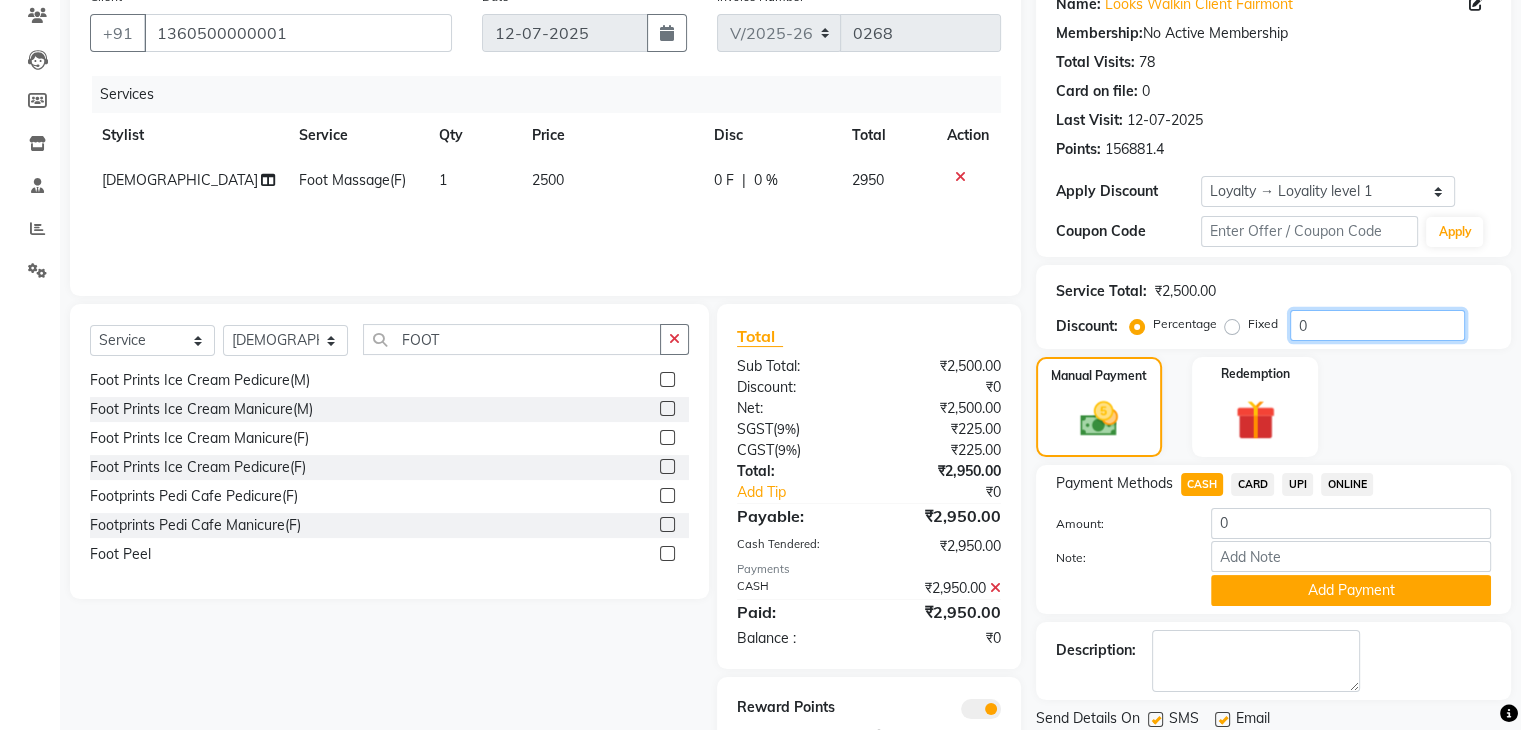 click on "0" 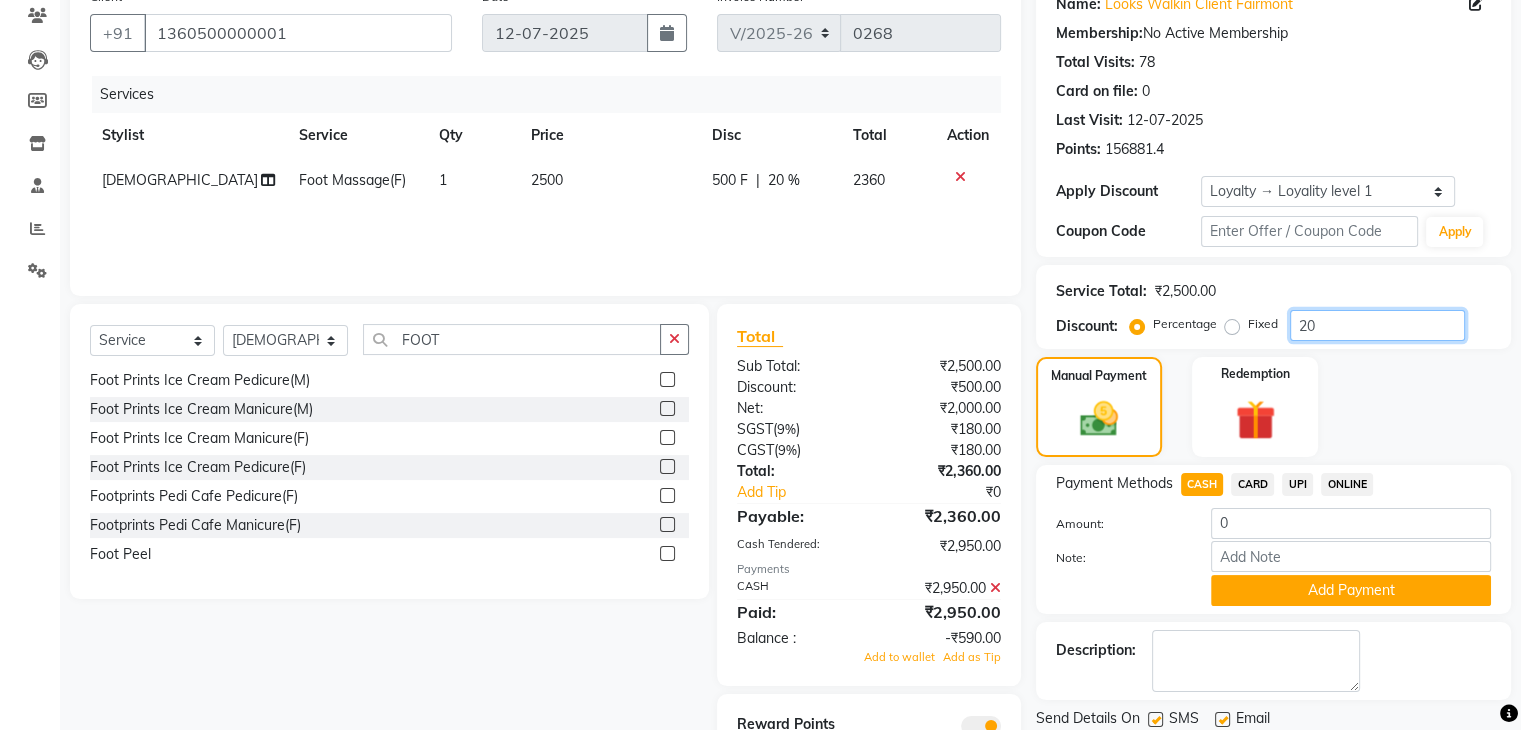 type on "20" 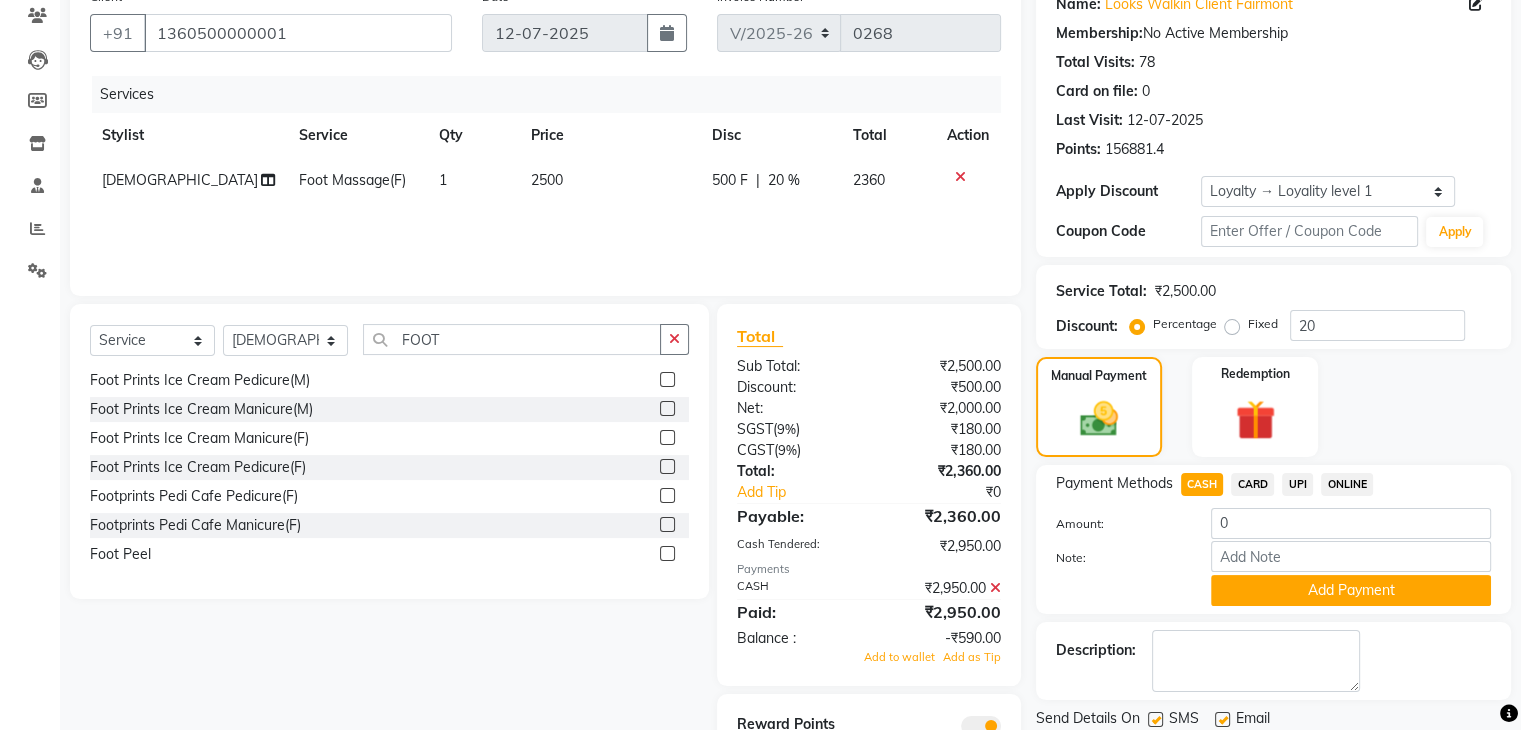 click on "CARD" 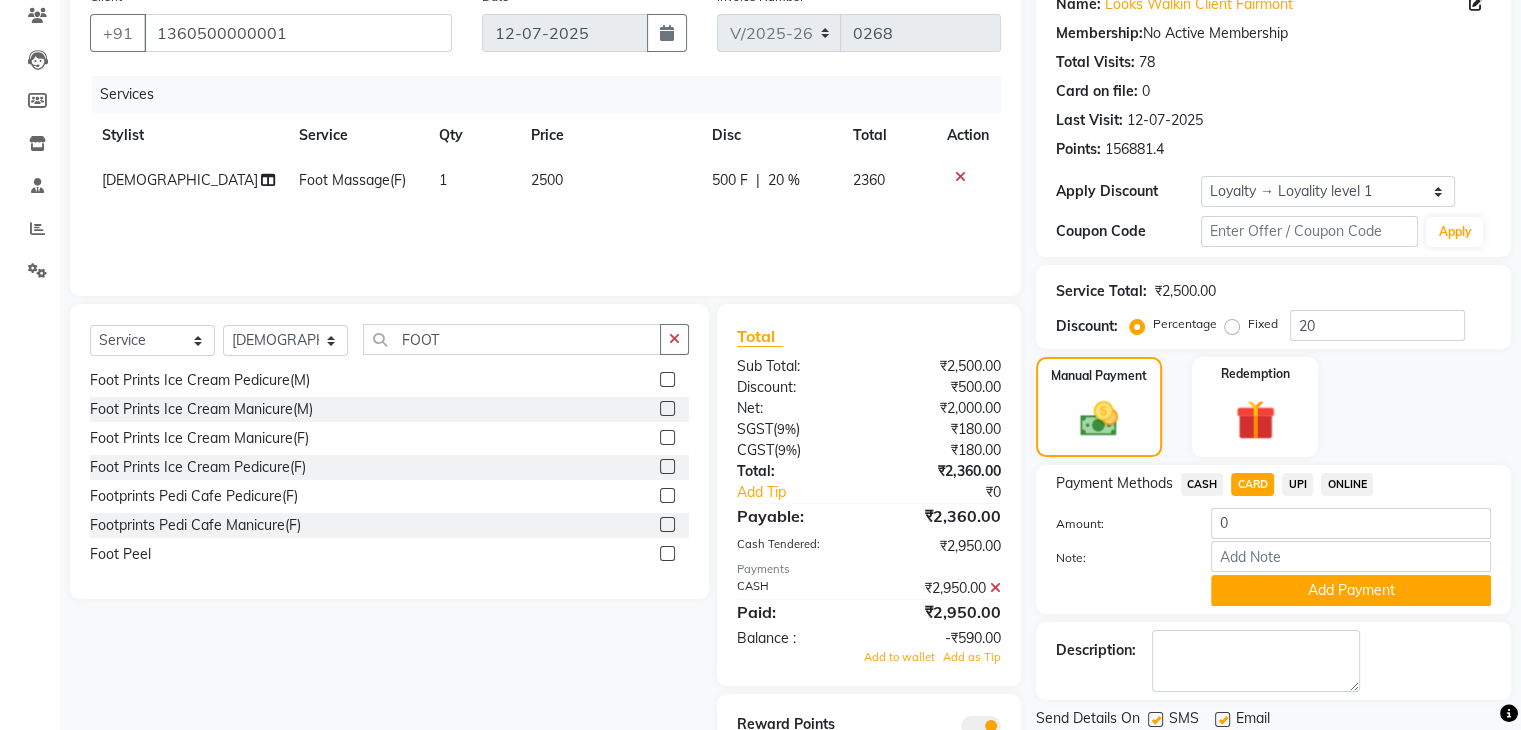 click on "CASH" 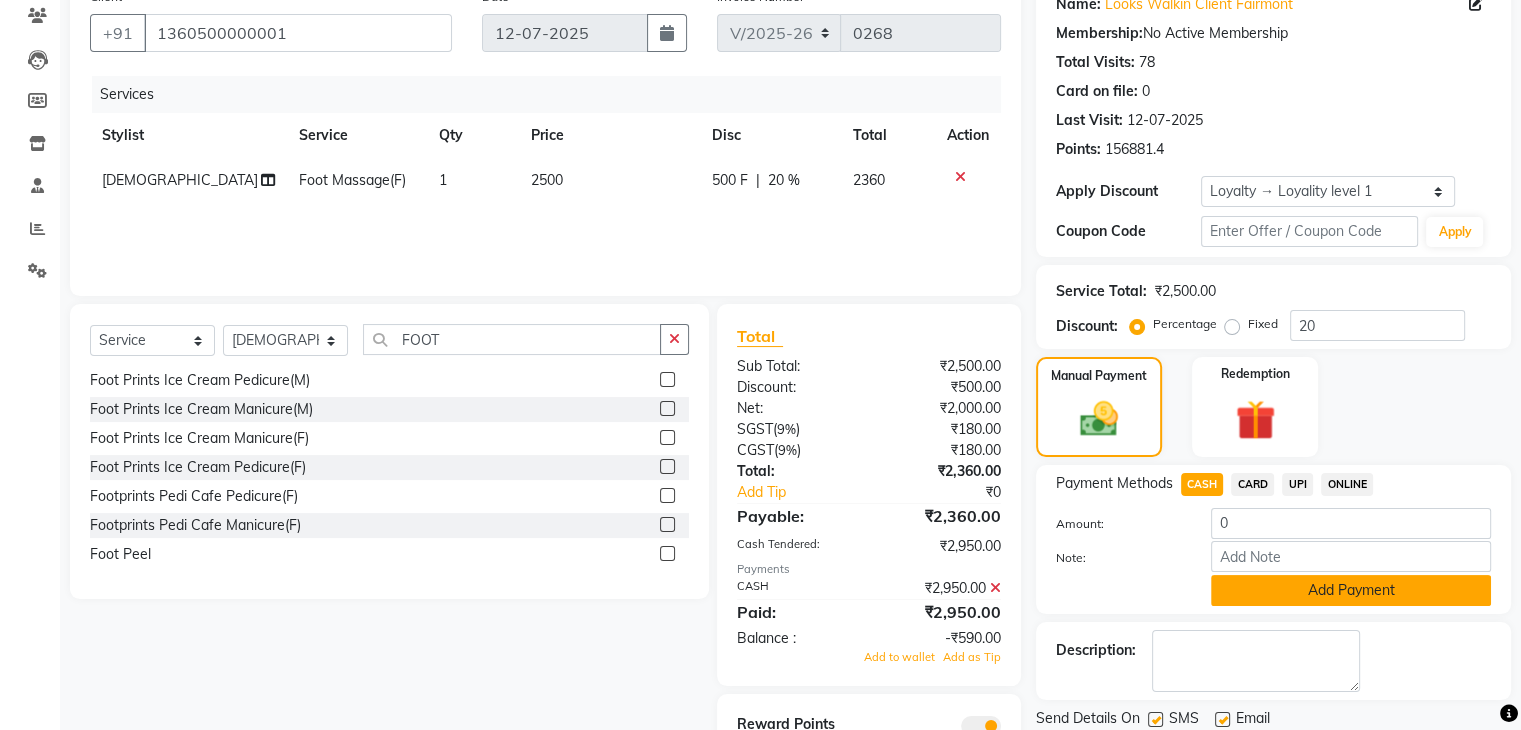 click on "Add Payment" 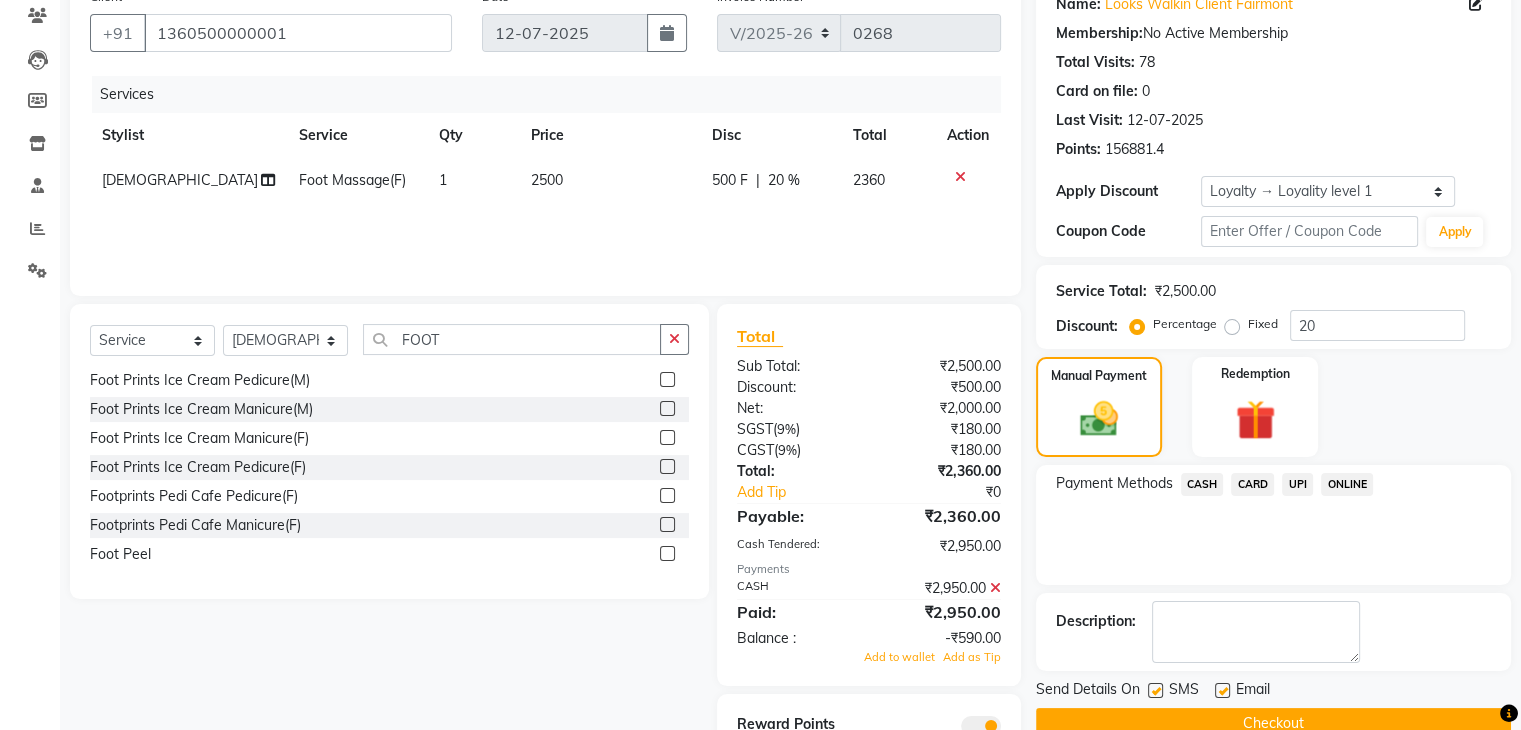click 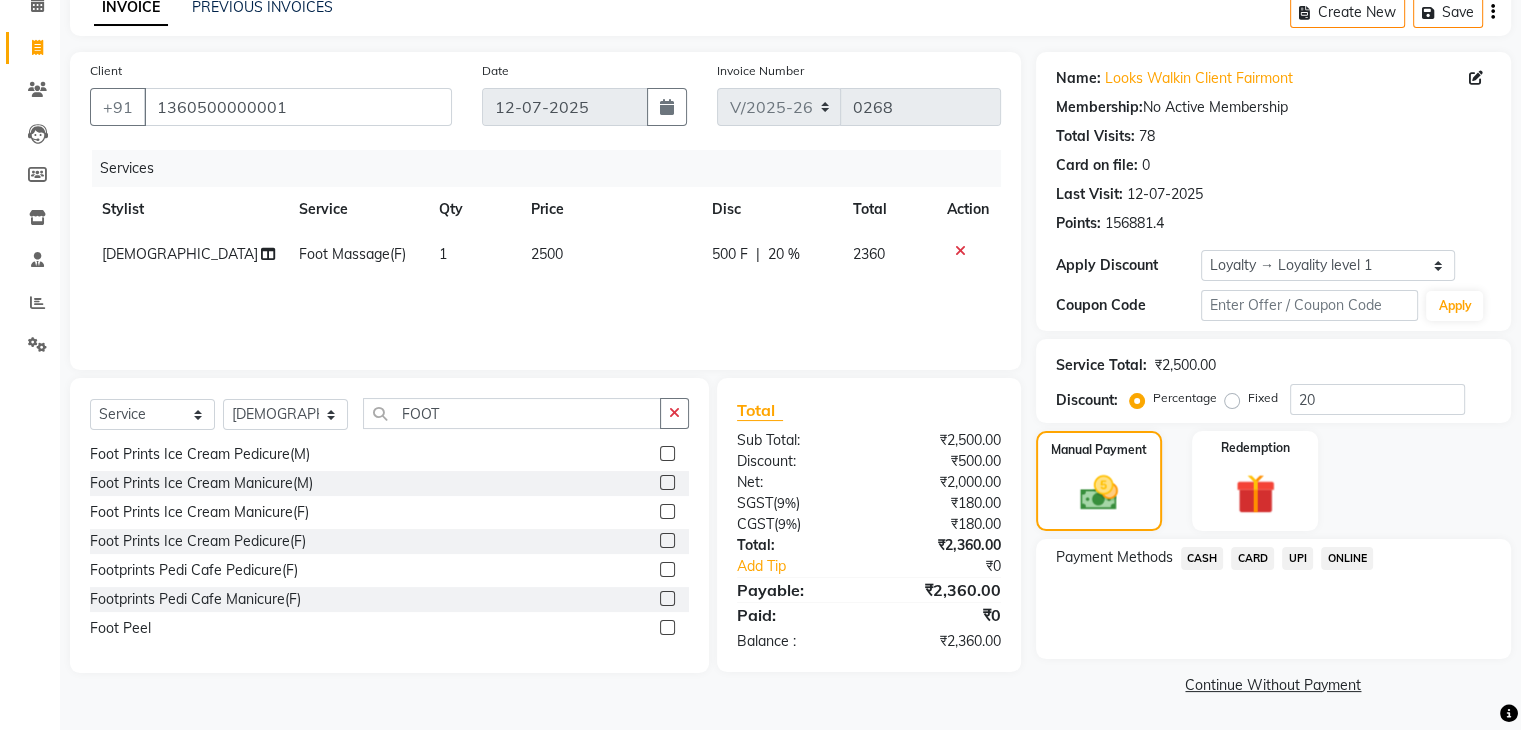 scroll, scrollTop: 97, scrollLeft: 0, axis: vertical 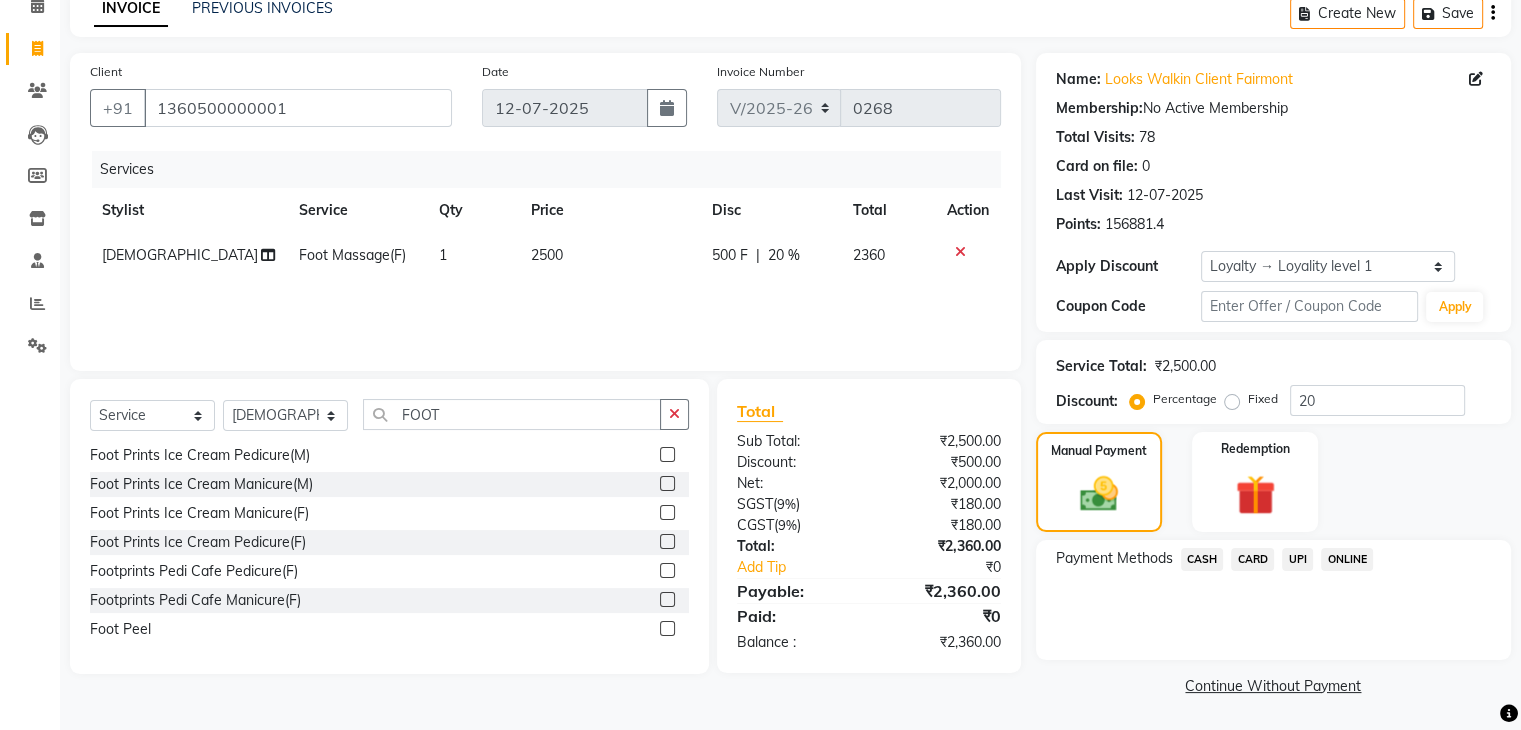 click on "CASH" 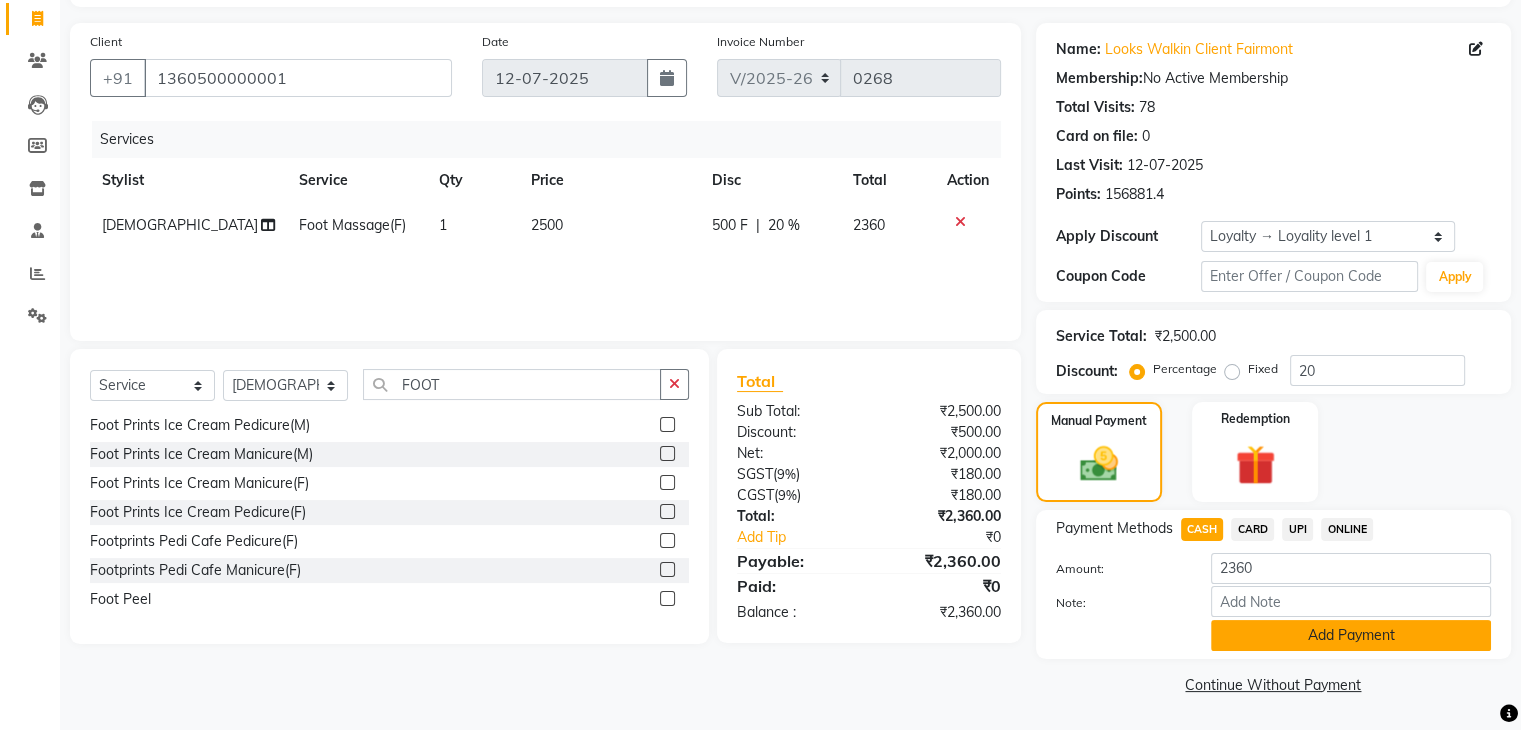 click on "Add Payment" 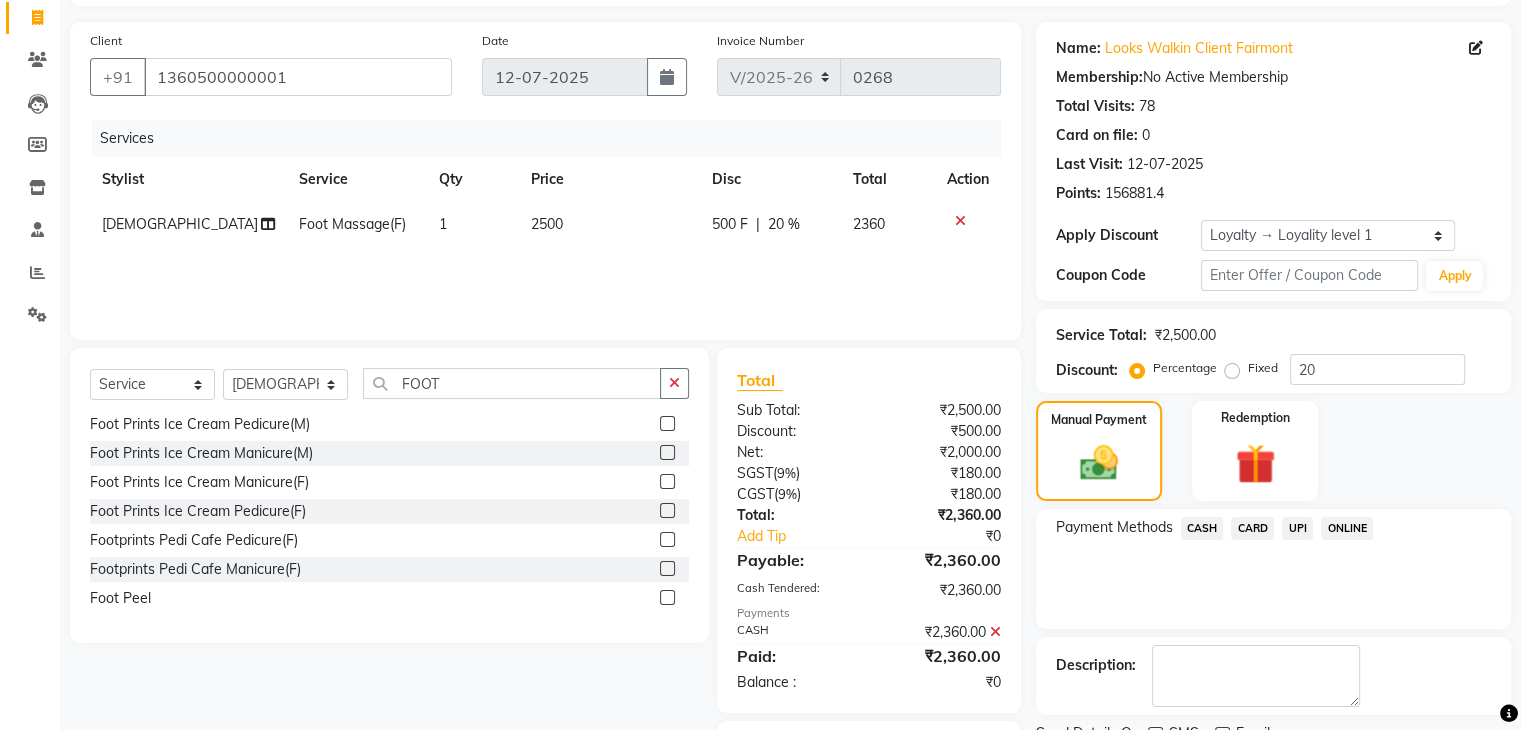 scroll, scrollTop: 242, scrollLeft: 0, axis: vertical 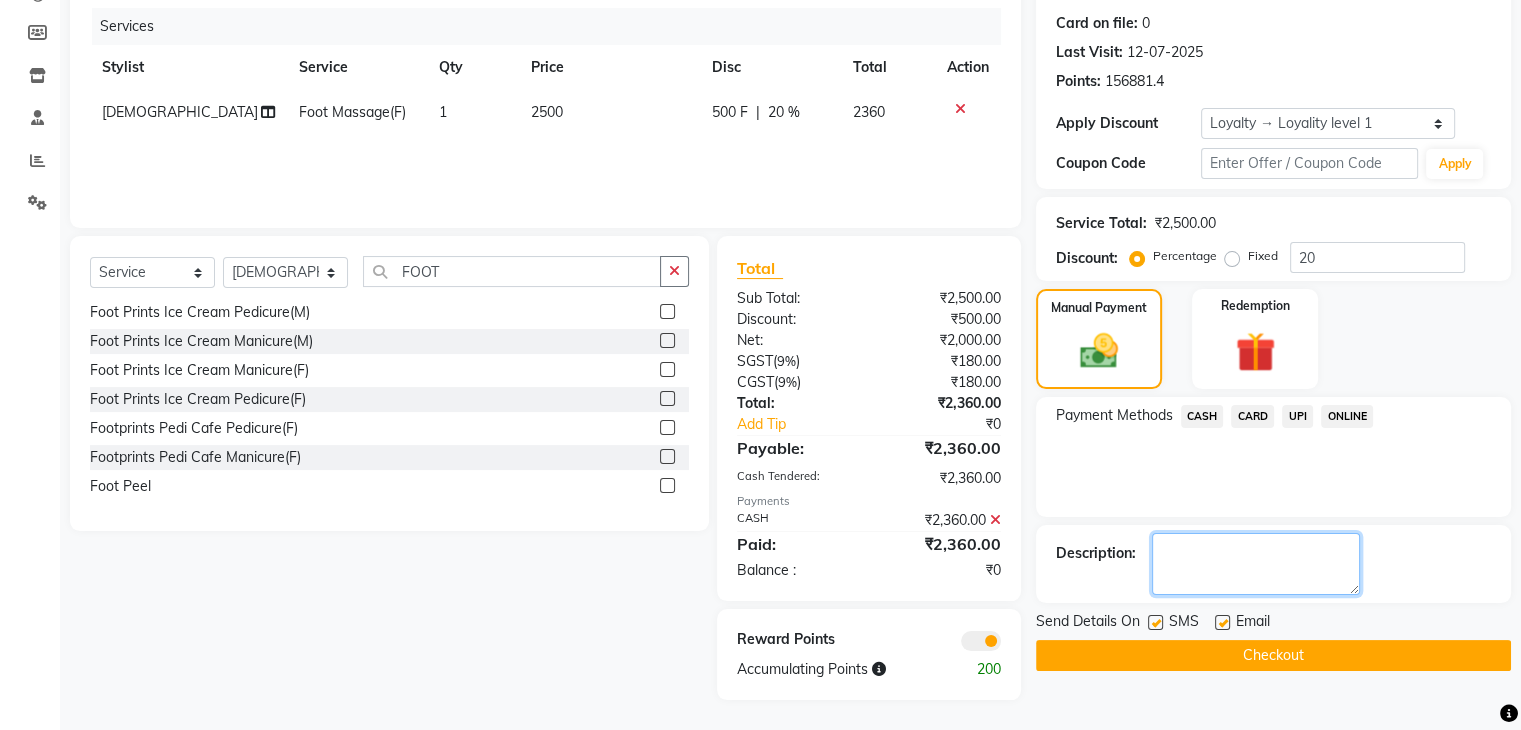 click 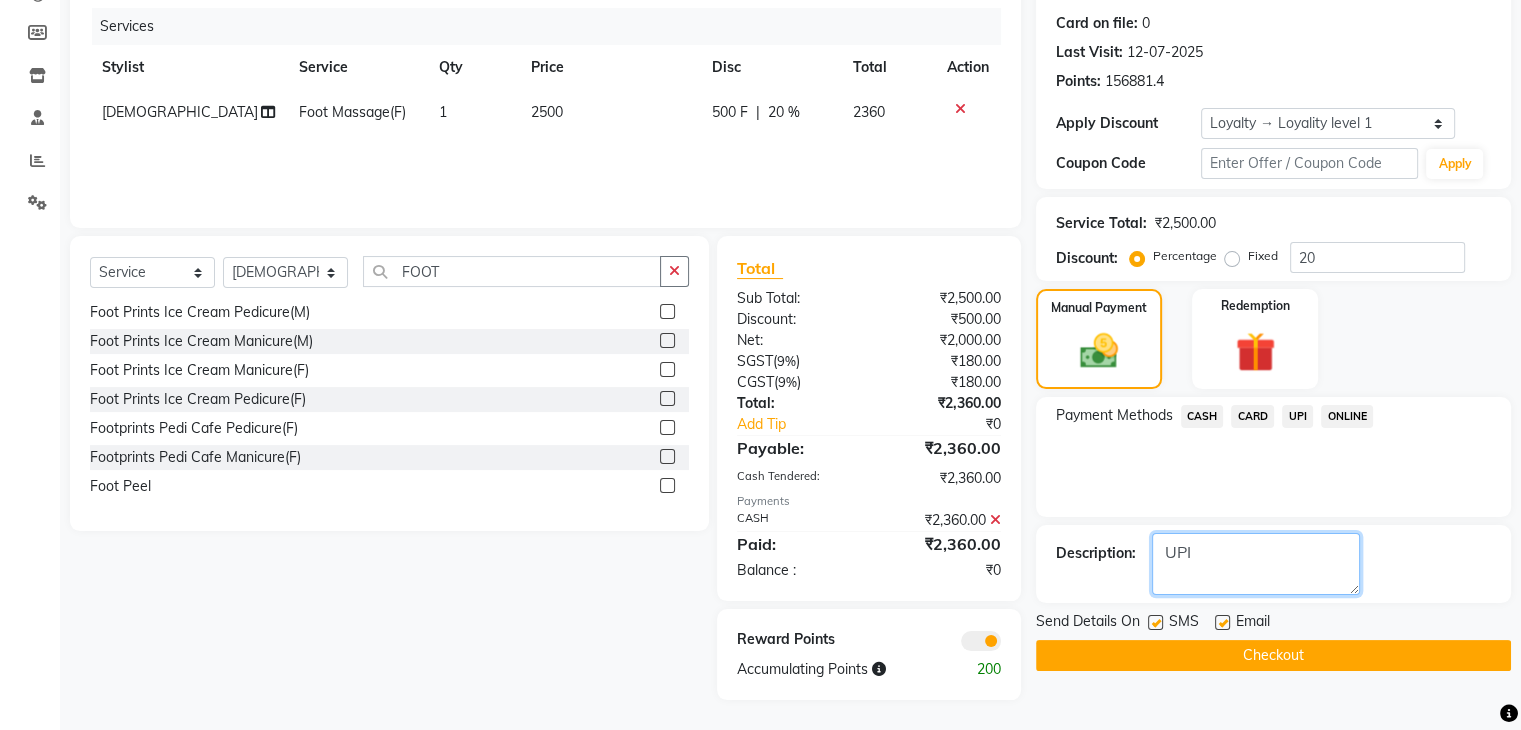 type on "UPI" 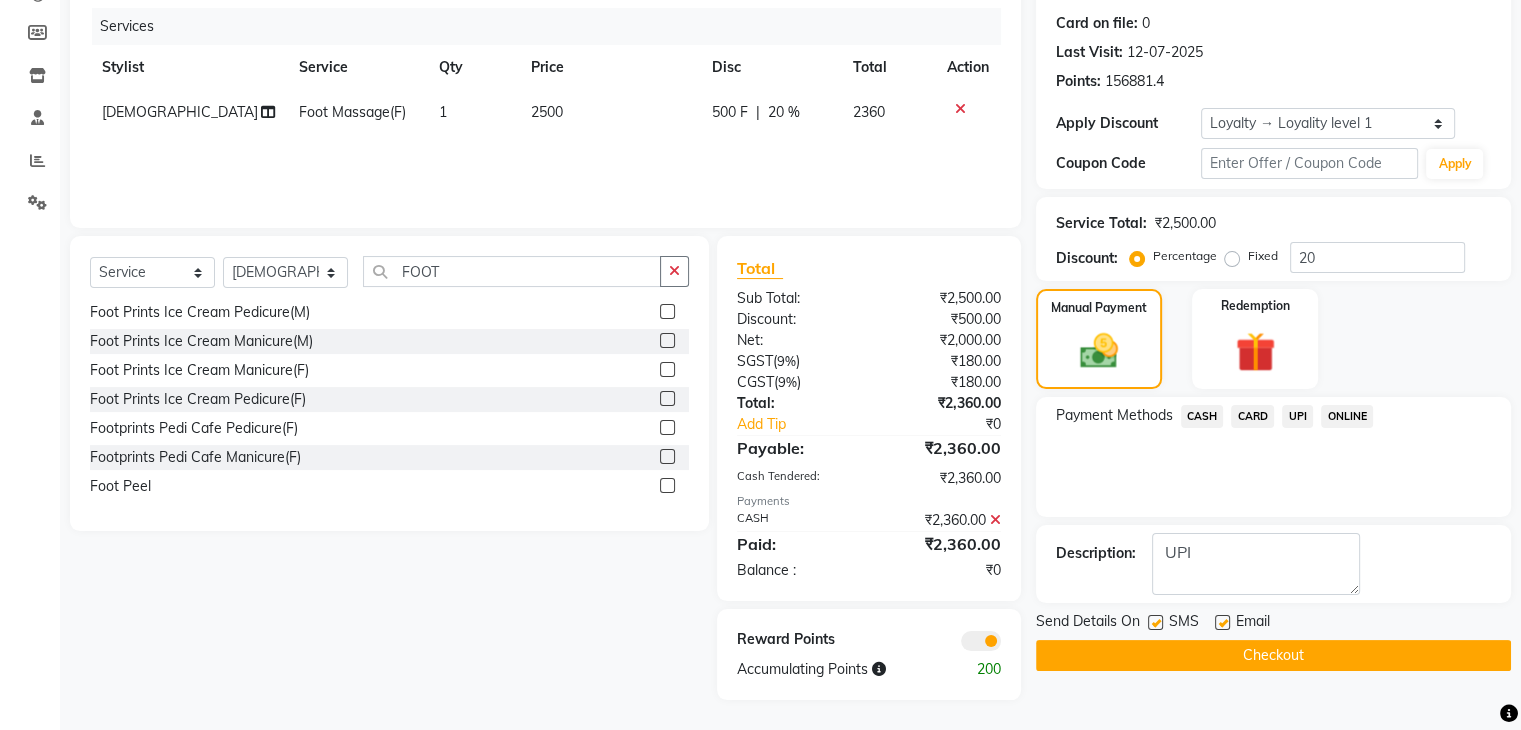 click on "Checkout" 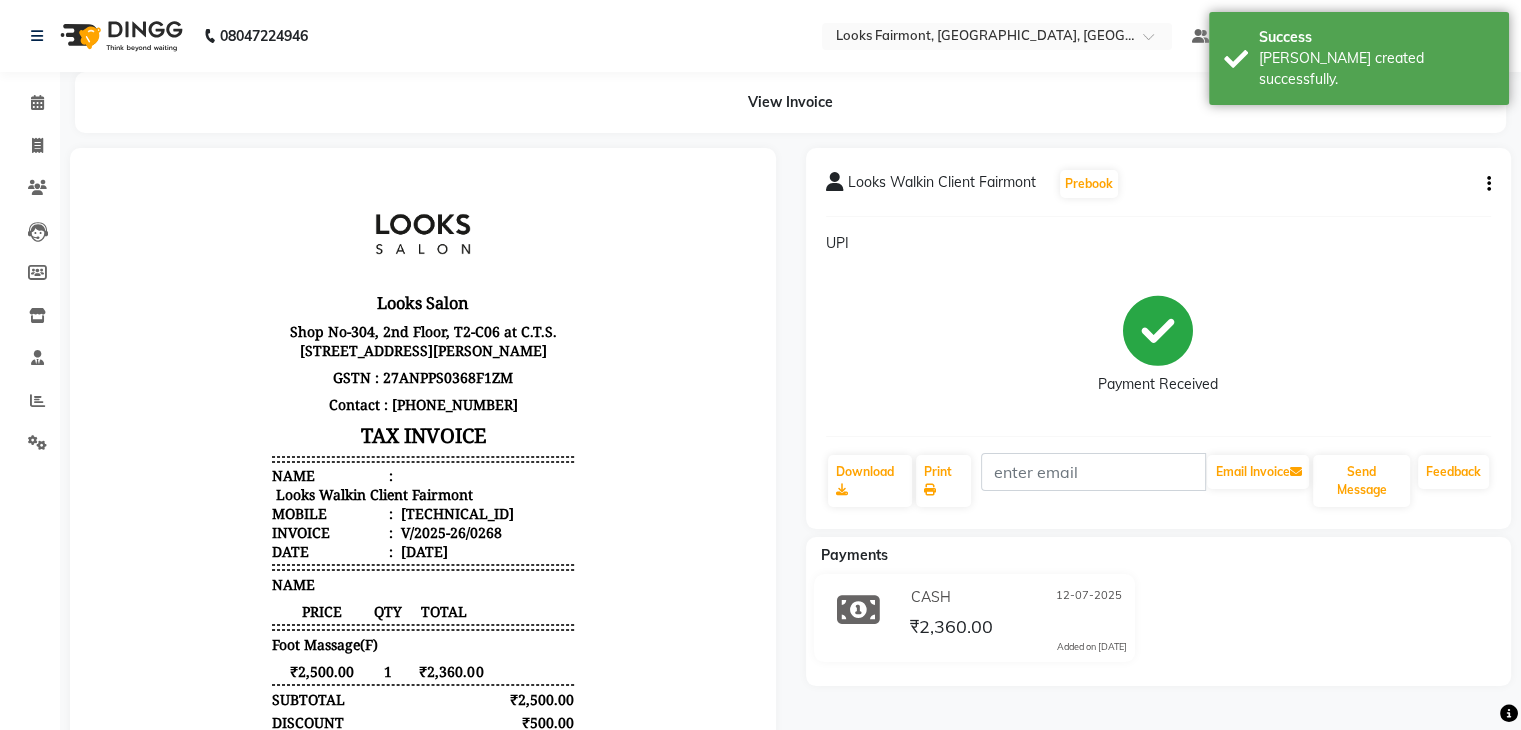 scroll, scrollTop: 0, scrollLeft: 0, axis: both 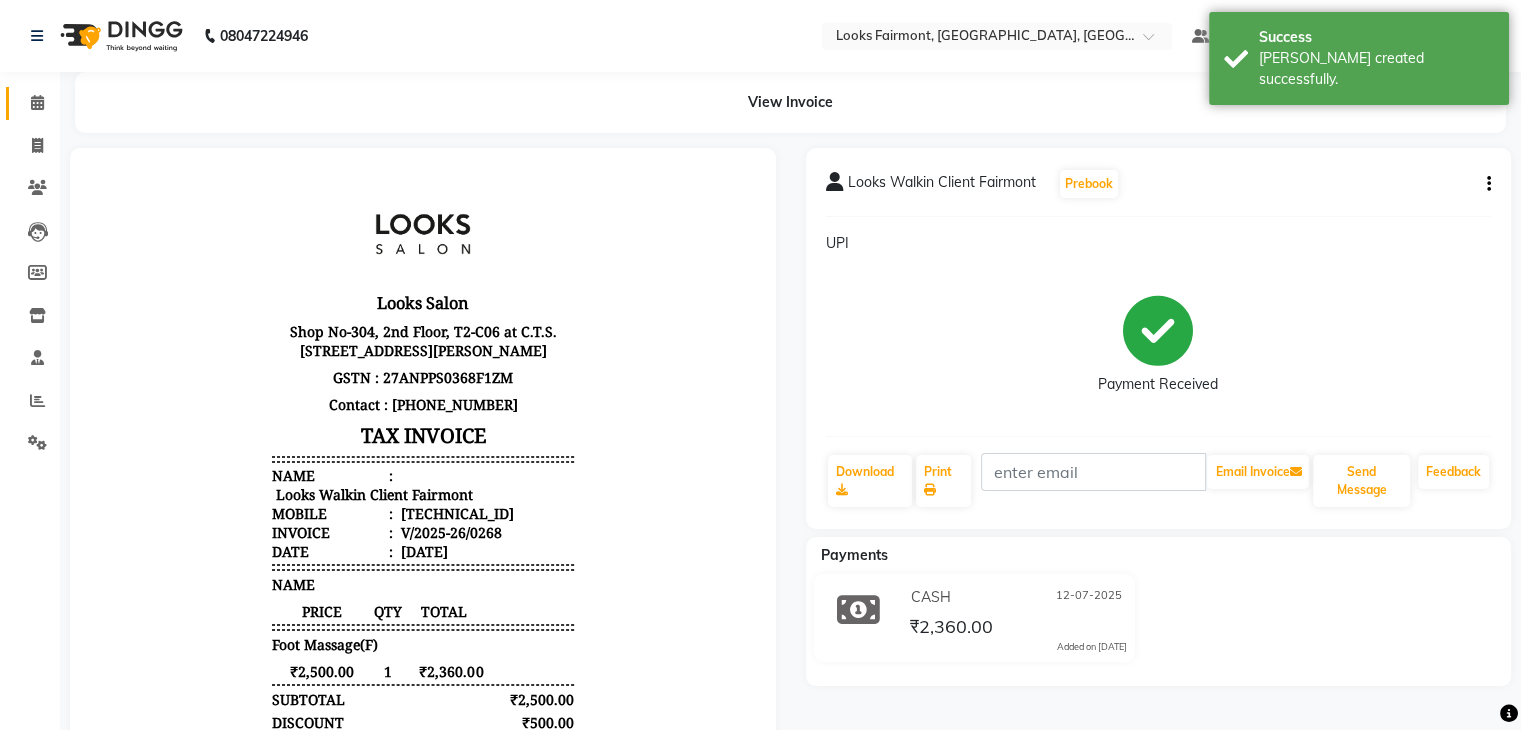 click on "Calendar" 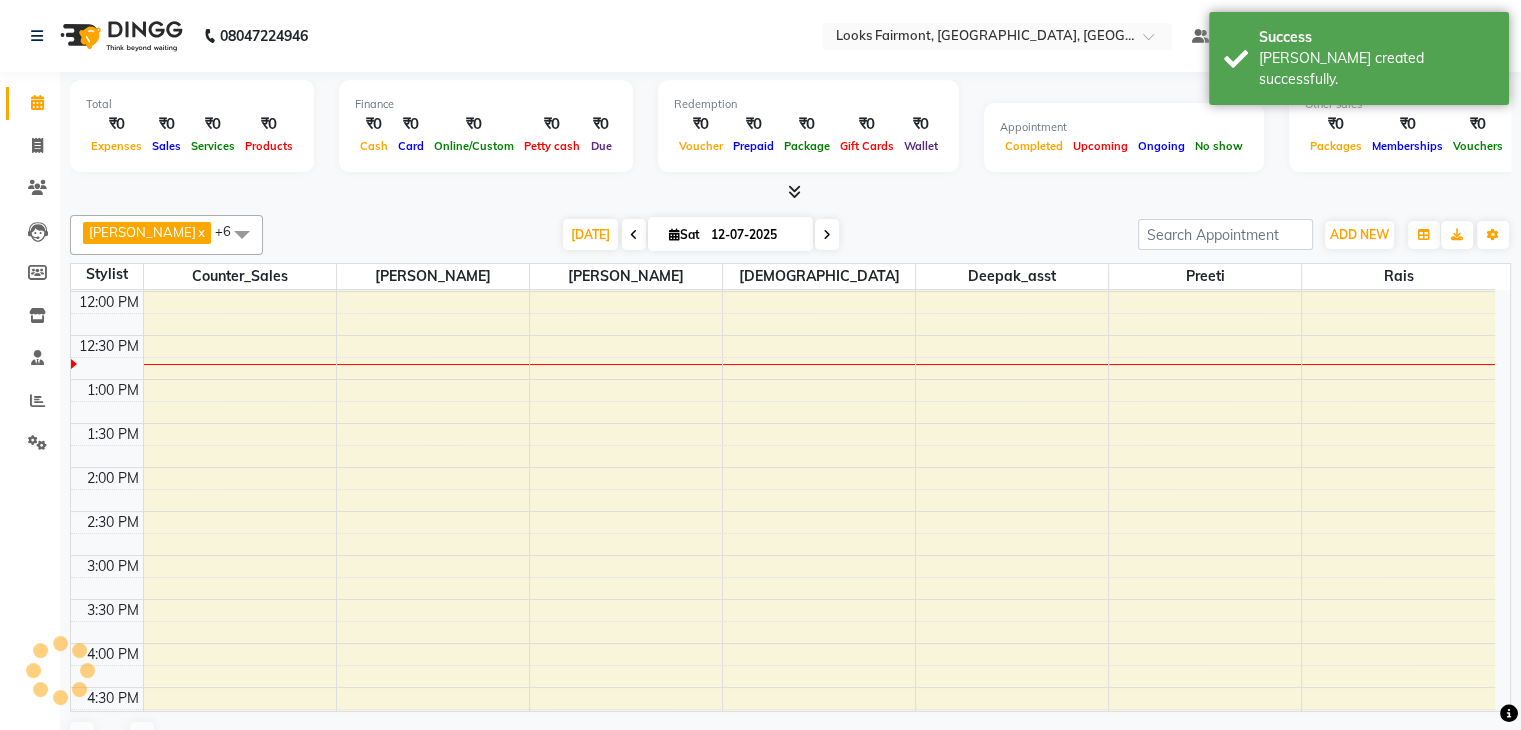 scroll, scrollTop: 0, scrollLeft: 0, axis: both 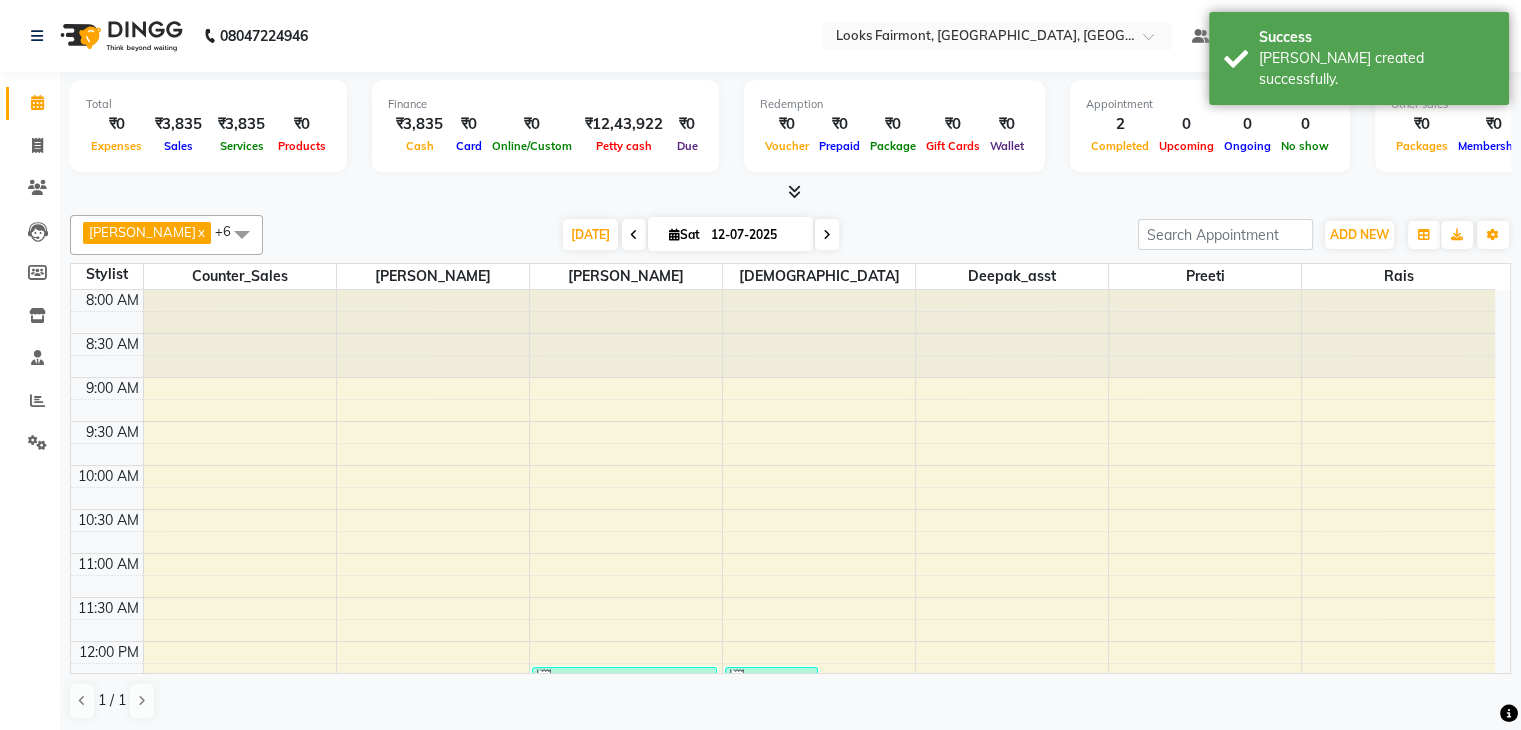 click at bounding box center (794, 191) 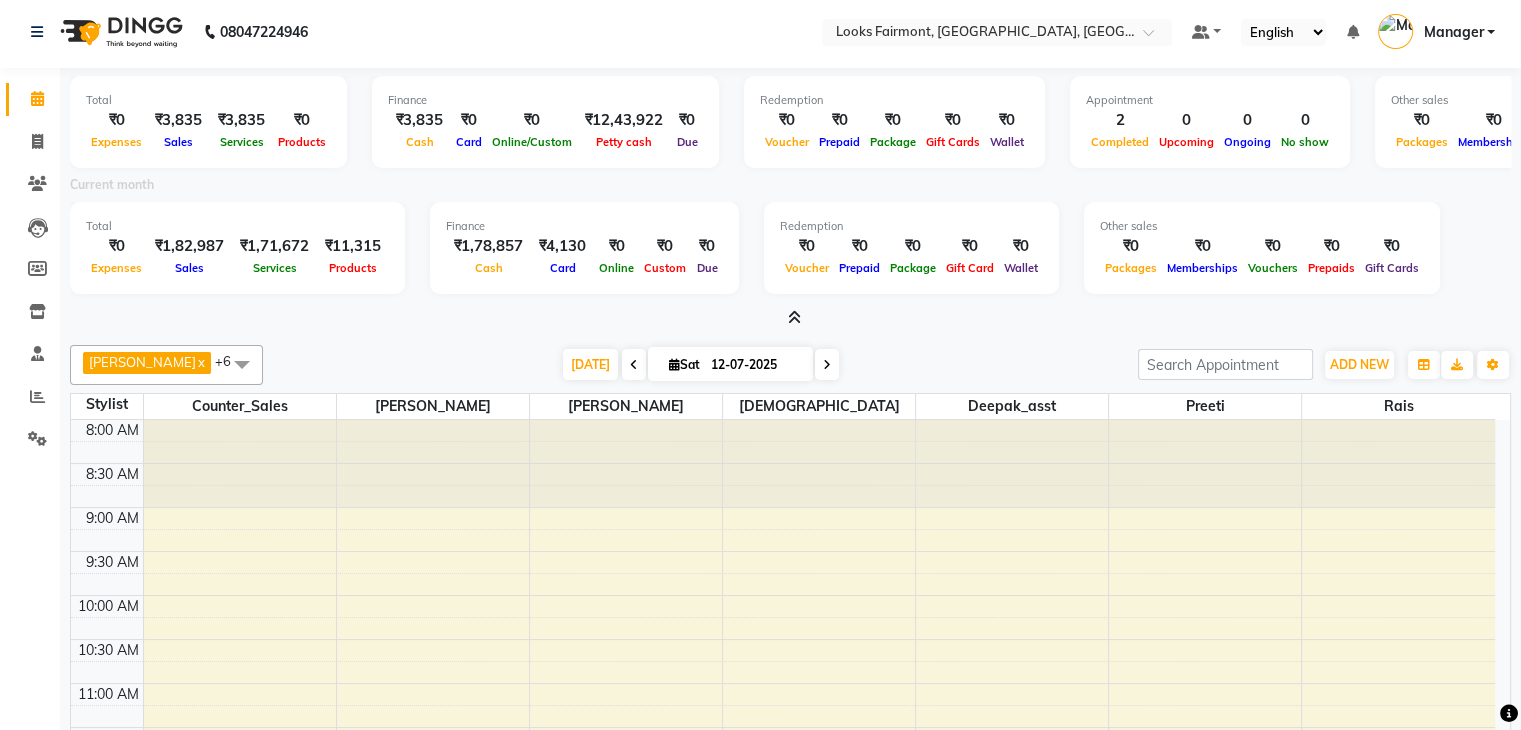 scroll, scrollTop: 0, scrollLeft: 0, axis: both 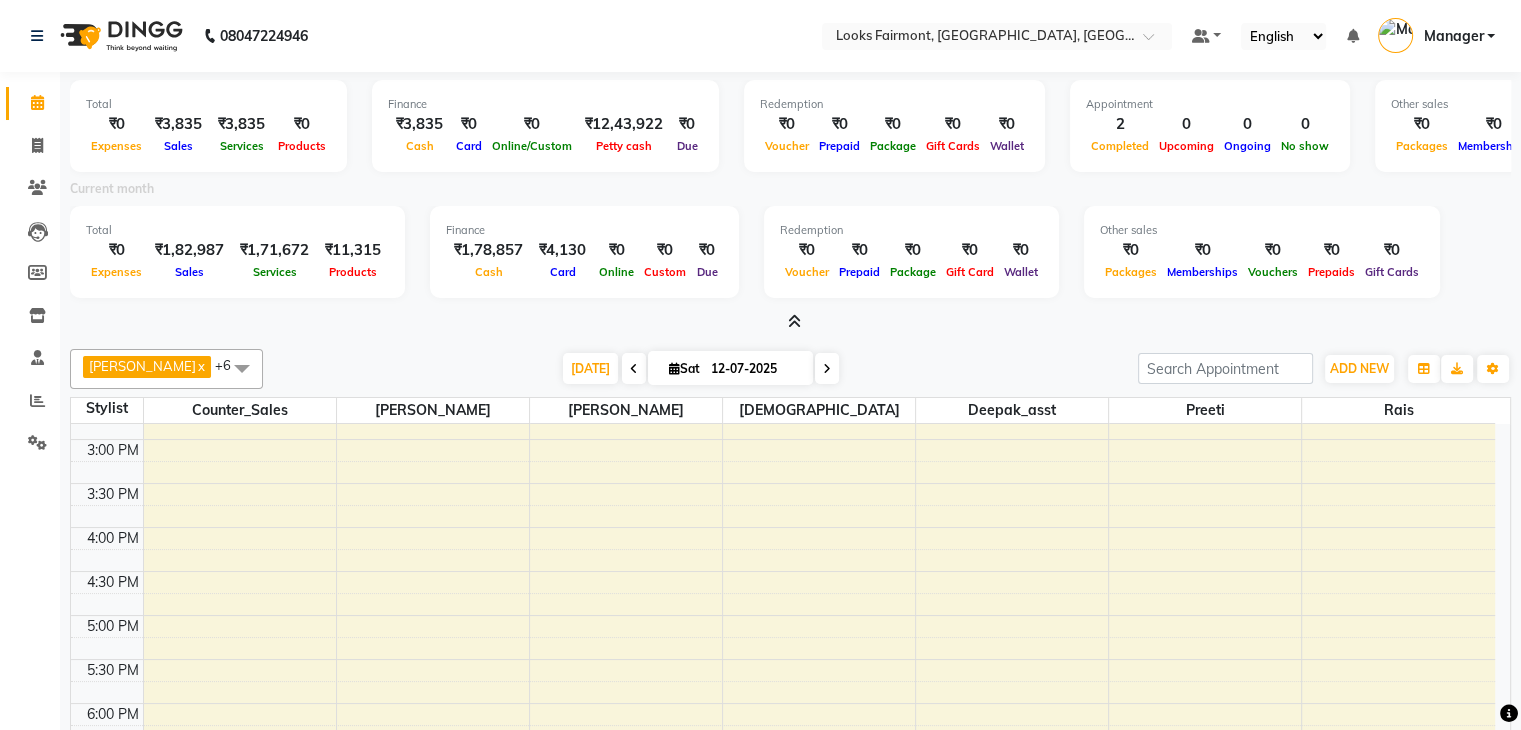 click at bounding box center (790, 322) 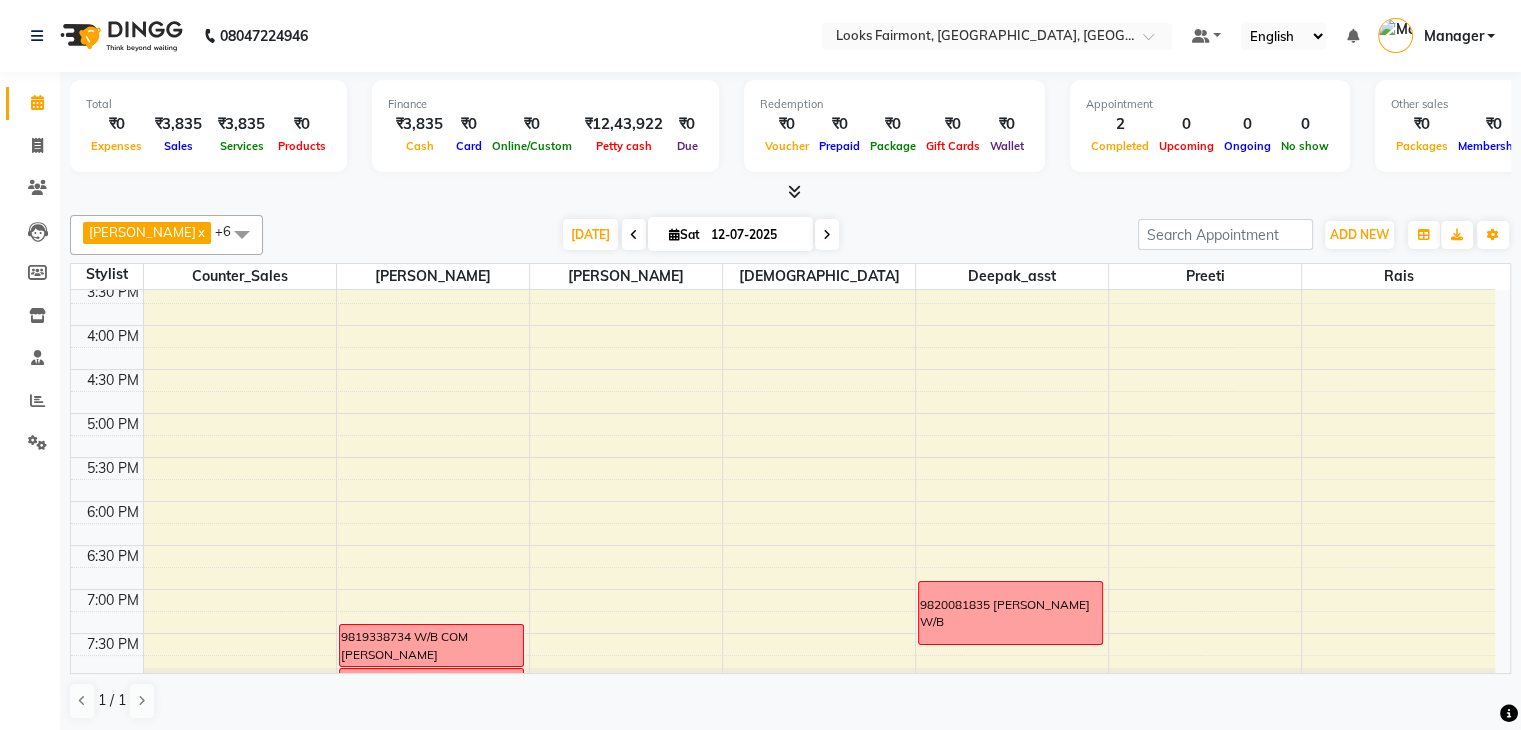 scroll, scrollTop: 749, scrollLeft: 0, axis: vertical 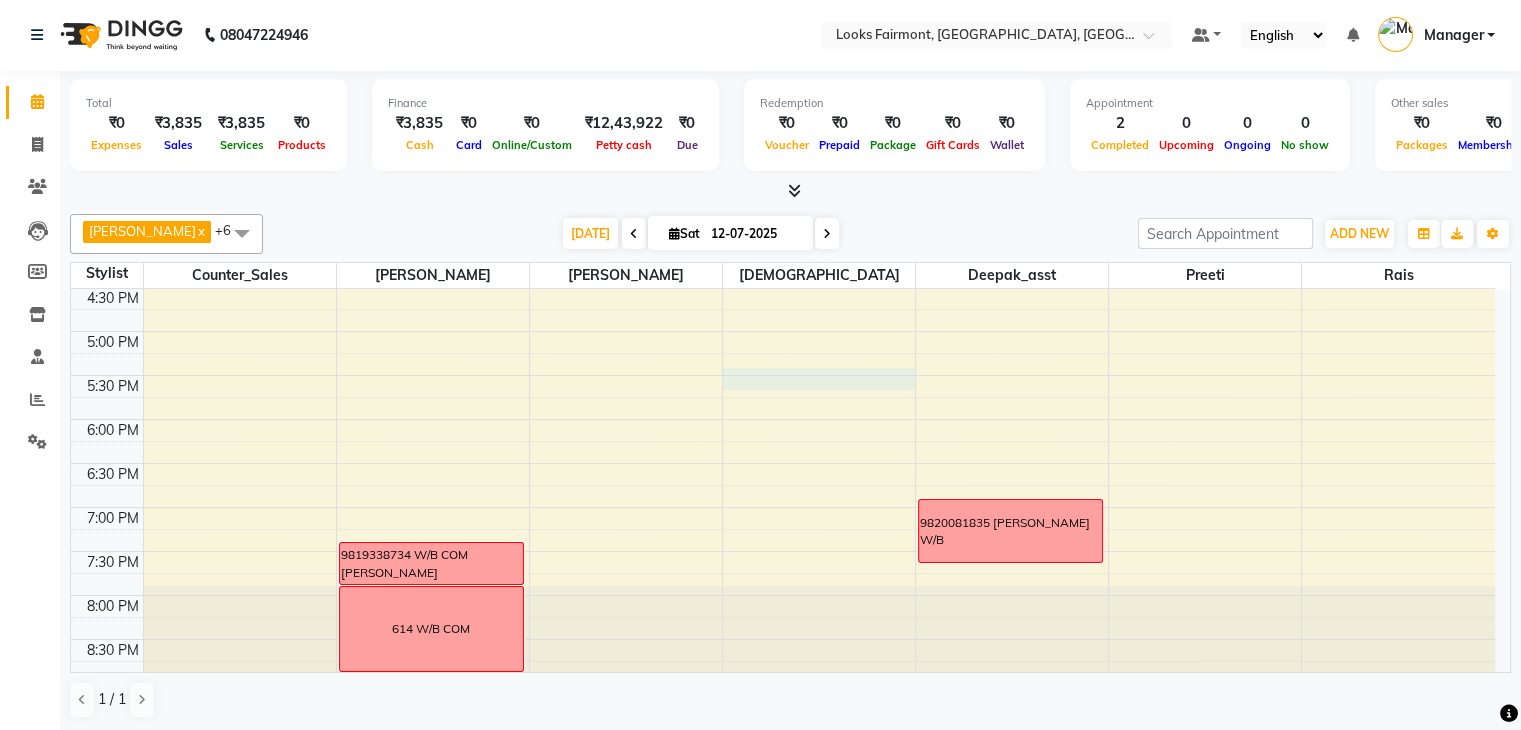 click on "8:00 AM 8:30 AM 9:00 AM 9:30 AM 10:00 AM 10:30 AM 11:00 AM 11:30 AM 12:00 PM 12:30 PM 1:00 PM 1:30 PM 2:00 PM 2:30 PM 3:00 PM 3:30 PM 4:00 PM 4:30 PM 5:00 PM 5:30 PM 6:00 PM 6:30 PM 7:00 PM 7:30 PM 8:00 PM 8:30 PM  9819338734 W/B COM TULSI GUPTA   614 W/B COM      Looks Walkin Client Fairmont, TK01, 12:20 PM-12:50 PM, Stylist Cut(M)     Looks Walkin Client Fairmont, TK02, 12:20 PM-12:50 PM, Foot Massage(F)  627 MANI /PEDI   9820081835 BONIDA CHANDANI W/B" at bounding box center (783, 111) 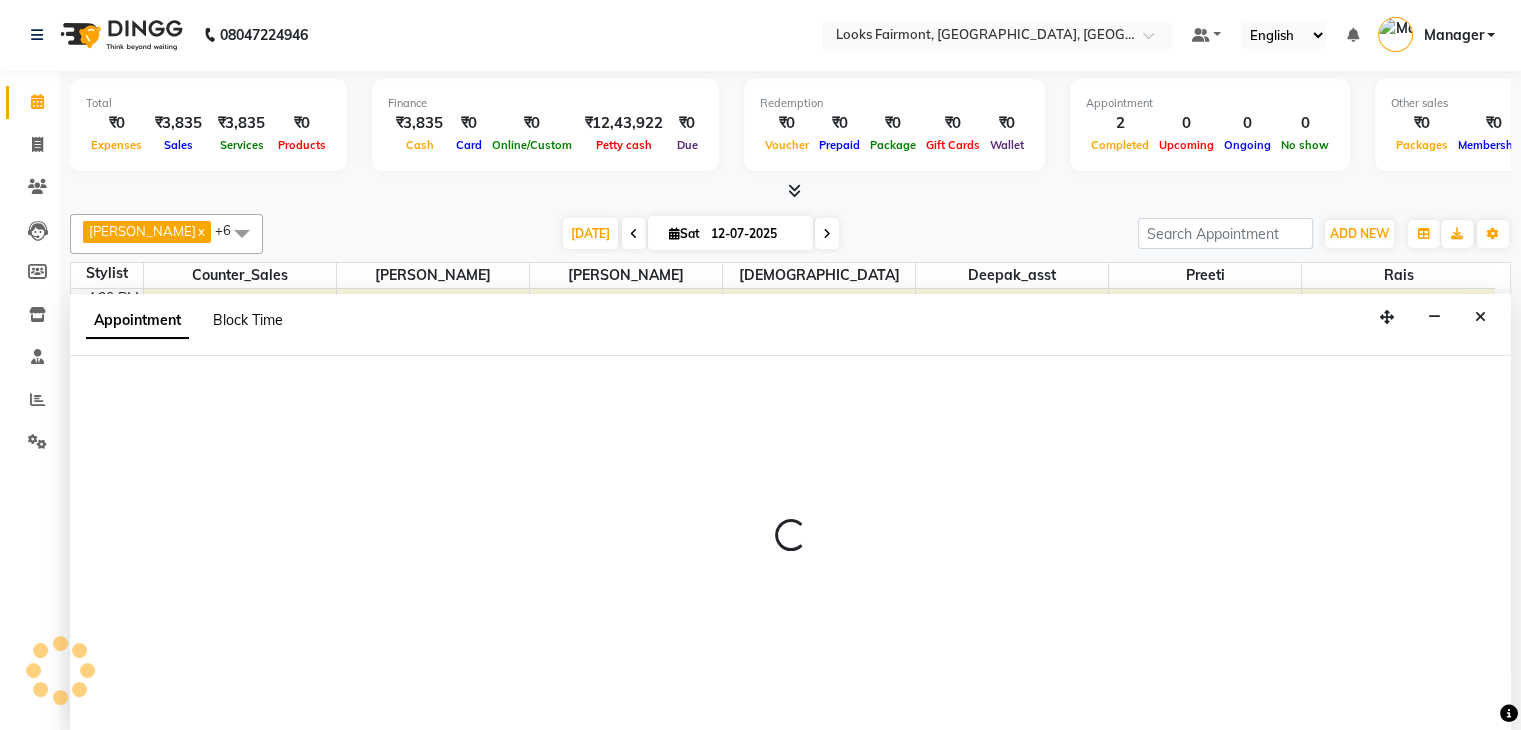 select on "76349" 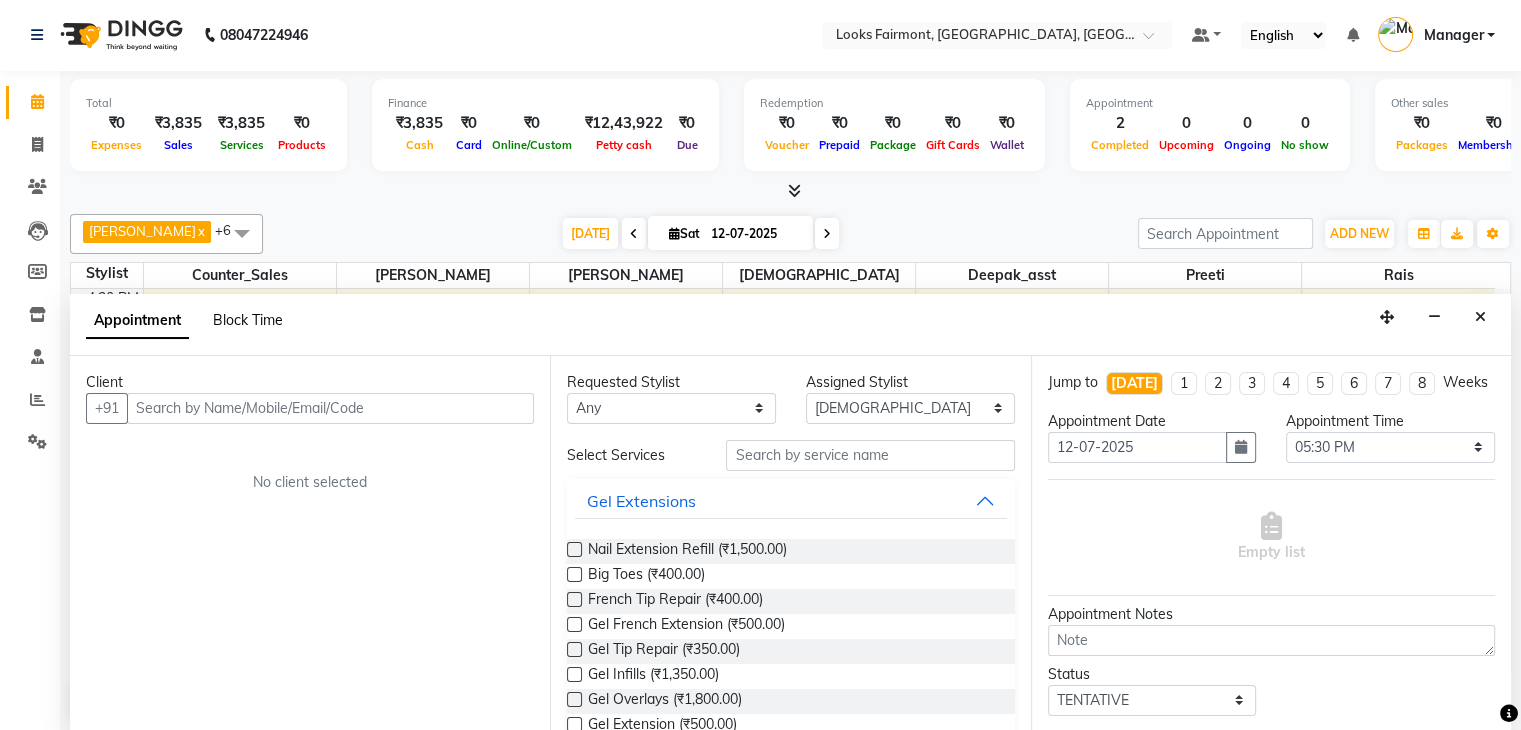 click on "Block Time" at bounding box center [248, 320] 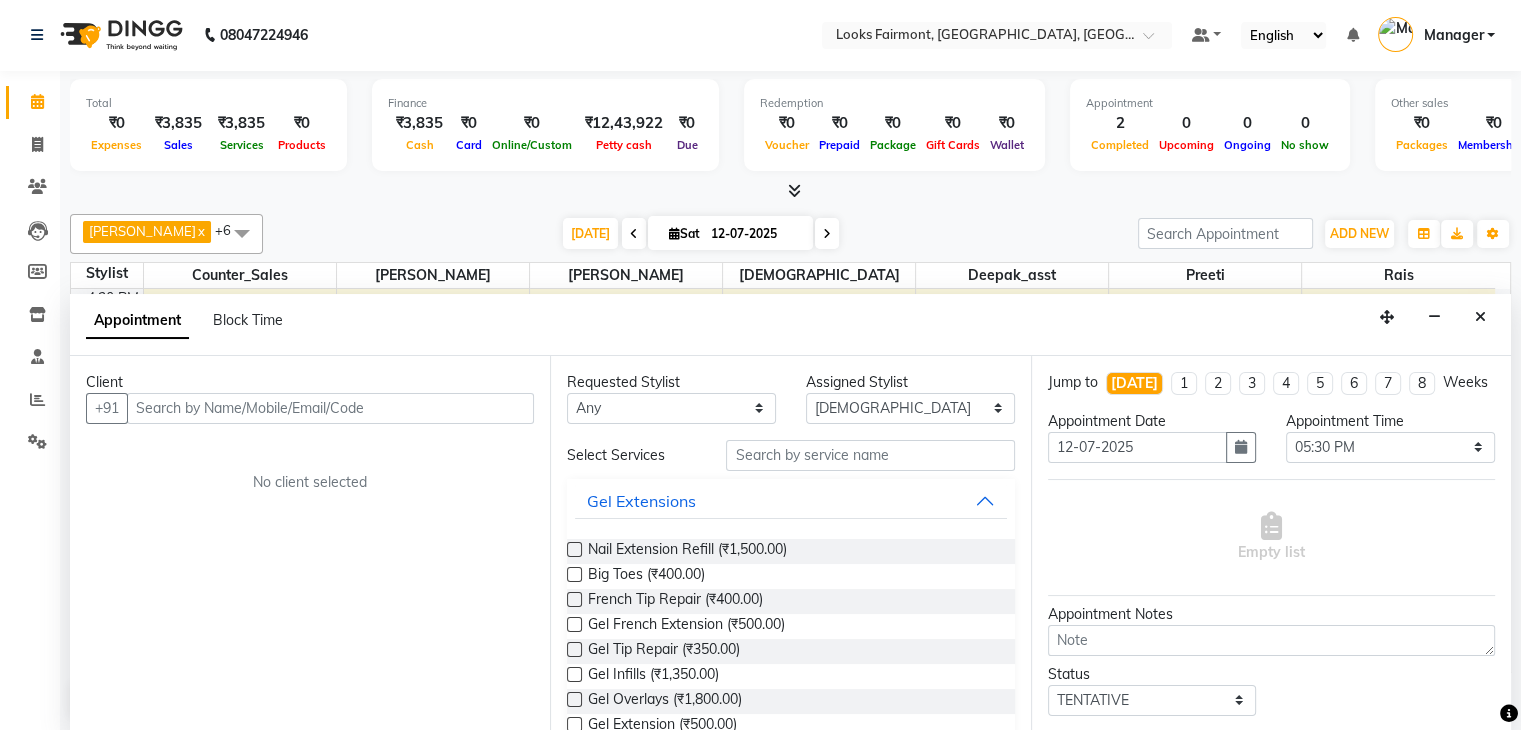 scroll, scrollTop: 0, scrollLeft: 0, axis: both 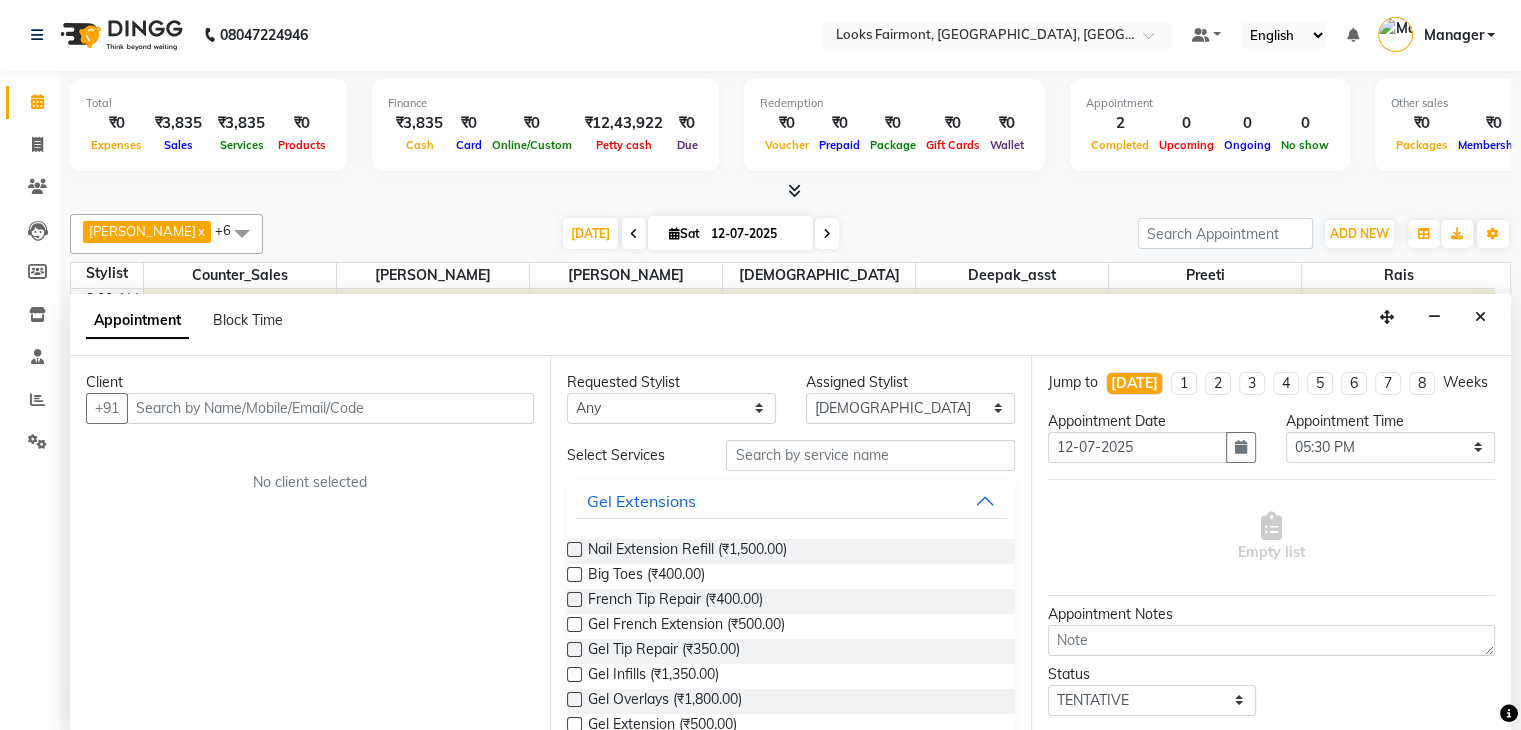 select on "76349" 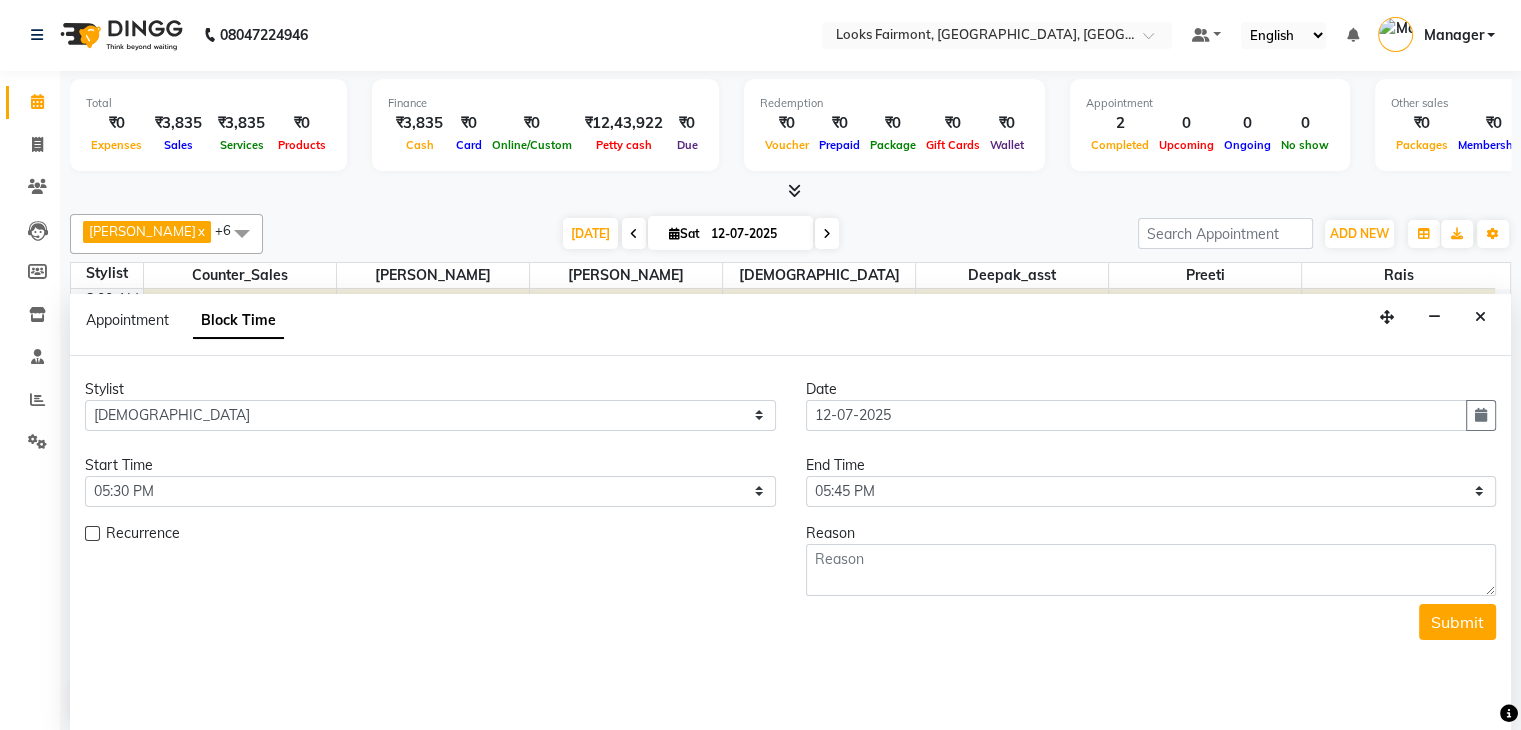 scroll, scrollTop: 436, scrollLeft: 0, axis: vertical 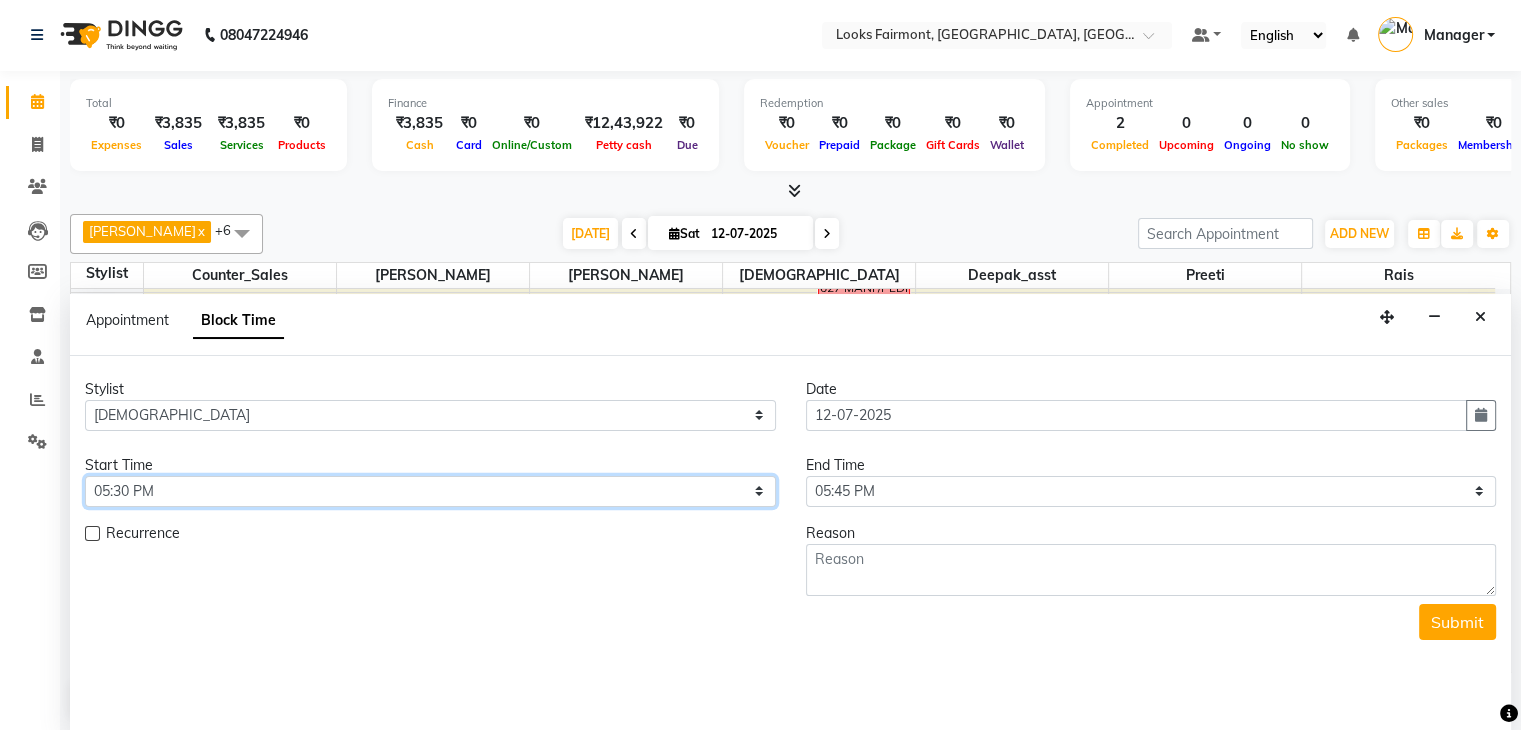 click on "Select 09:00 AM 09:15 AM 09:30 AM 09:45 AM 10:00 AM 10:15 AM 10:30 AM 10:45 AM 11:00 AM 11:15 AM 11:30 AM 11:45 AM 12:00 PM 12:15 PM 12:30 PM 12:45 PM 01:00 PM 01:15 PM 01:30 PM 01:45 PM 02:00 PM 02:15 PM 02:30 PM 02:45 PM 03:00 PM 03:15 PM 03:30 PM 03:45 PM 04:00 PM 04:15 PM 04:30 PM 04:45 PM 05:00 PM 05:15 PM 05:30 PM 05:45 PM 06:00 PM 06:15 PM 06:30 PM 06:45 PM 07:00 PM 07:15 PM 07:30 PM 07:45 PM 08:00 PM" at bounding box center (430, 491) 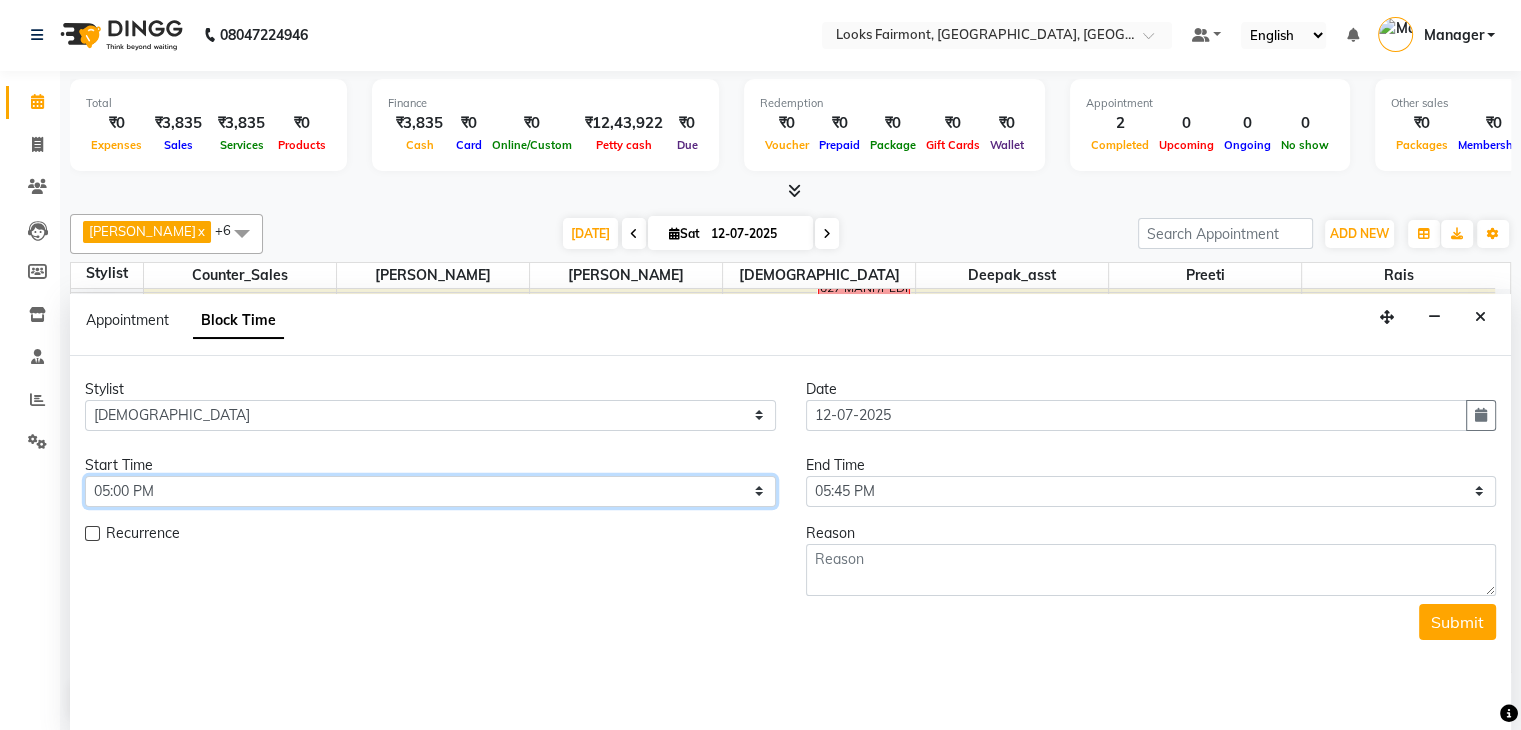 click on "Select 09:00 AM 09:15 AM 09:30 AM 09:45 AM 10:00 AM 10:15 AM 10:30 AM 10:45 AM 11:00 AM 11:15 AM 11:30 AM 11:45 AM 12:00 PM 12:15 PM 12:30 PM 12:45 PM 01:00 PM 01:15 PM 01:30 PM 01:45 PM 02:00 PM 02:15 PM 02:30 PM 02:45 PM 03:00 PM 03:15 PM 03:30 PM 03:45 PM 04:00 PM 04:15 PM 04:30 PM 04:45 PM 05:00 PM 05:15 PM 05:30 PM 05:45 PM 06:00 PM 06:15 PM 06:30 PM 06:45 PM 07:00 PM 07:15 PM 07:30 PM 07:45 PM 08:00 PM" at bounding box center (430, 491) 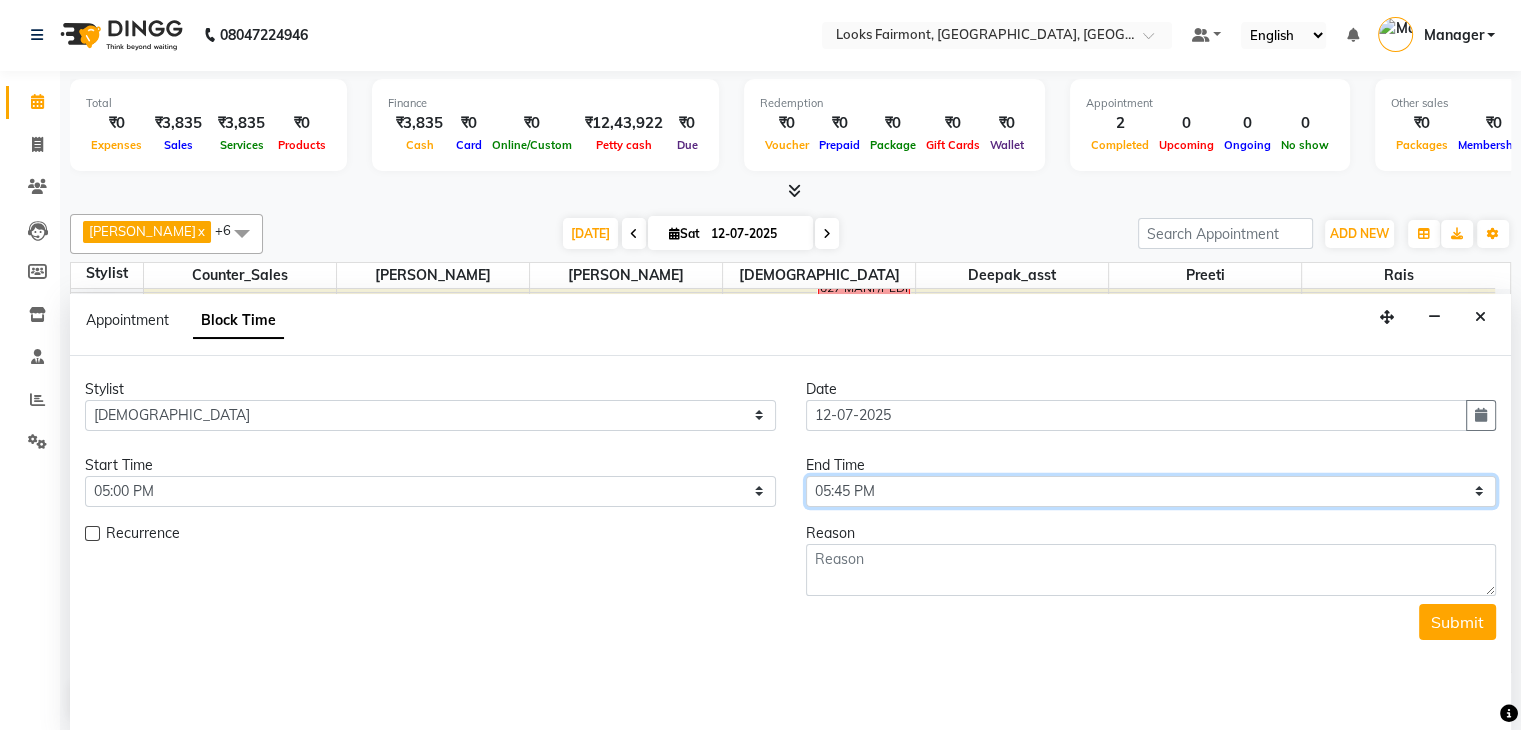 click on "Select 09:00 AM 09:15 AM 09:30 AM 09:45 AM 10:00 AM 10:15 AM 10:30 AM 10:45 AM 11:00 AM 11:15 AM 11:30 AM 11:45 AM 12:00 PM 12:15 PM 12:30 PM 12:45 PM 01:00 PM 01:15 PM 01:30 PM 01:45 PM 02:00 PM 02:15 PM 02:30 PM 02:45 PM 03:00 PM 03:15 PM 03:30 PM 03:45 PM 04:00 PM 04:15 PM 04:30 PM 04:45 PM 05:00 PM 05:15 PM 05:30 PM 05:45 PM 06:00 PM 06:15 PM 06:30 PM 06:45 PM 07:00 PM 07:15 PM 07:30 PM 07:45 PM 08:00 PM" at bounding box center [1151, 491] 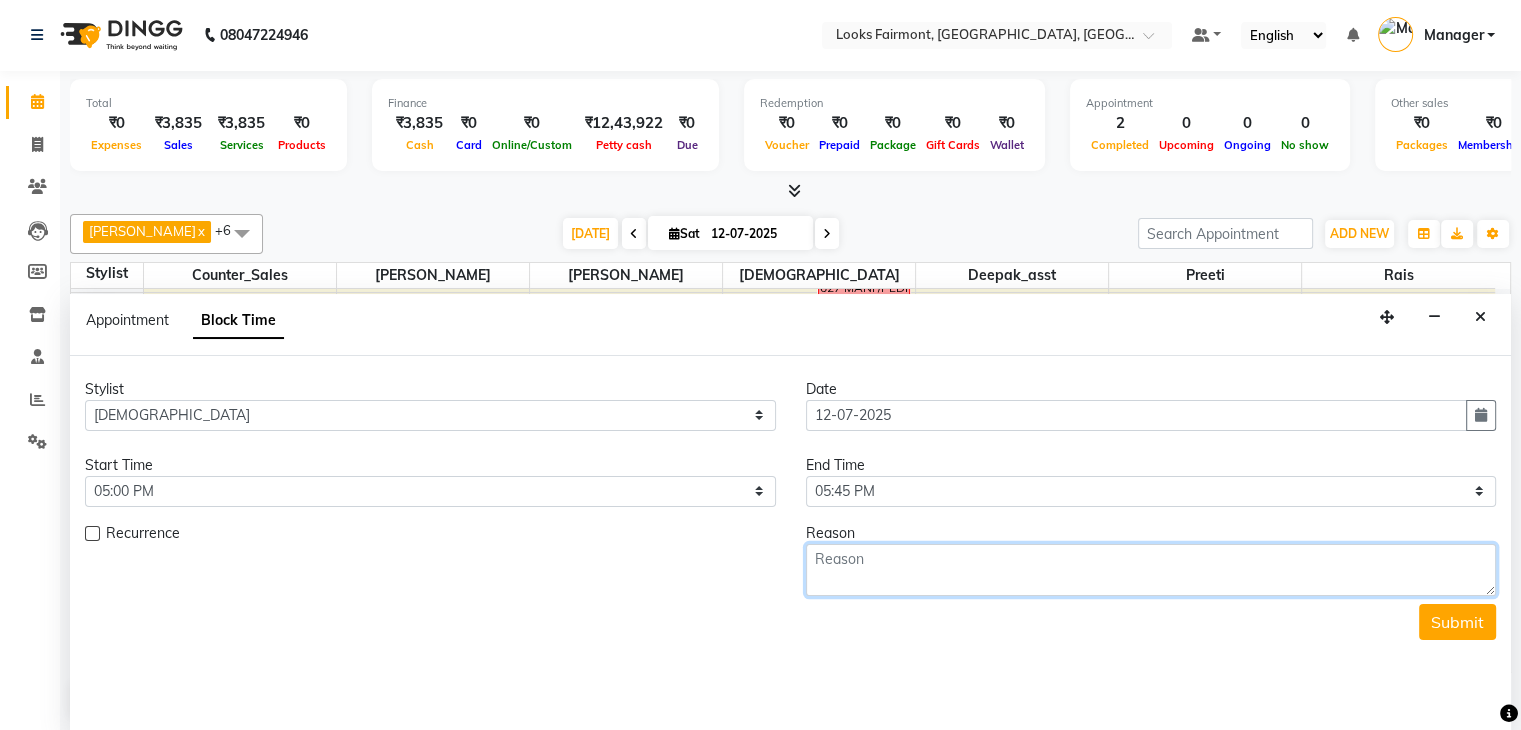 click at bounding box center (1151, 570) 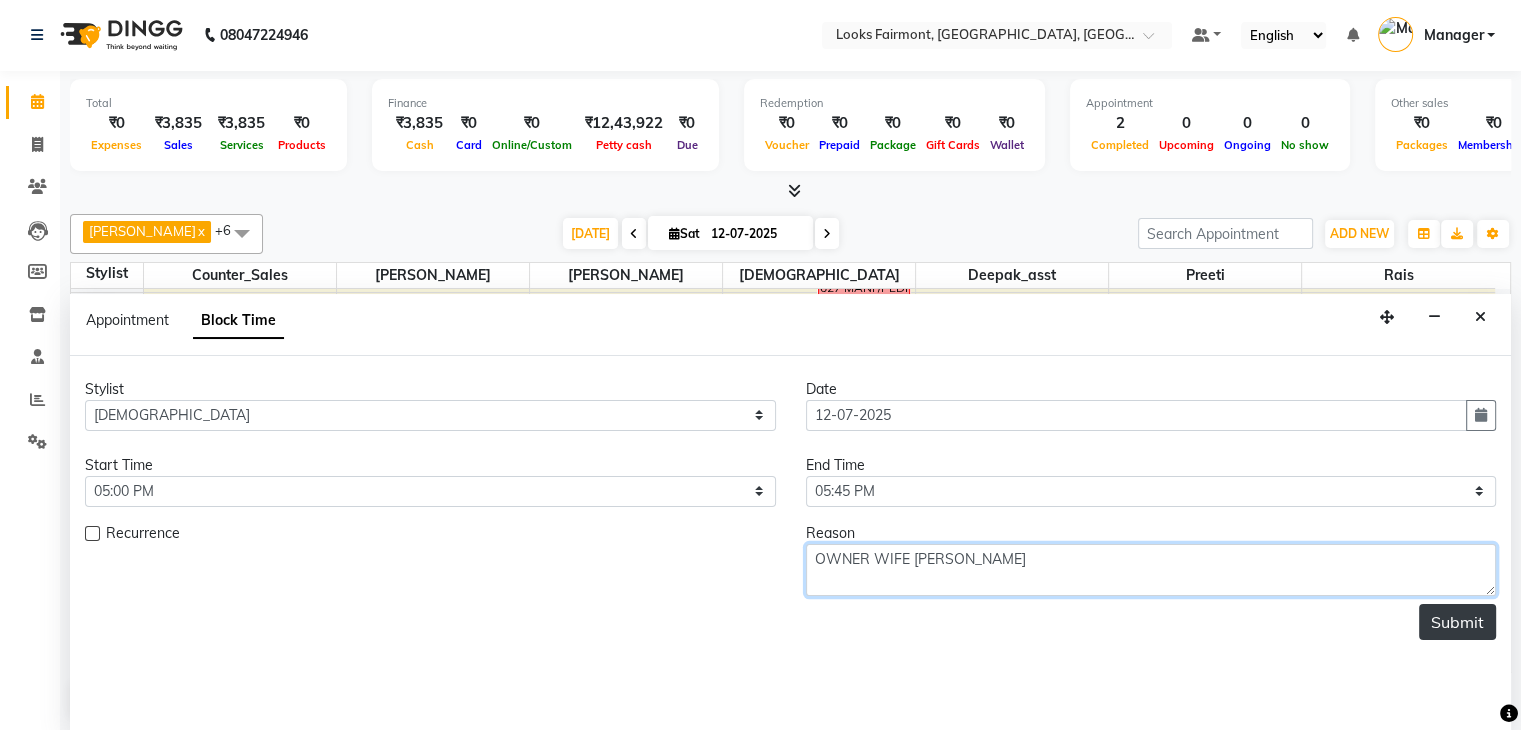 type on "OWNER WIFE [PERSON_NAME]" 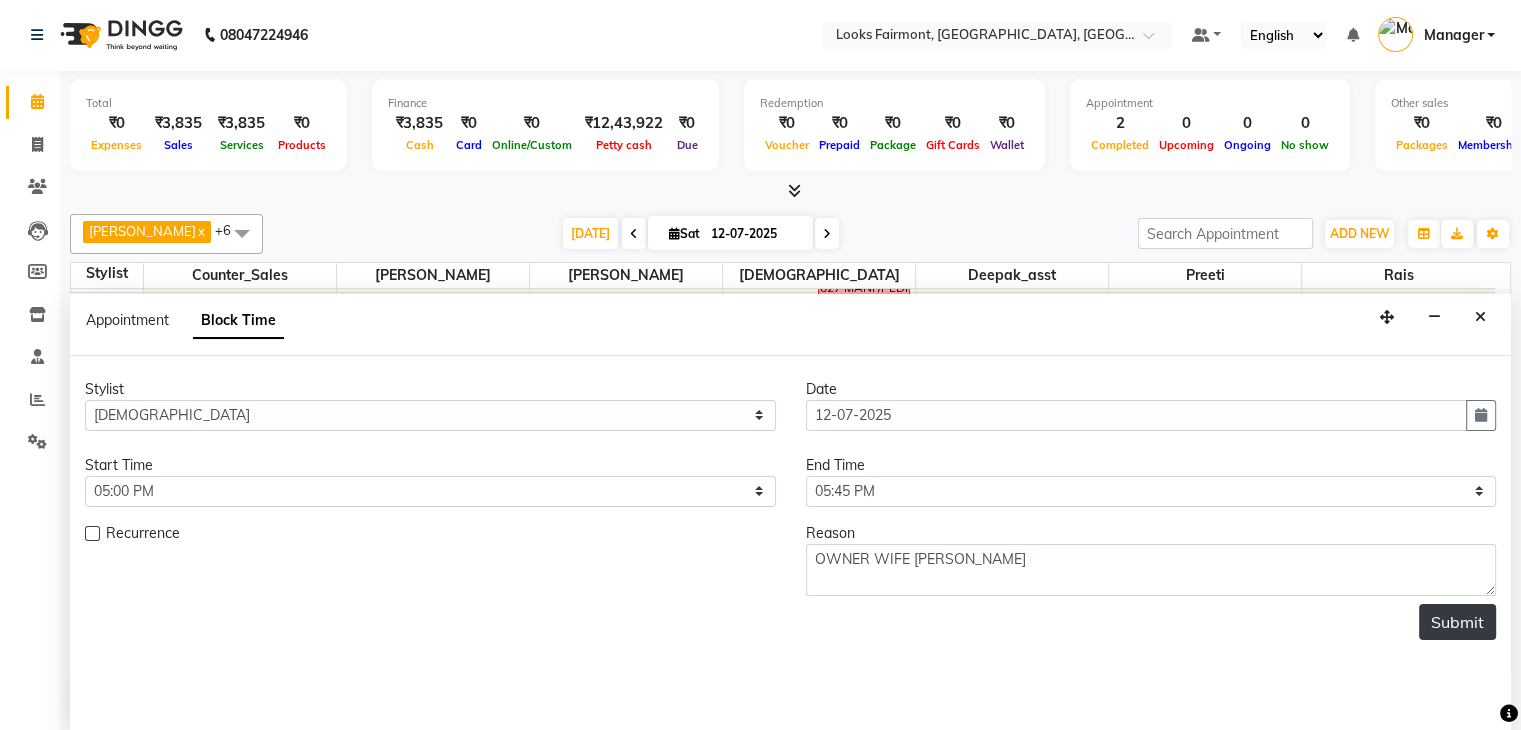 click on "Submit" at bounding box center [1457, 622] 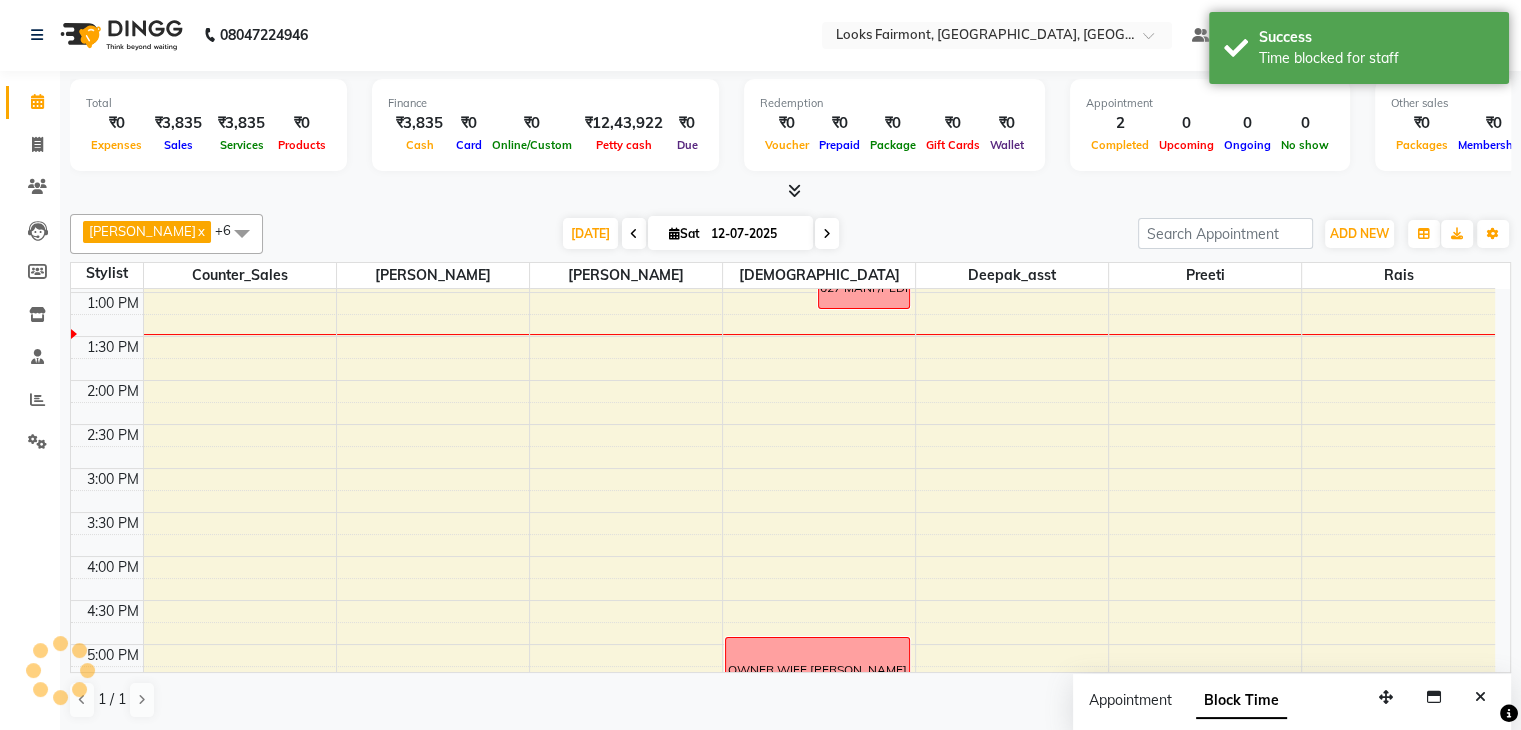 scroll, scrollTop: 0, scrollLeft: 0, axis: both 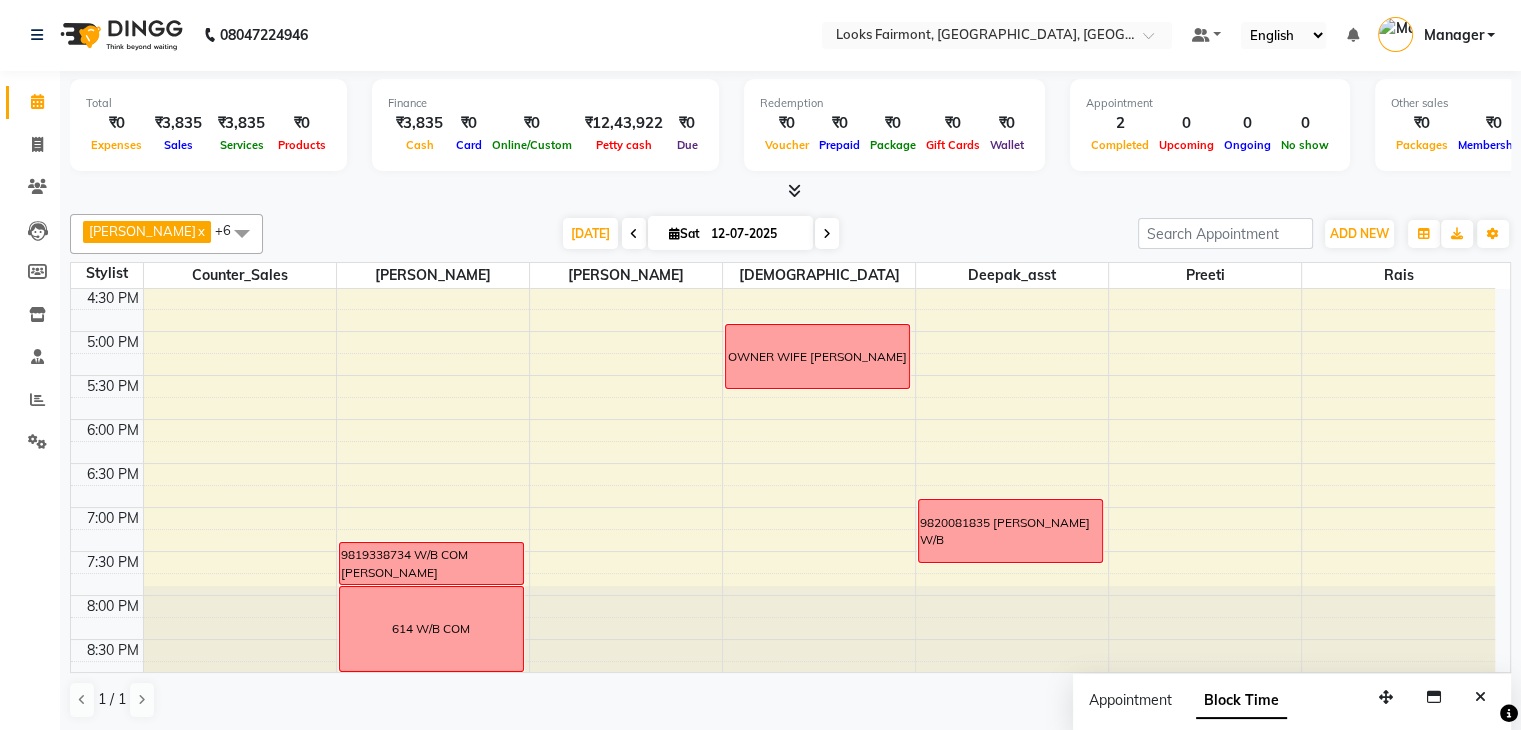 click on "8:00 AM 8:30 AM 9:00 AM 9:30 AM 10:00 AM 10:30 AM 11:00 AM 11:30 AM 12:00 PM 12:30 PM 1:00 PM 1:30 PM 2:00 PM 2:30 PM 3:00 PM 3:30 PM 4:00 PM 4:30 PM 5:00 PM 5:30 PM 6:00 PM 6:30 PM 7:00 PM 7:30 PM 8:00 PM 8:30 PM  9819338734 W/B COM TULSI GUPTA   614 W/B COM      Looks Walkin Client Fairmont, TK01, 12:20 PM-12:50 PM, Stylist Cut(M)     Looks Walkin Client Fairmont, TK02, 12:20 PM-12:50 PM, Foot Massage(F)  627 MANI /PEDI   OWNER WIFE EYEBROW   9820081835 BONIDA CHANDANI W/B" at bounding box center [783, 111] 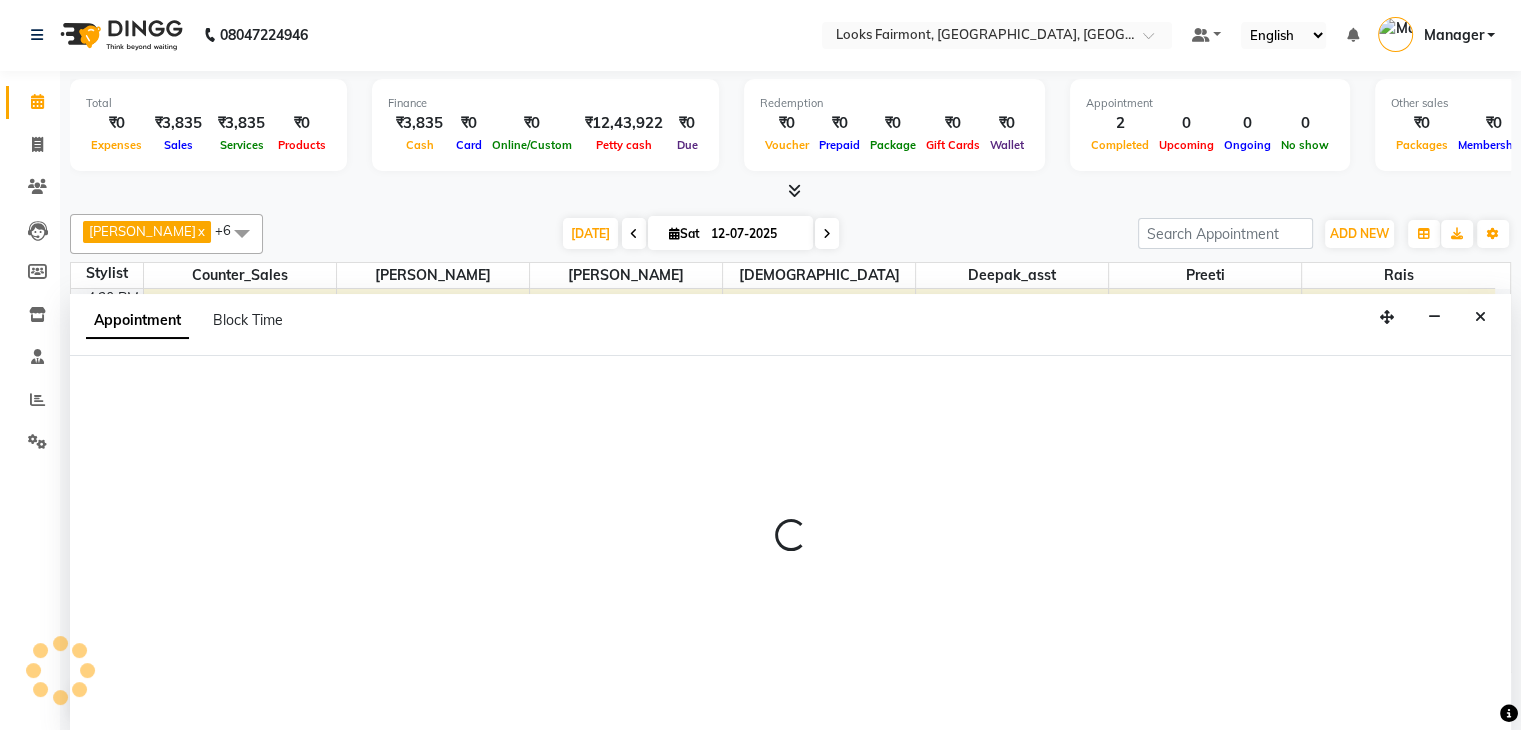 select on "76347" 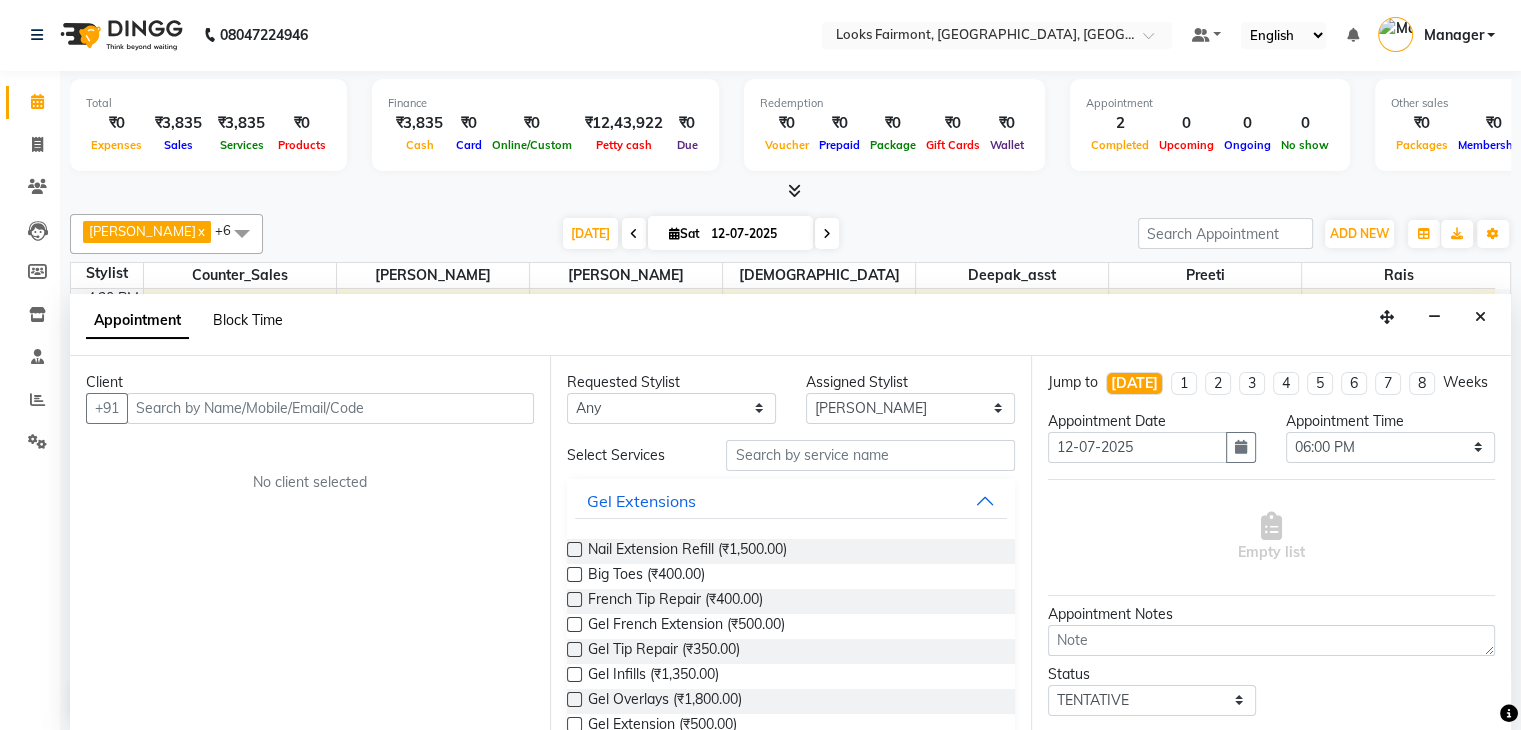 click on "Block Time" at bounding box center [248, 320] 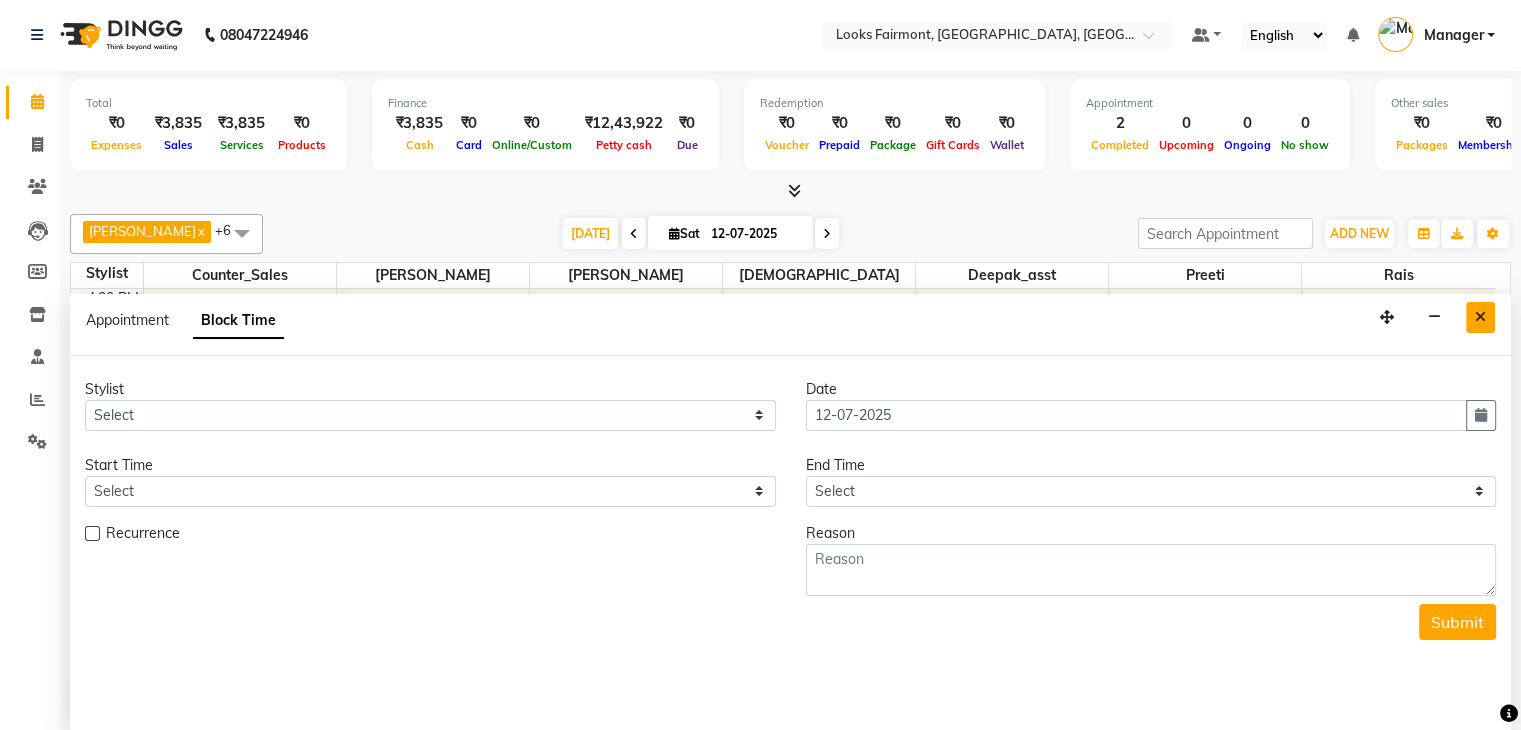 click at bounding box center [1480, 317] 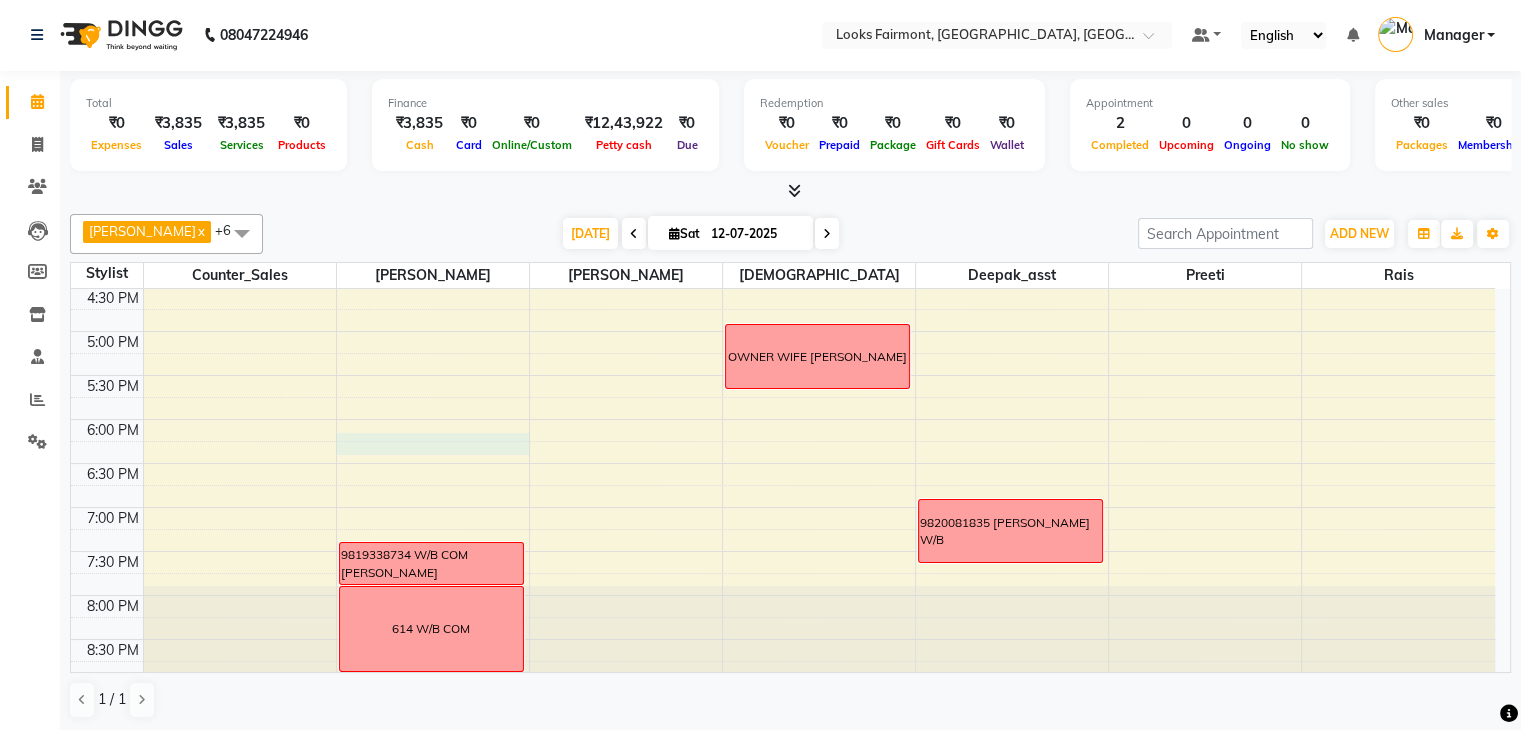 click on "8:00 AM 8:30 AM 9:00 AM 9:30 AM 10:00 AM 10:30 AM 11:00 AM 11:30 AM 12:00 PM 12:30 PM 1:00 PM 1:30 PM 2:00 PM 2:30 PM 3:00 PM 3:30 PM 4:00 PM 4:30 PM 5:00 PM 5:30 PM 6:00 PM 6:30 PM 7:00 PM 7:30 PM 8:00 PM 8:30 PM  9819338734 W/B COM TULSI GUPTA   614 W/B COM      Looks Walkin Client Fairmont, TK01, 12:20 PM-12:50 PM, Stylist Cut(M)     Looks Walkin Client Fairmont, TK02, 12:20 PM-12:50 PM, Foot Massage(F)  627 MANI /PEDI   OWNER WIFE EYEBROW   9820081835 BONIDA CHANDANI W/B" at bounding box center [783, 111] 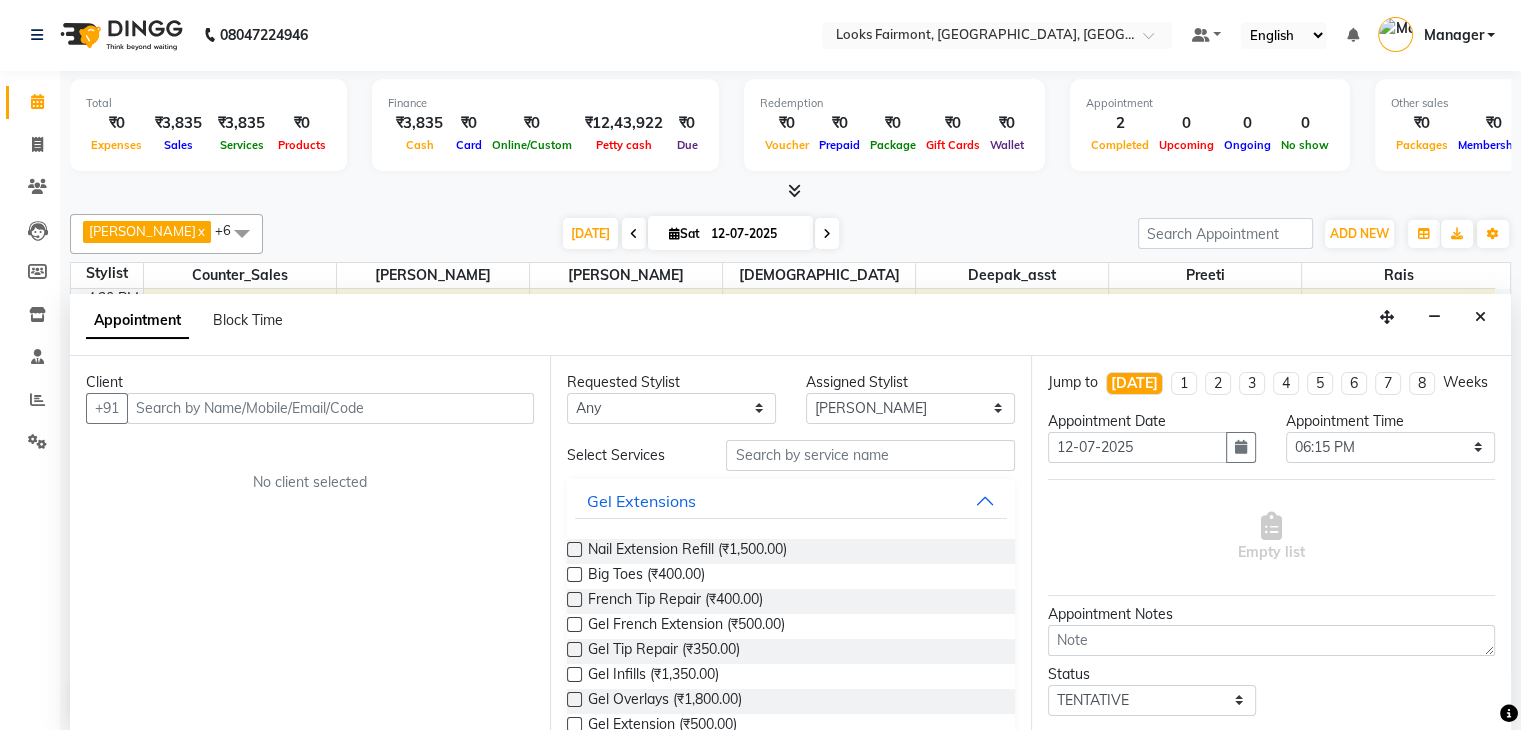 click on "Appointment Block Time" at bounding box center (196, 324) 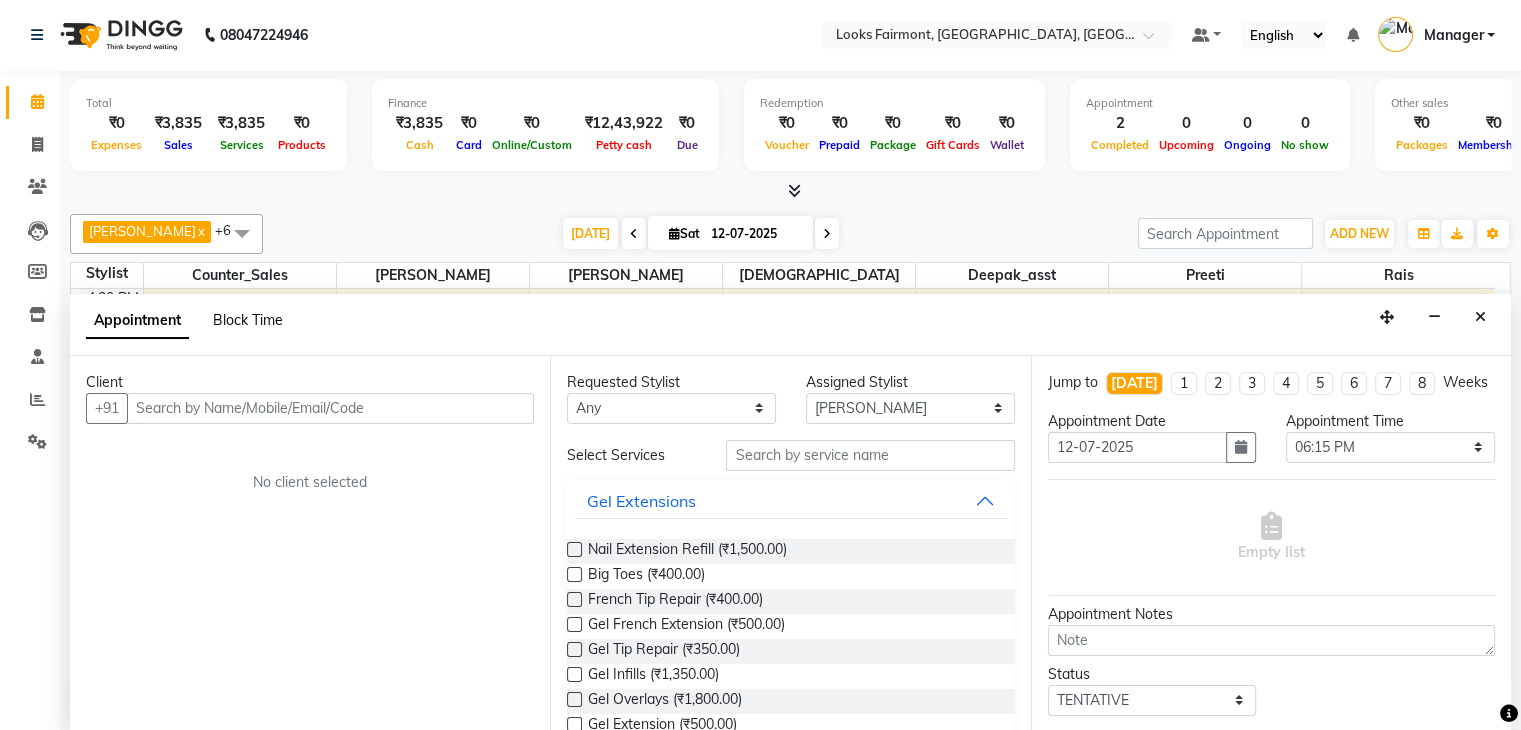 click on "Block Time" at bounding box center (248, 320) 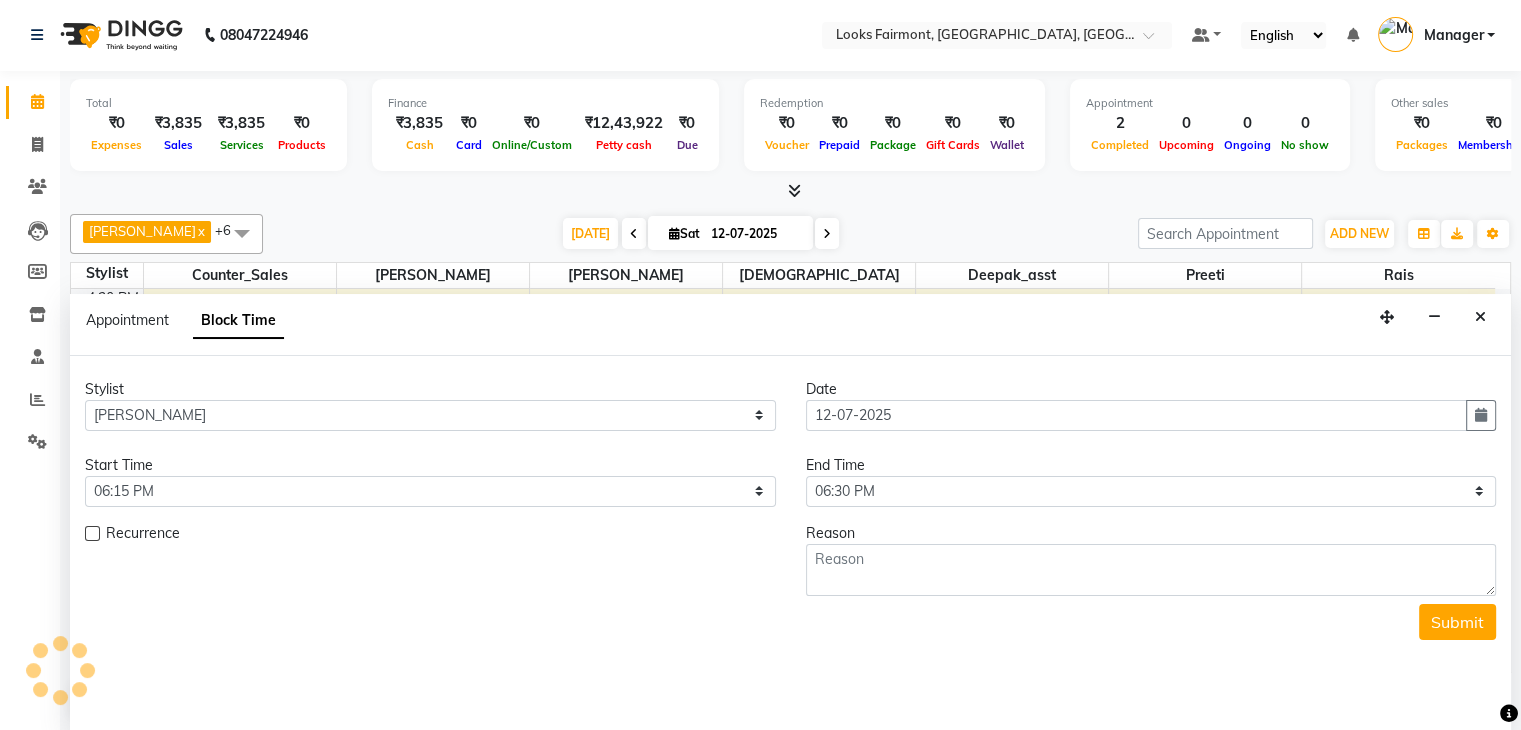 scroll, scrollTop: 436, scrollLeft: 0, axis: vertical 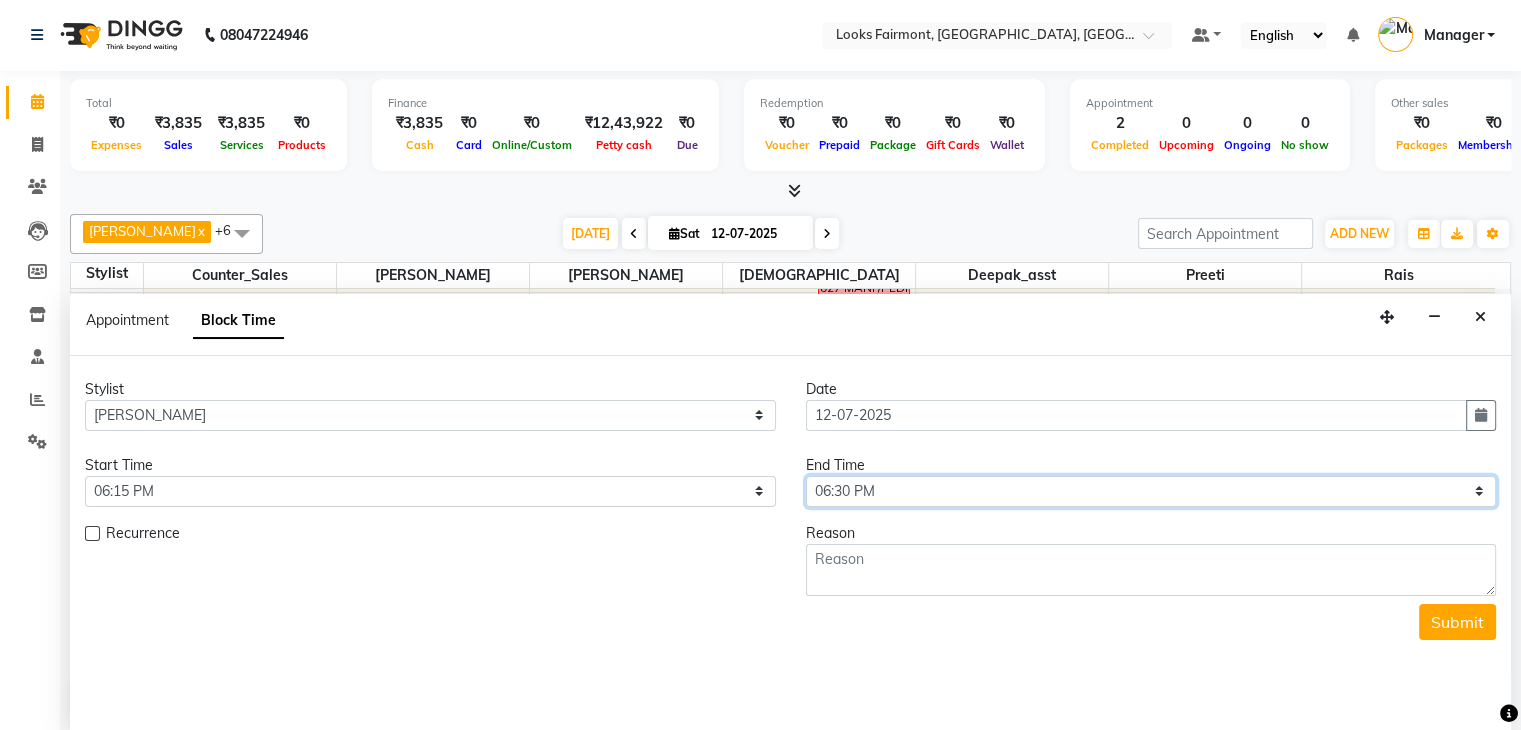 click on "Select 09:00 AM 09:15 AM 09:30 AM 09:45 AM 10:00 AM 10:15 AM 10:30 AM 10:45 AM 11:00 AM 11:15 AM 11:30 AM 11:45 AM 12:00 PM 12:15 PM 12:30 PM 12:45 PM 01:00 PM 01:15 PM 01:30 PM 01:45 PM 02:00 PM 02:15 PM 02:30 PM 02:45 PM 03:00 PM 03:15 PM 03:30 PM 03:45 PM 04:00 PM 04:15 PM 04:30 PM 04:45 PM 05:00 PM 05:15 PM 05:30 PM 05:45 PM 06:00 PM 06:15 PM 06:30 PM 06:45 PM 07:00 PM 07:15 PM 07:30 PM 07:45 PM 08:00 PM" at bounding box center (1151, 491) 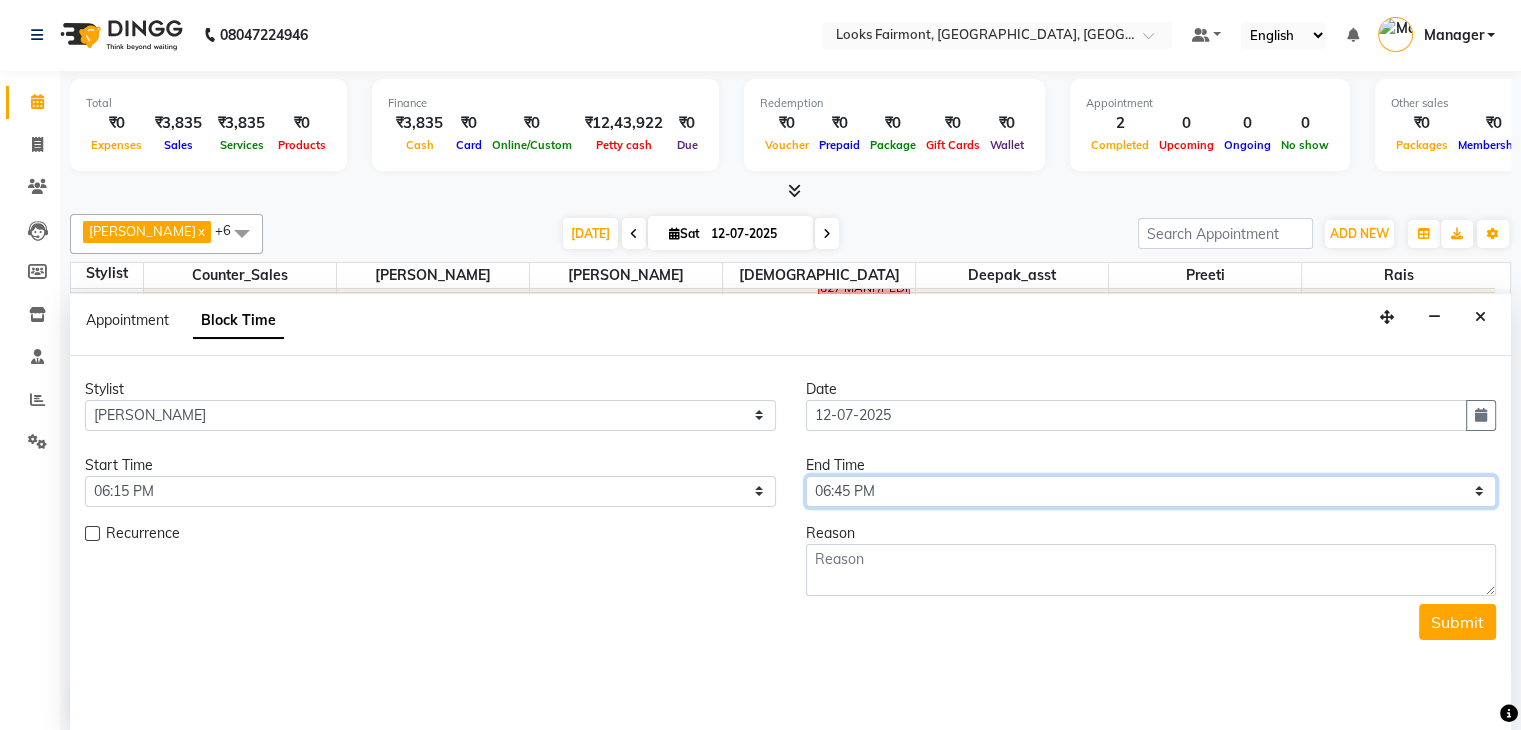 click on "Select 09:00 AM 09:15 AM 09:30 AM 09:45 AM 10:00 AM 10:15 AM 10:30 AM 10:45 AM 11:00 AM 11:15 AM 11:30 AM 11:45 AM 12:00 PM 12:15 PM 12:30 PM 12:45 PM 01:00 PM 01:15 PM 01:30 PM 01:45 PM 02:00 PM 02:15 PM 02:30 PM 02:45 PM 03:00 PM 03:15 PM 03:30 PM 03:45 PM 04:00 PM 04:15 PM 04:30 PM 04:45 PM 05:00 PM 05:15 PM 05:30 PM 05:45 PM 06:00 PM 06:15 PM 06:30 PM 06:45 PM 07:00 PM 07:15 PM 07:30 PM 07:45 PM 08:00 PM" at bounding box center (1151, 491) 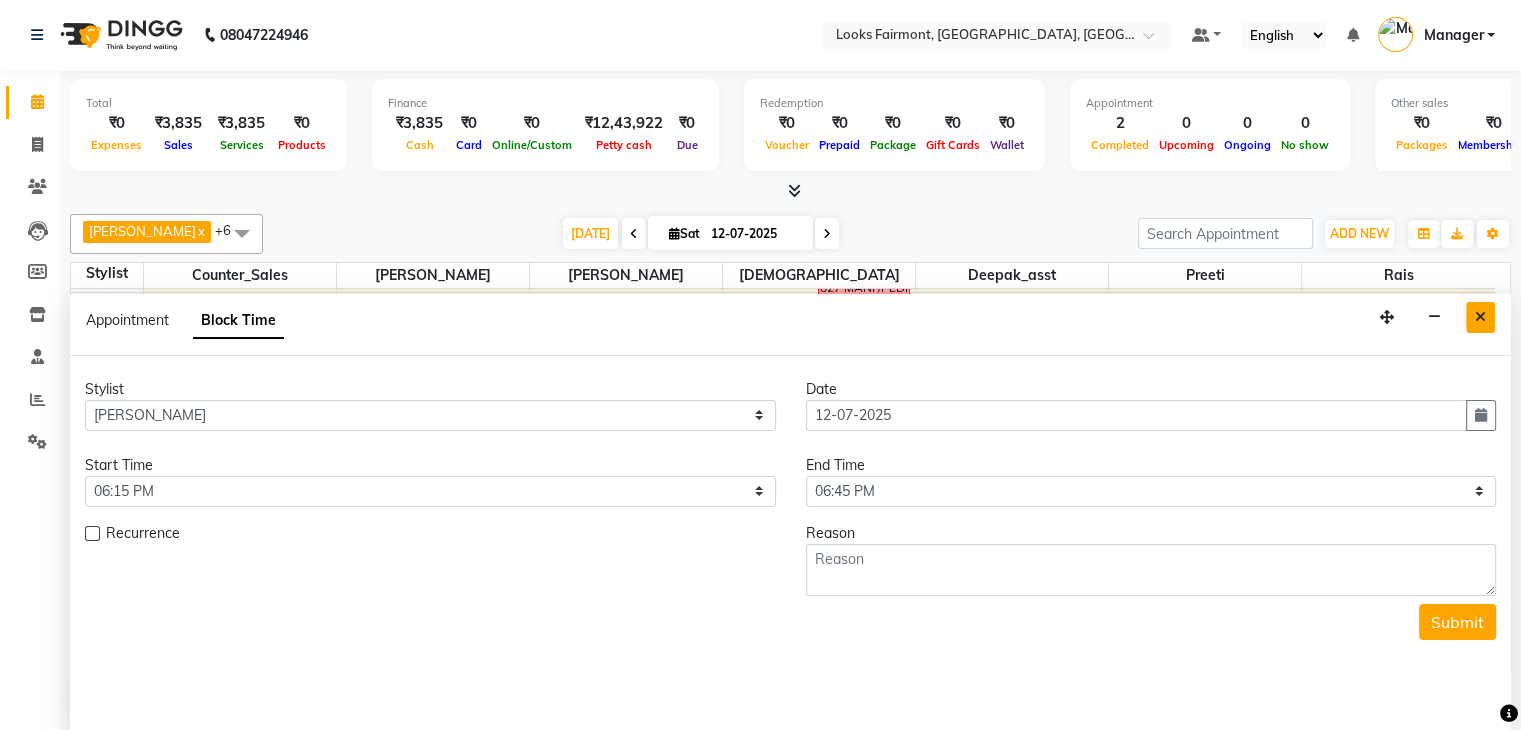 click at bounding box center (1480, 317) 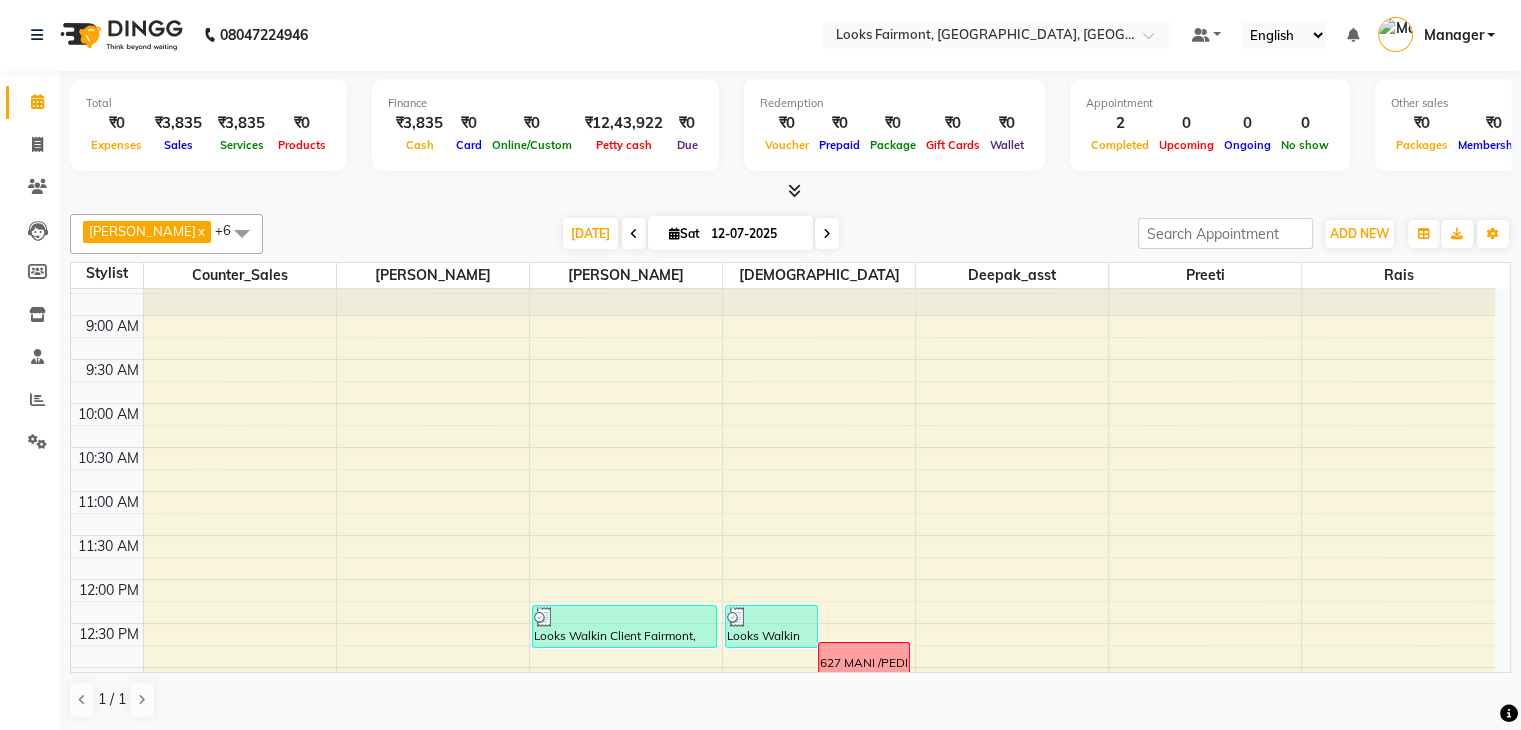 scroll, scrollTop: 0, scrollLeft: 0, axis: both 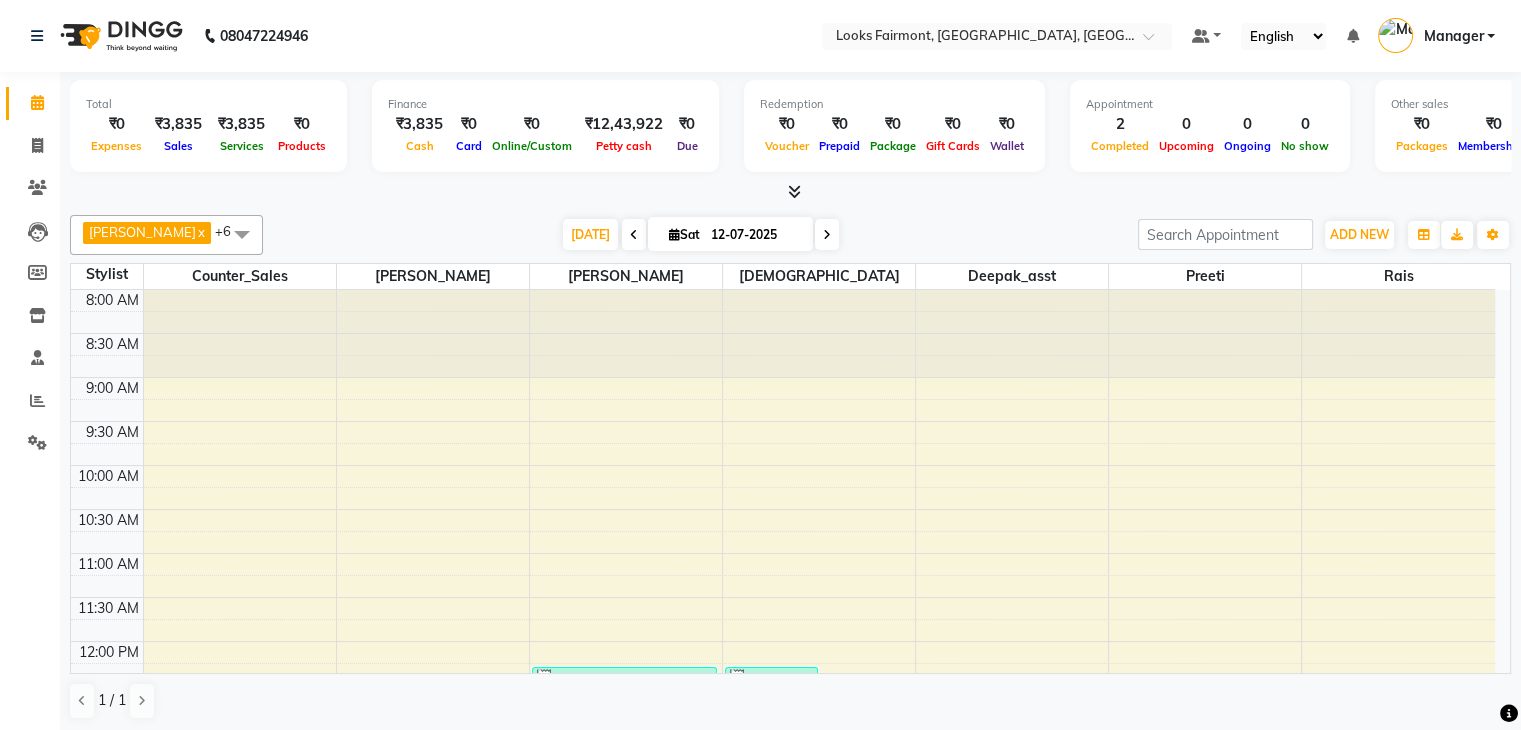 click at bounding box center [794, 191] 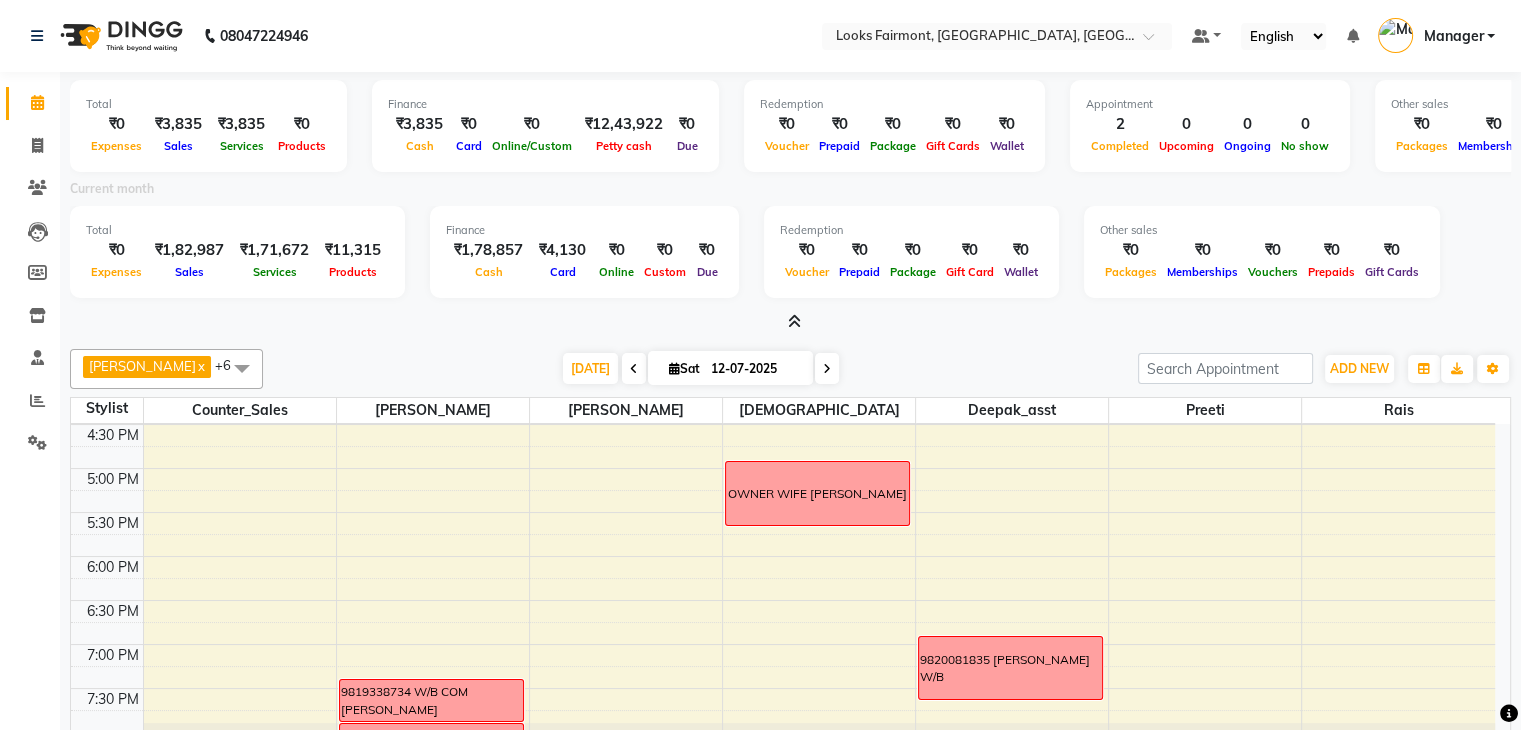 scroll, scrollTop: 749, scrollLeft: 0, axis: vertical 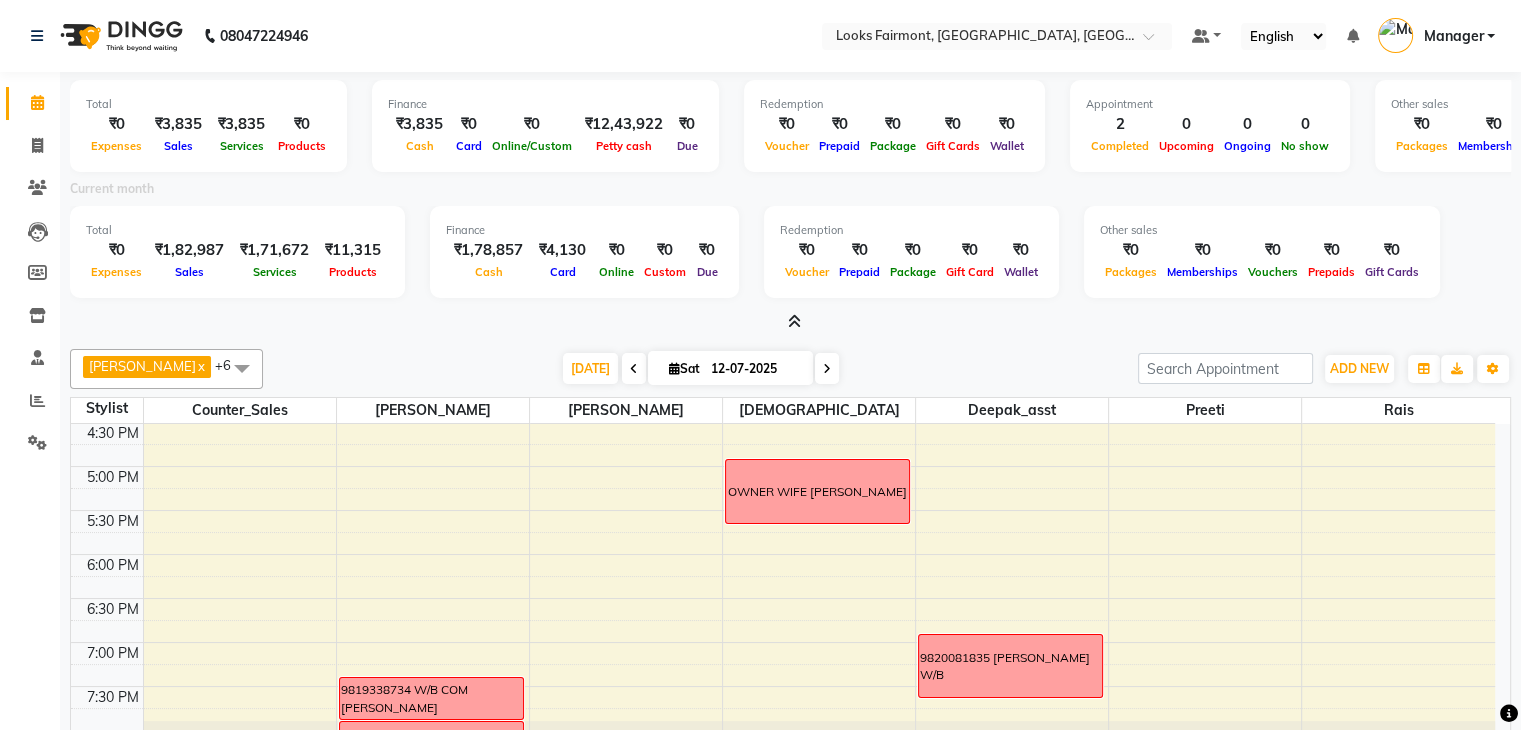 click on "12-07-2025" at bounding box center [755, 369] 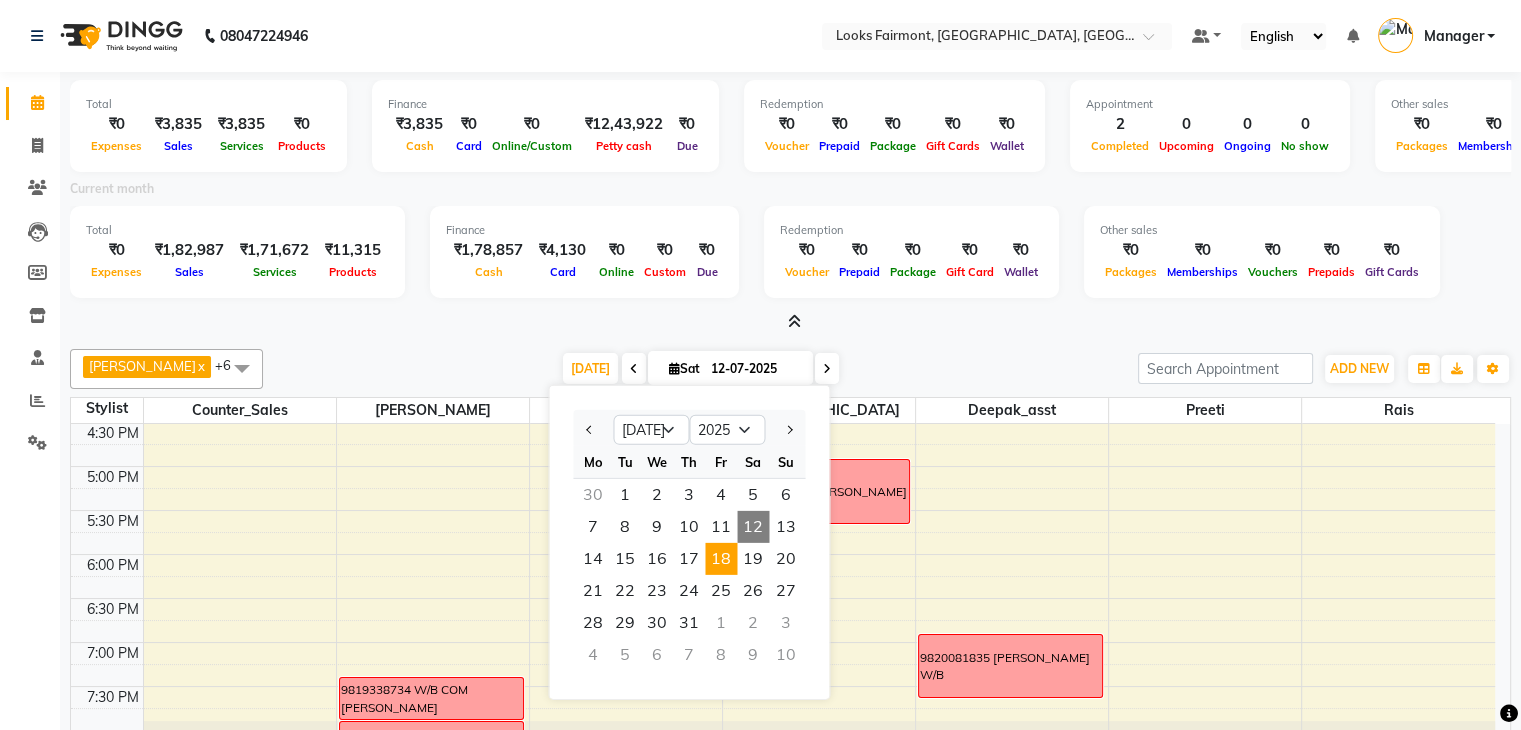 click on "18" at bounding box center (721, 559) 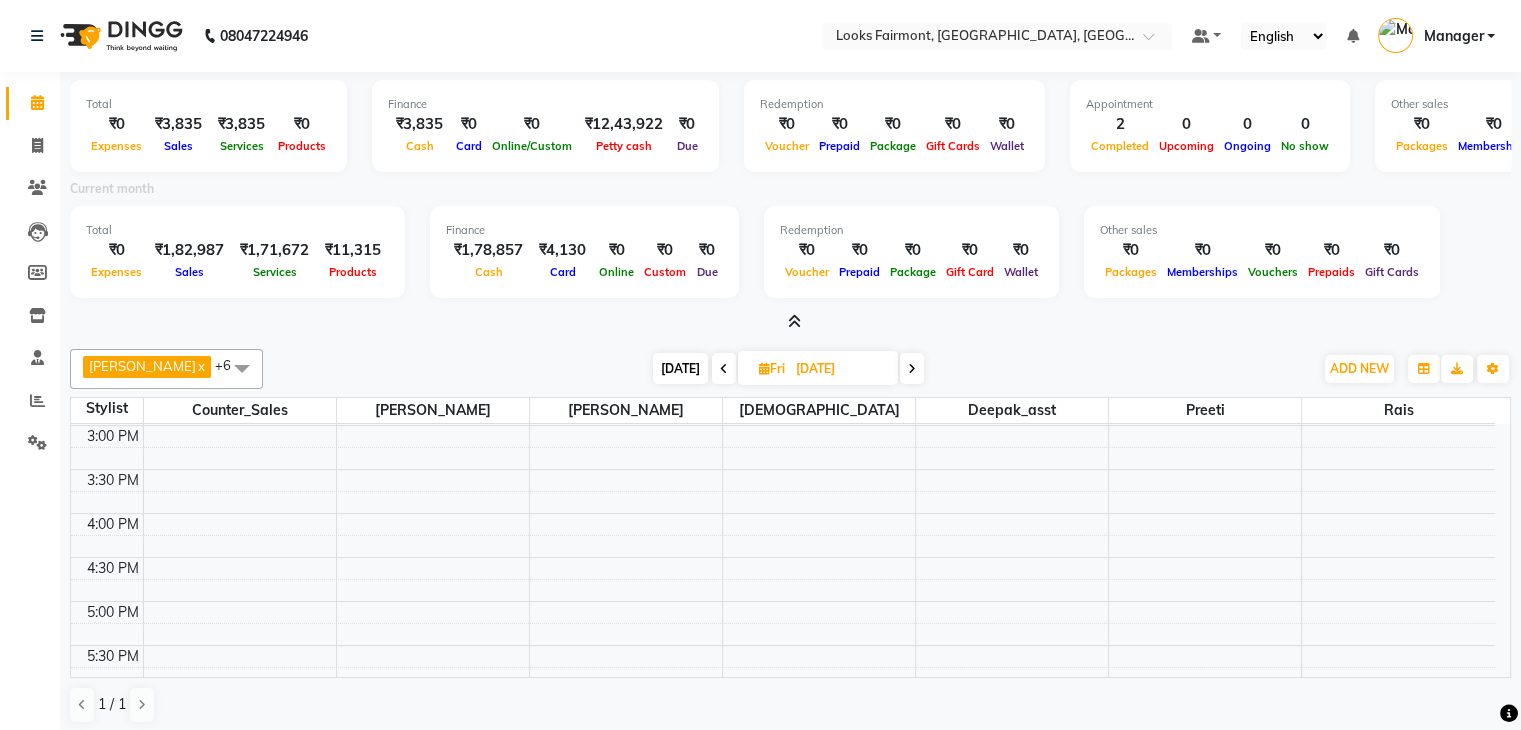 scroll, scrollTop: 580, scrollLeft: 0, axis: vertical 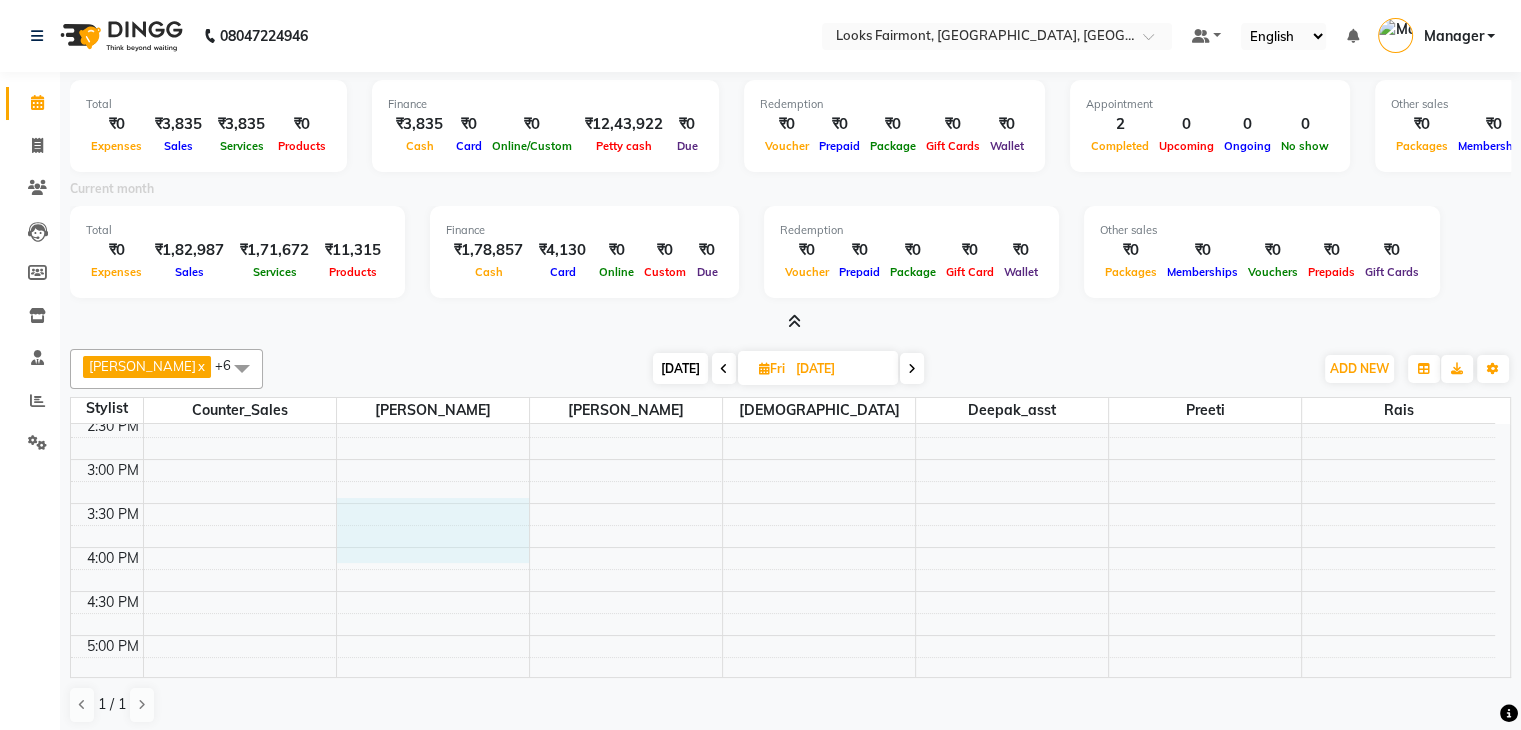 drag, startPoint x: 391, startPoint y: 510, endPoint x: 394, endPoint y: 550, distance: 40.112343 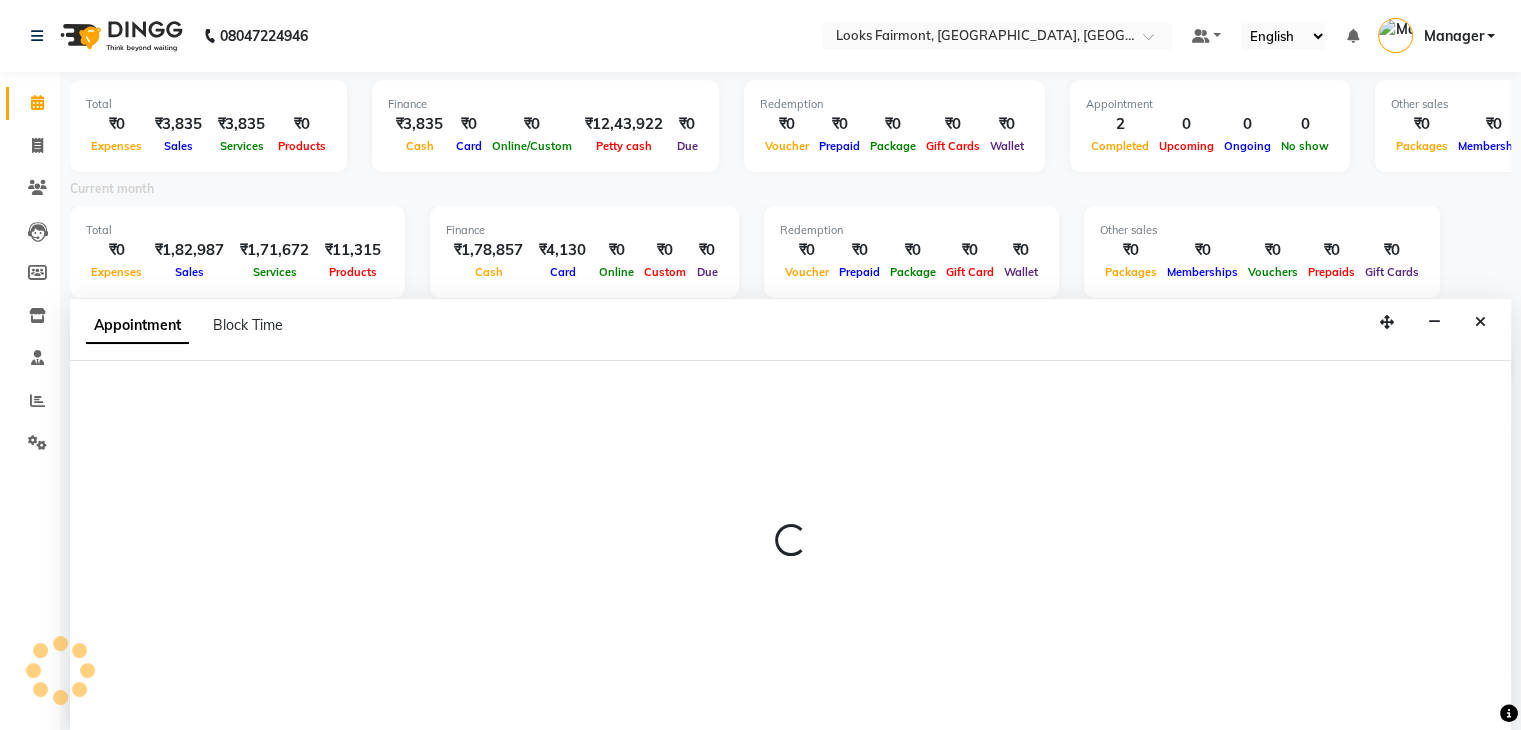 scroll, scrollTop: 5, scrollLeft: 0, axis: vertical 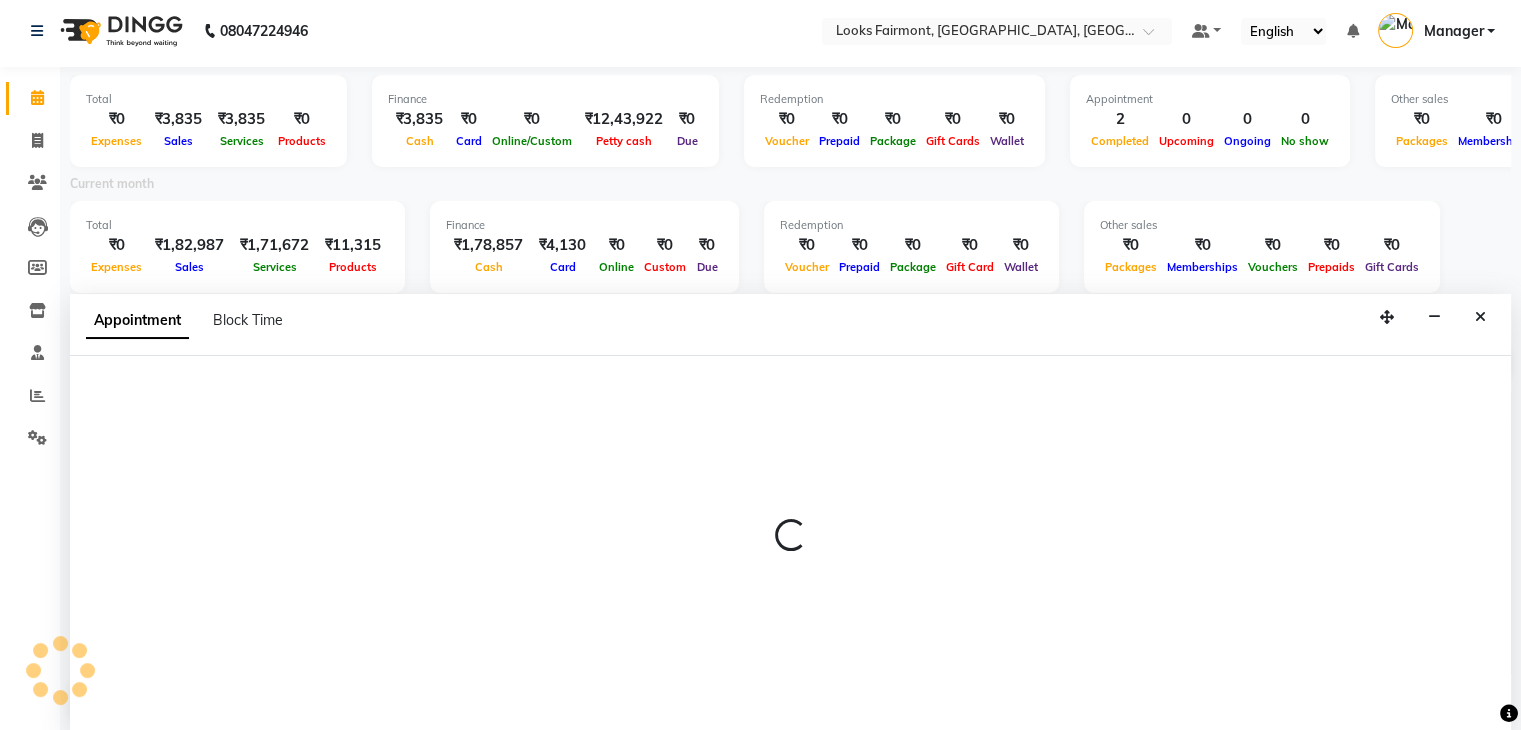 select on "76347" 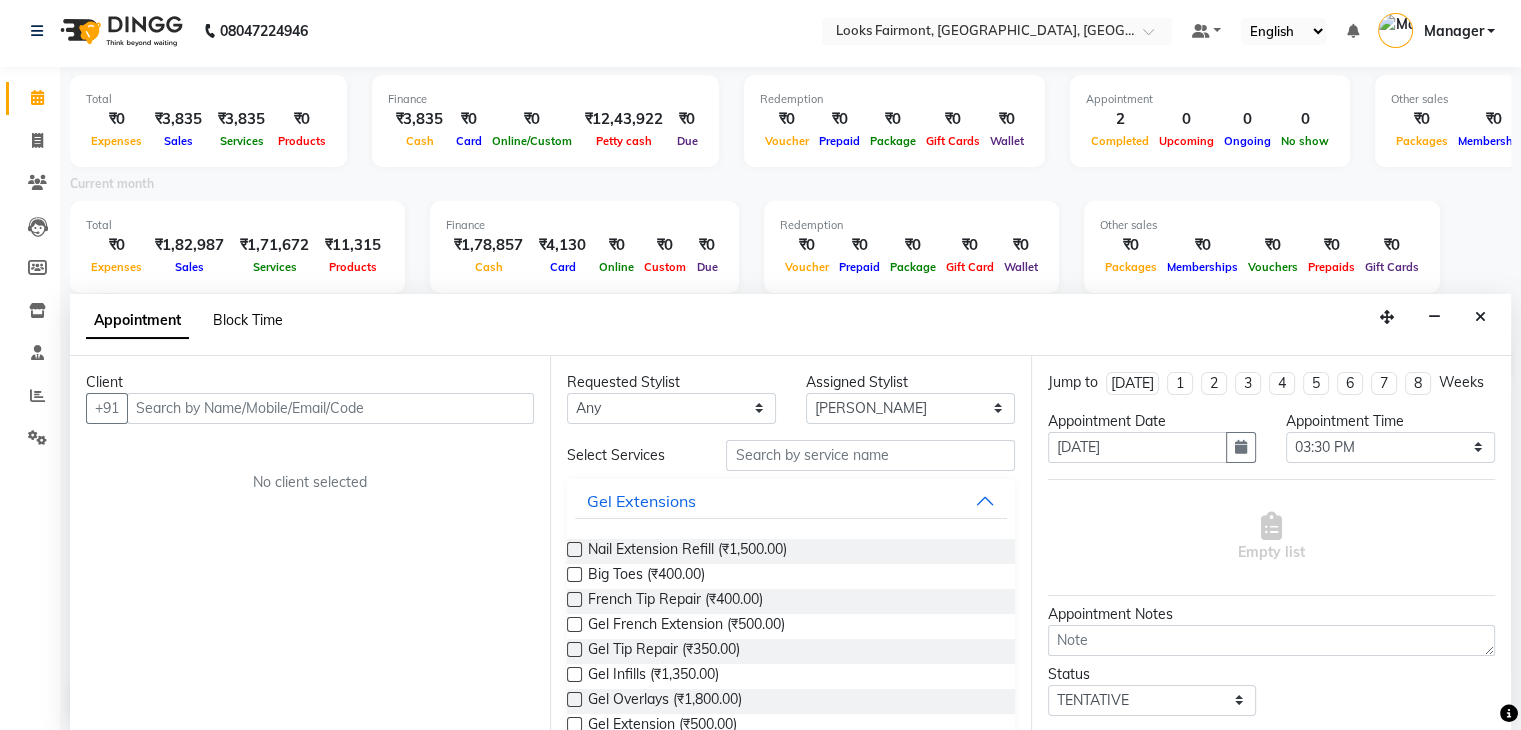 click on "Block Time" at bounding box center (248, 320) 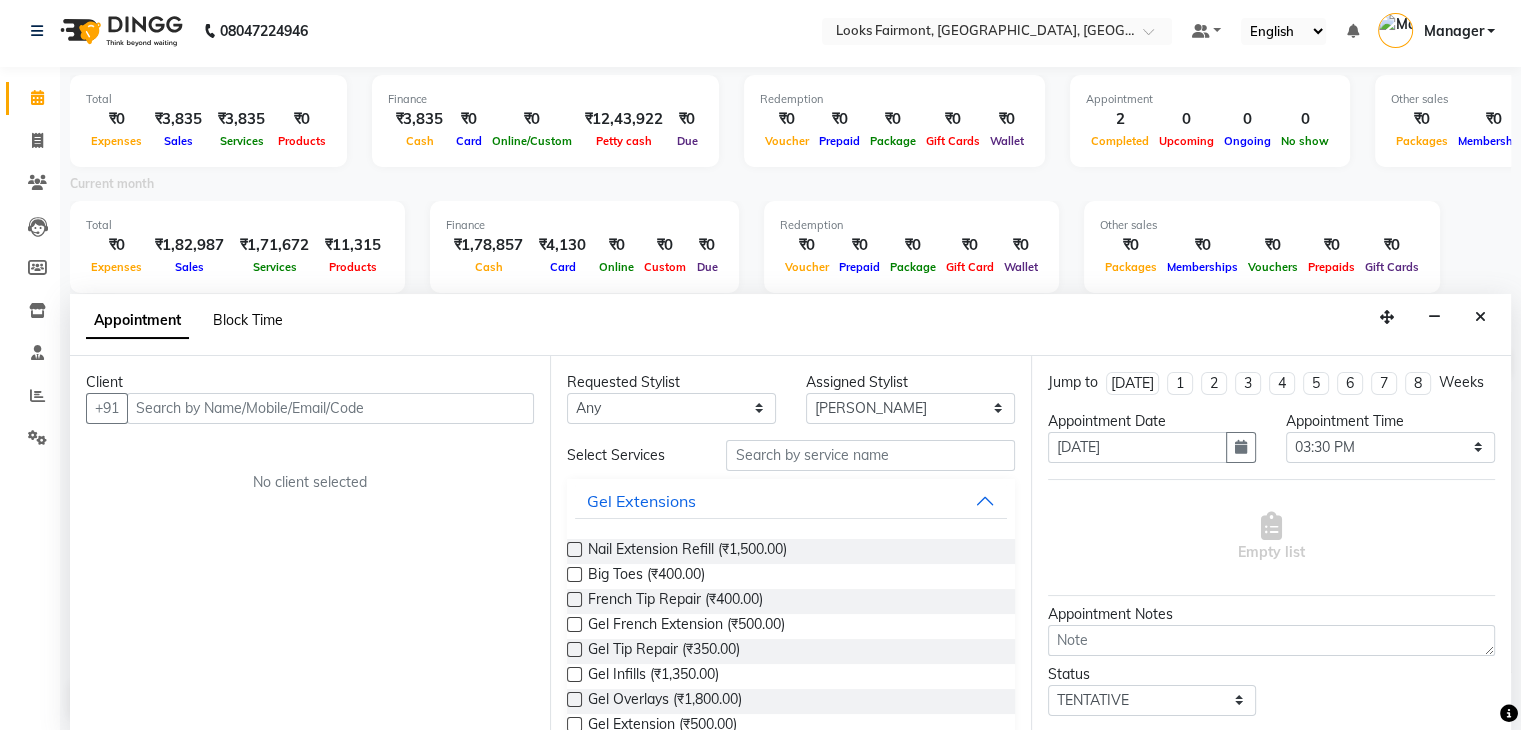 select on "76347" 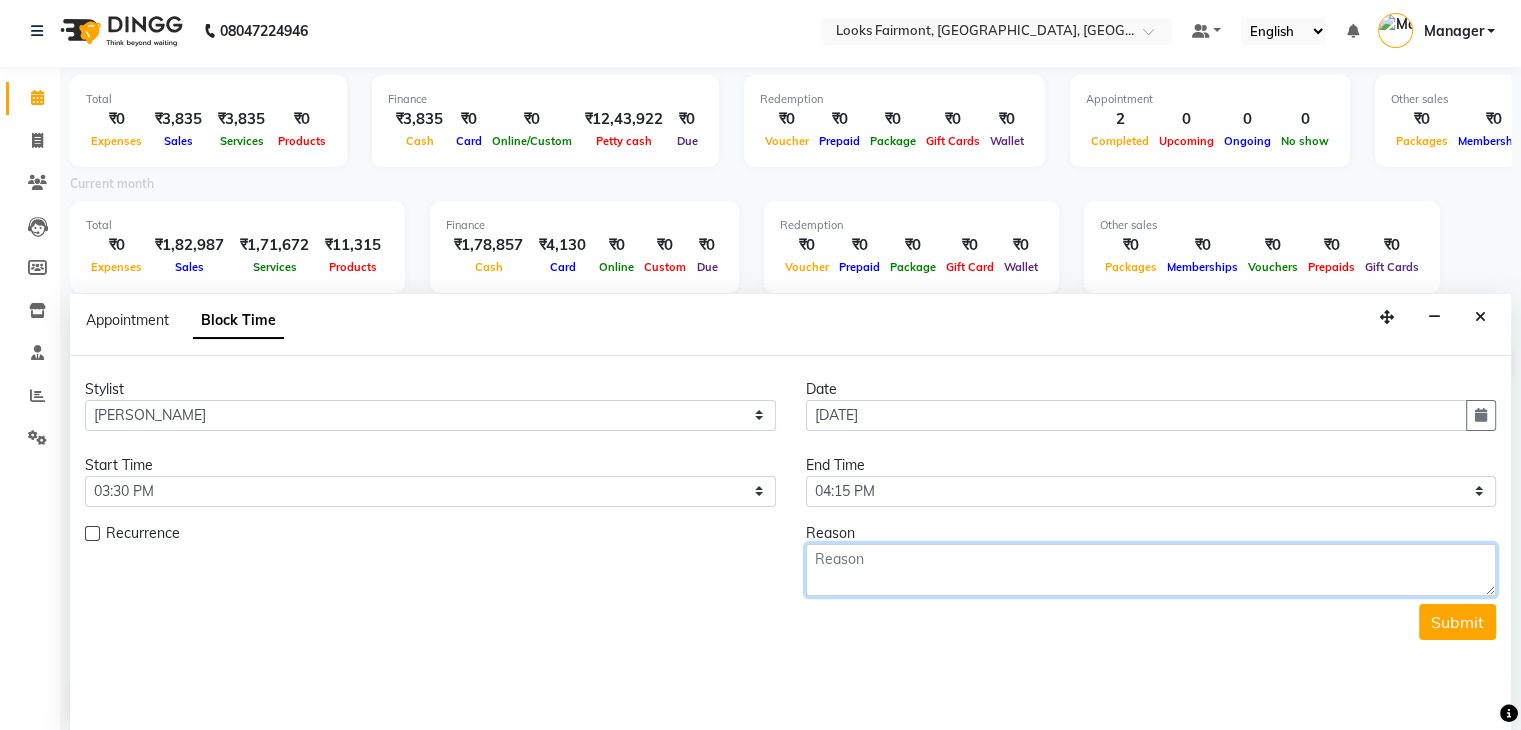 click at bounding box center (1151, 570) 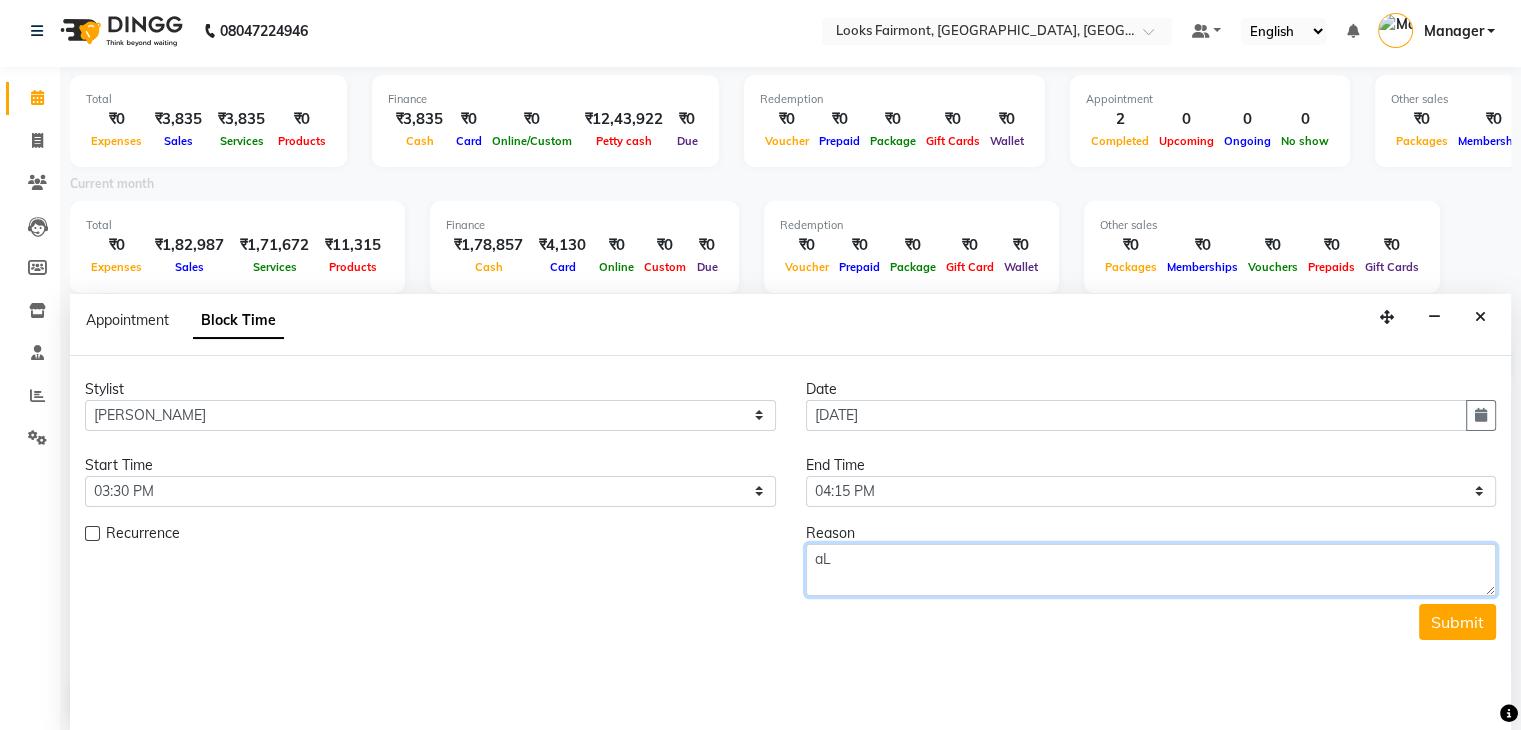 type on "a" 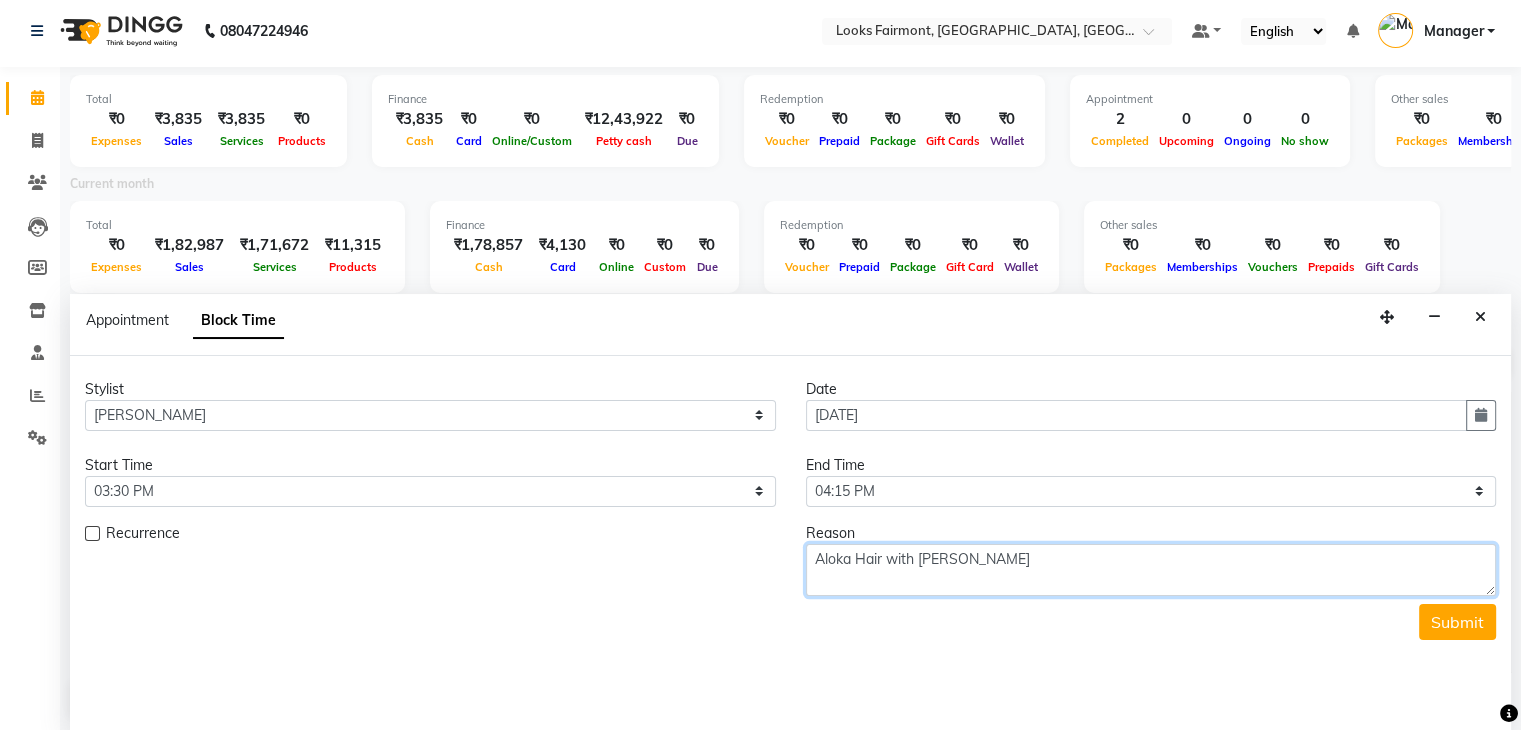 scroll, scrollTop: 0, scrollLeft: 0, axis: both 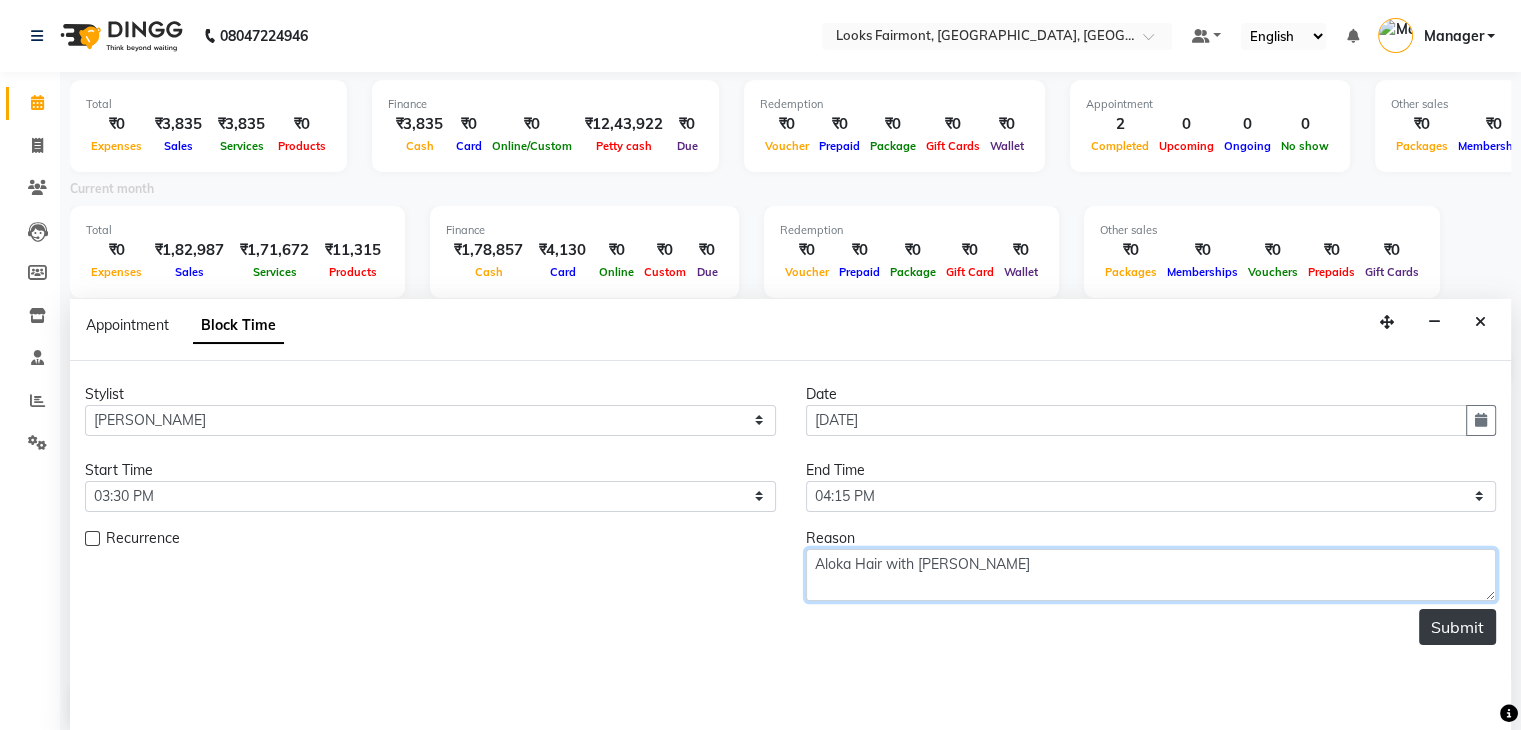 type on "Aloka Hair with [PERSON_NAME]" 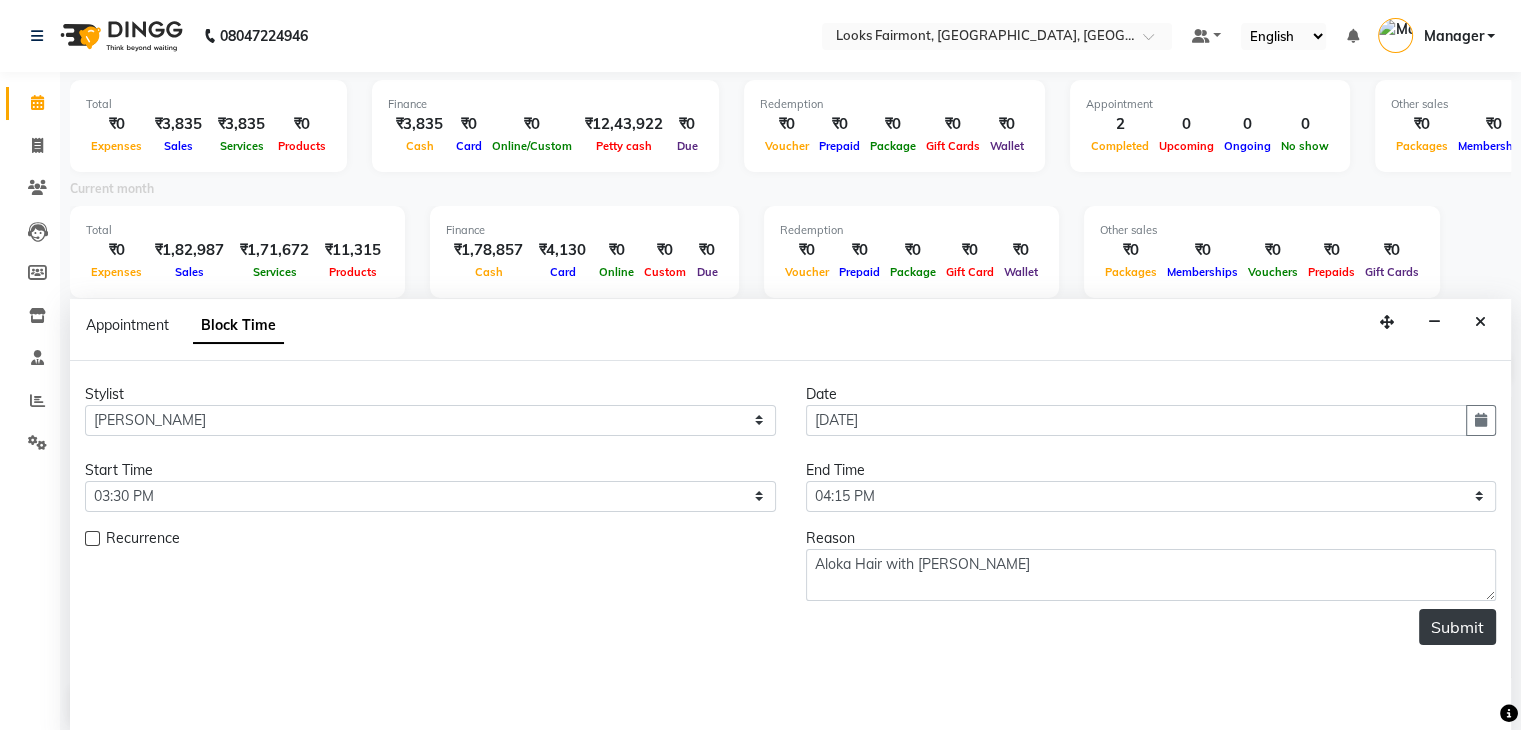 click on "Submit" at bounding box center (1457, 627) 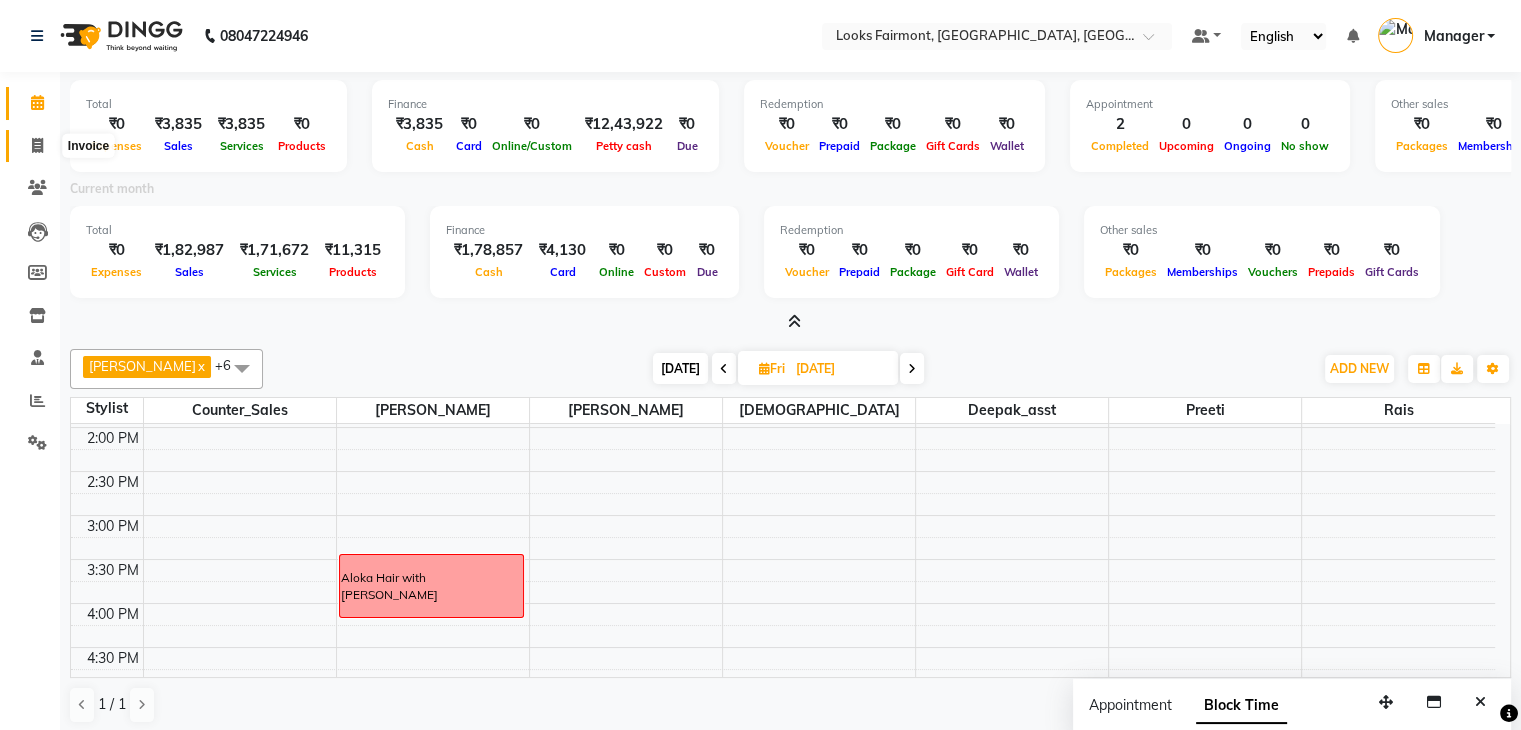 click 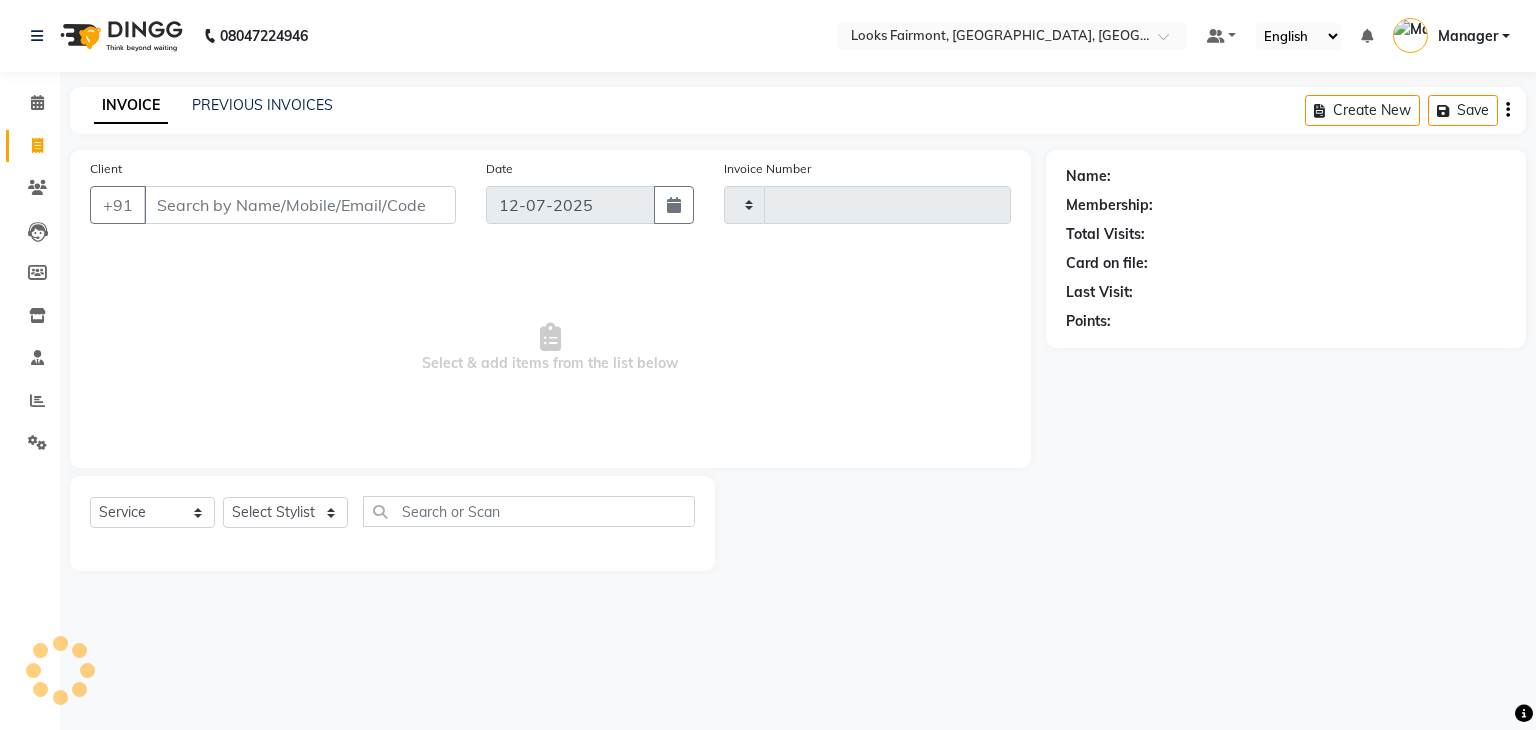 click on "Client" at bounding box center (300, 205) 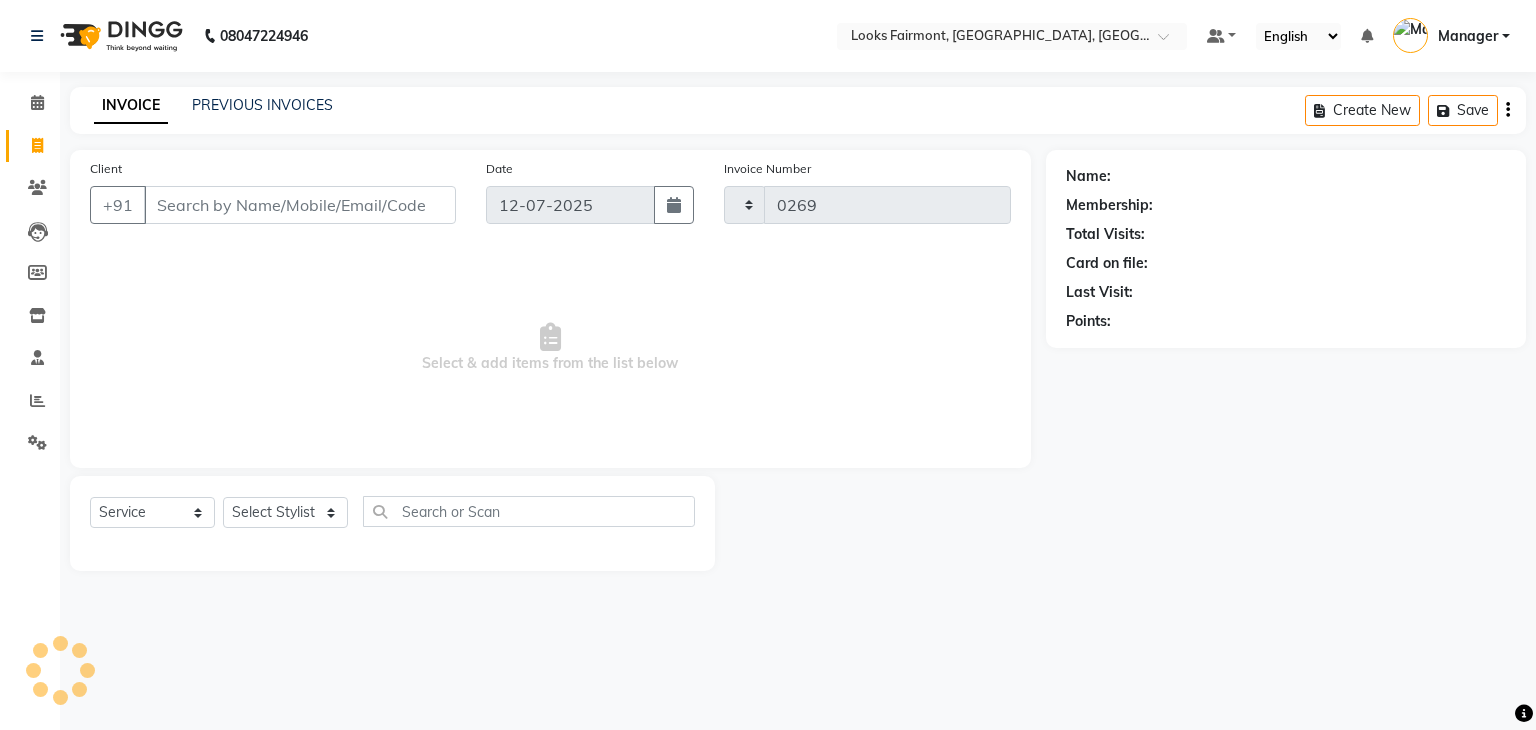 select on "8139" 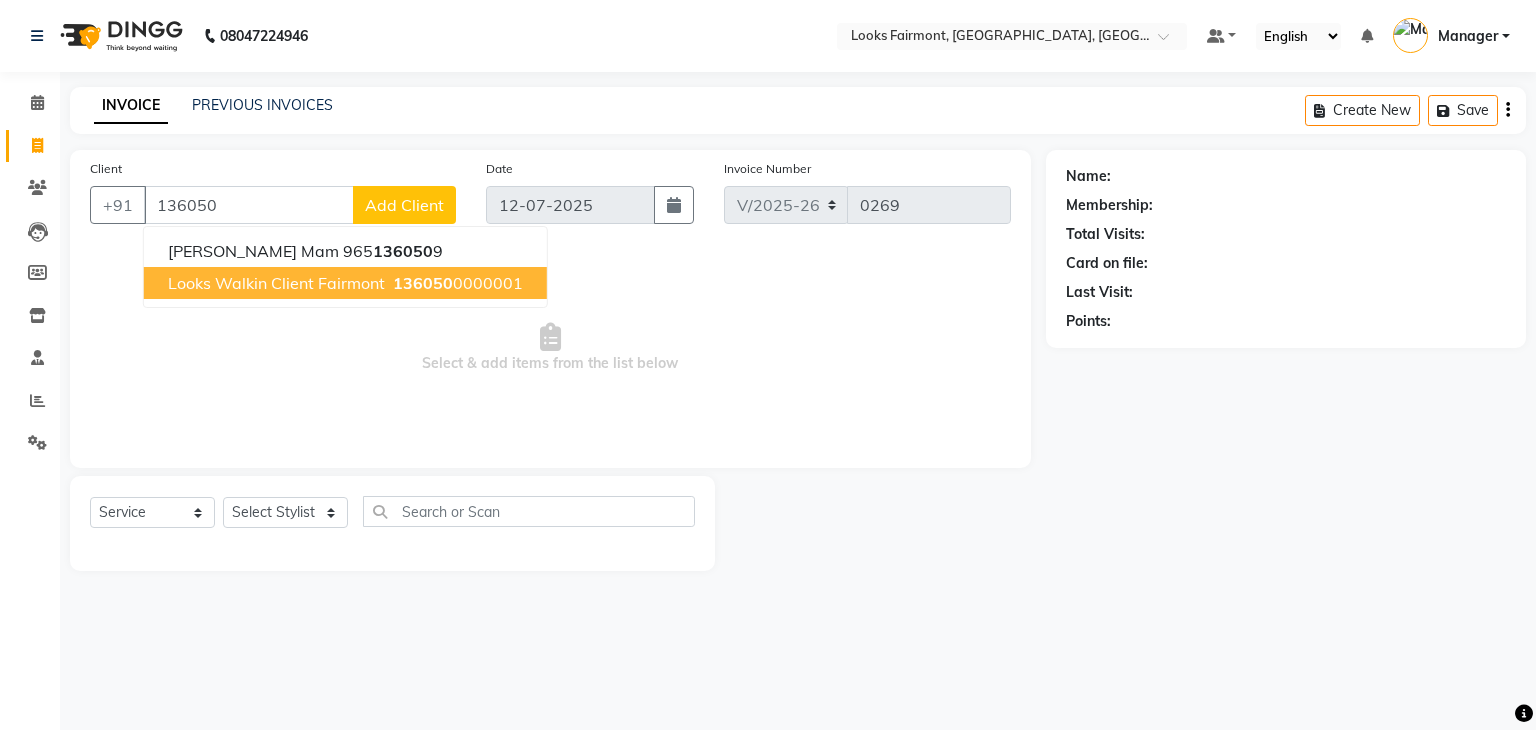 click on "Looks Walkin Client Fairmont   136050 0000001" at bounding box center [345, 283] 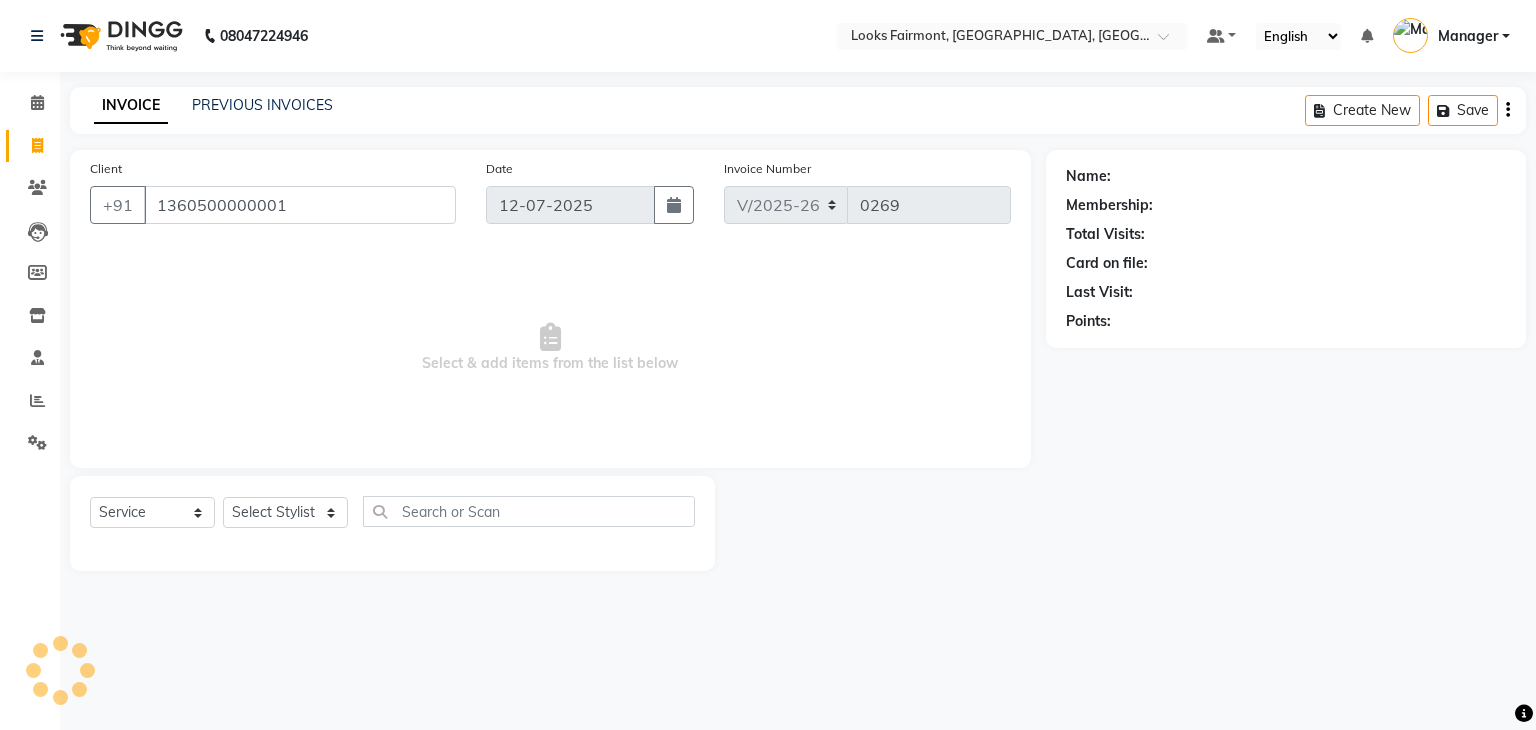 type on "1360500000001" 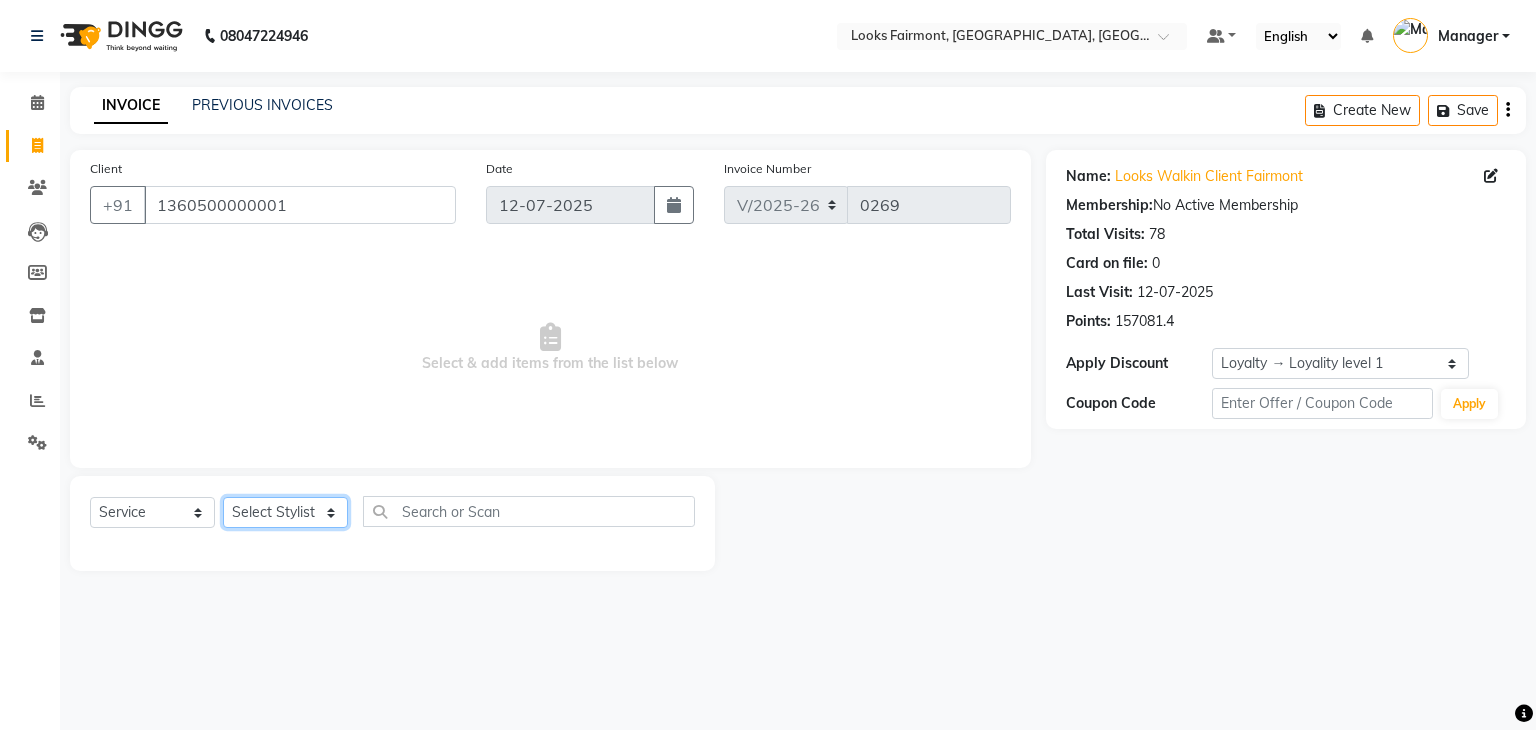 click on "Select Stylist Adil Anisa Counter_Sales Deepak_asst Manager Nisha Preeti Rais Soring_mgr Sunita Tajuddin" 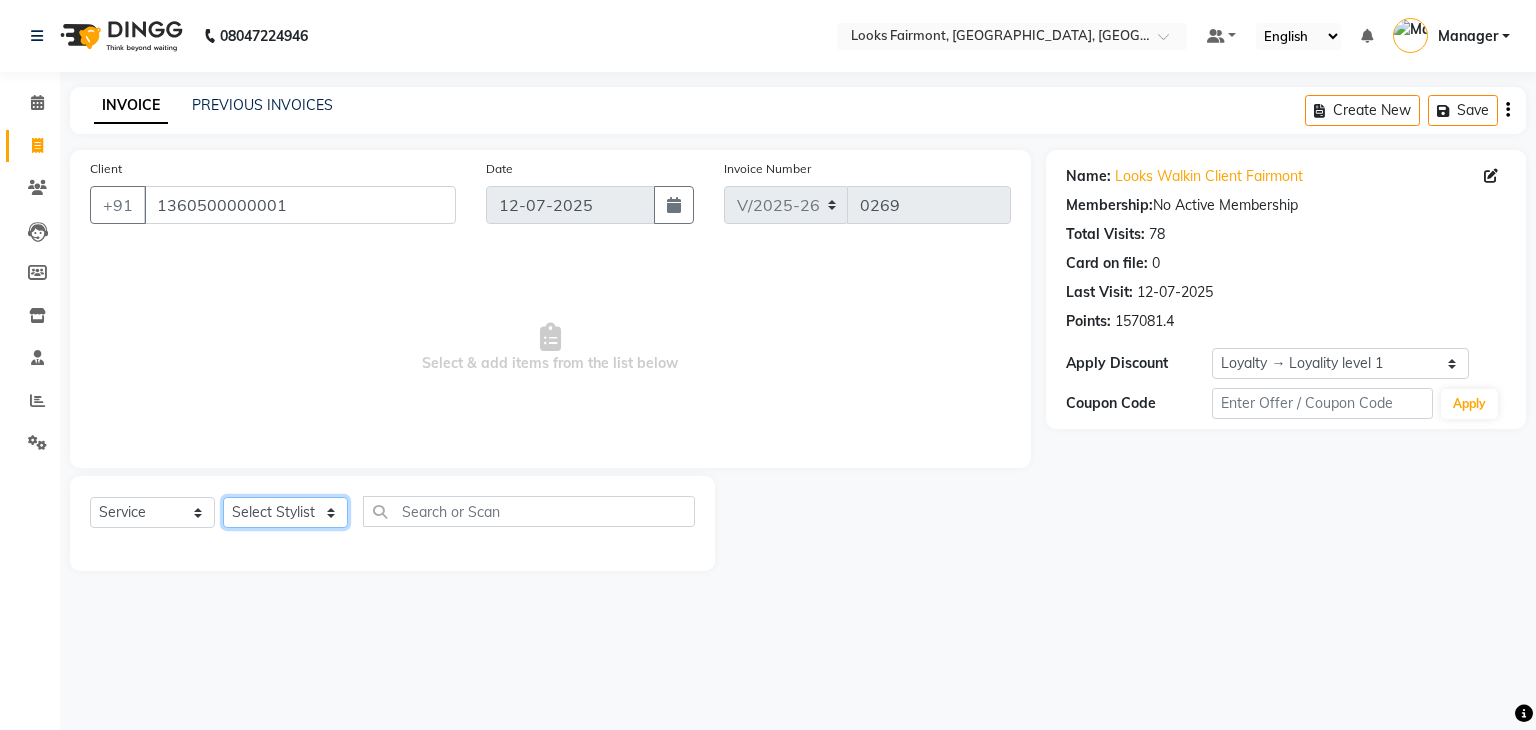 select on "76347" 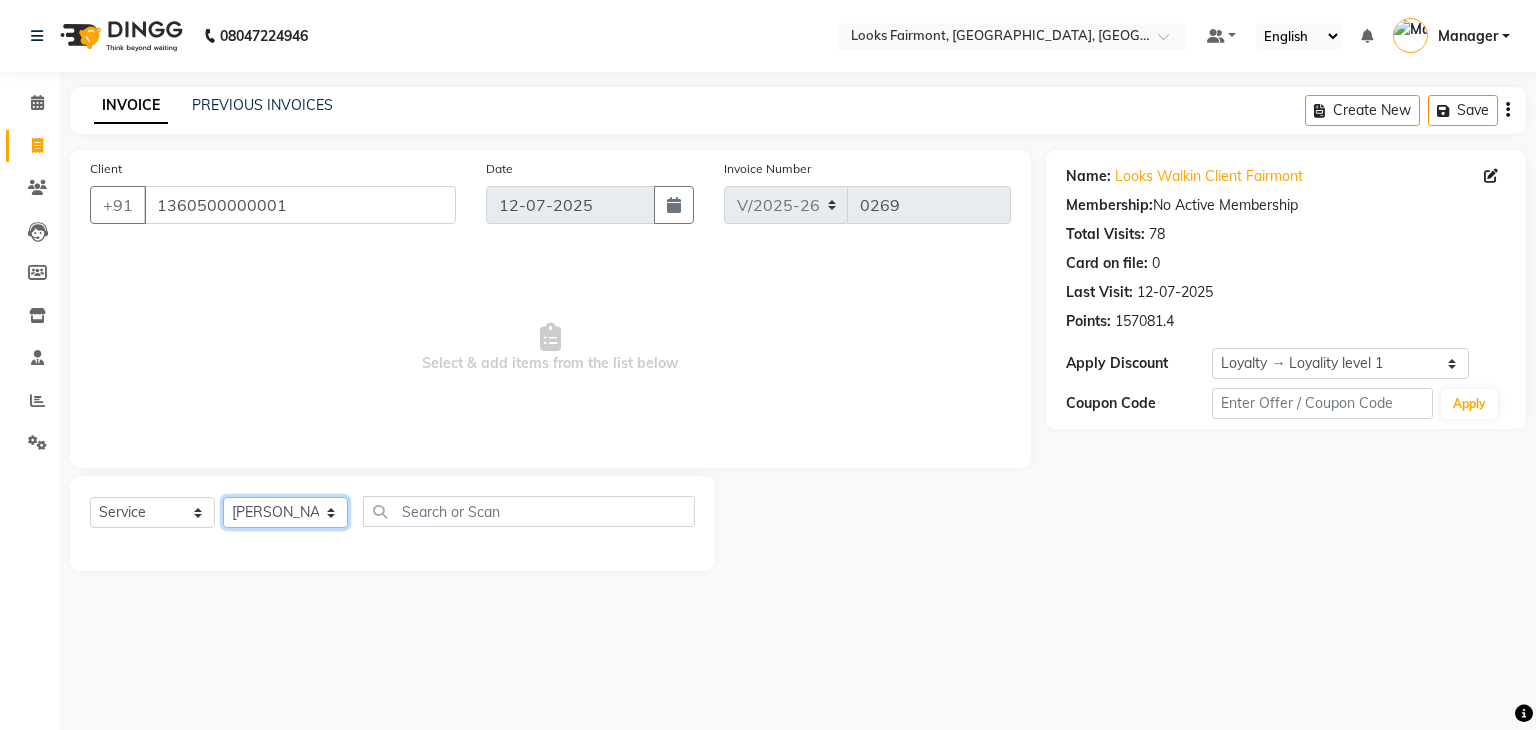 click on "Select Stylist Adil Anisa Counter_Sales Deepak_asst Manager Nisha Preeti Rais Soring_mgr Sunita Tajuddin" 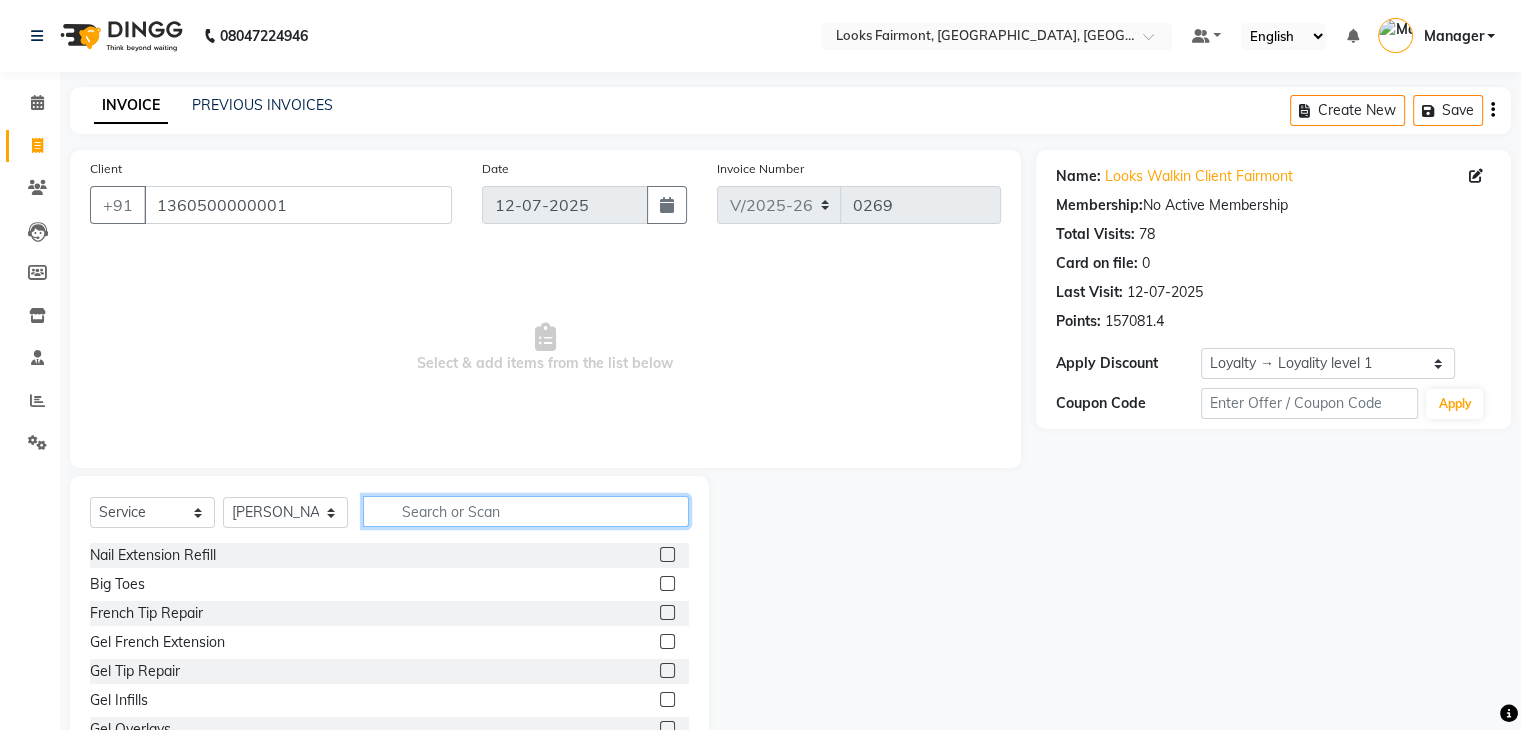 click 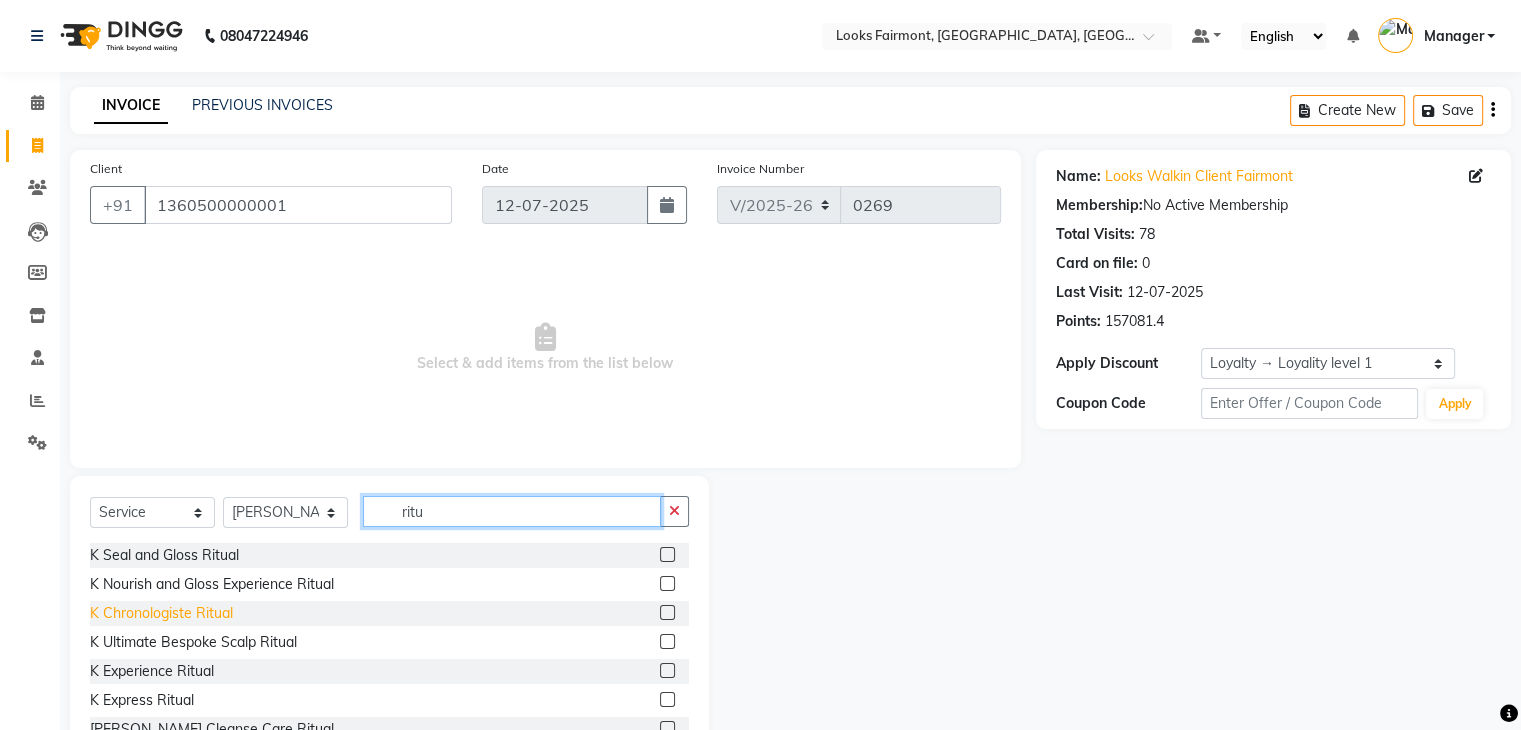 type on "ritu" 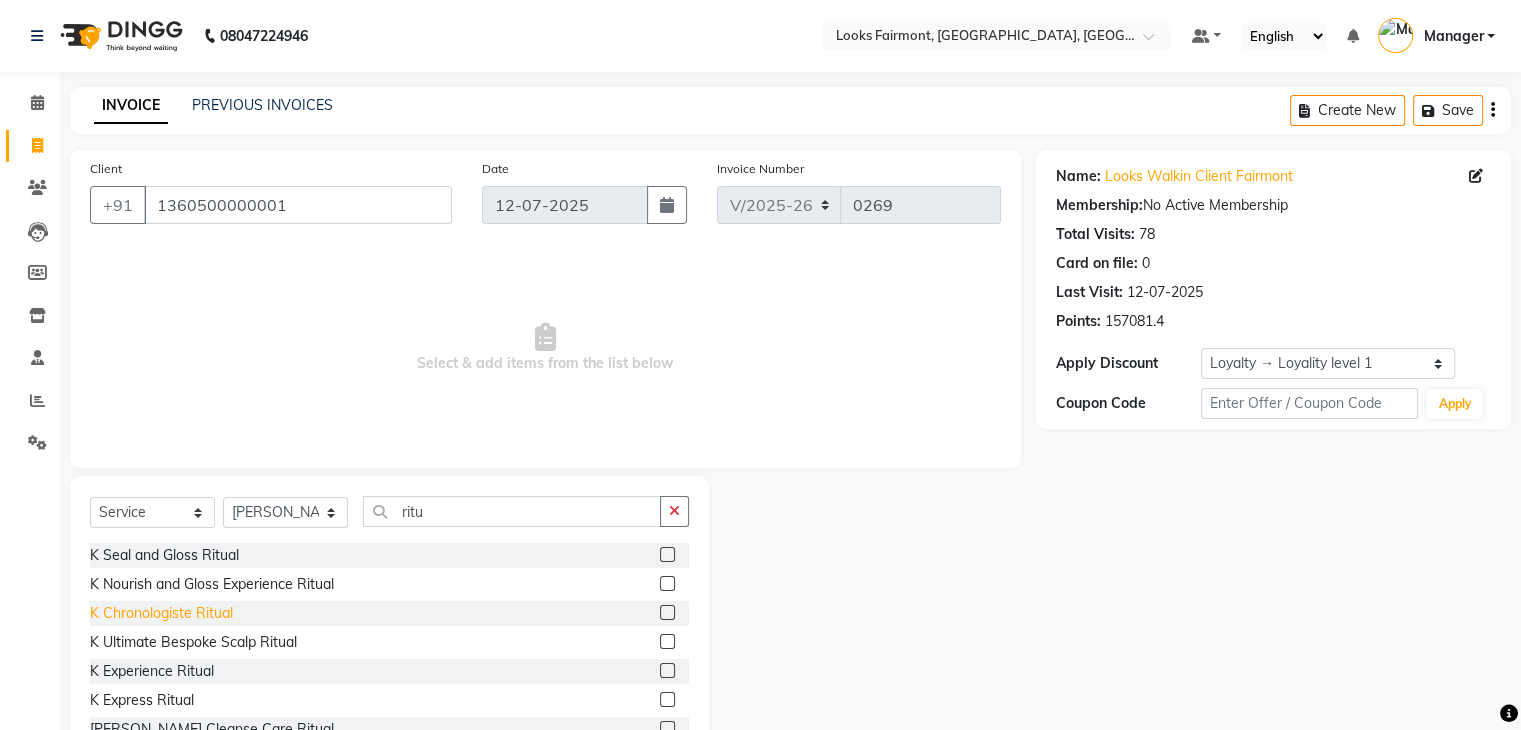click on "K Chronologiste Ritual" 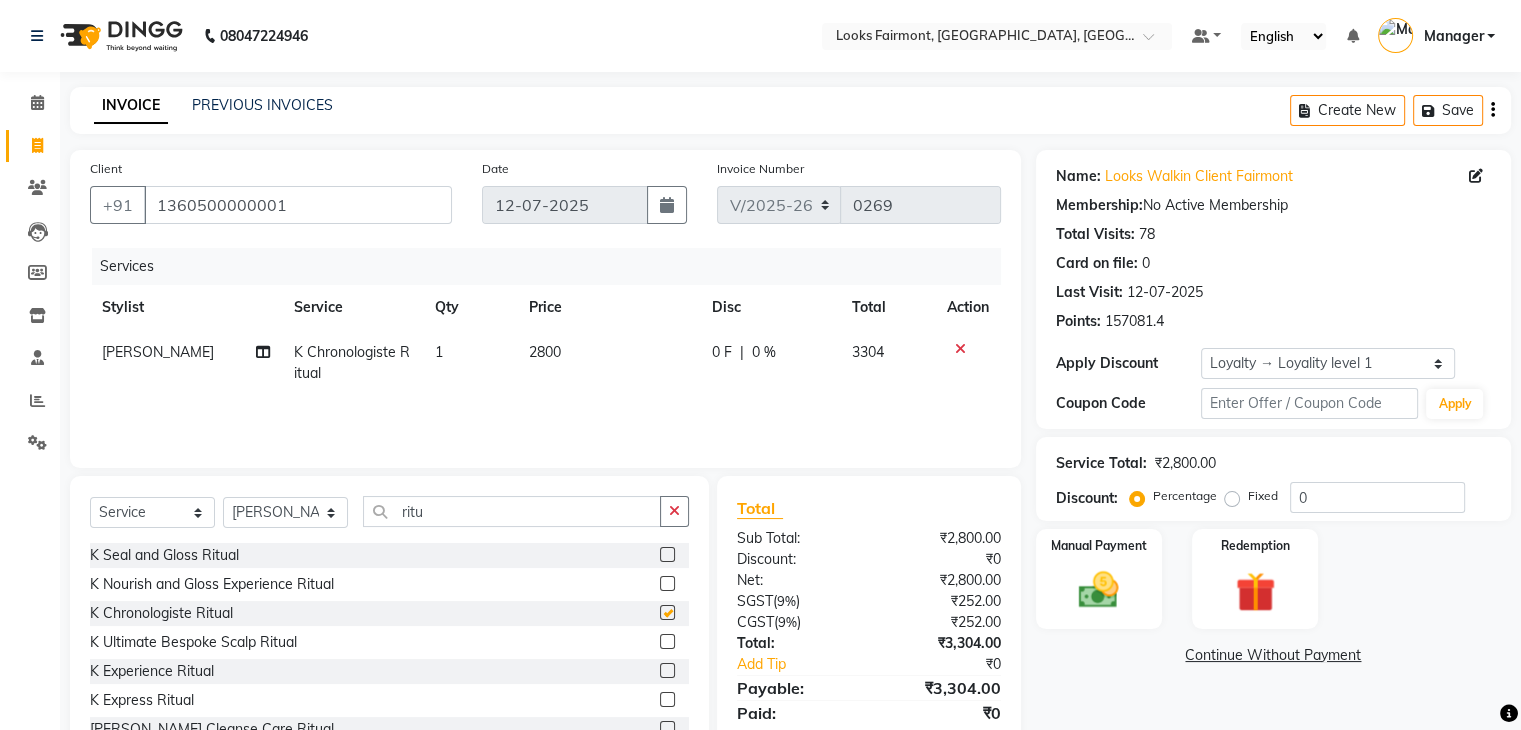 checkbox on "false" 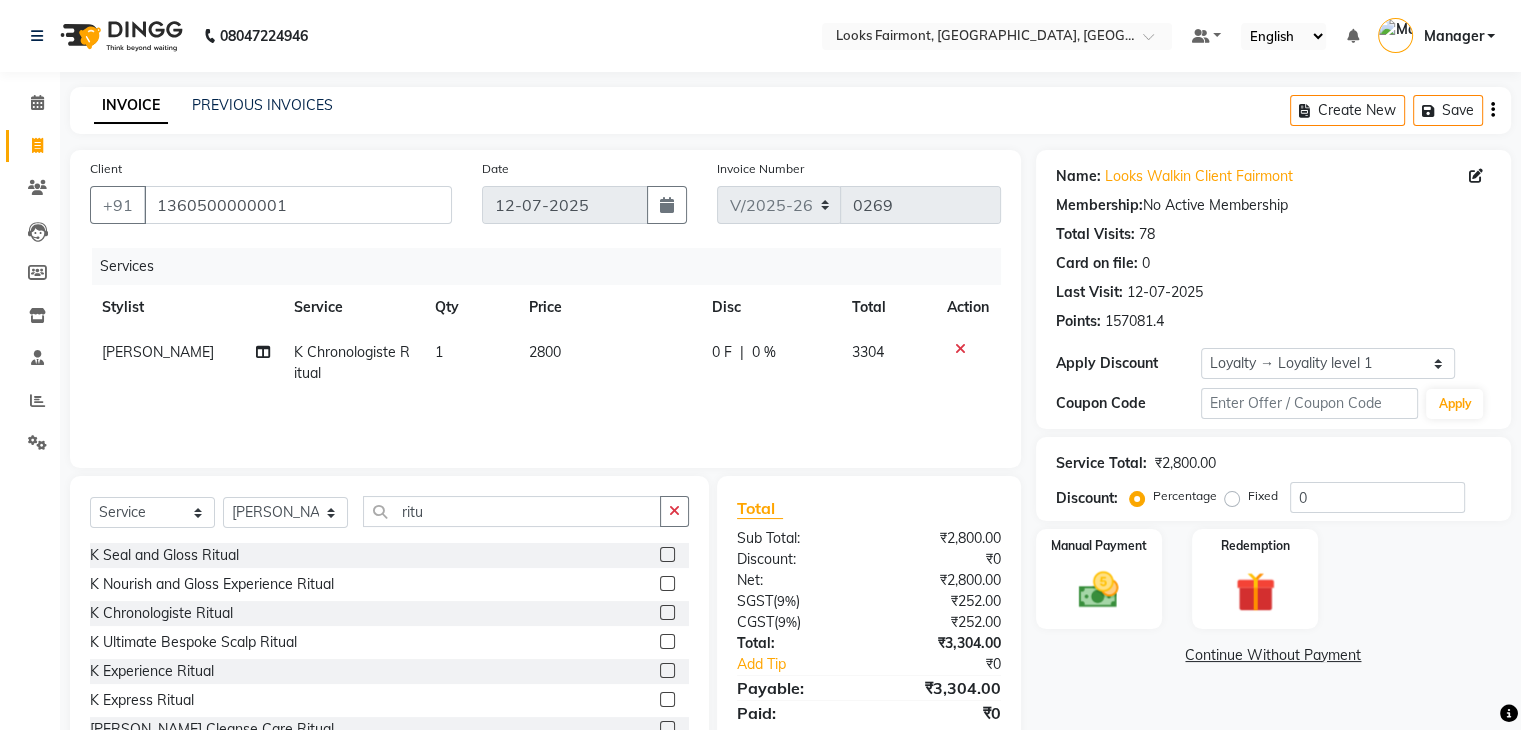 click on "2800" 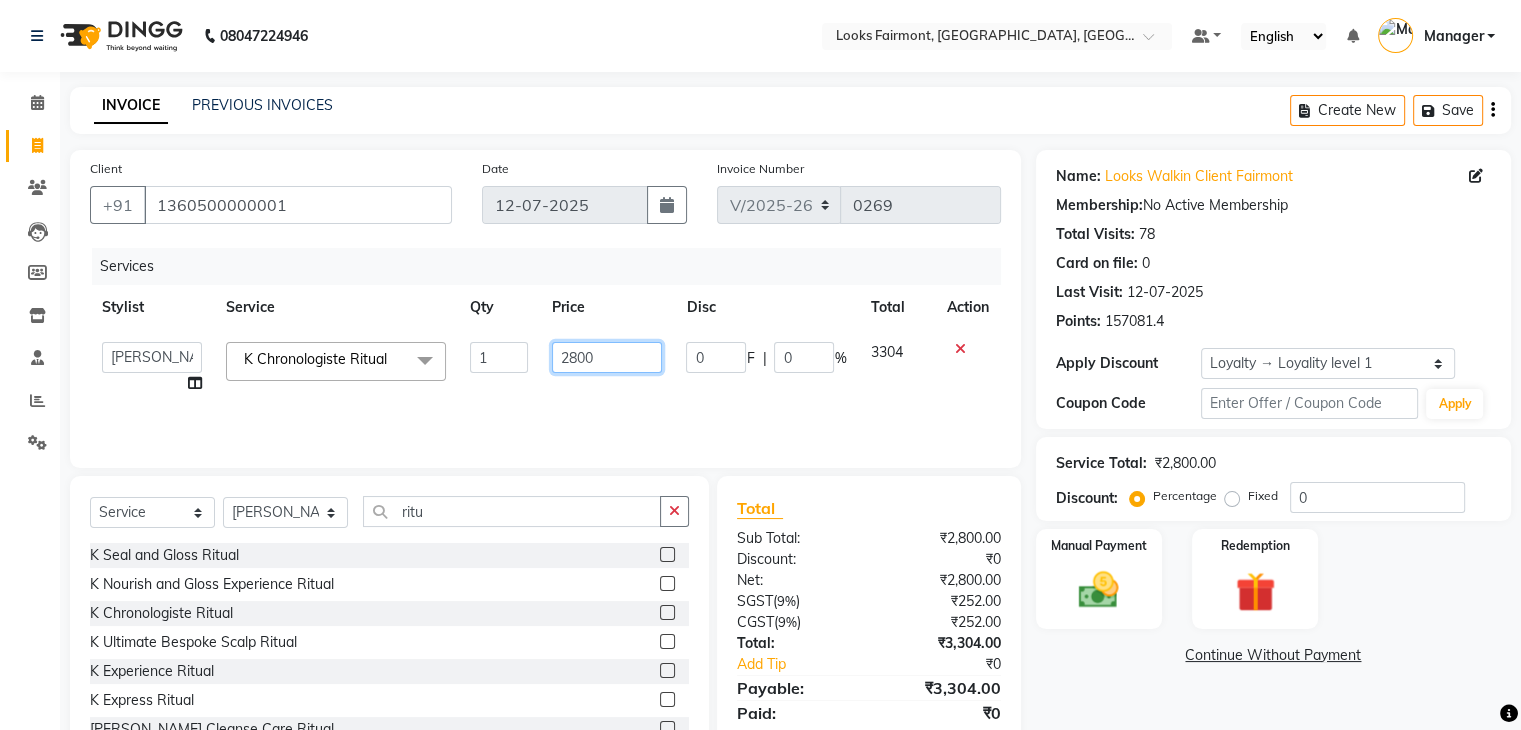 drag, startPoint x: 626, startPoint y: 360, endPoint x: 518, endPoint y: 365, distance: 108.11568 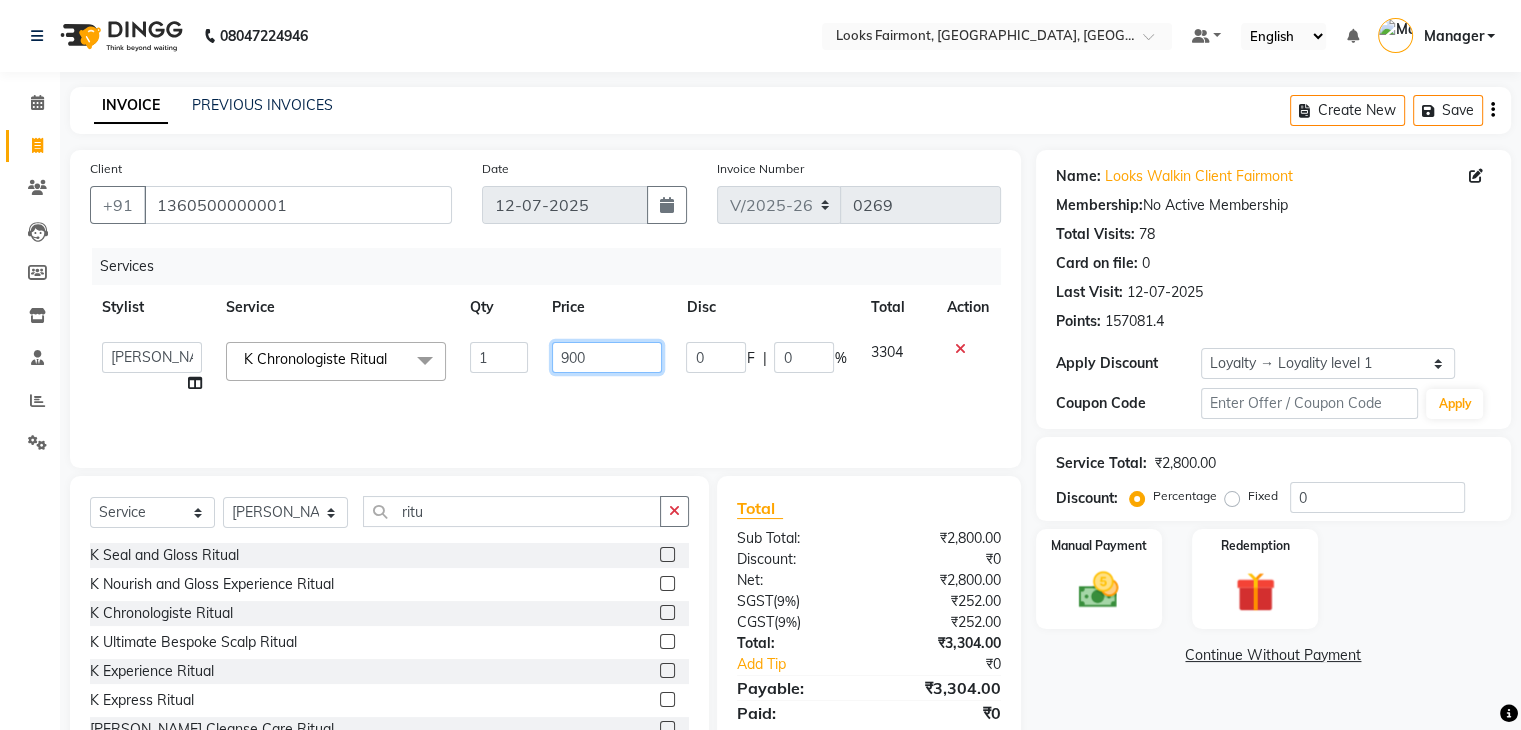 type on "9000" 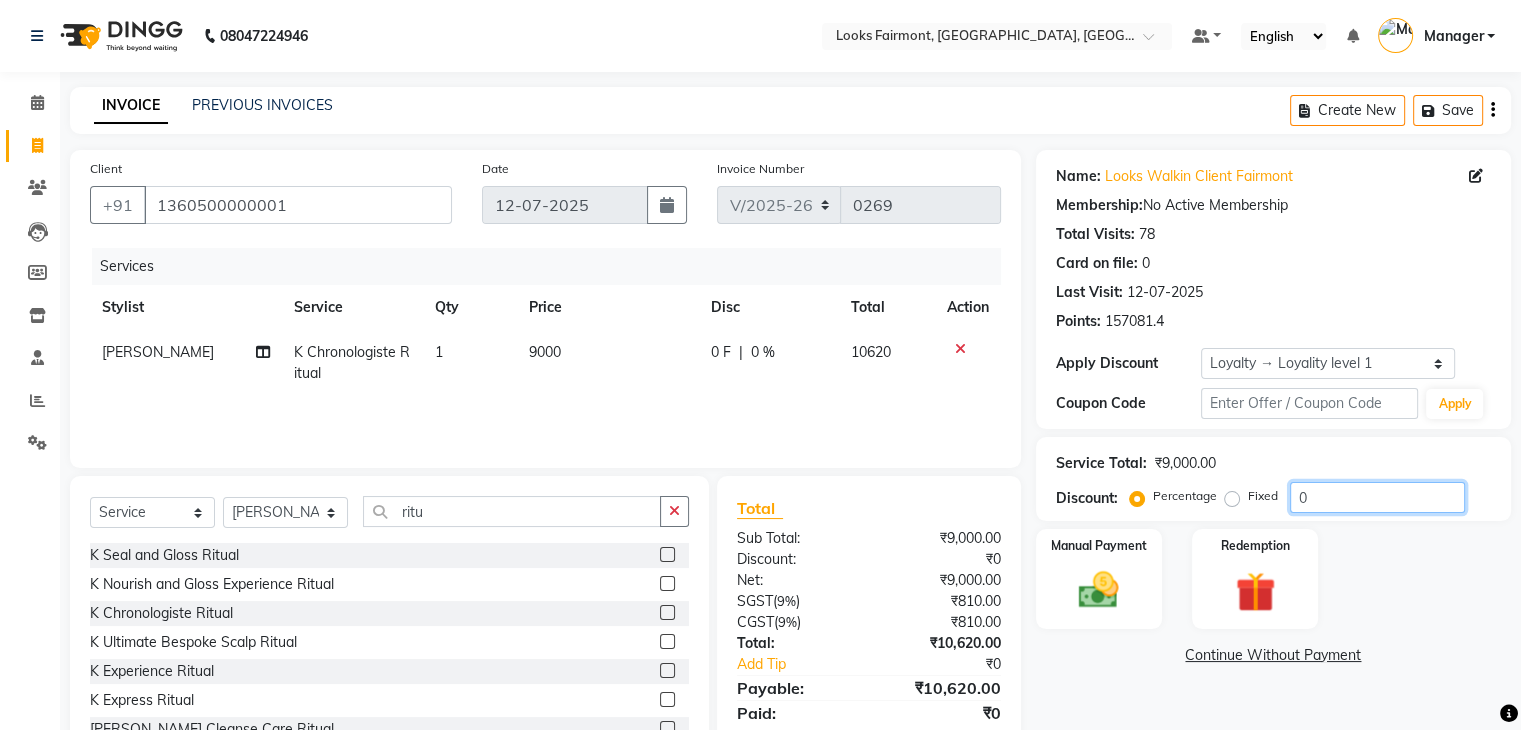 click on "0" 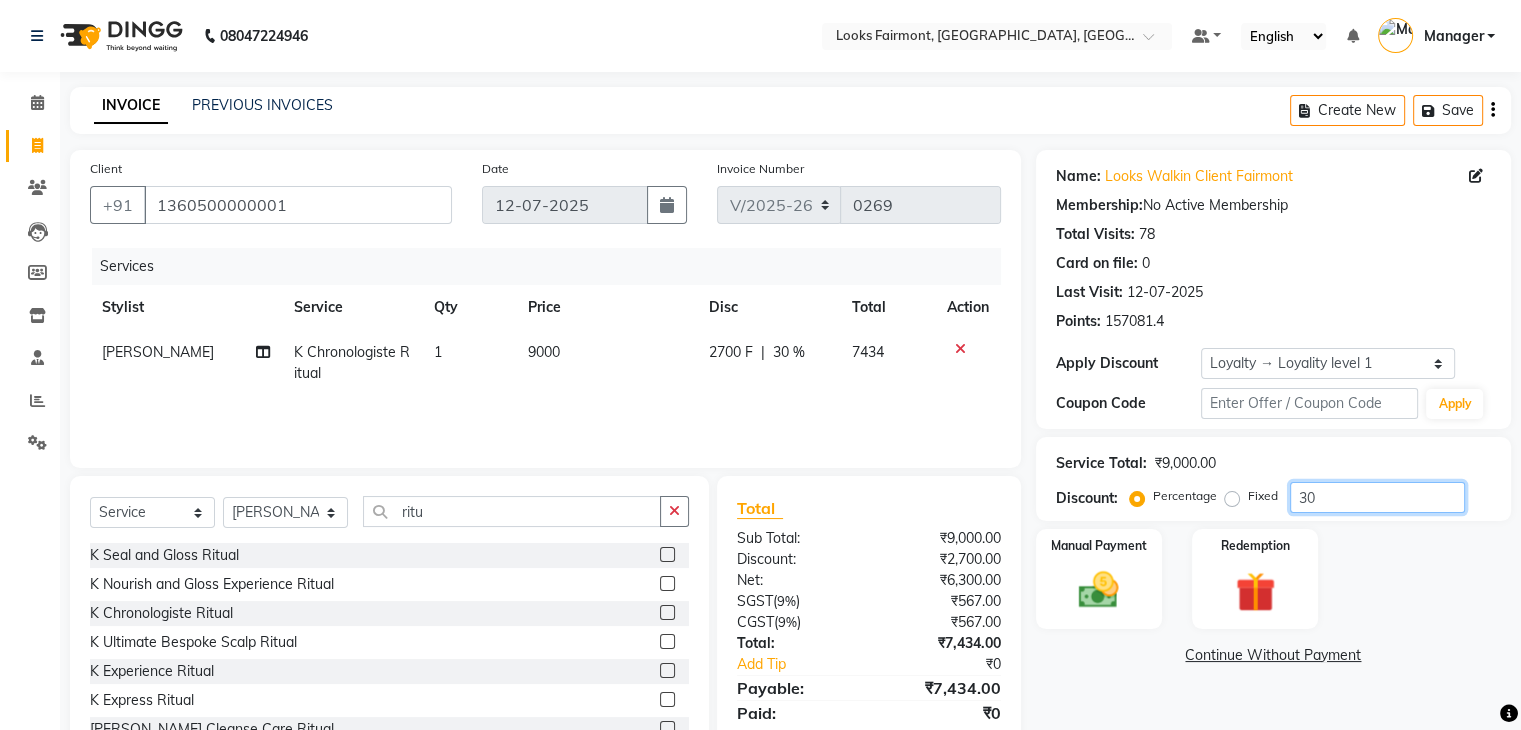 scroll, scrollTop: 72, scrollLeft: 0, axis: vertical 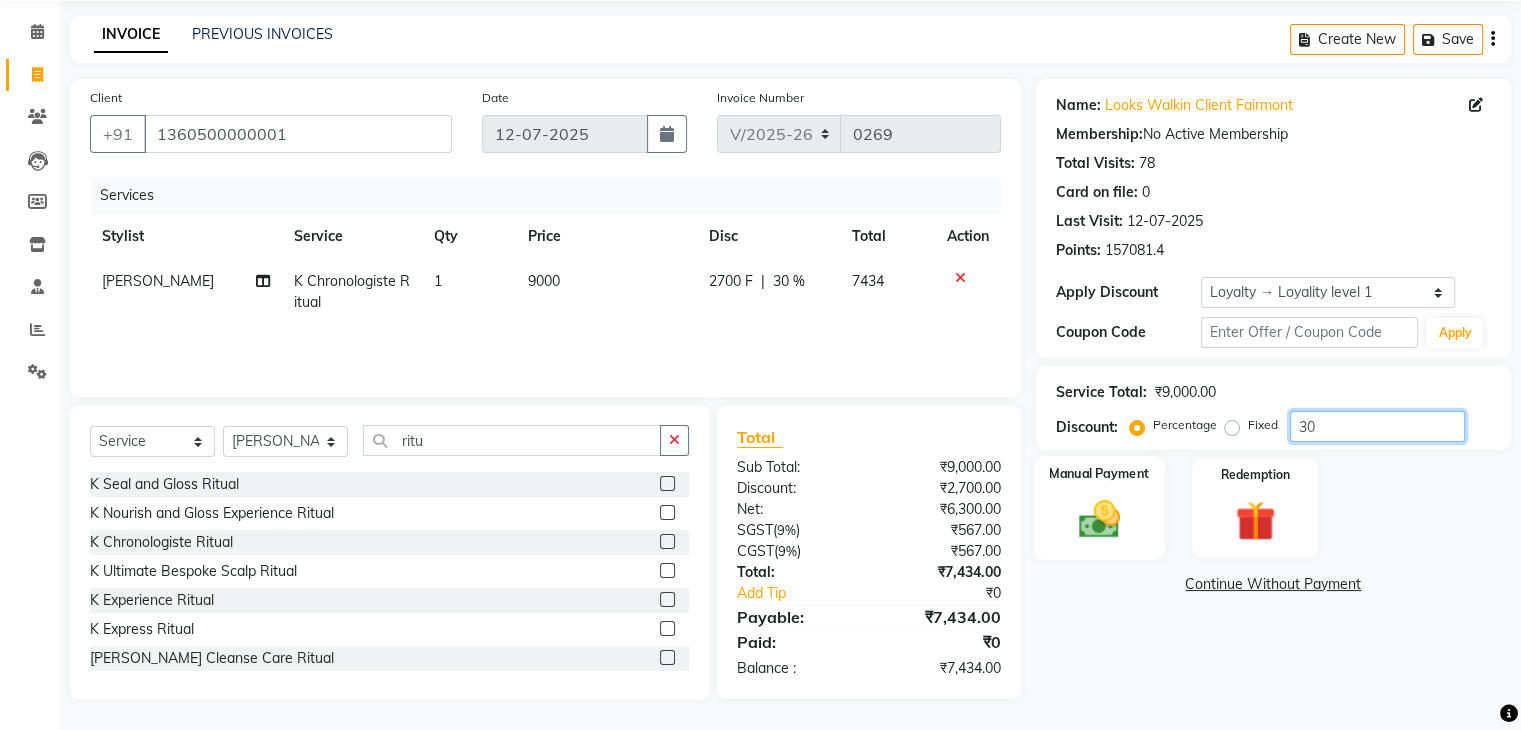 type on "30" 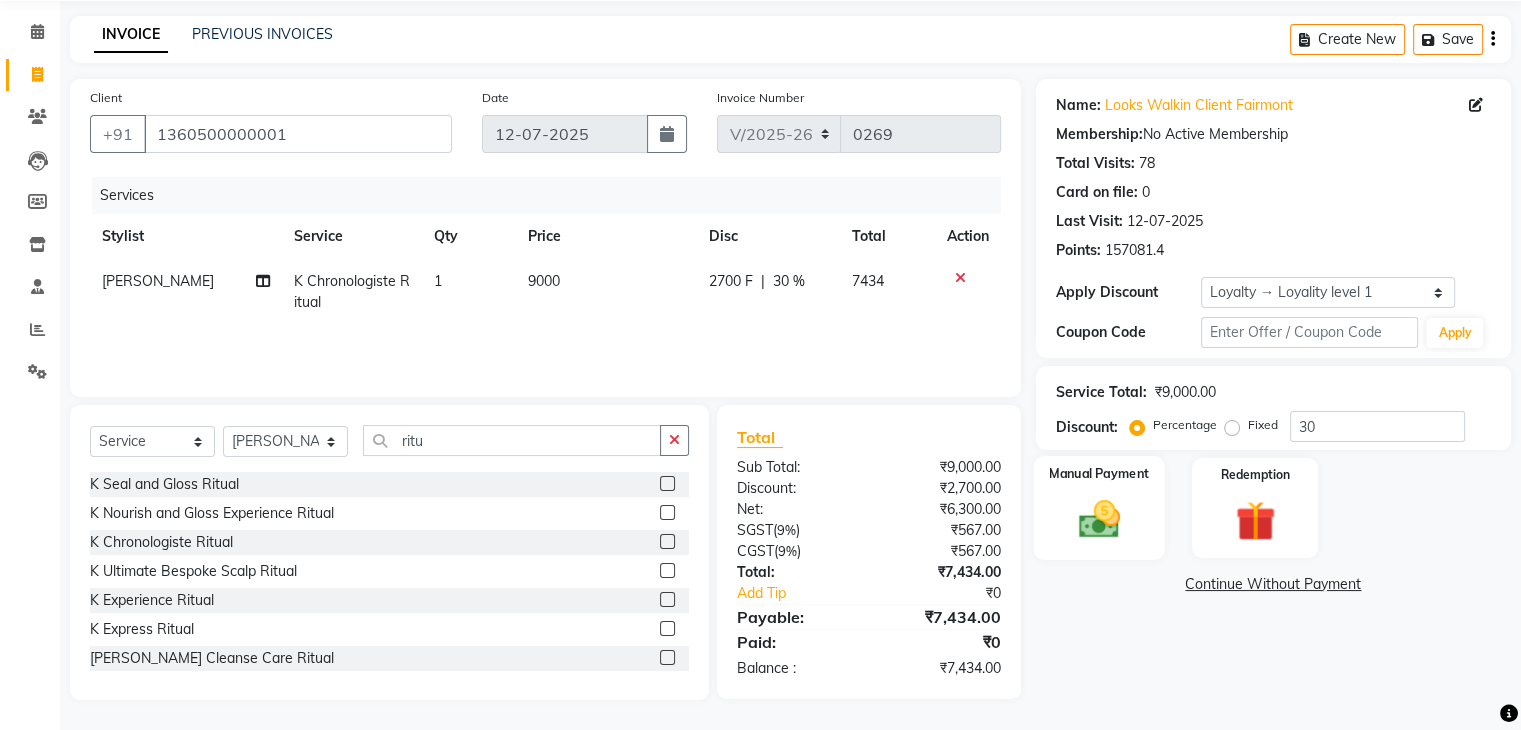 click on "Manual Payment" 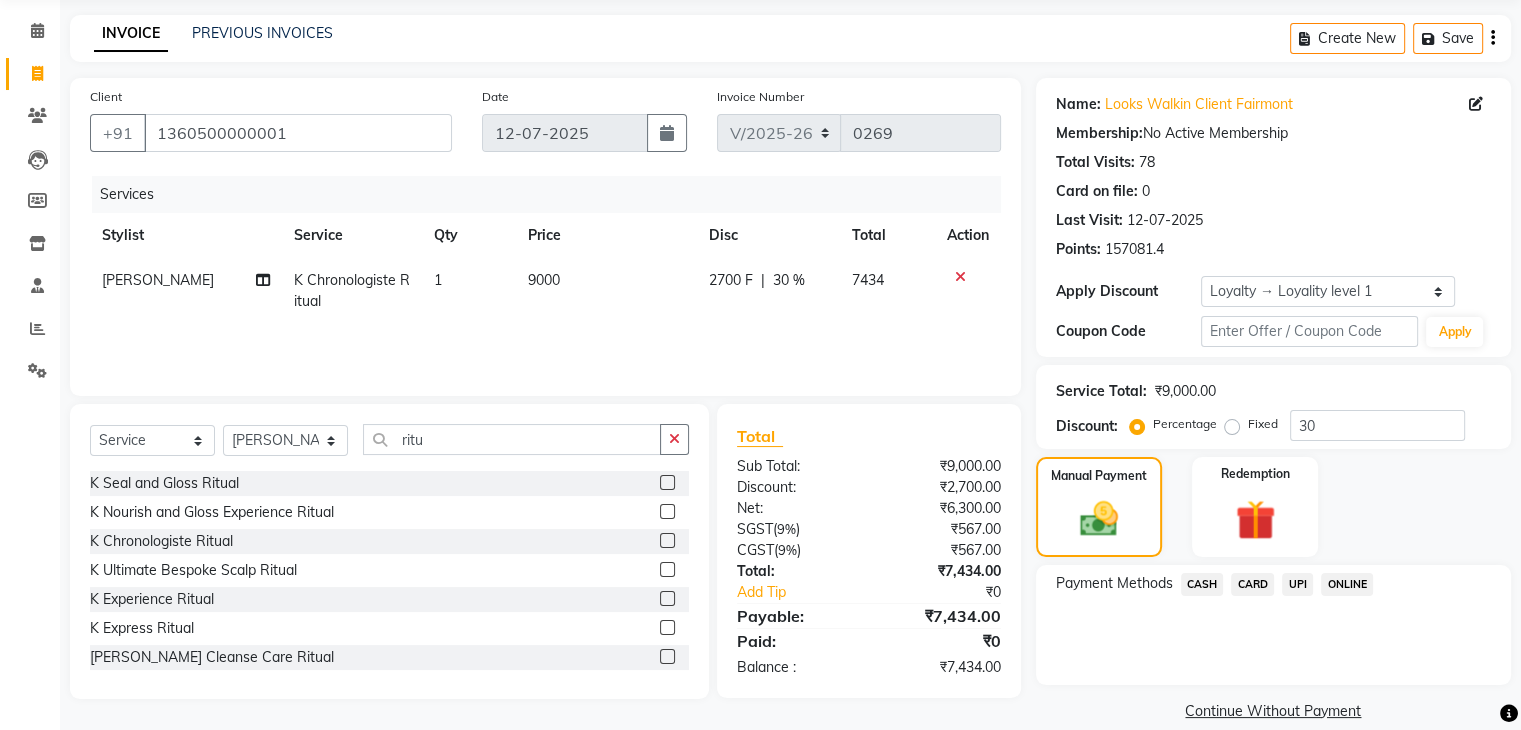 click on "CASH" 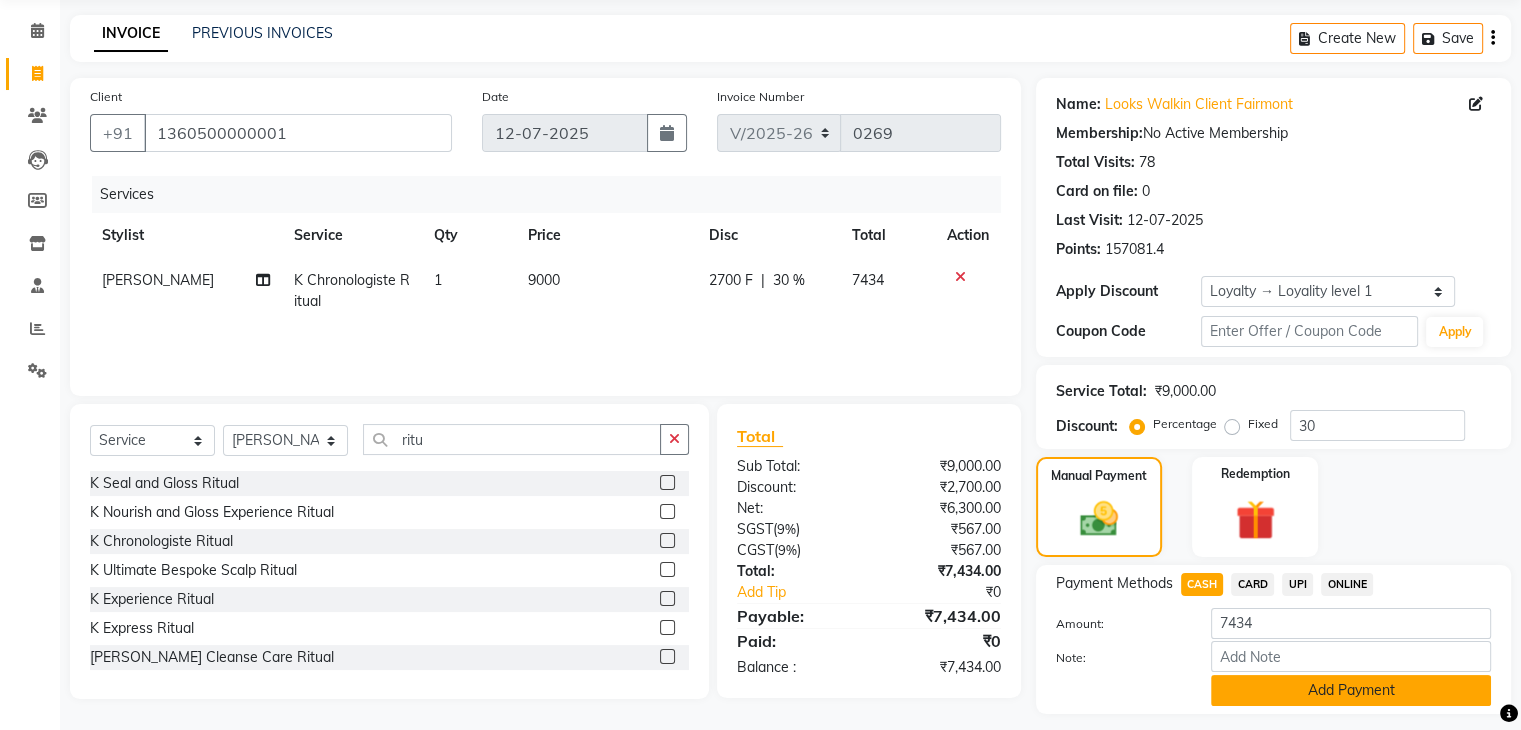 click on "Add Payment" 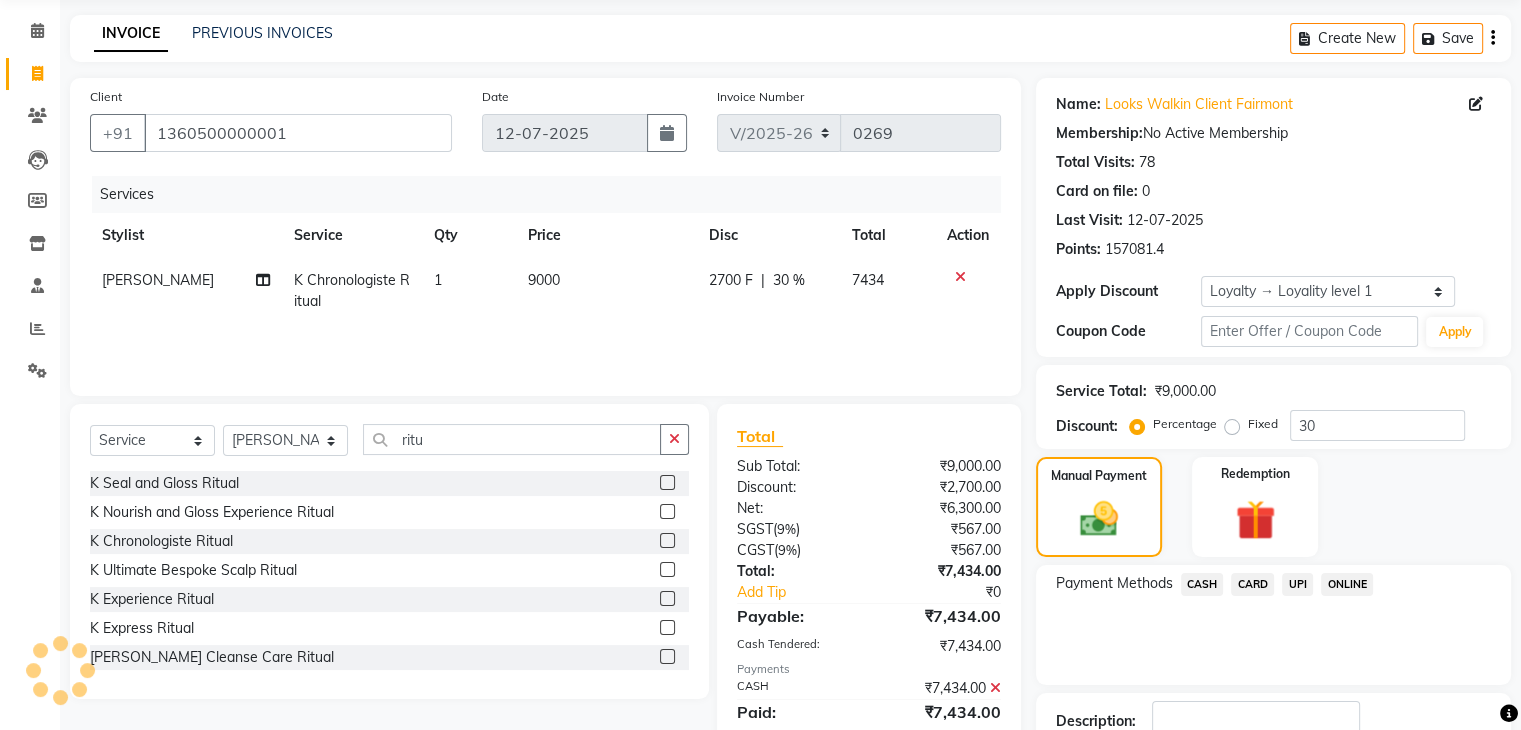 scroll, scrollTop: 242, scrollLeft: 0, axis: vertical 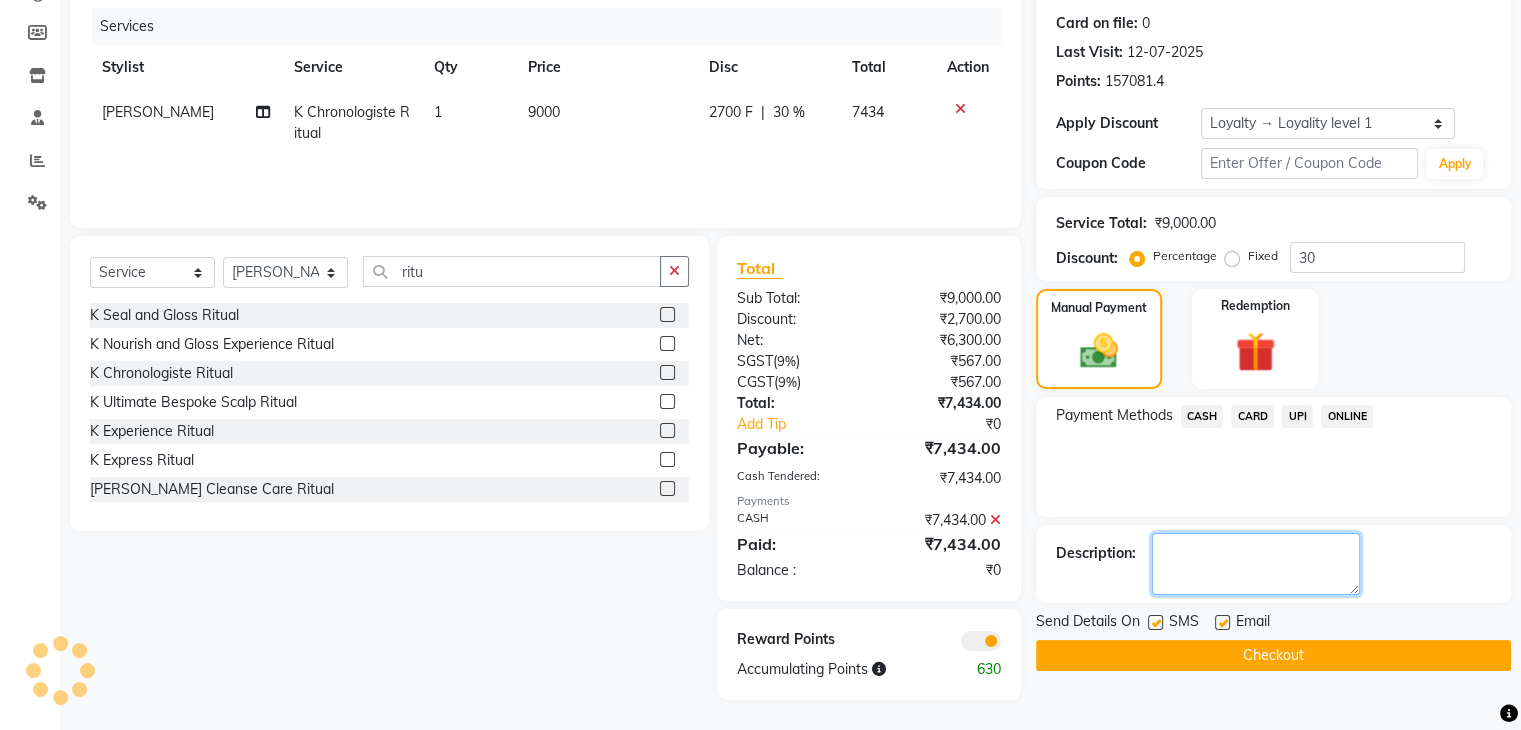 click 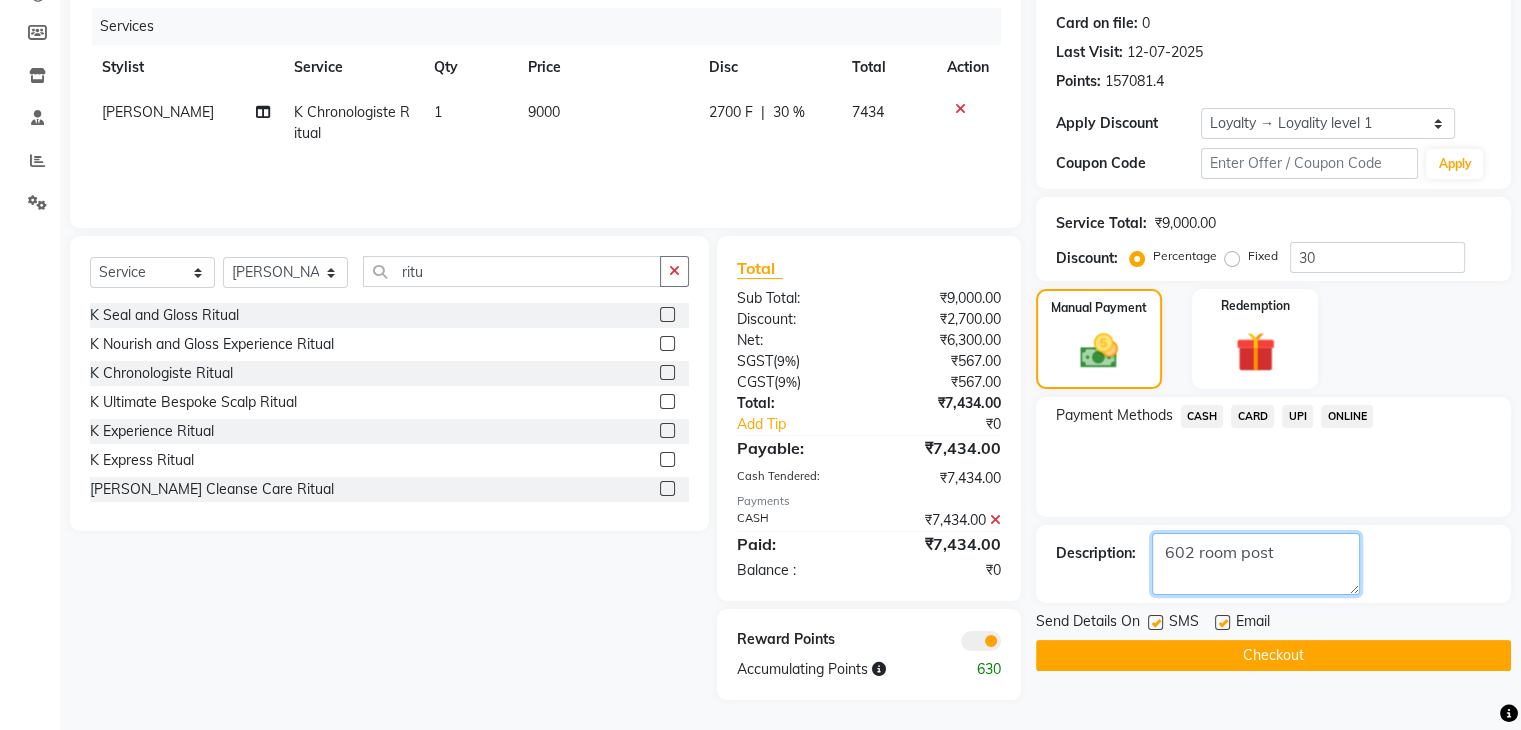 type on "602 room post" 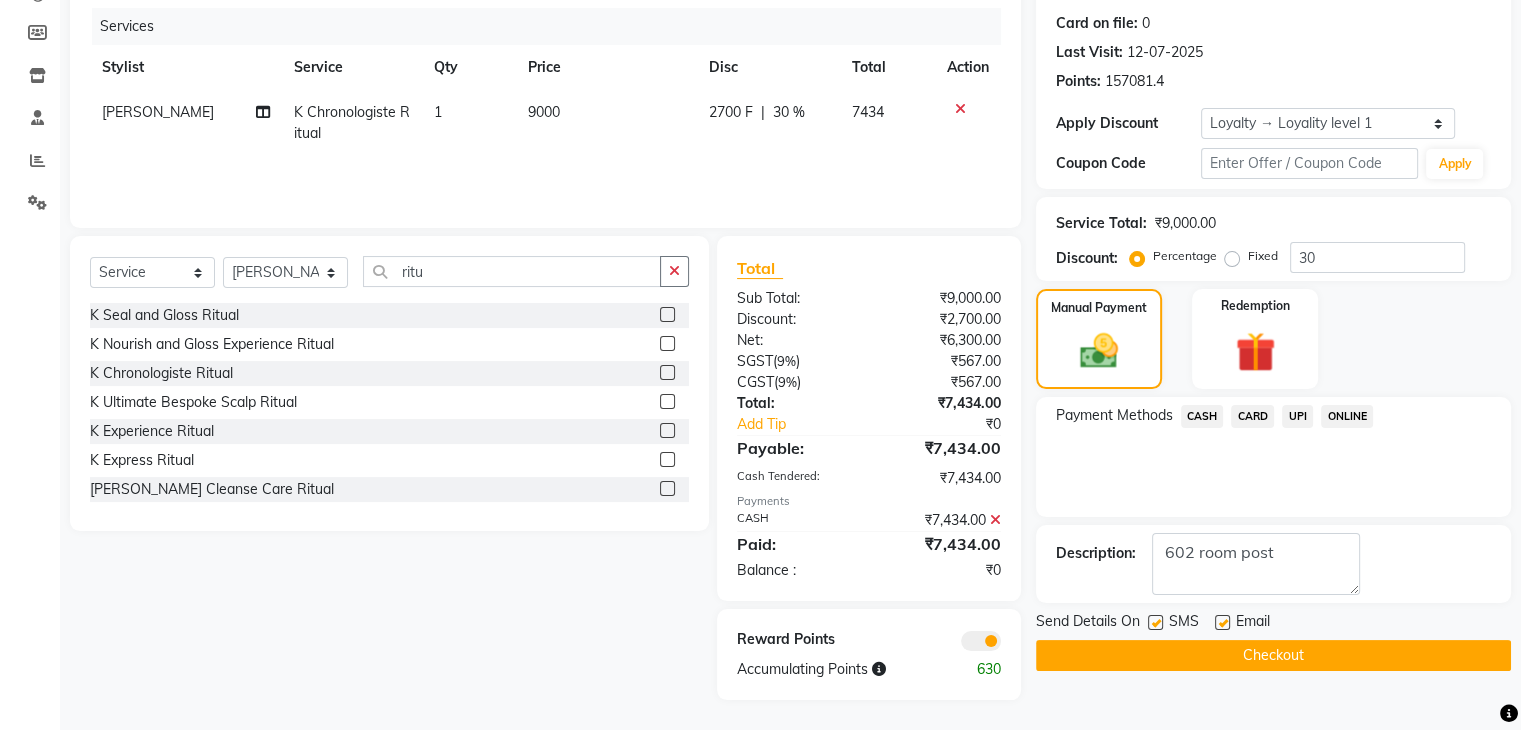 click on "Checkout" 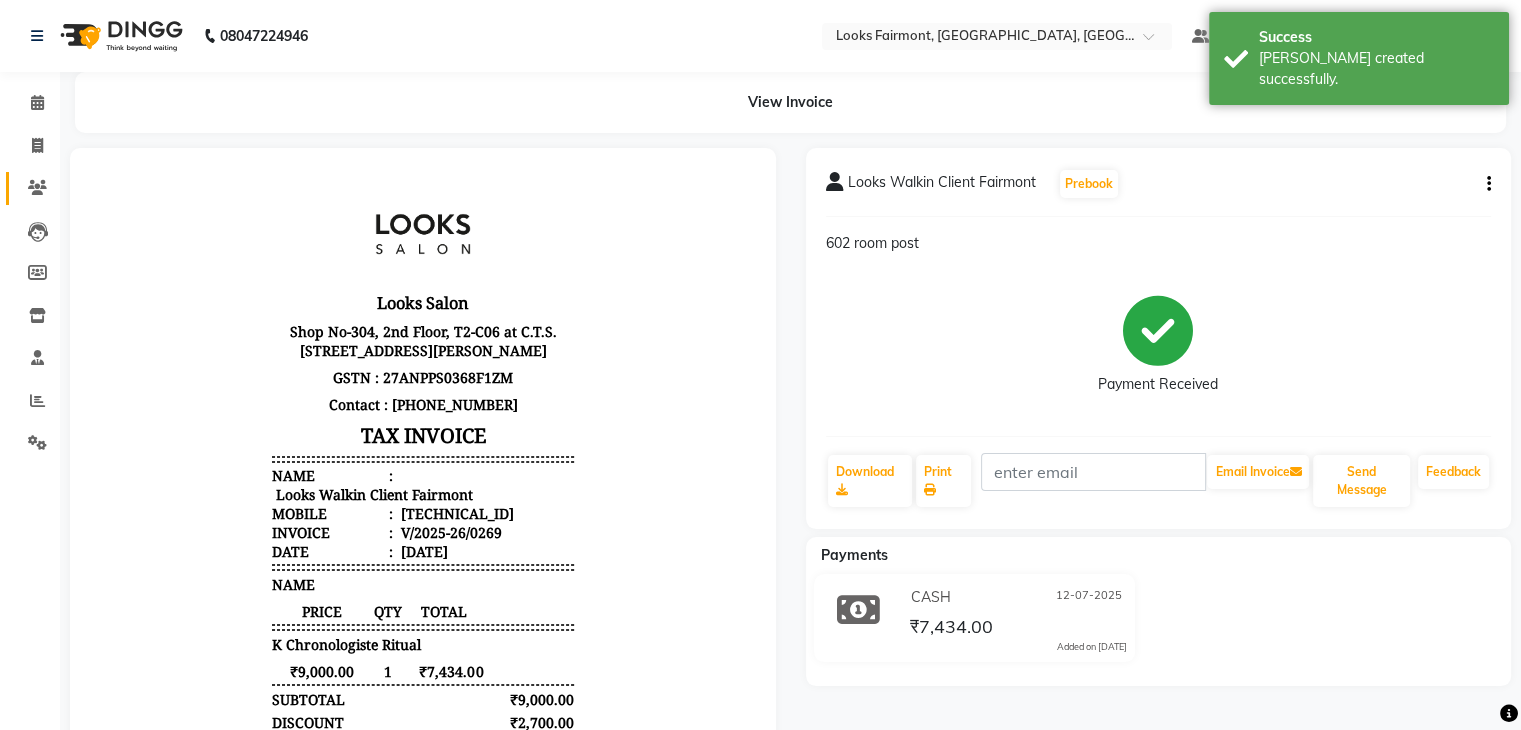 scroll, scrollTop: 0, scrollLeft: 0, axis: both 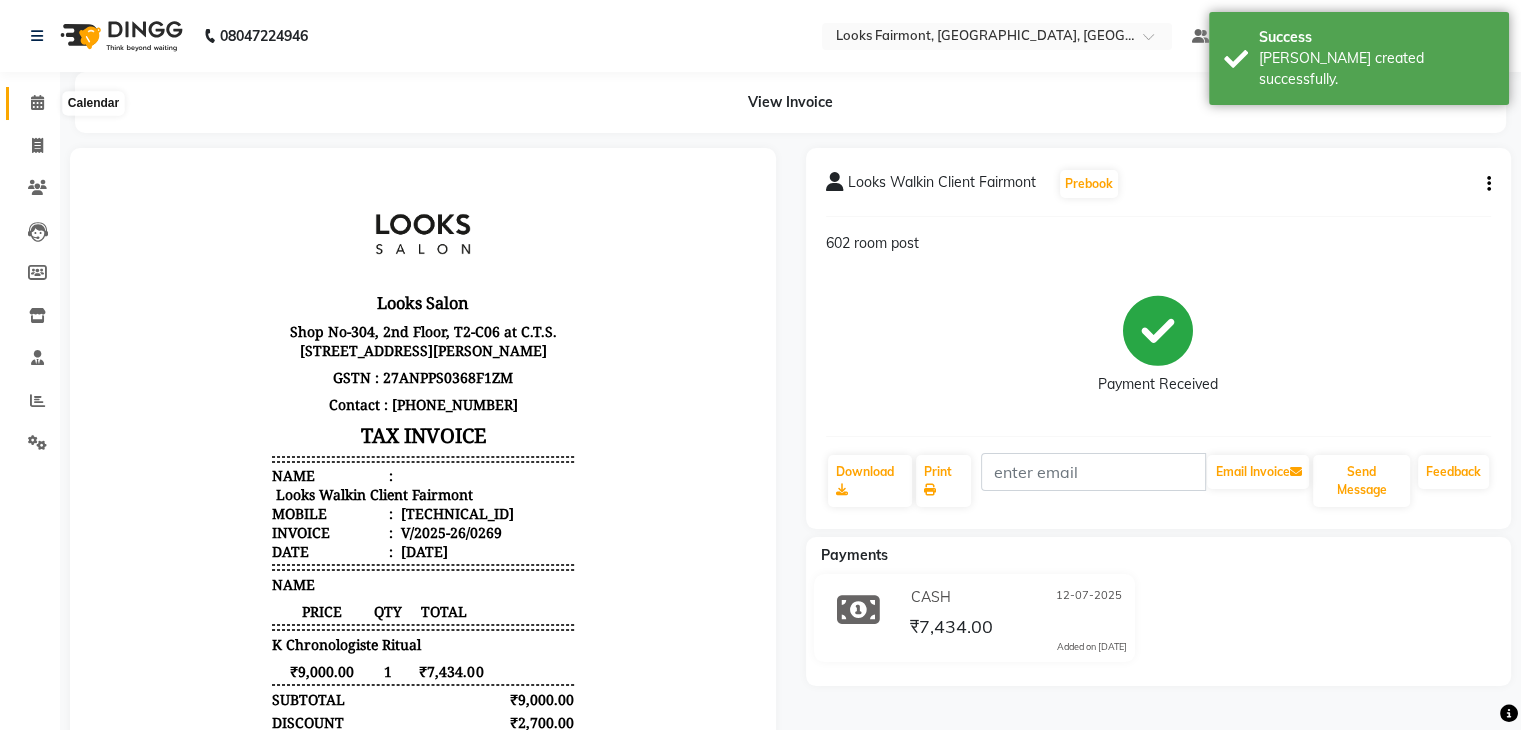 click 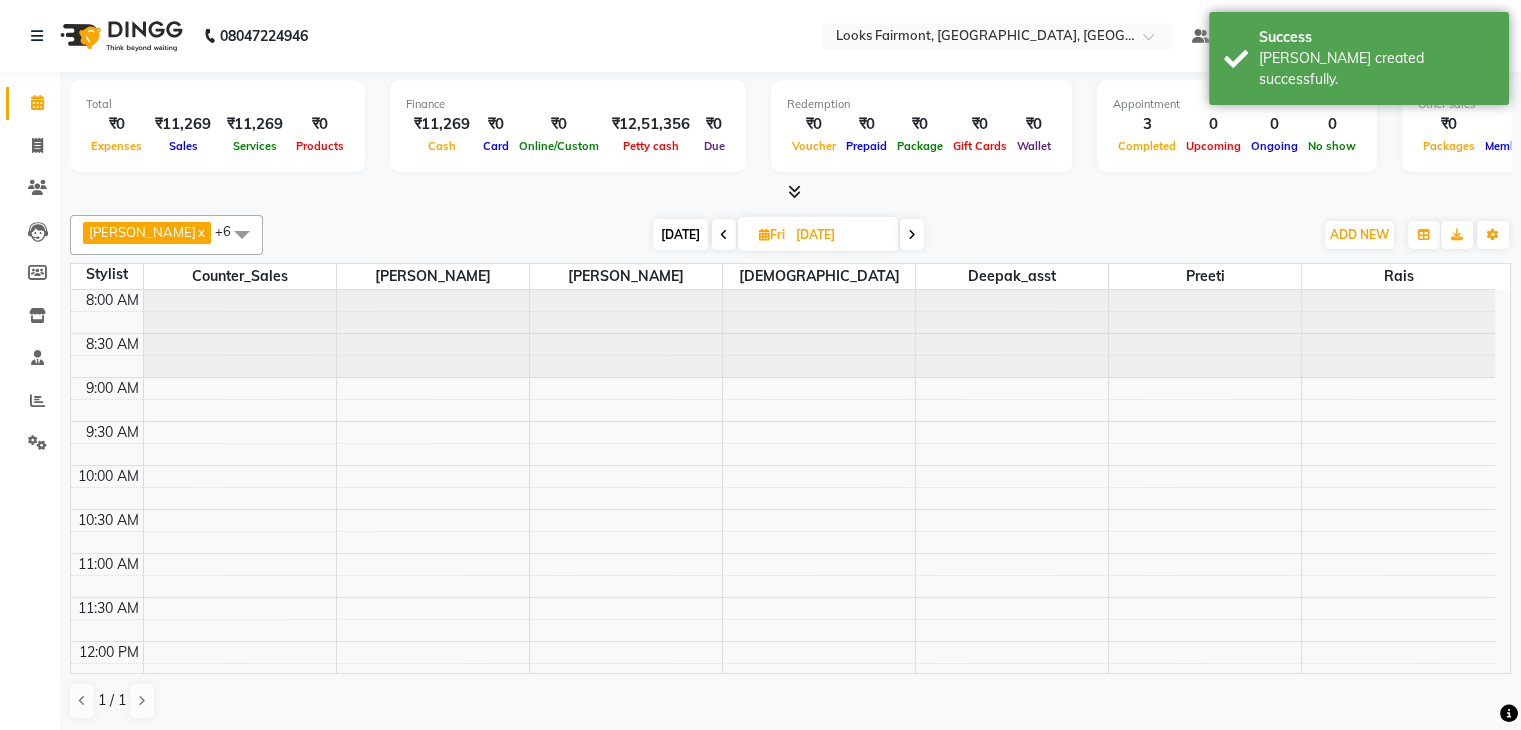 click at bounding box center (794, 191) 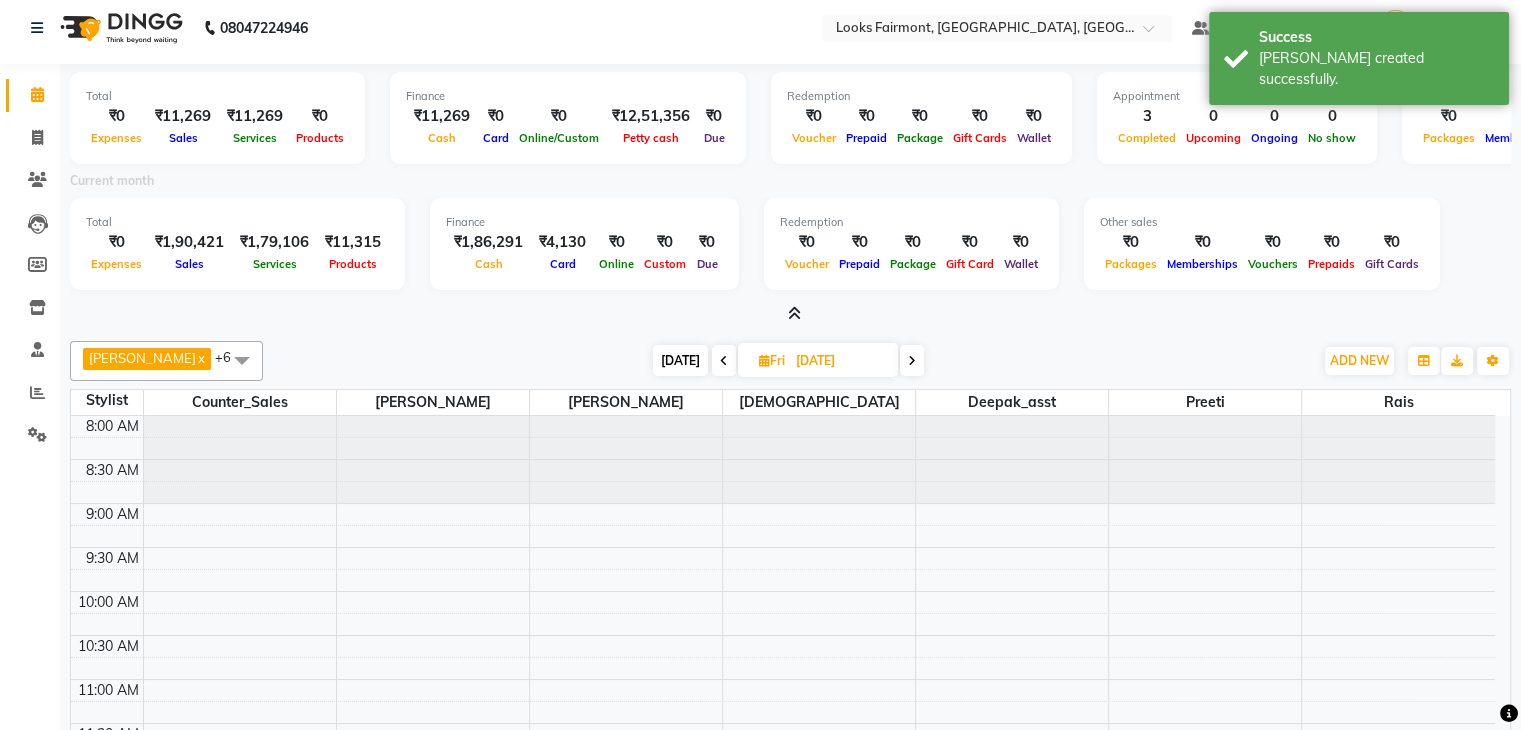 scroll, scrollTop: 0, scrollLeft: 0, axis: both 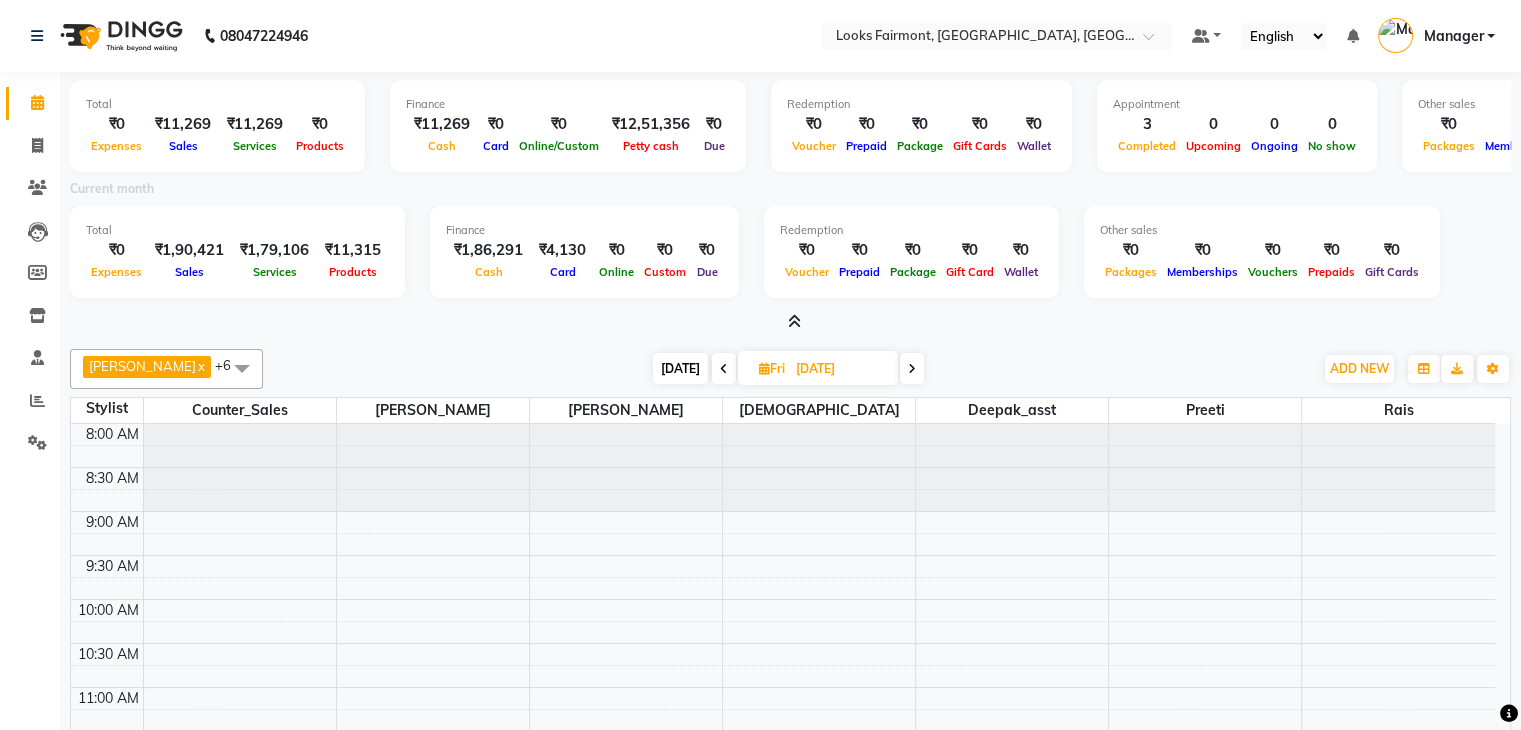 click on "Calendar  Invoice  Clients  Leads   Members  Inventory  Staff  Reports  Settings Upcoming Tentative Confirm Bookings Generate Report Segments Page Builder" 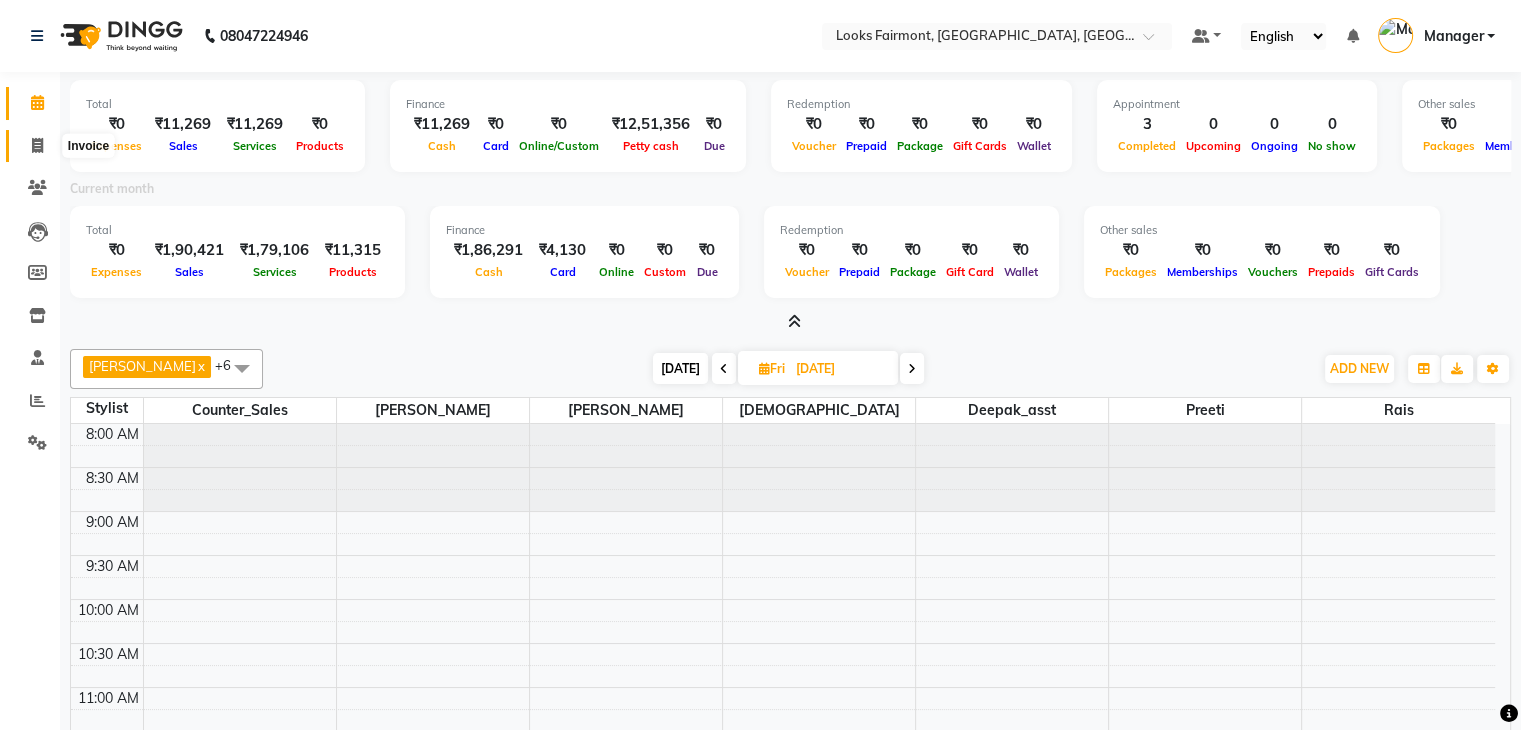 click 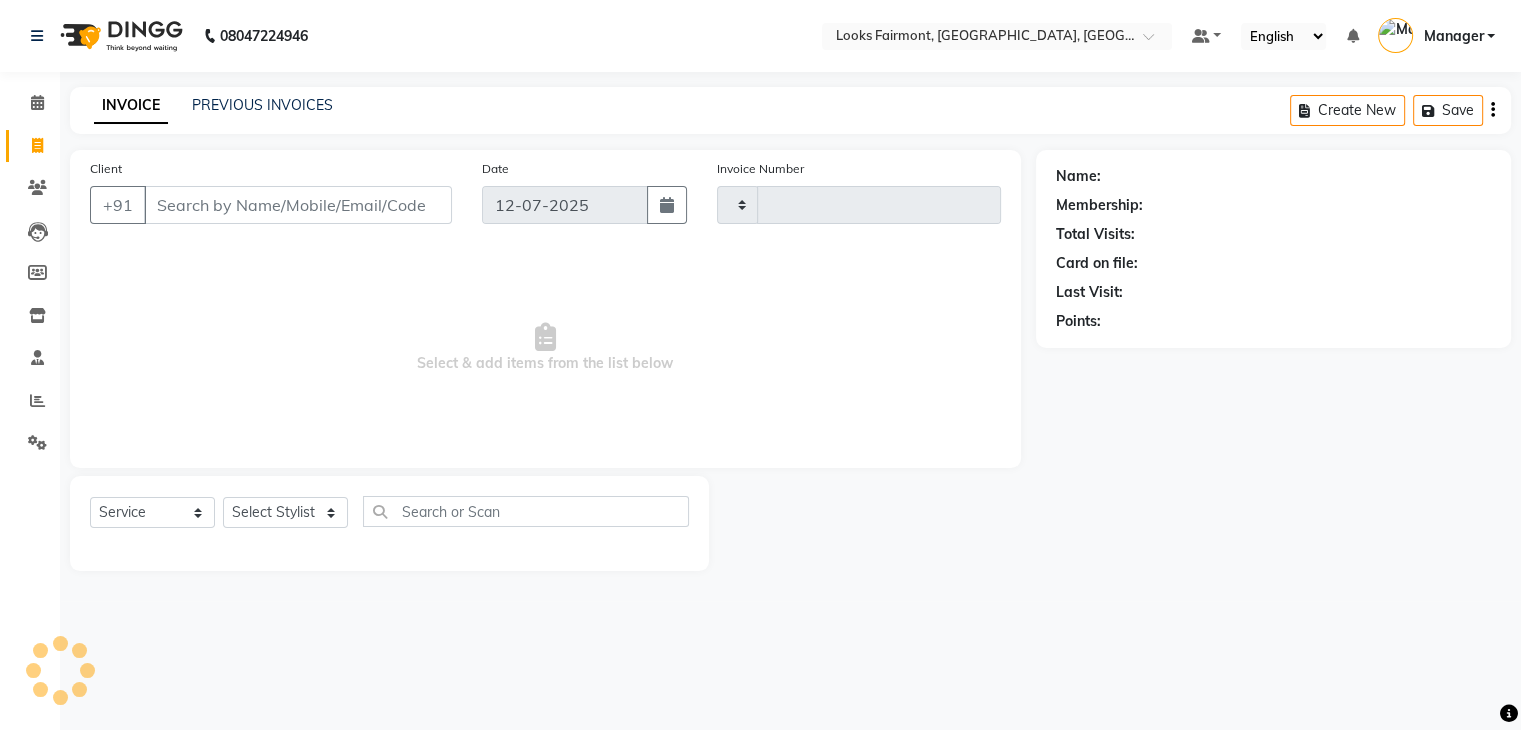 type on "0270" 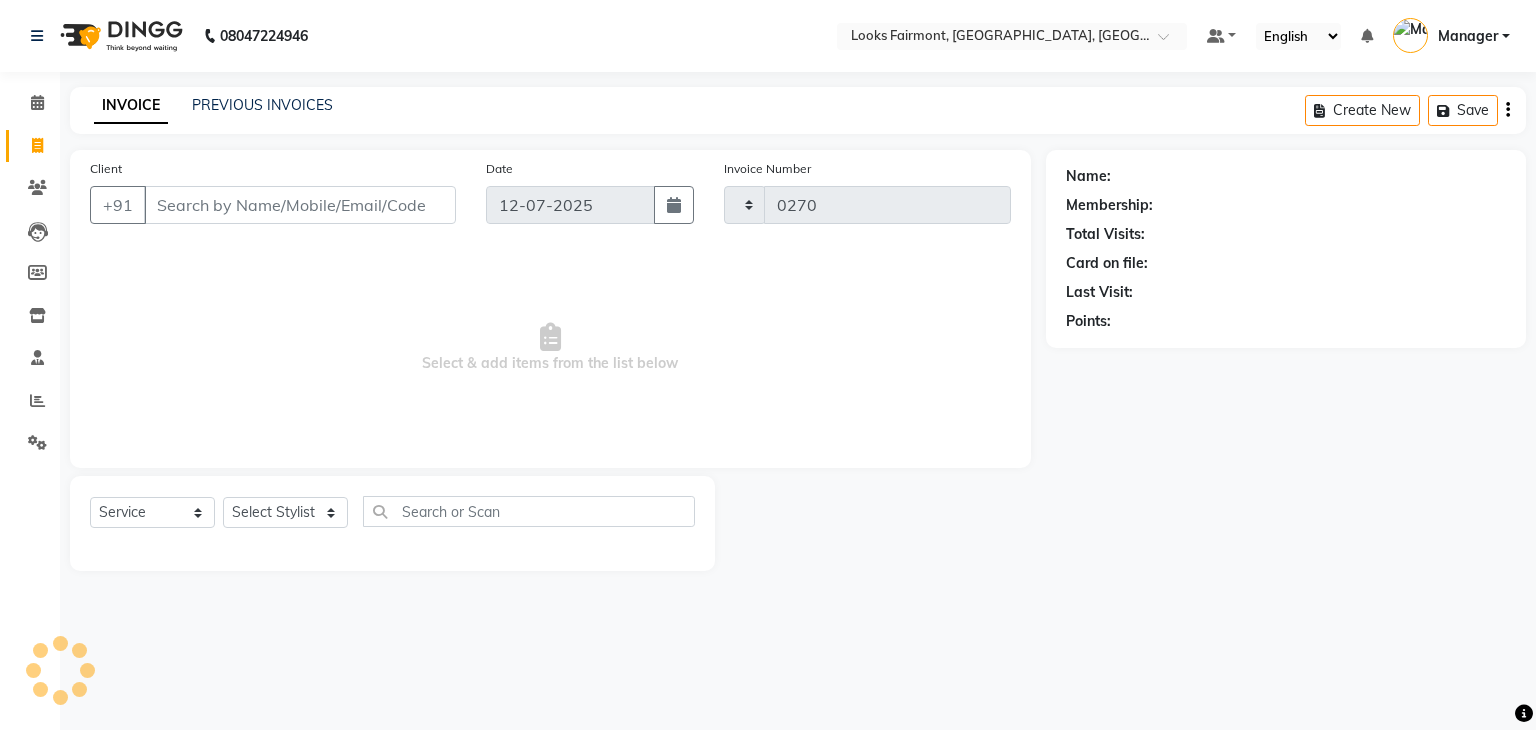 select on "8139" 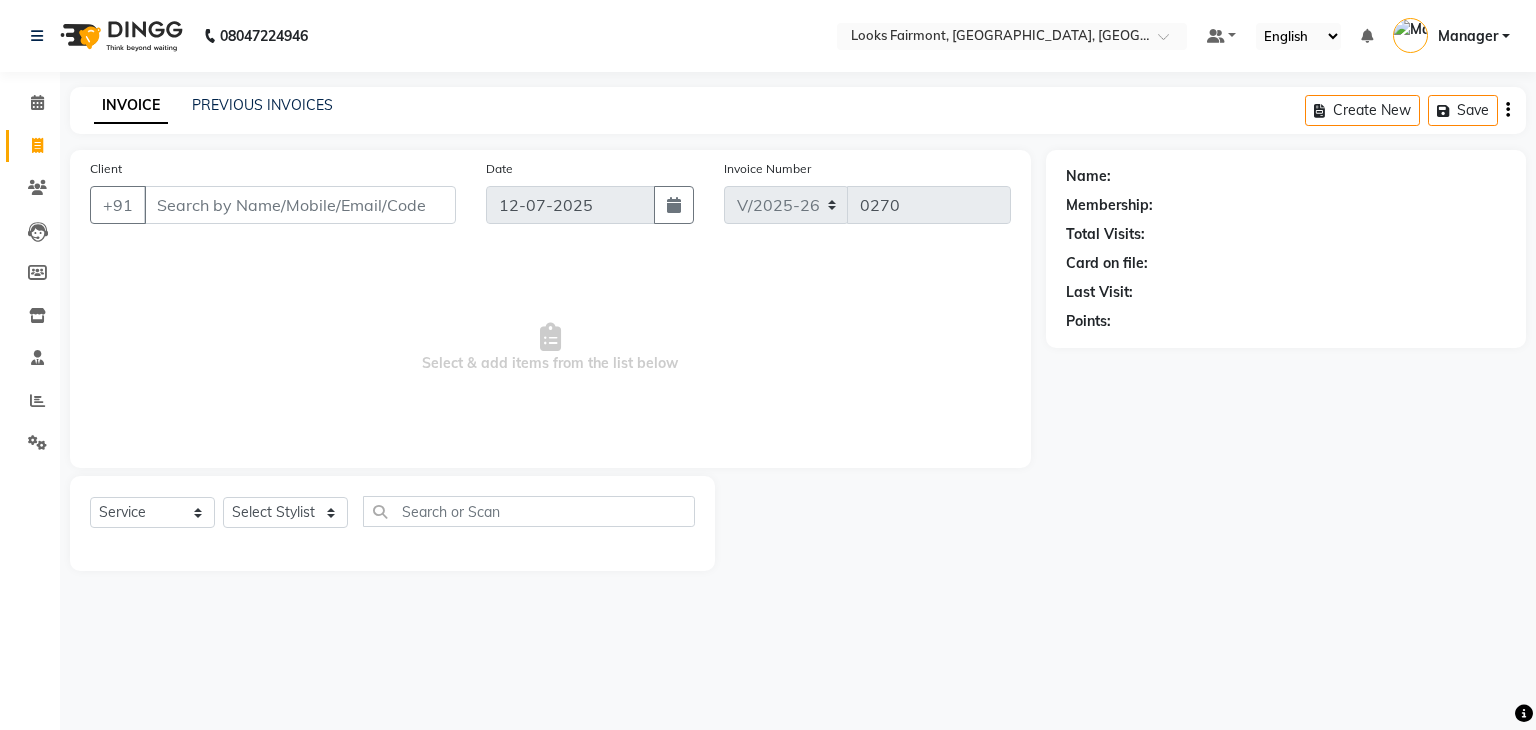 click on "Client" at bounding box center [300, 205] 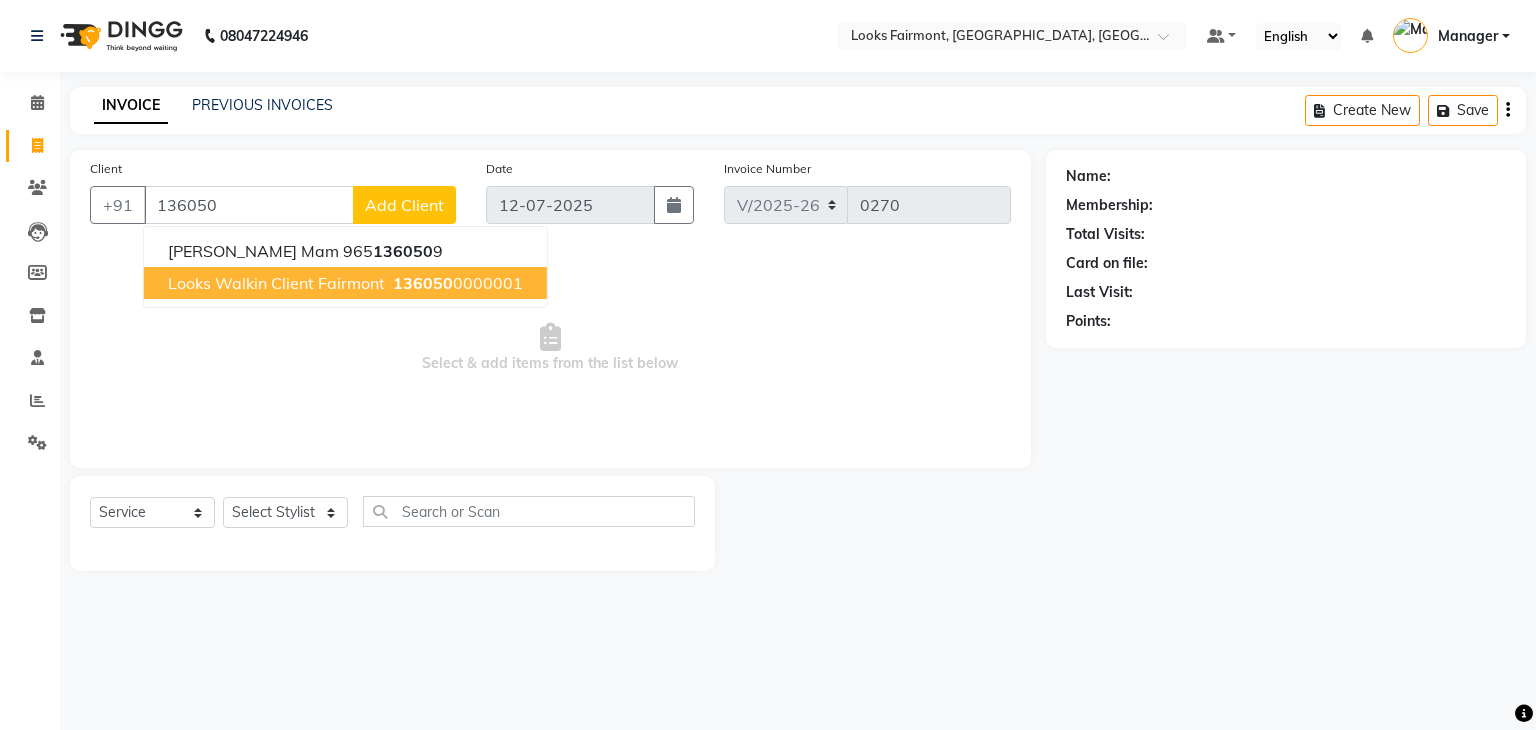 click on "136050" at bounding box center [423, 283] 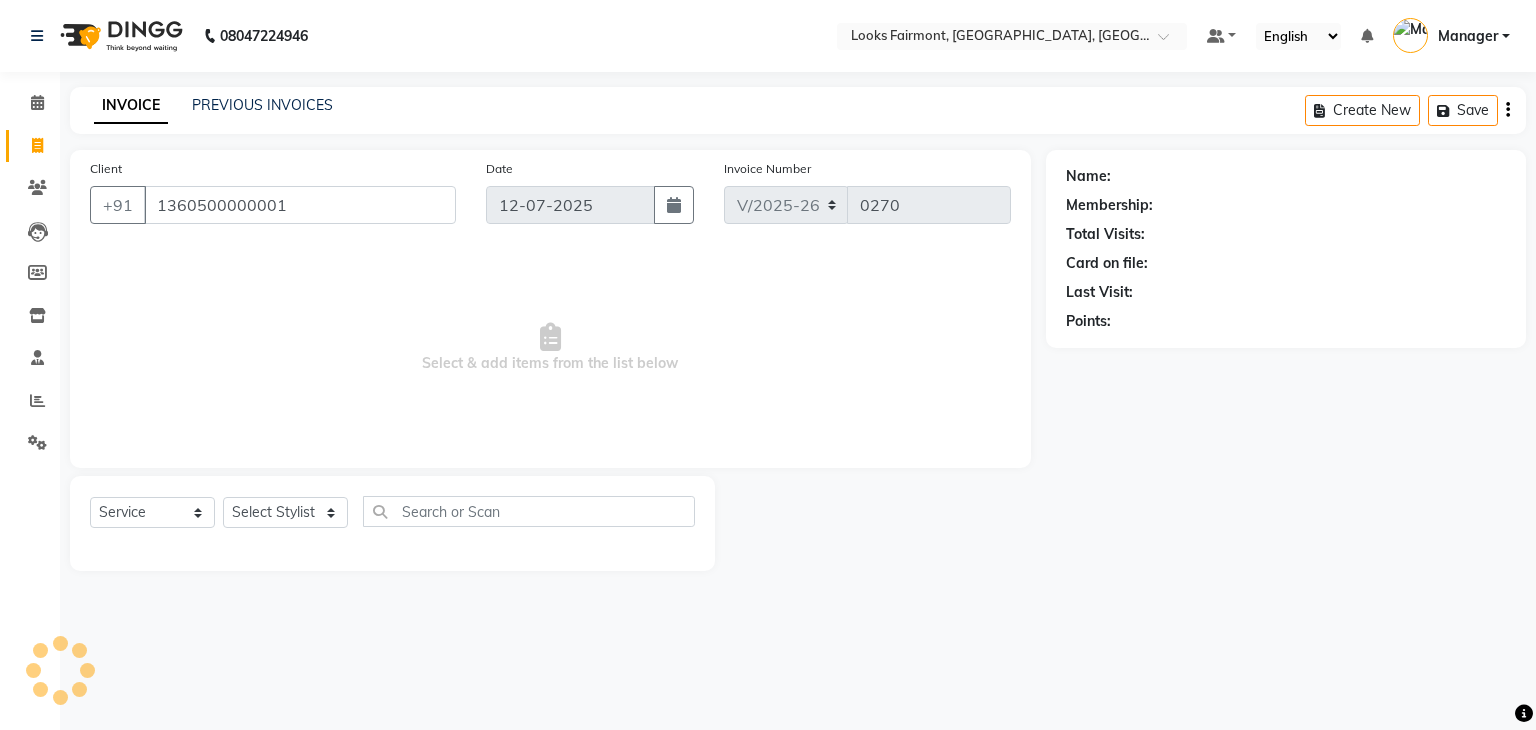 type on "1360500000001" 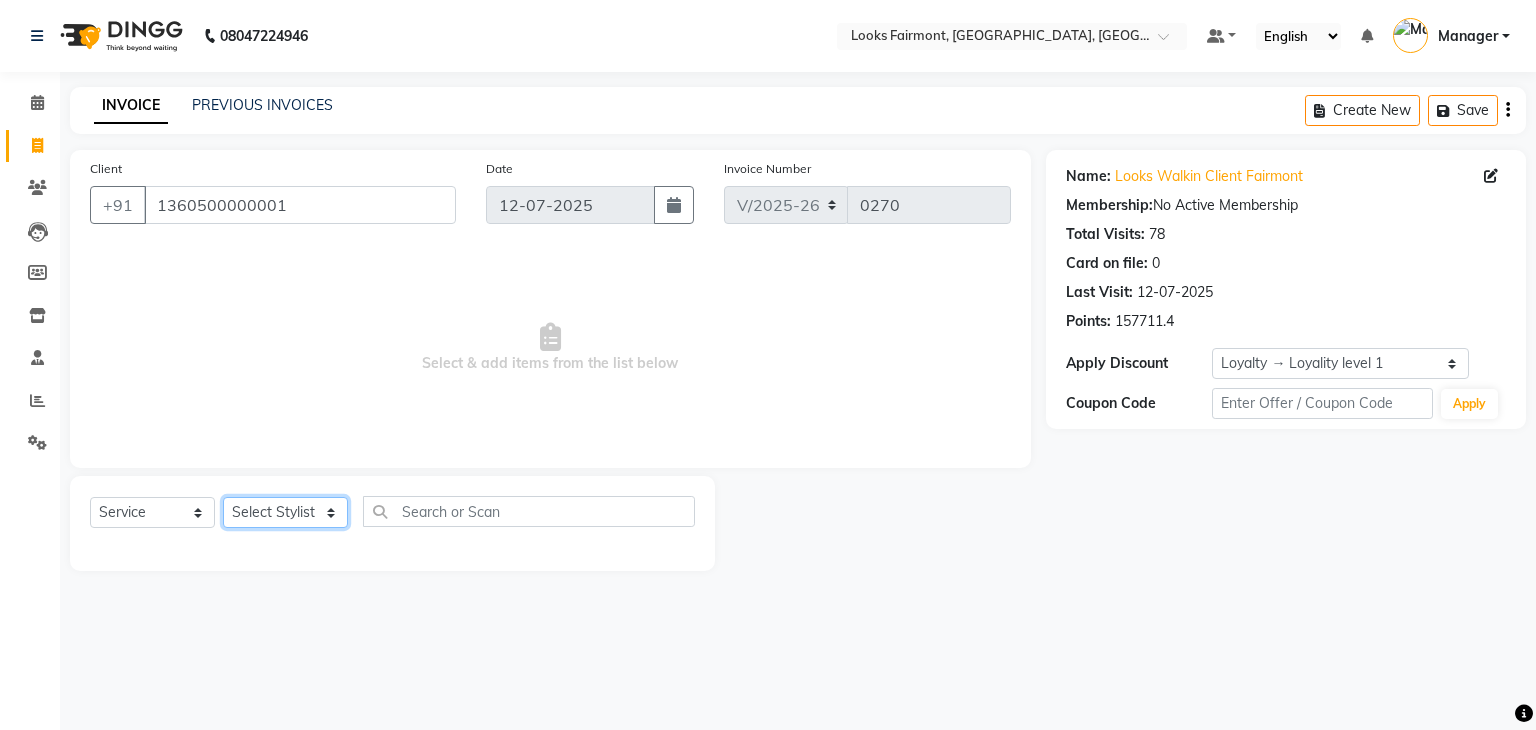 click on "Select Stylist Adil Anisa Counter_Sales Deepak_asst Manager Nisha Preeti Rais Soring_mgr Sunita Tajuddin" 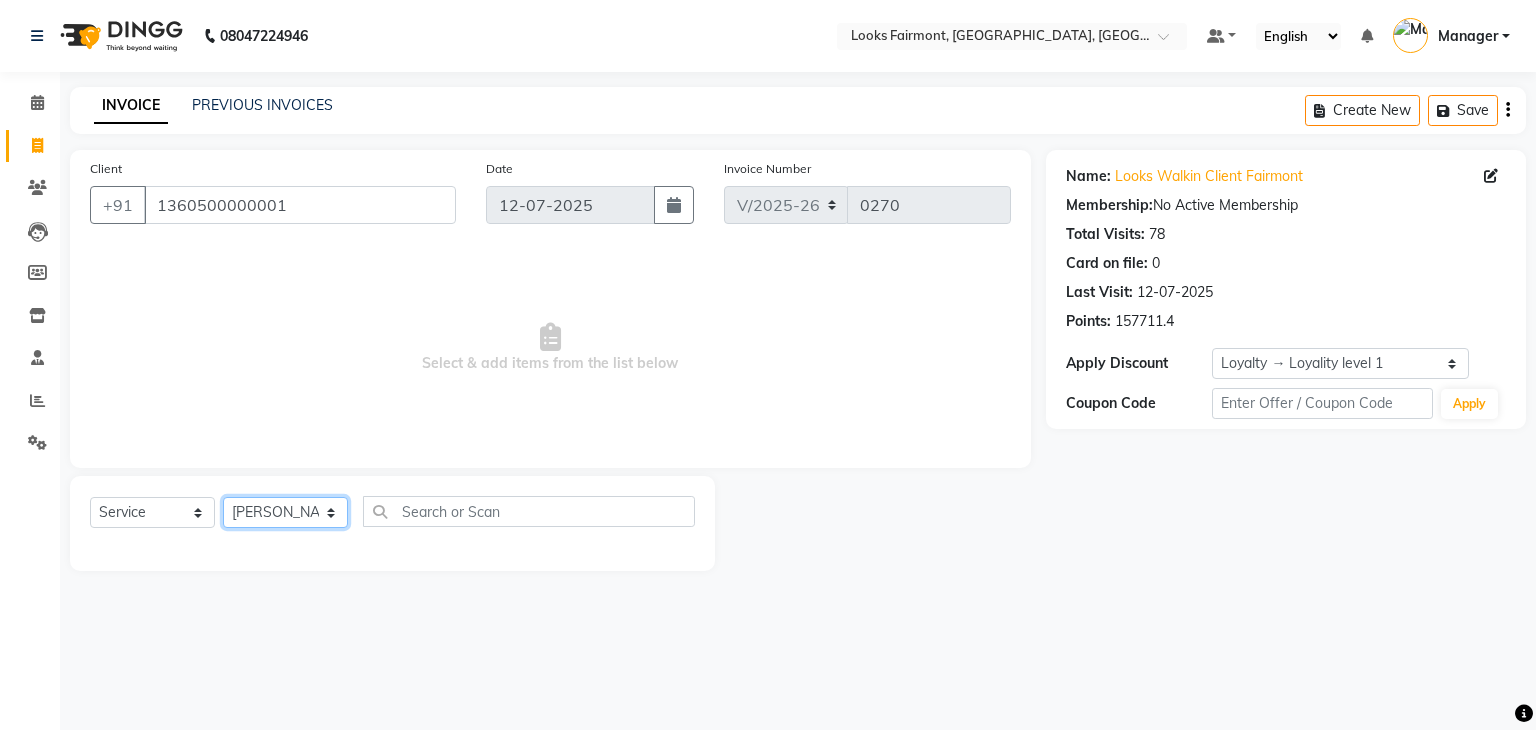 click on "Select Stylist Adil Anisa Counter_Sales Deepak_asst Manager Nisha Preeti Rais Soring_mgr Sunita Tajuddin" 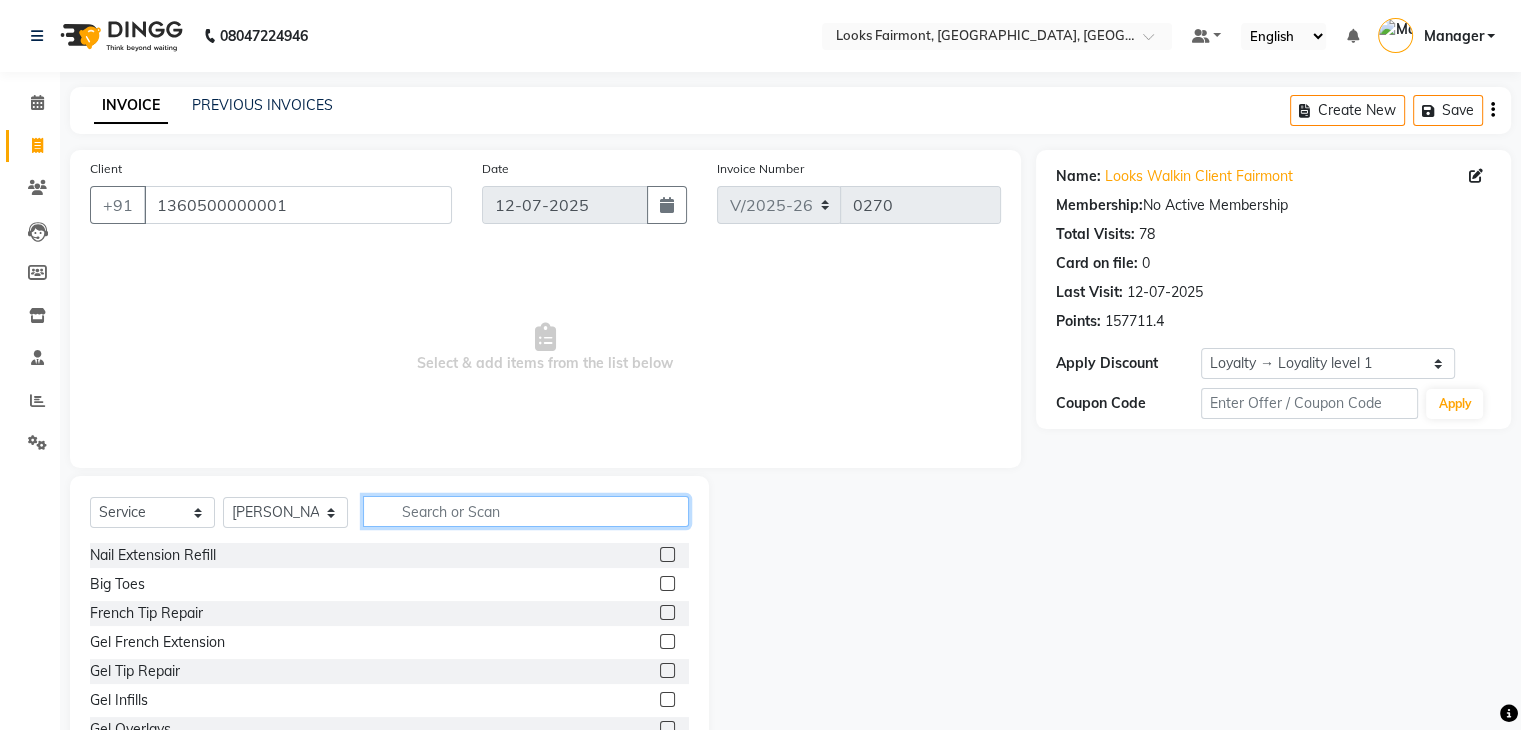 click 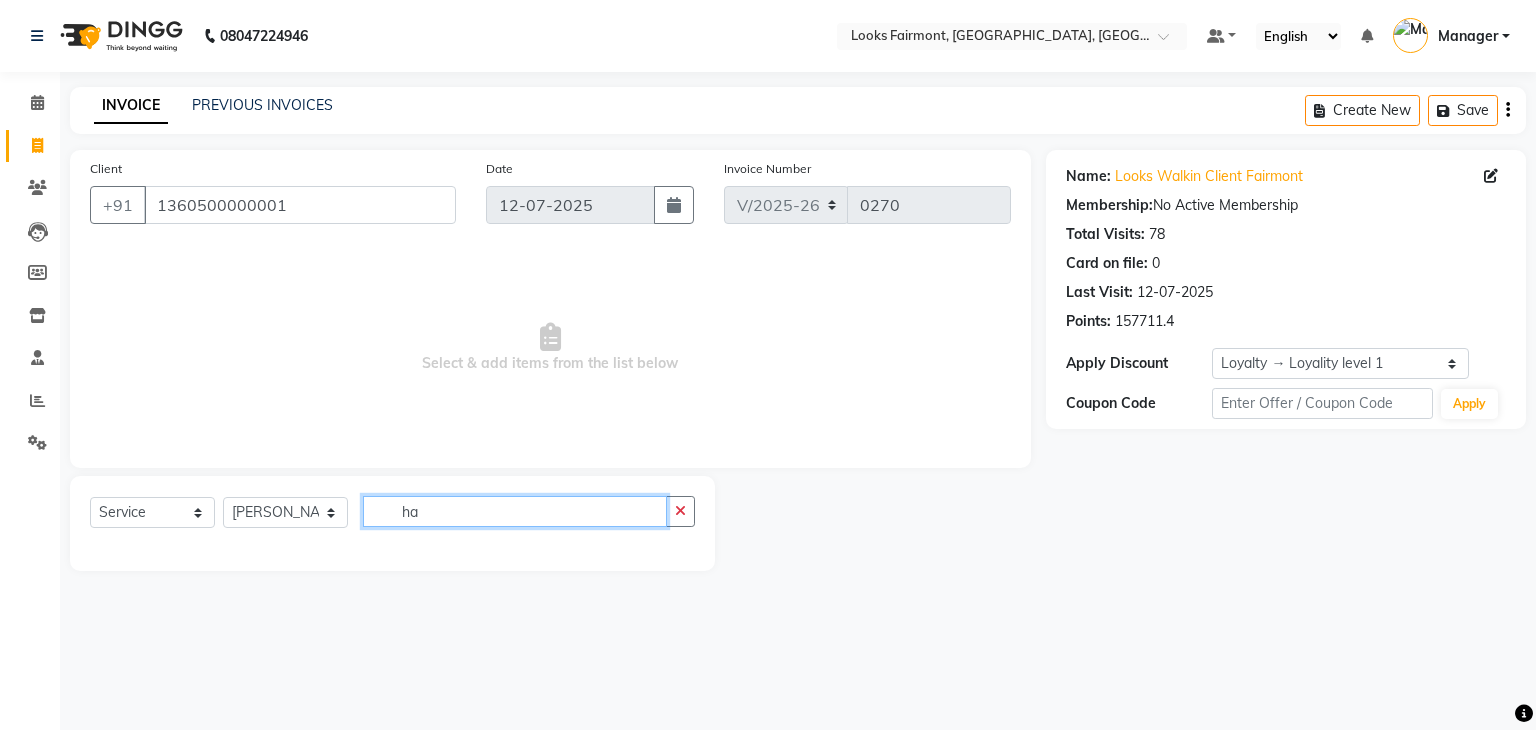 type on "h" 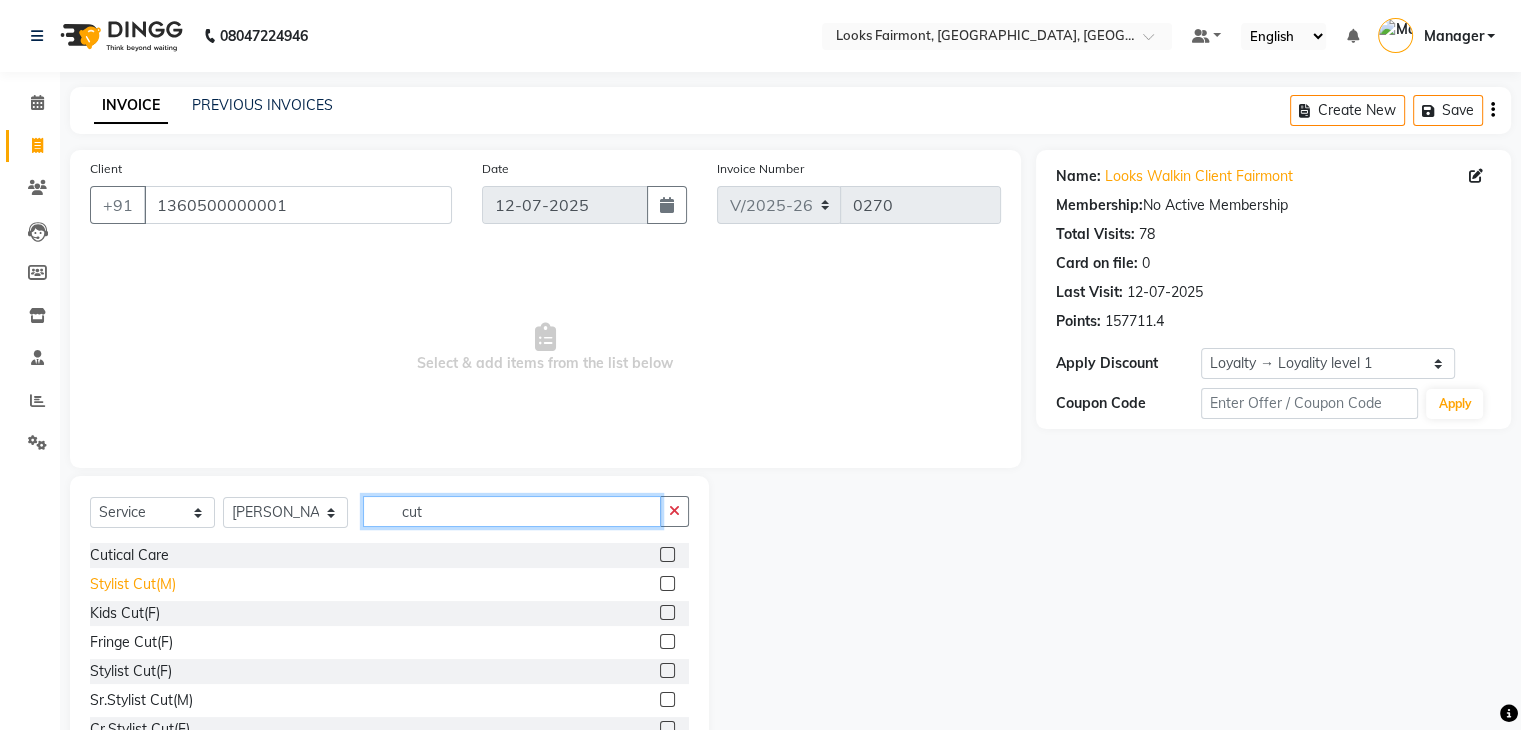 type on "cut" 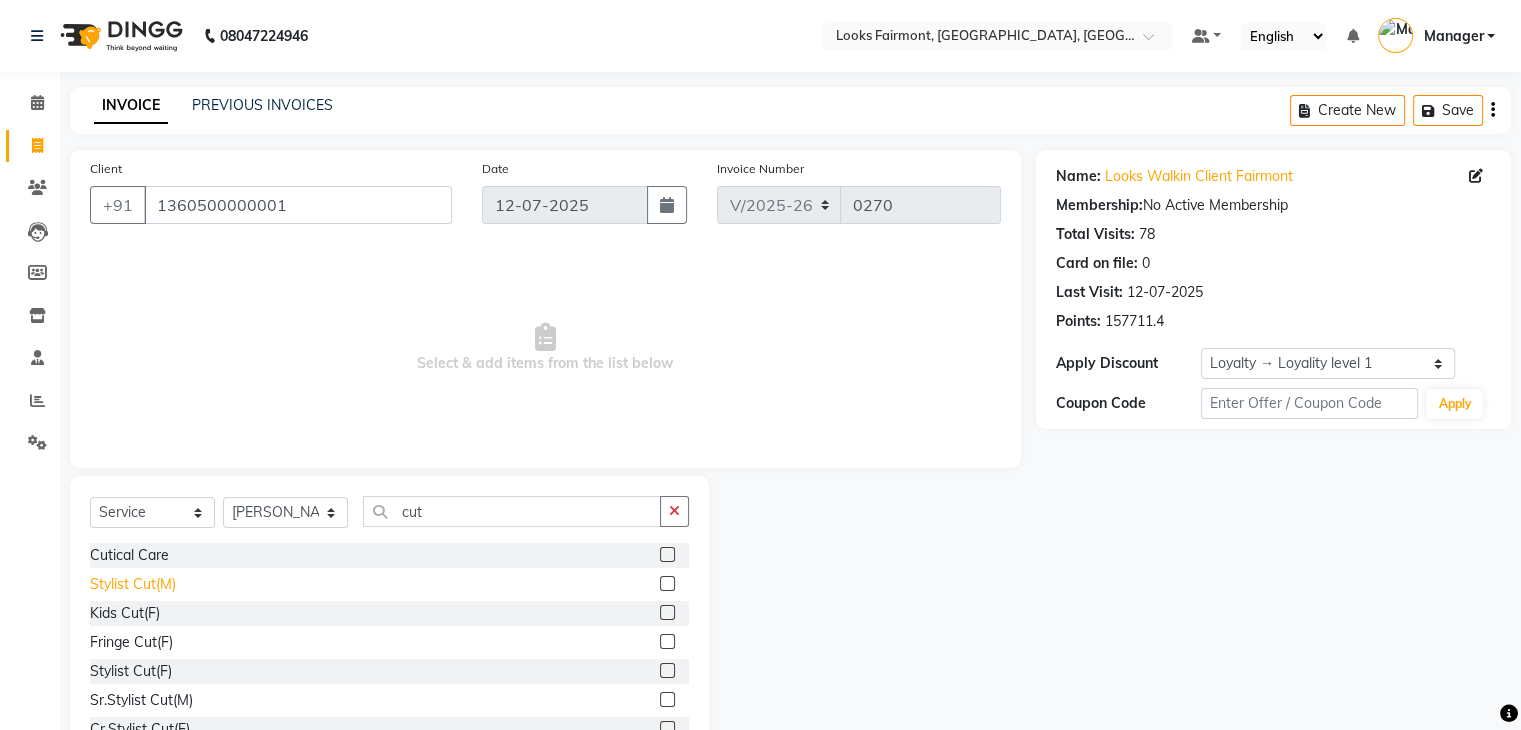 click on "Stylist Cut(M)" 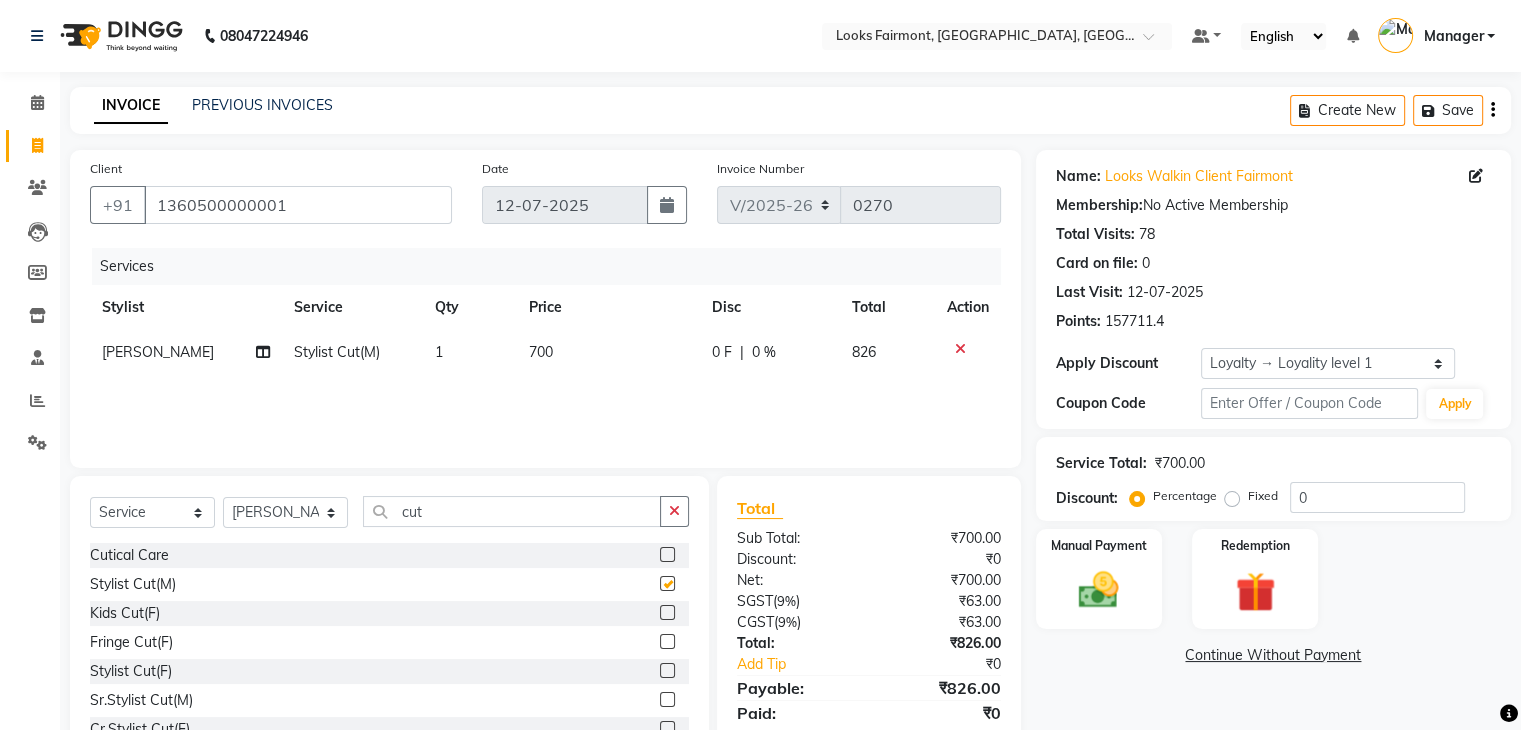 checkbox on "false" 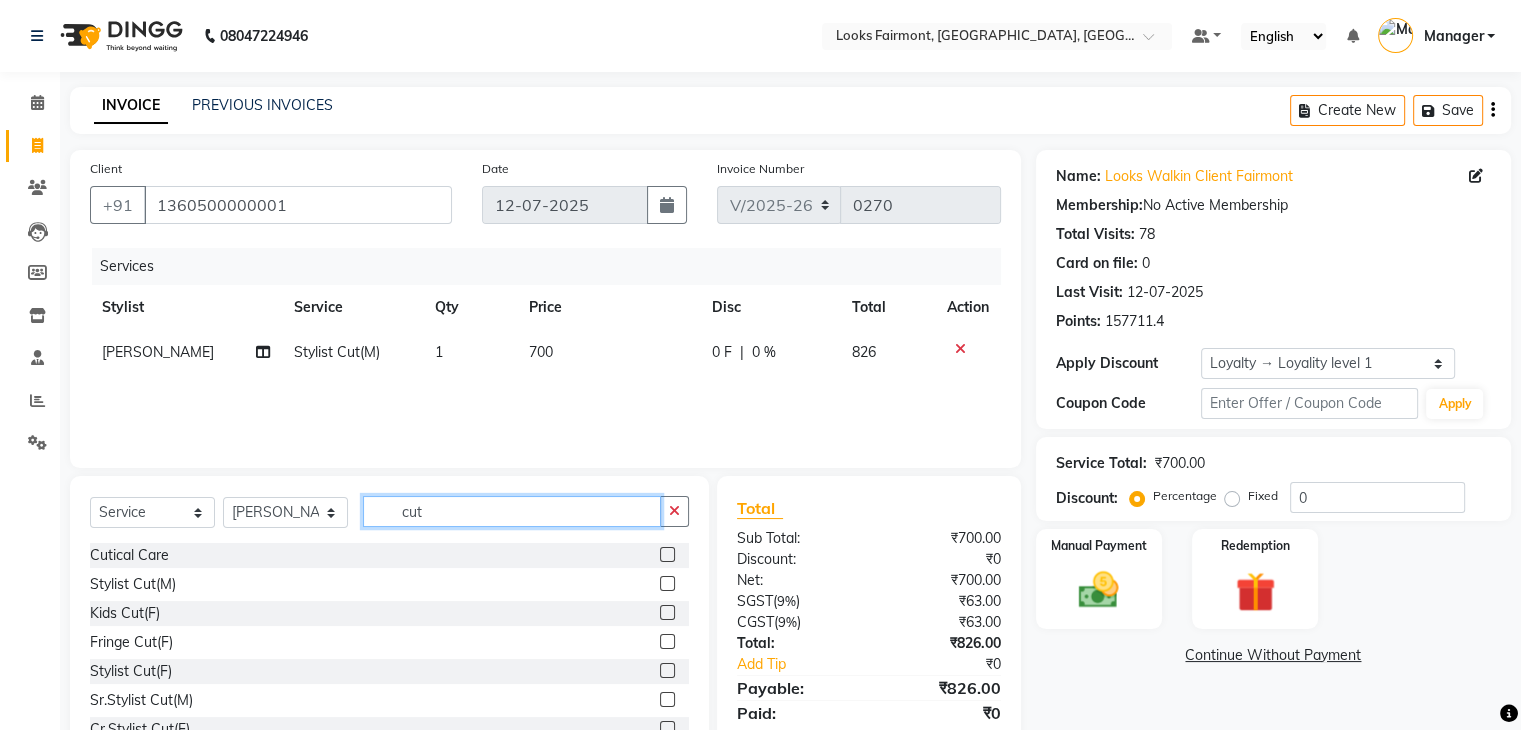 click on "cut" 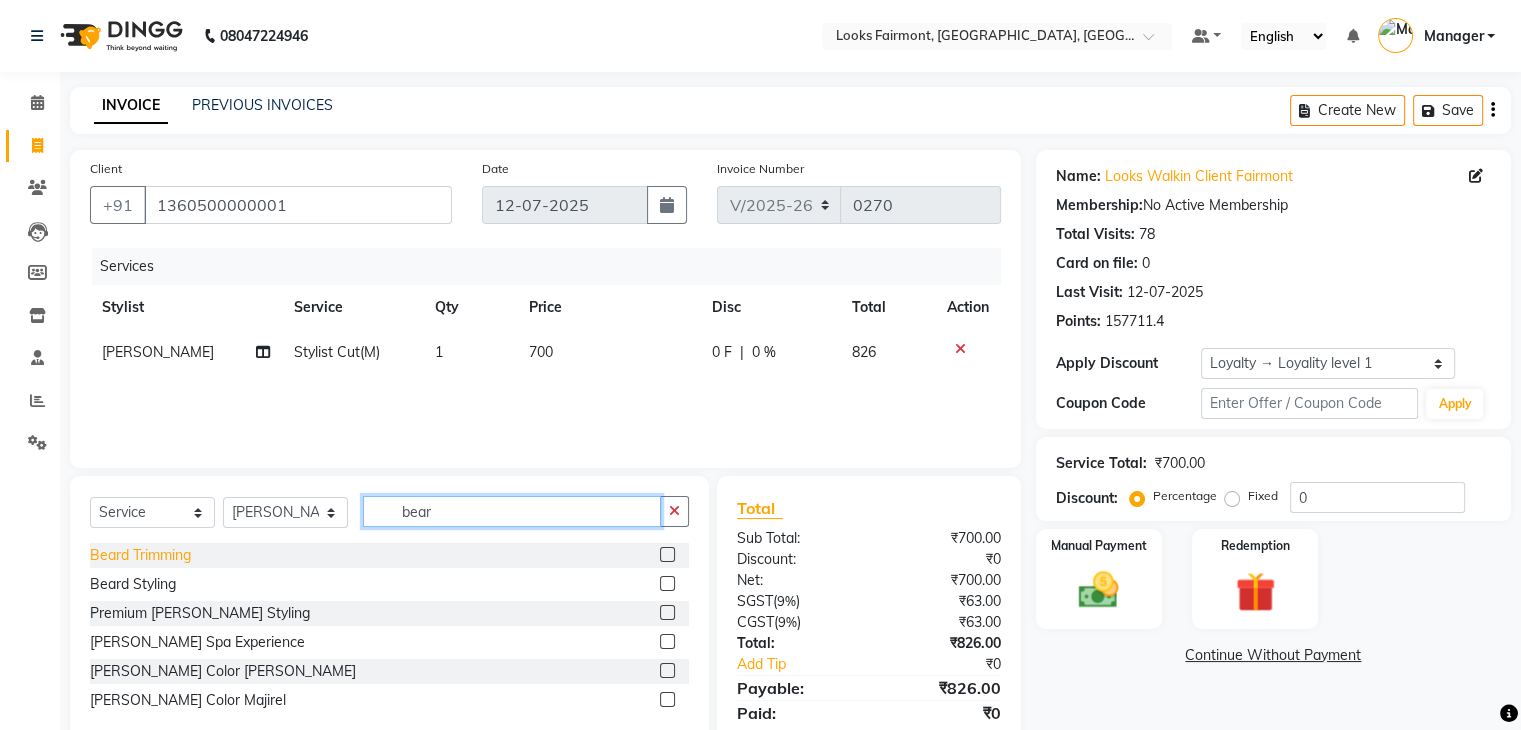 type on "bear" 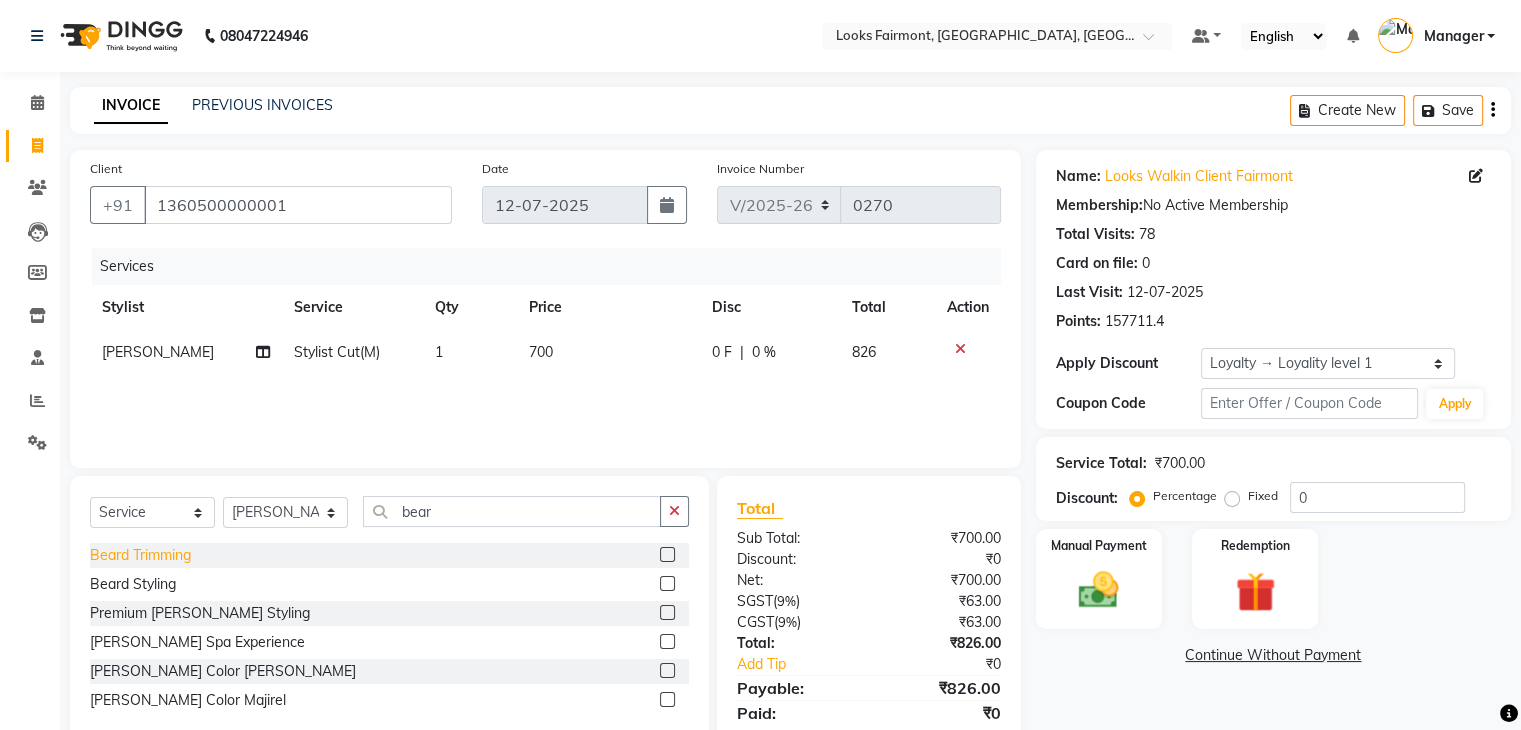 click on "Beard Trimming" 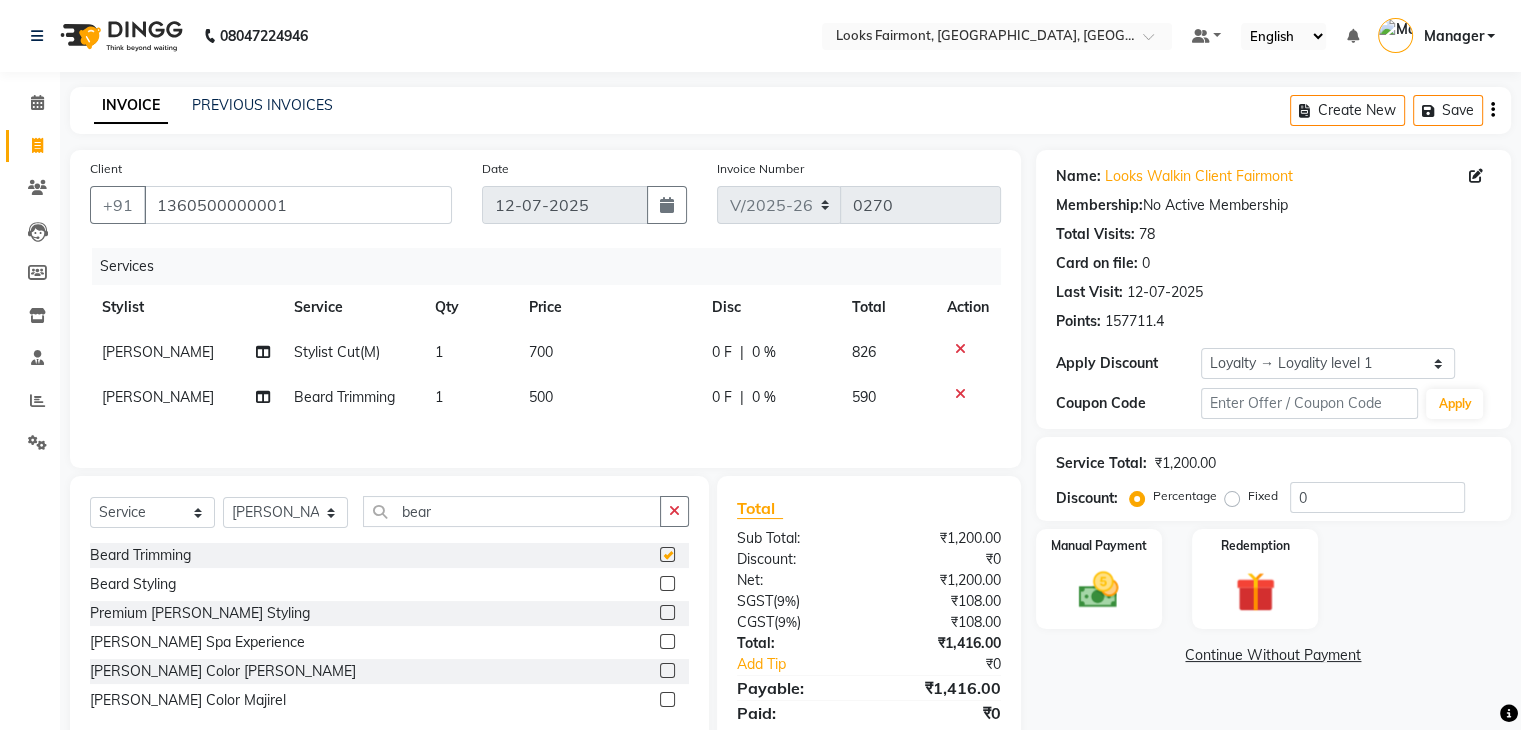 checkbox on "false" 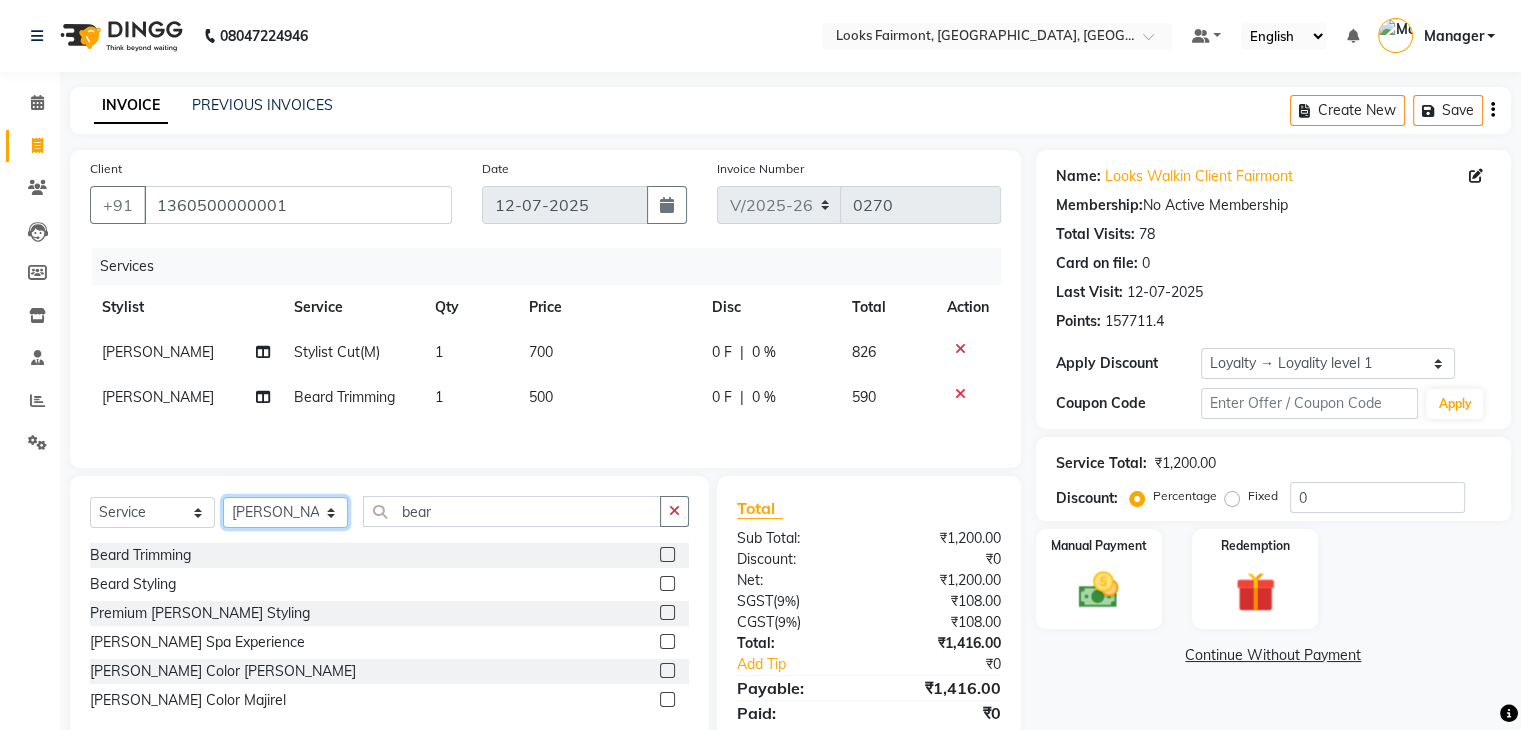 click on "Select Stylist Adil Anisa Counter_Sales Deepak_asst Manager Nisha Preeti Rais Soring_mgr Sunita Tajuddin" 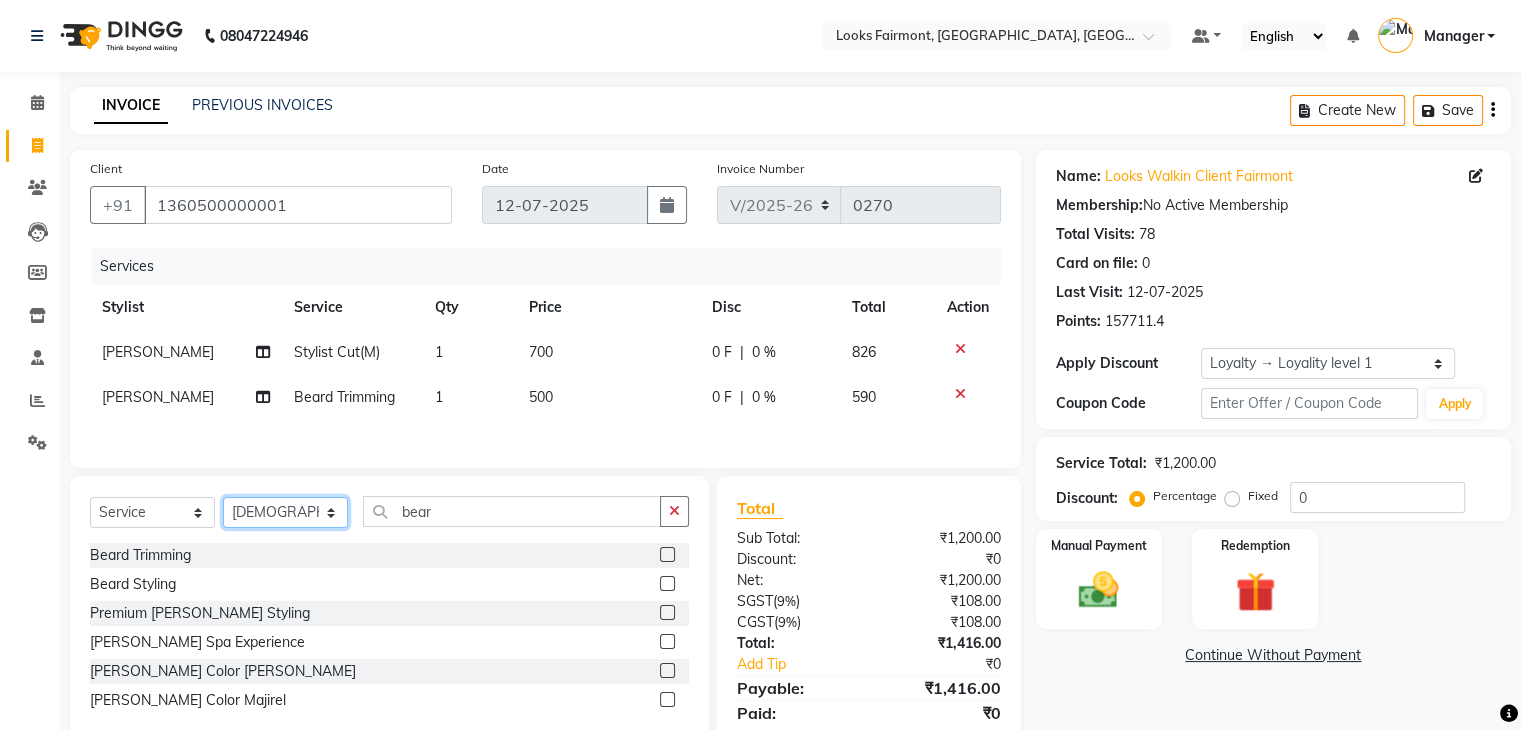 click on "Select Stylist Adil Anisa Counter_Sales Deepak_asst Manager Nisha Preeti Rais Soring_mgr Sunita Tajuddin" 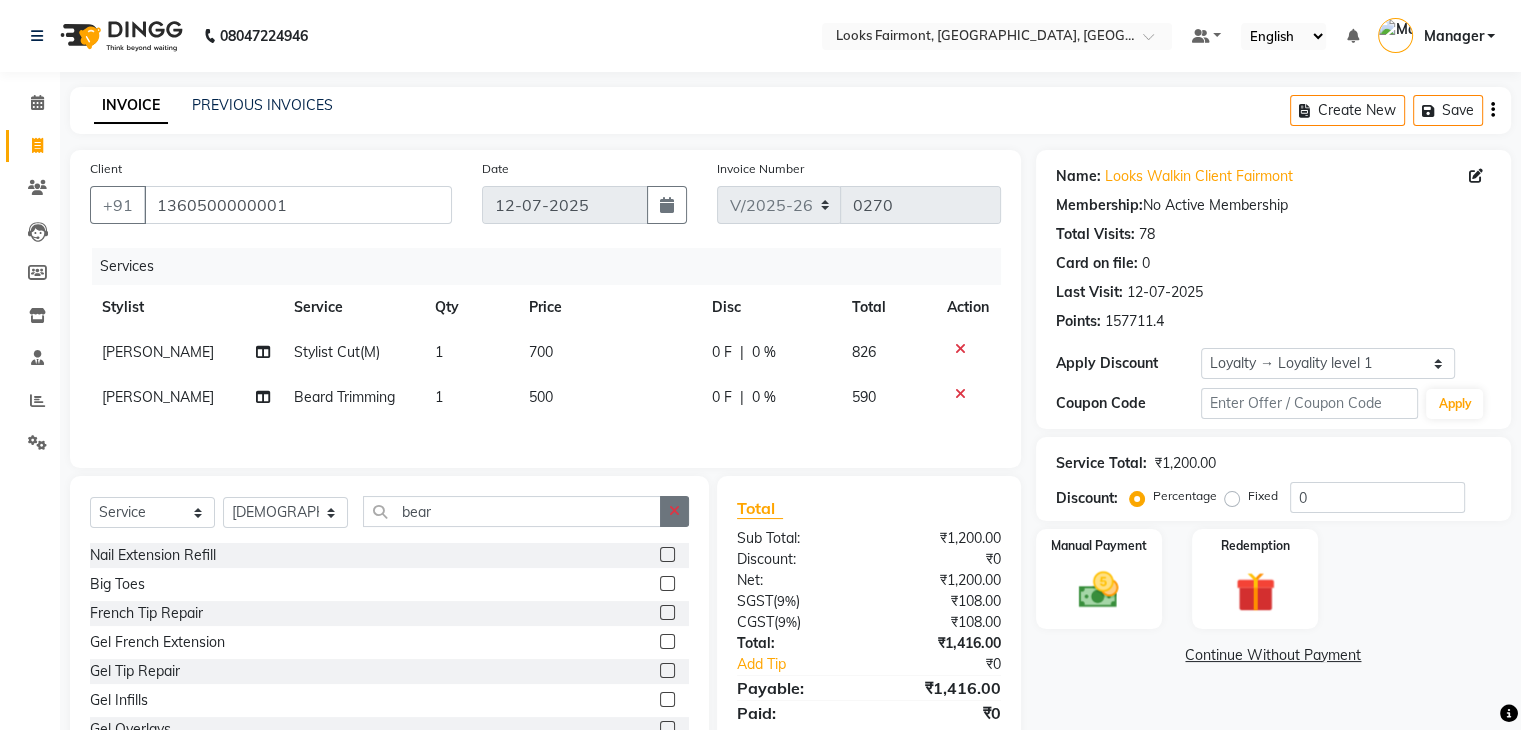 drag, startPoint x: 684, startPoint y: 514, endPoint x: 561, endPoint y: 519, distance: 123.101585 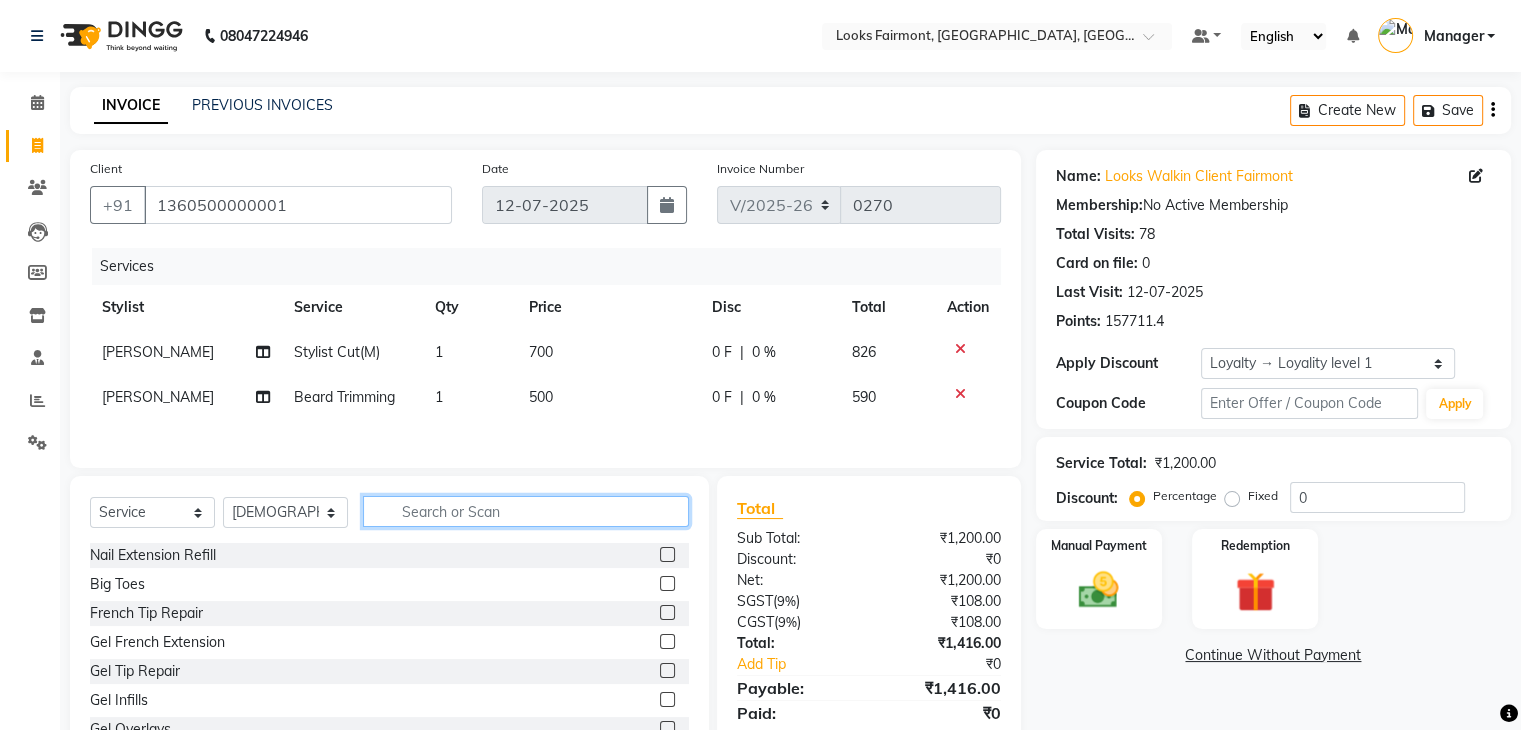 click 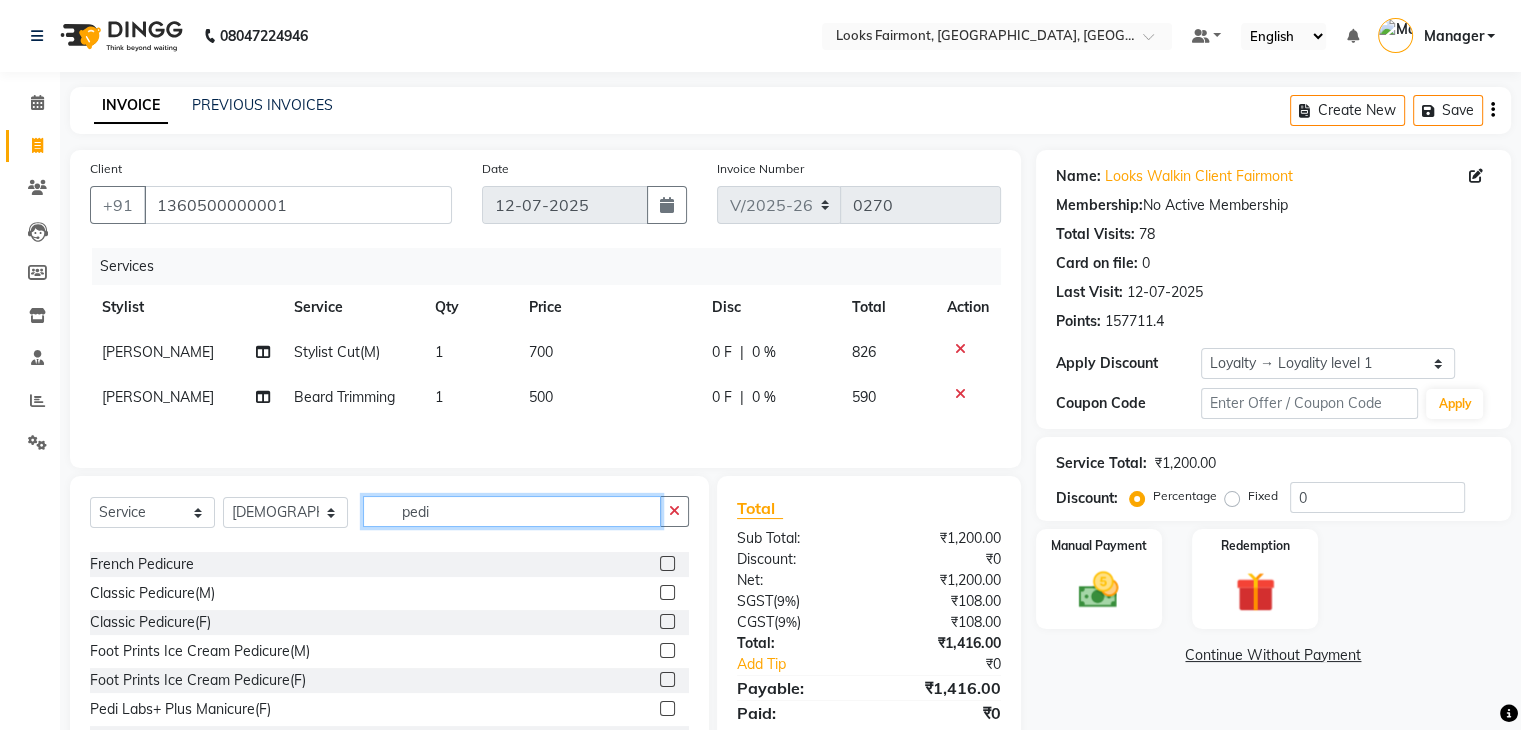 scroll, scrollTop: 200, scrollLeft: 0, axis: vertical 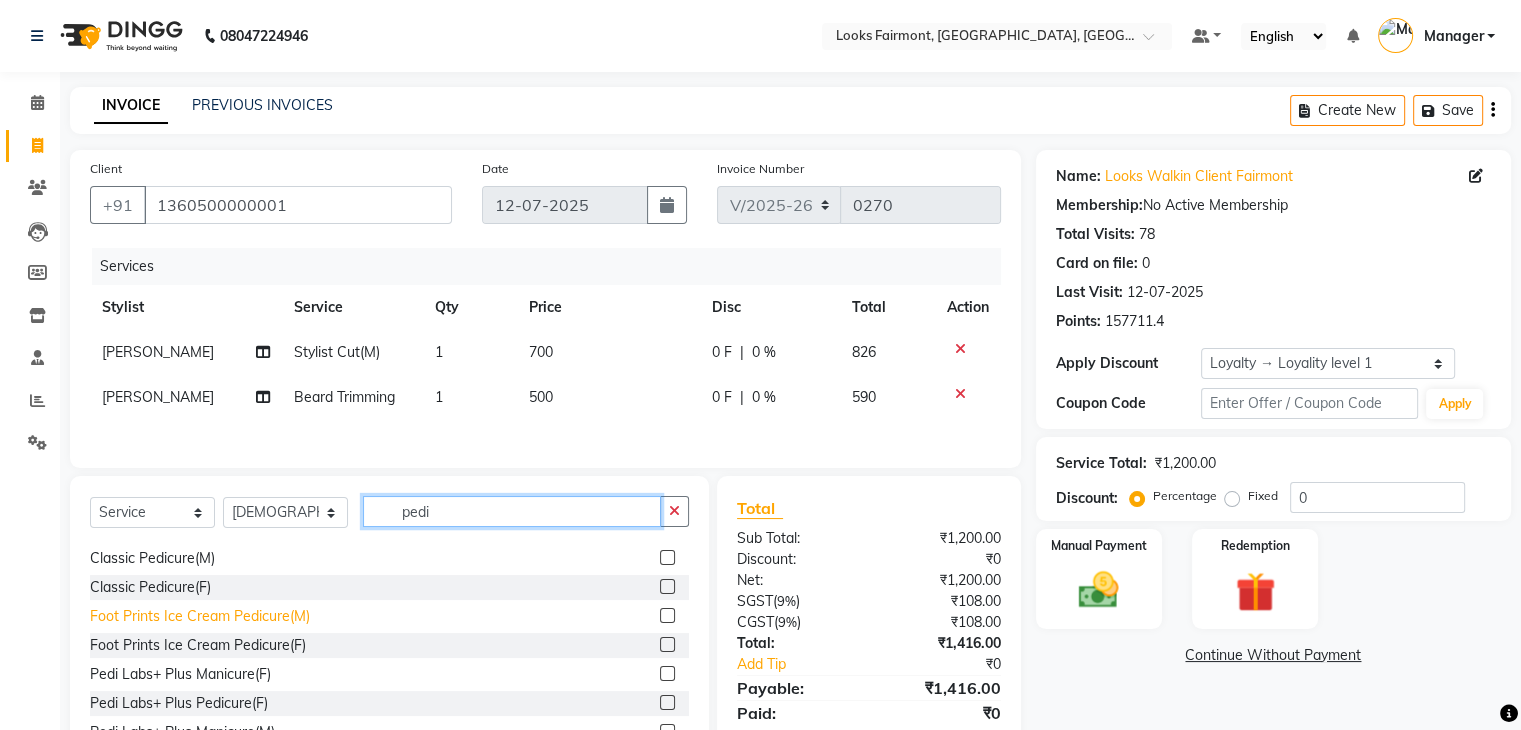 type on "pedi" 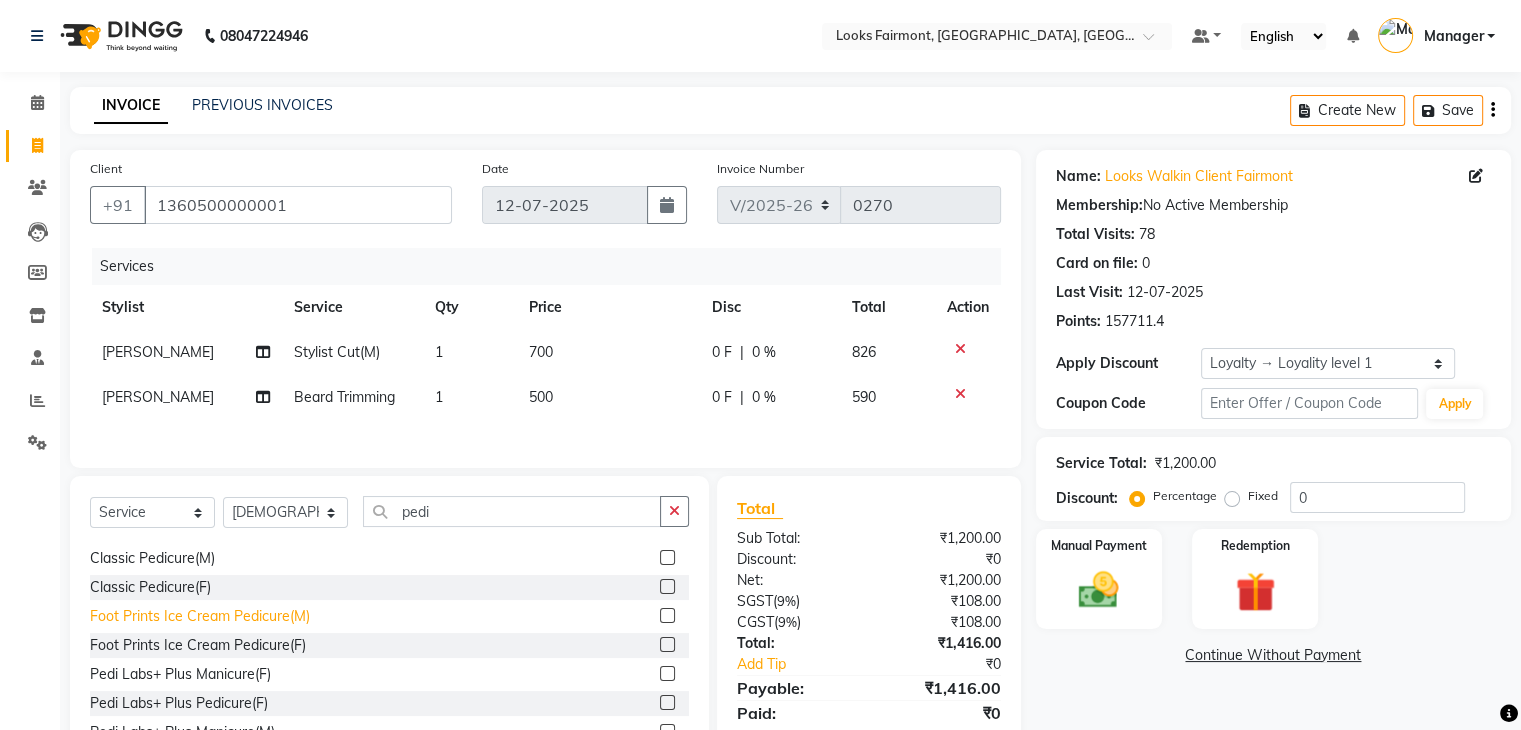 click on "Foot Prints Ice Cream Pedicure(M)" 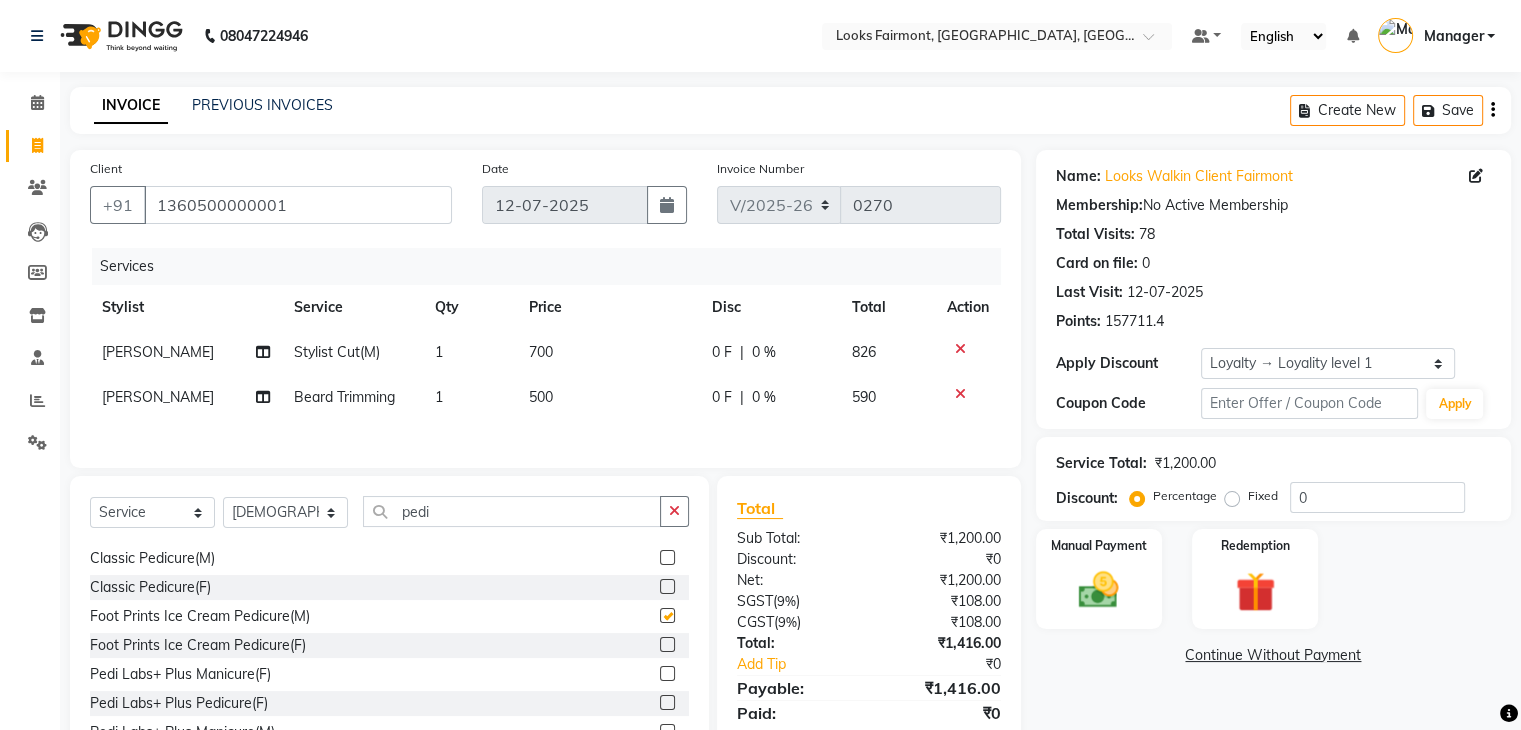 checkbox on "false" 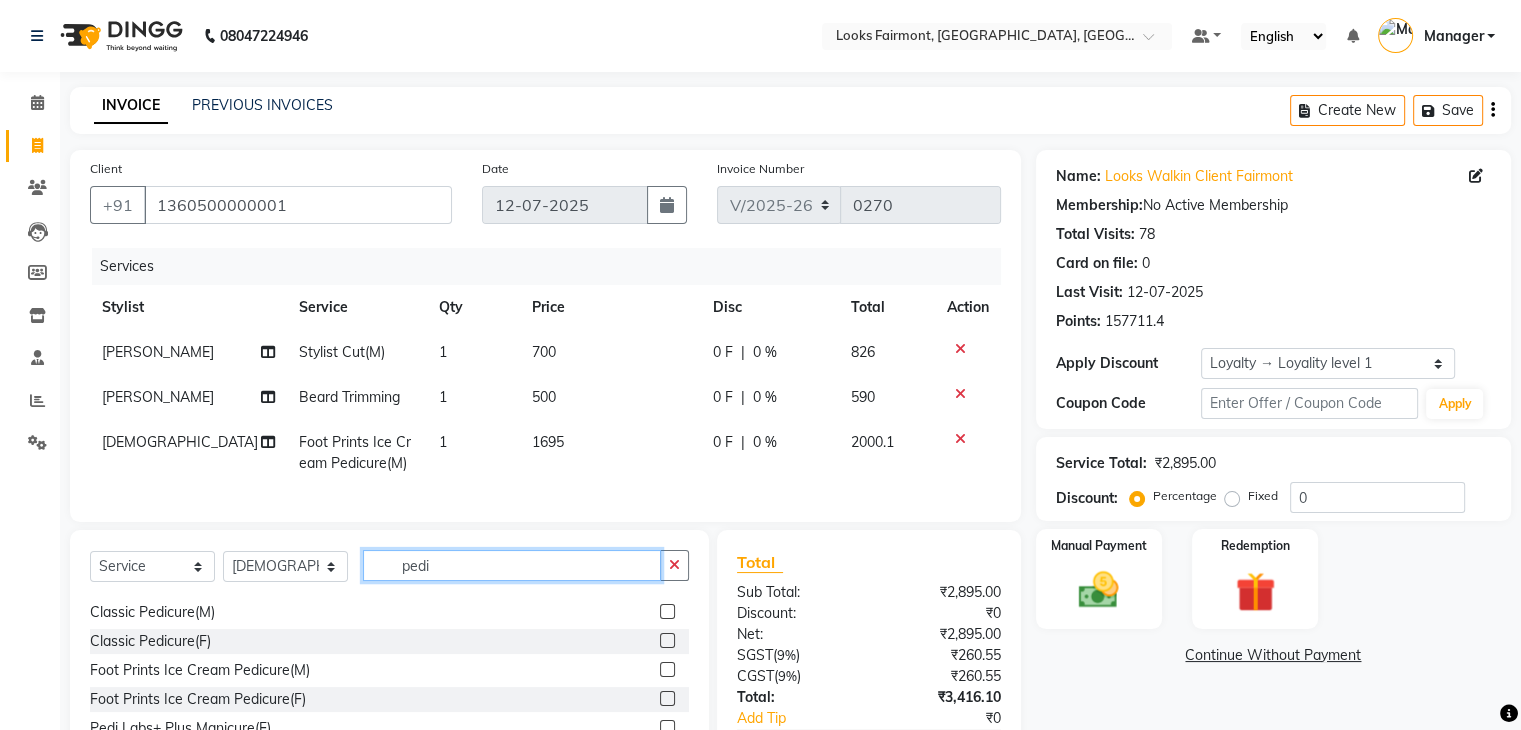 drag, startPoint x: 464, startPoint y: 576, endPoint x: 365, endPoint y: 589, distance: 99.849884 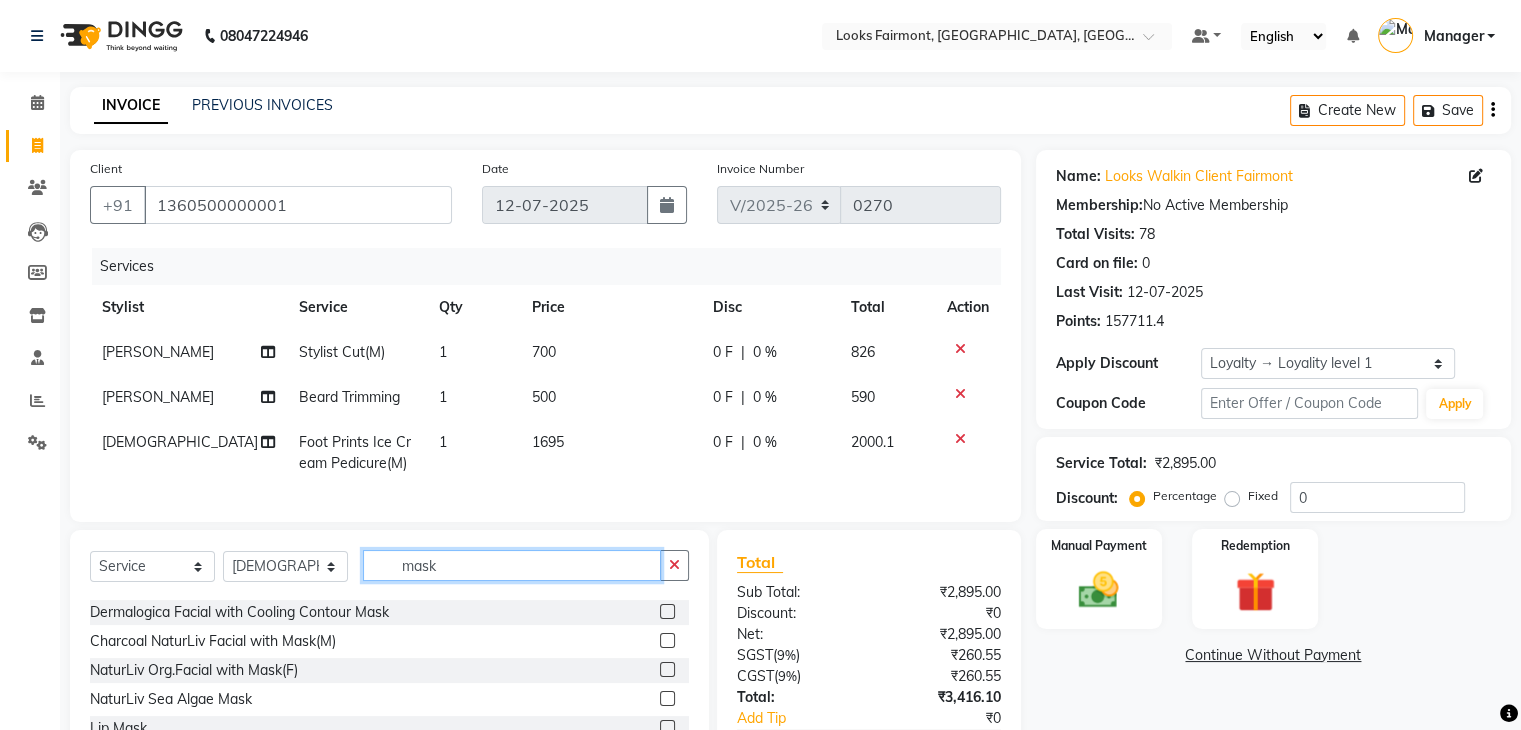scroll, scrollTop: 100, scrollLeft: 0, axis: vertical 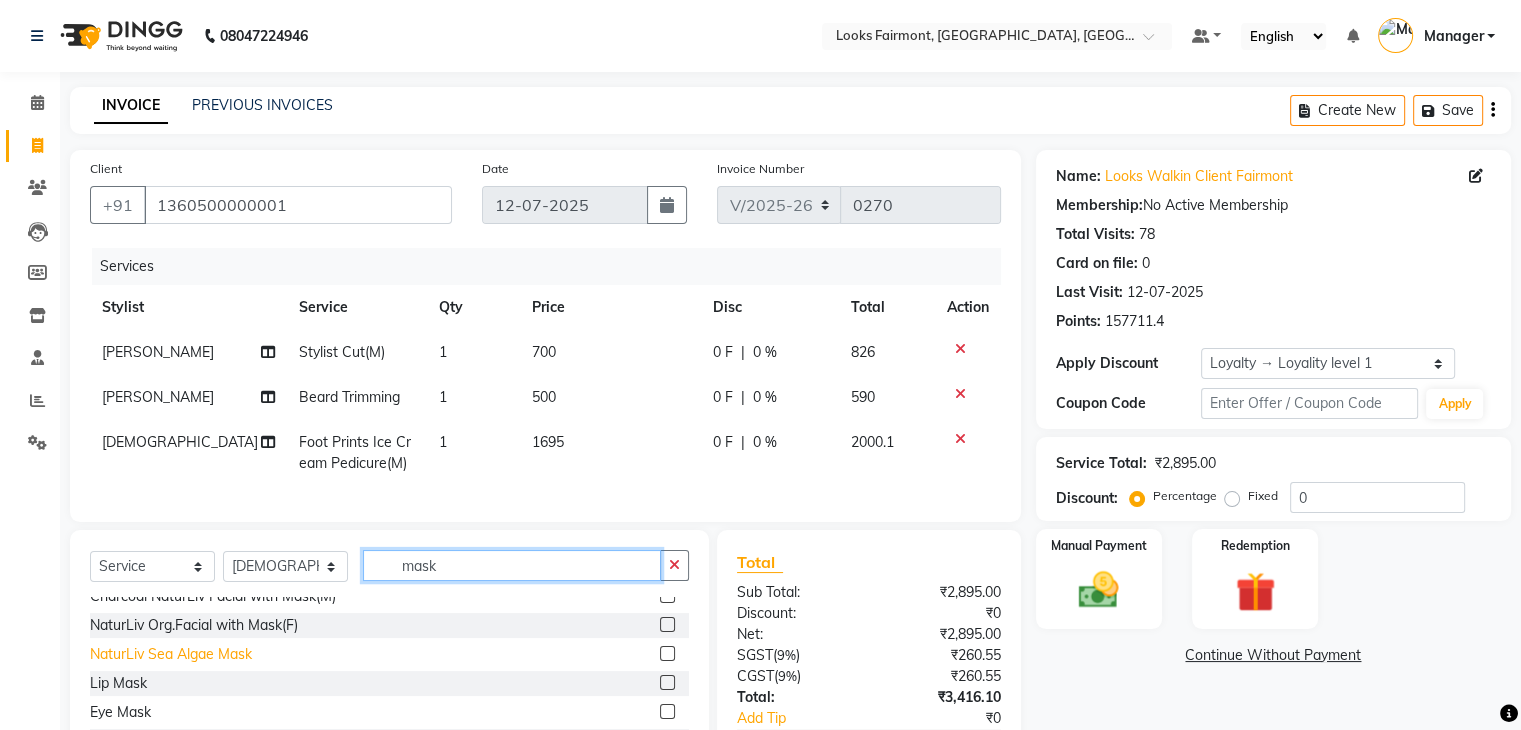 type on "mask" 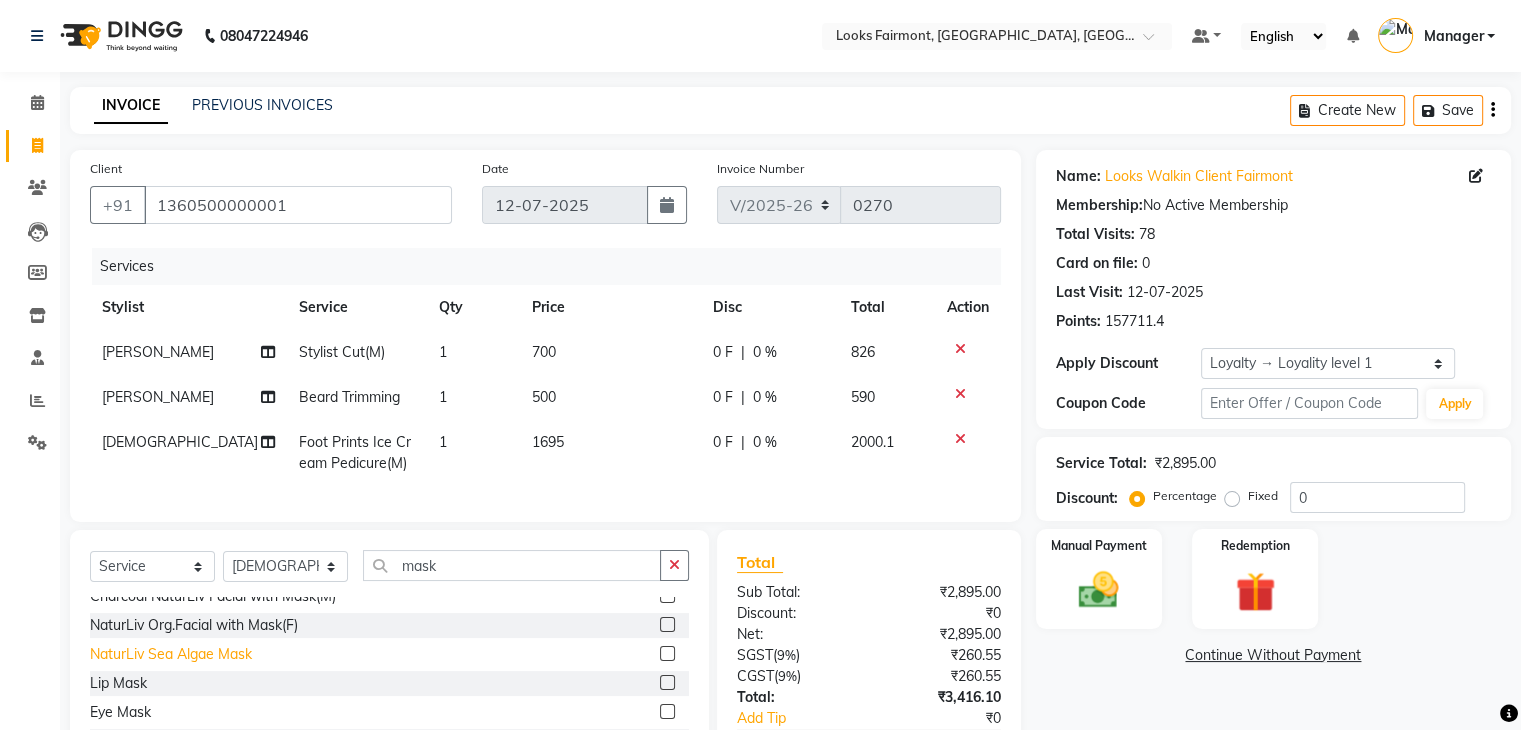 click on "NaturLiv Sea Algae Mask" 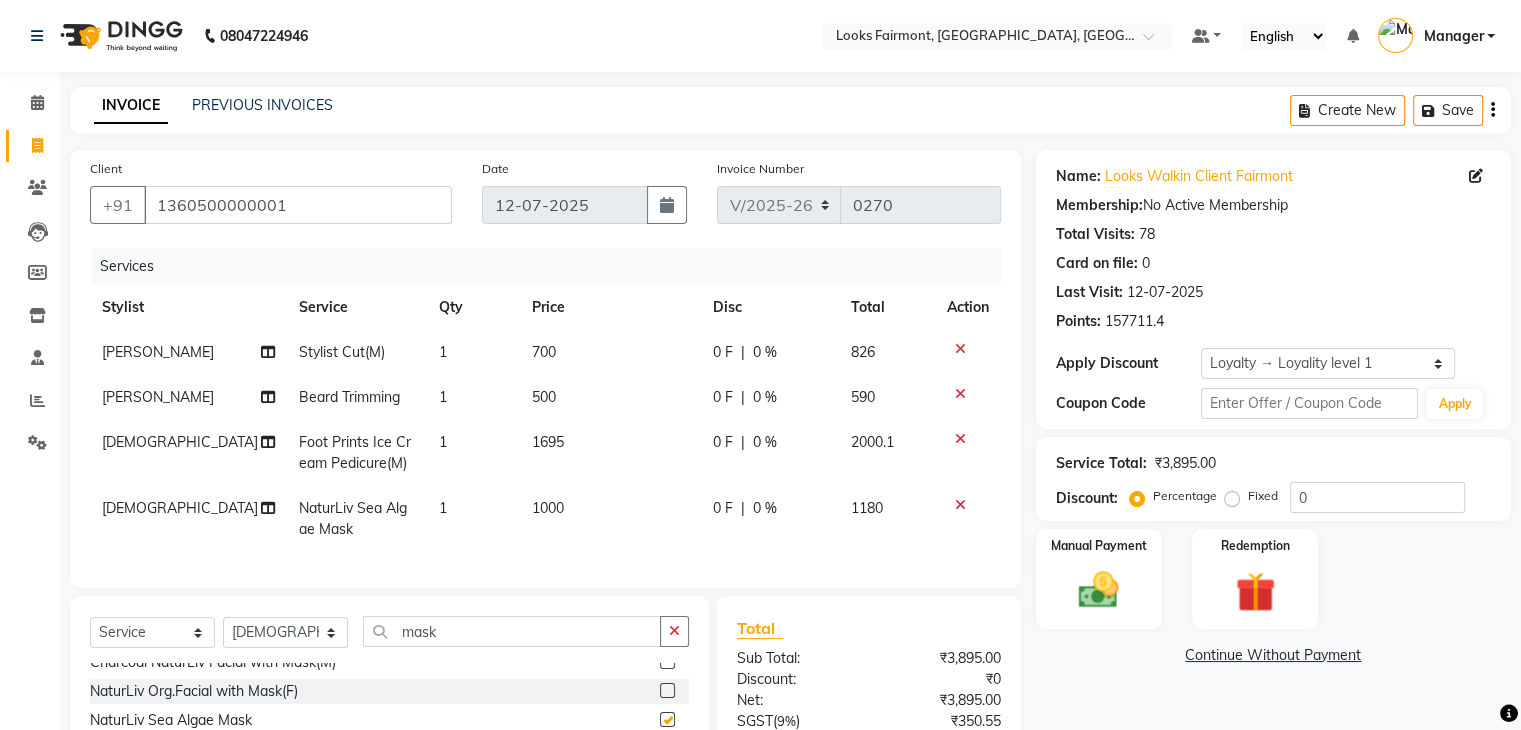 checkbox on "false" 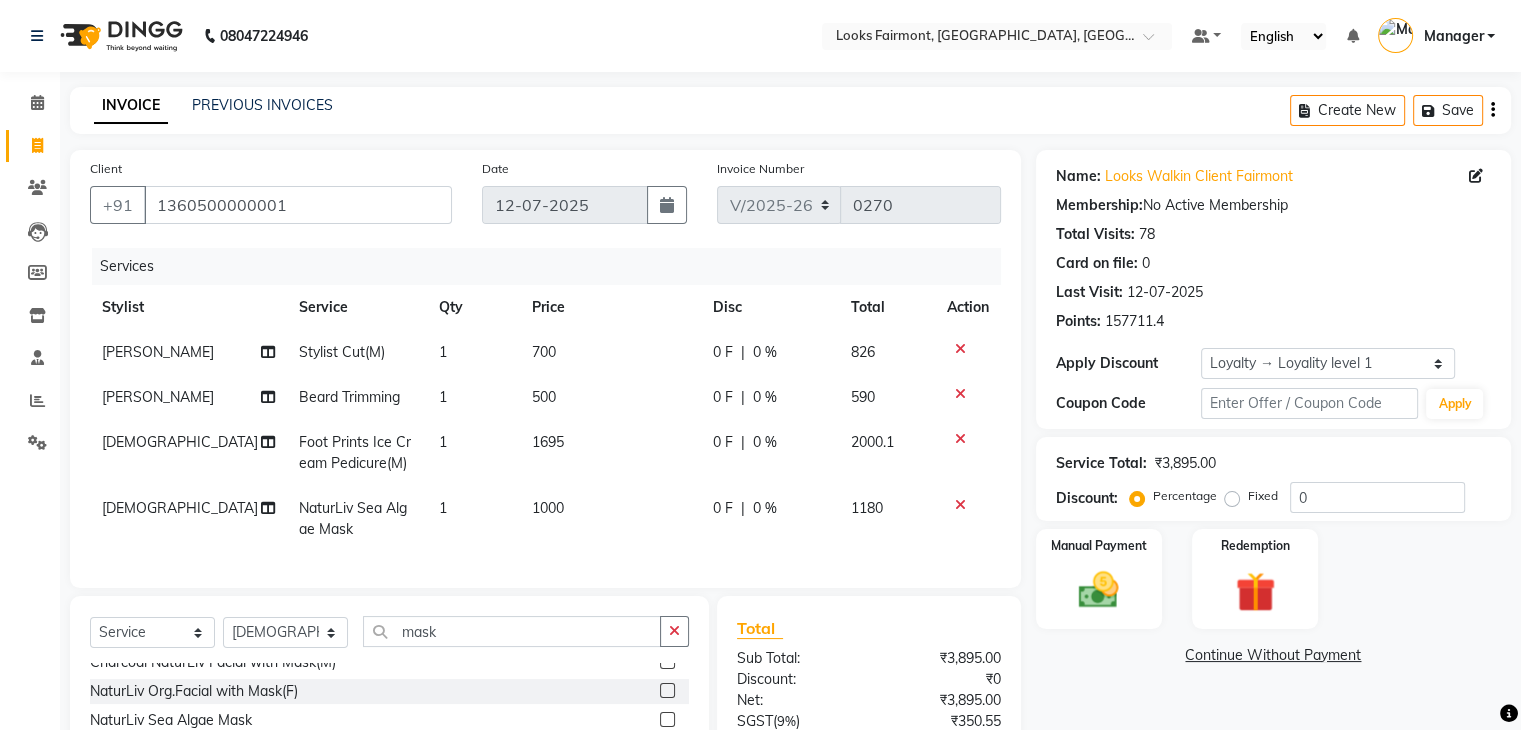 click on "1000" 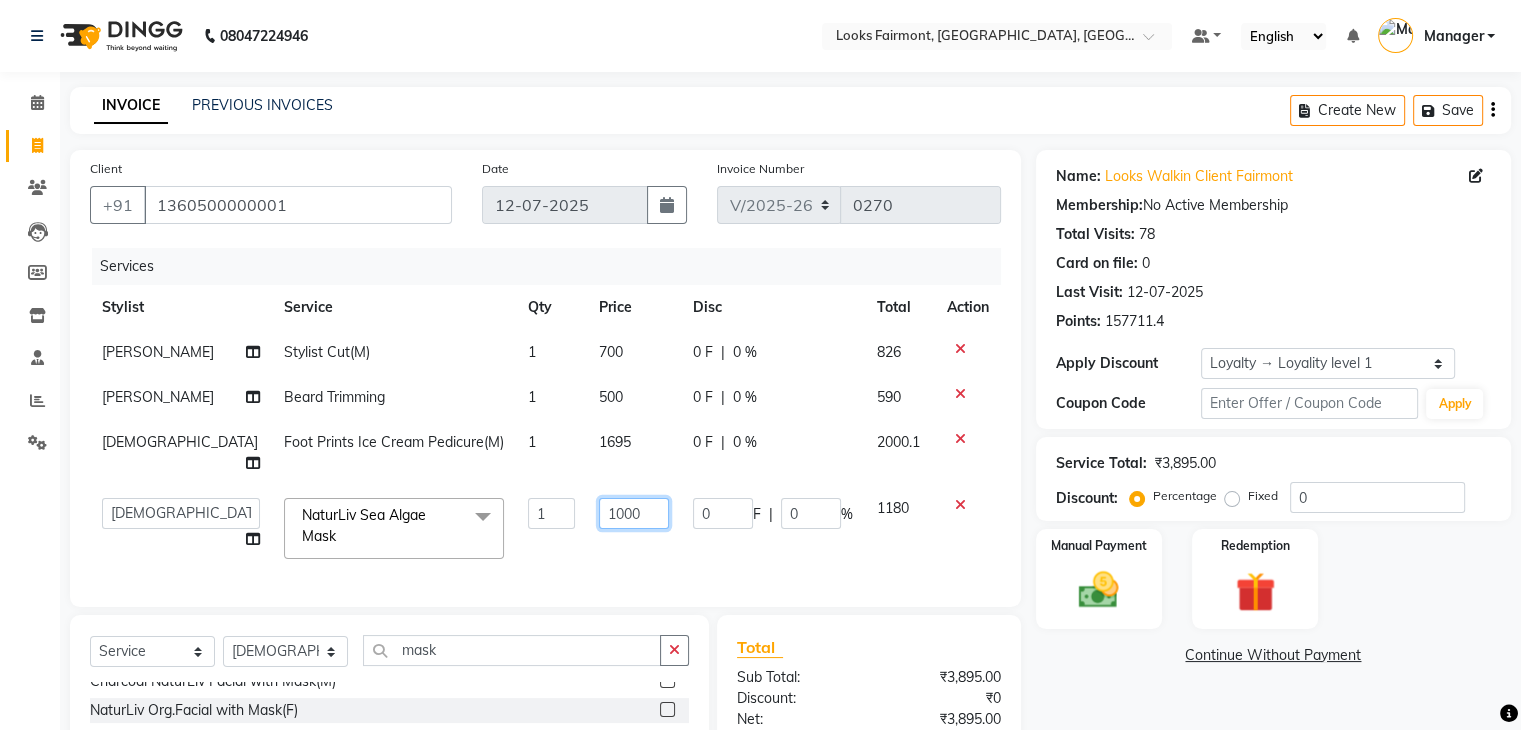drag, startPoint x: 636, startPoint y: 501, endPoint x: 508, endPoint y: 502, distance: 128.0039 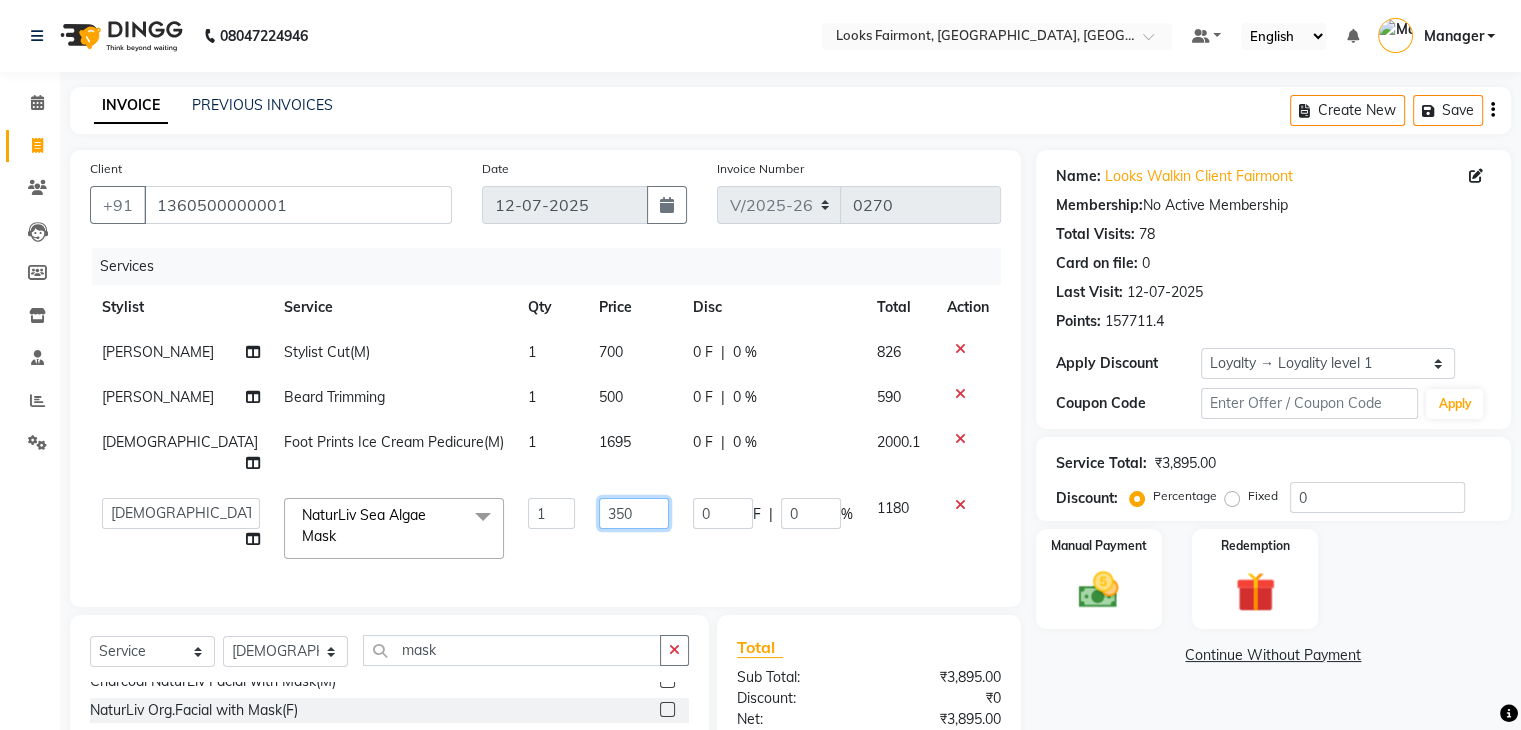 type on "3500" 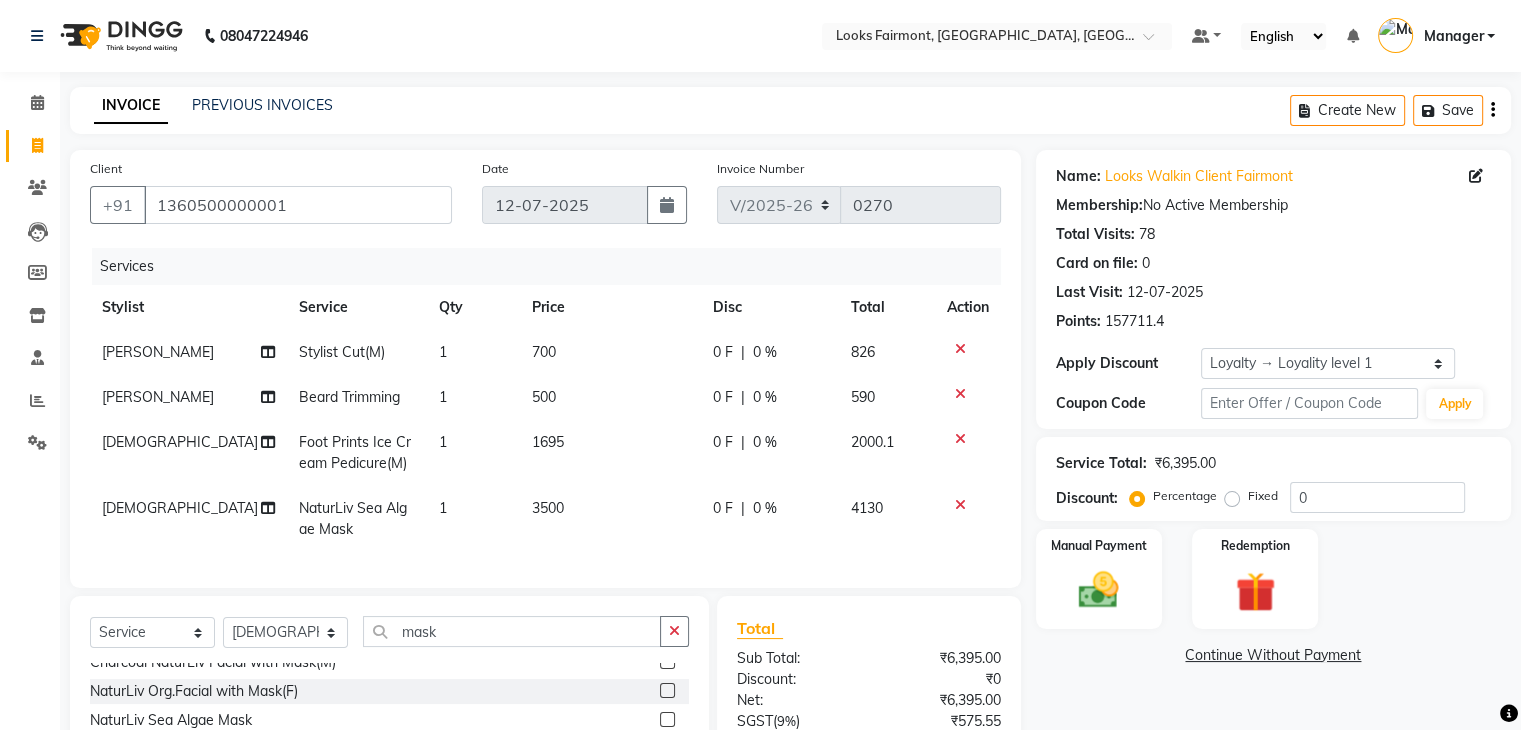 click on "1695" 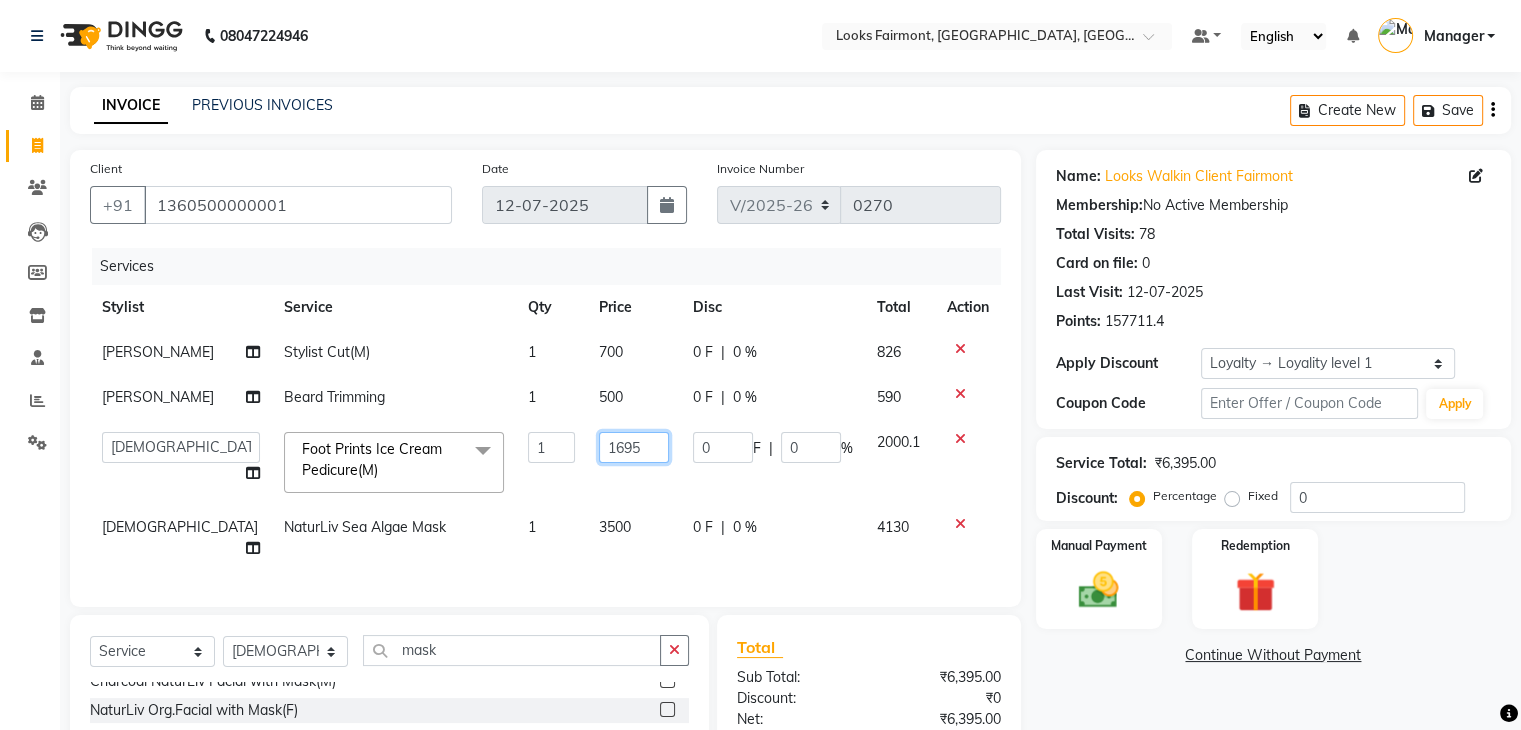 drag, startPoint x: 613, startPoint y: 449, endPoint x: 555, endPoint y: 457, distance: 58.549126 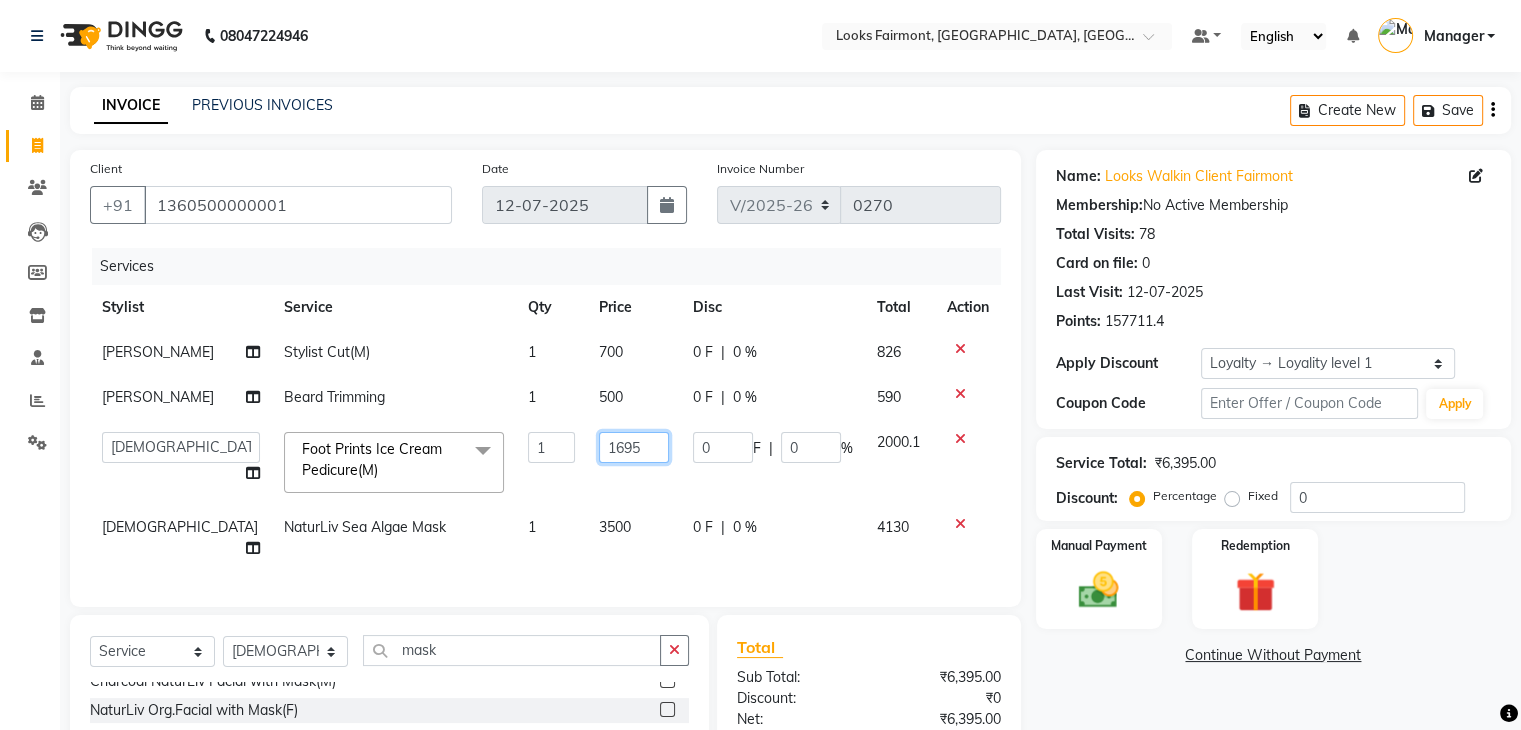click on "1695" 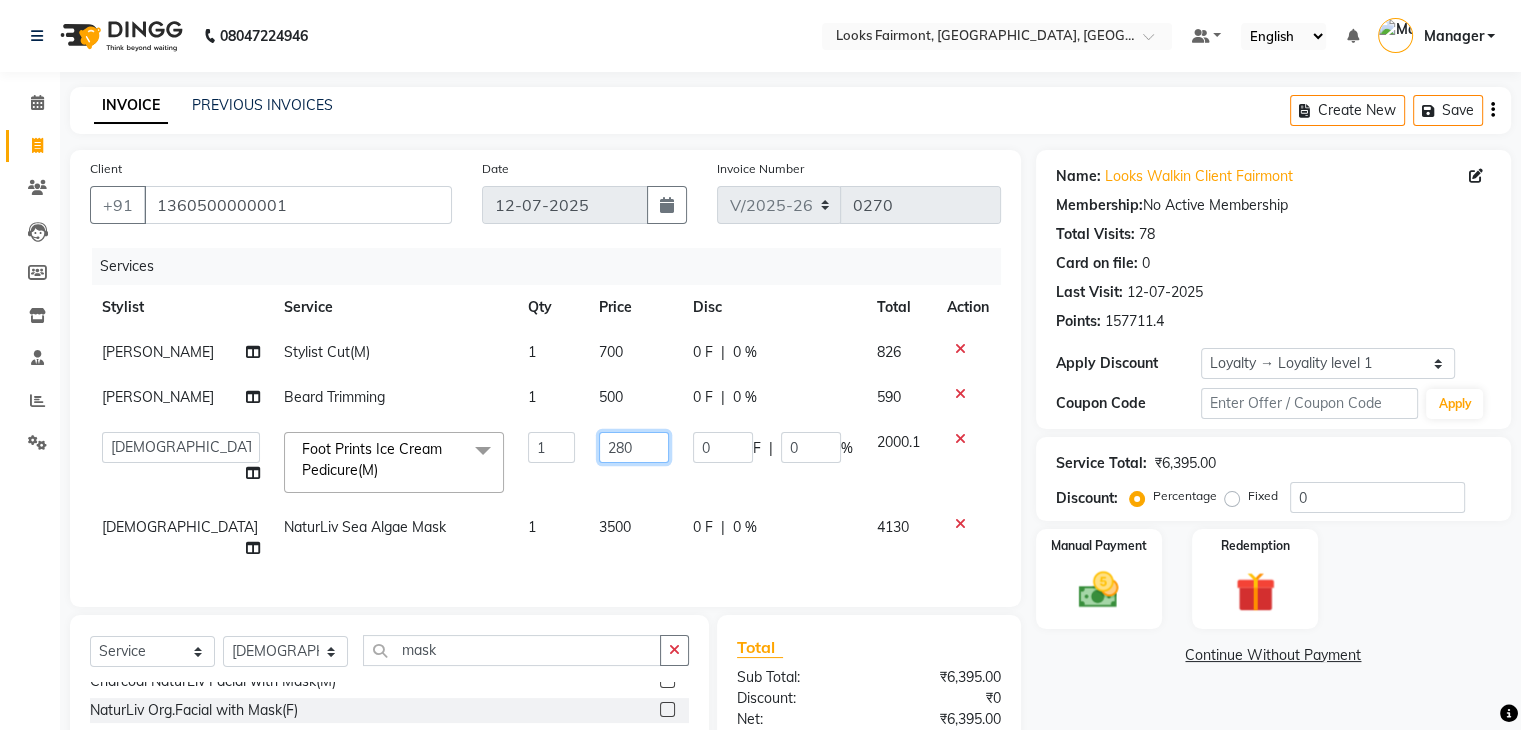 type on "2800" 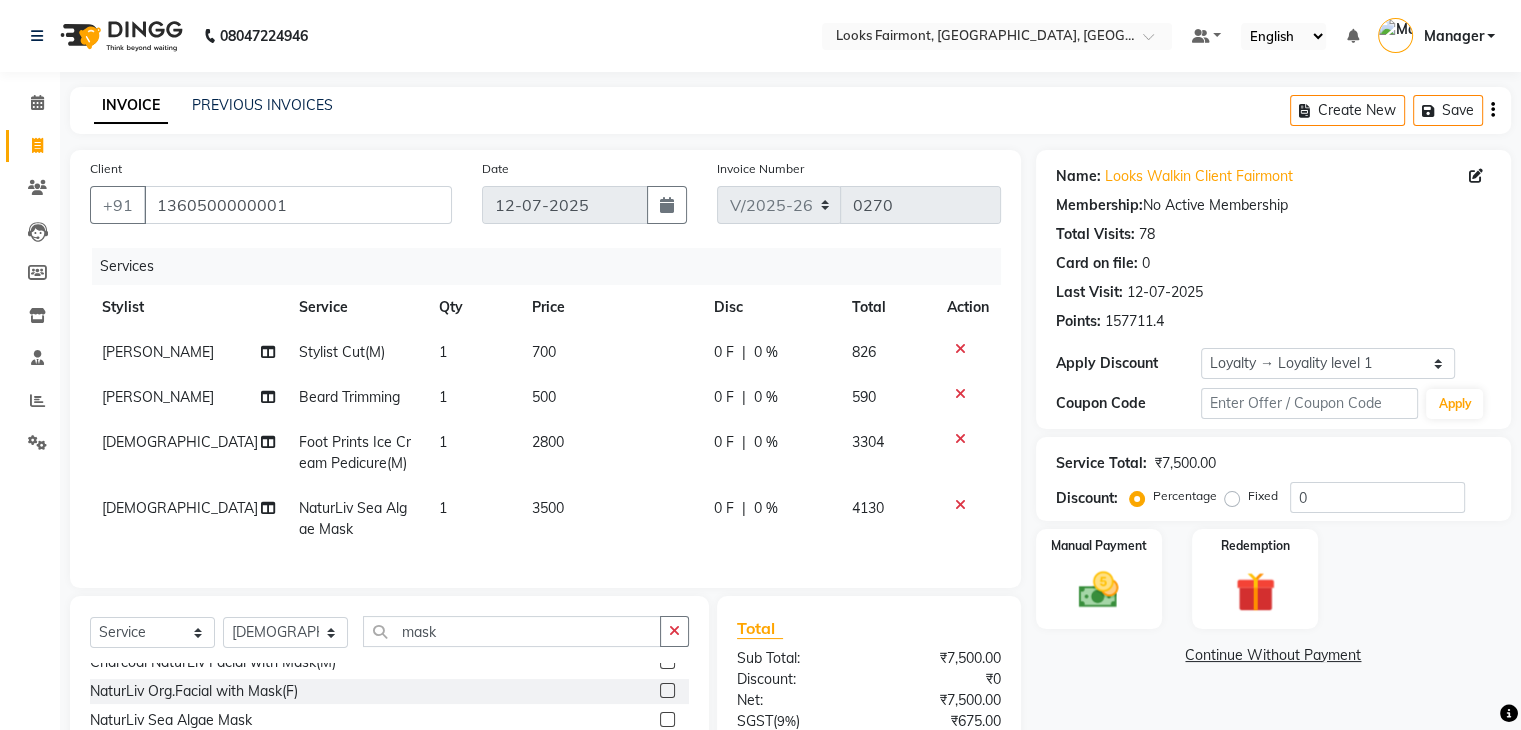 click on "500" 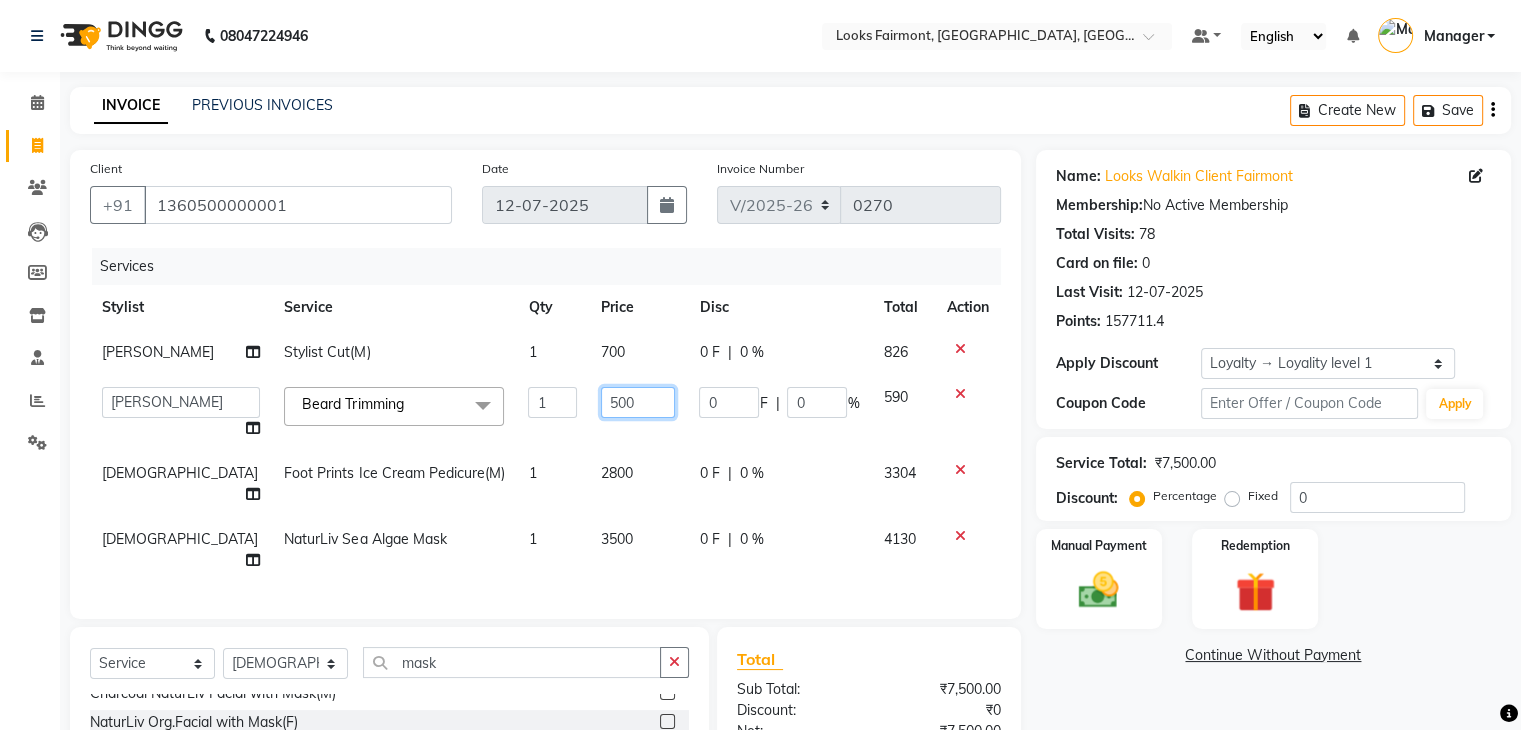drag, startPoint x: 616, startPoint y: 391, endPoint x: 545, endPoint y: 412, distance: 74.04053 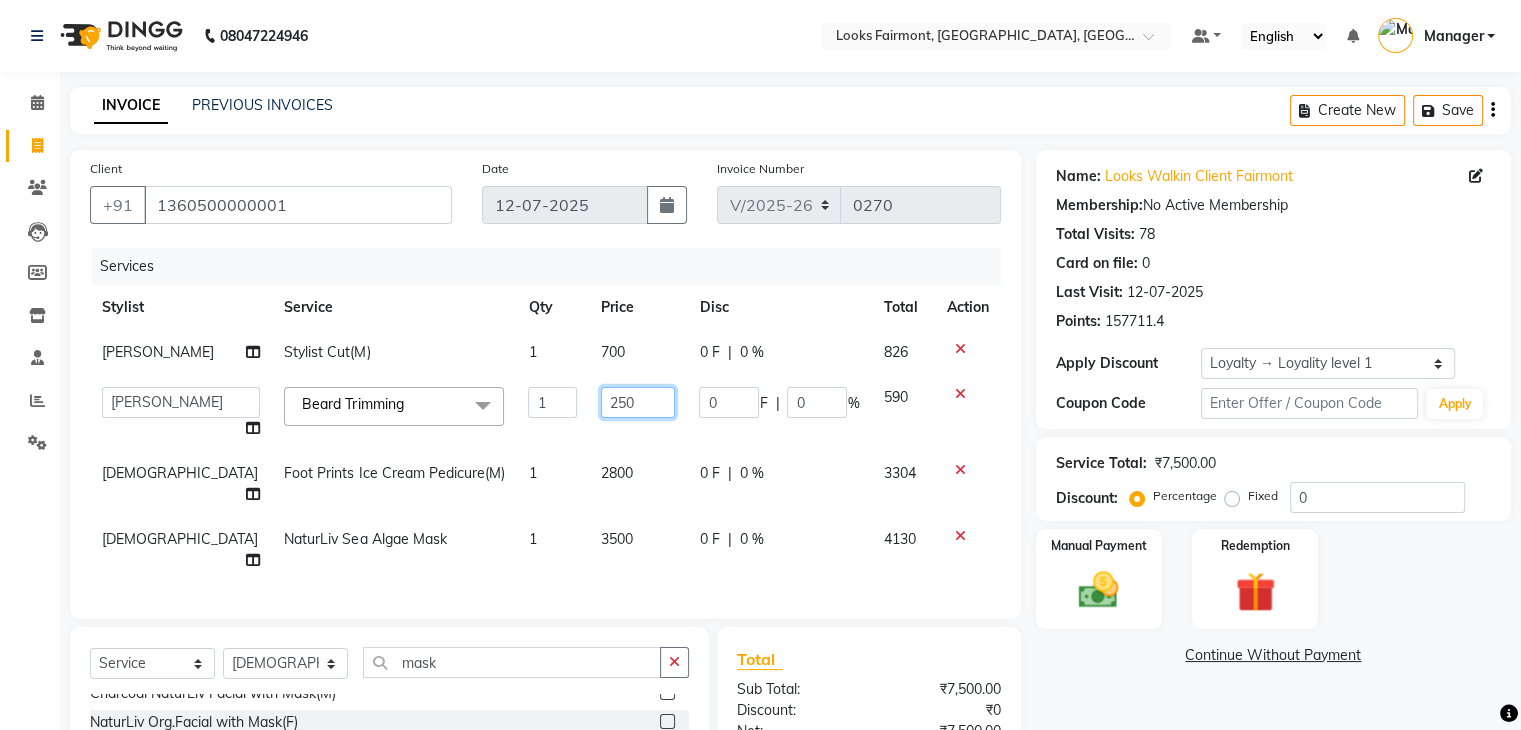 type on "2500" 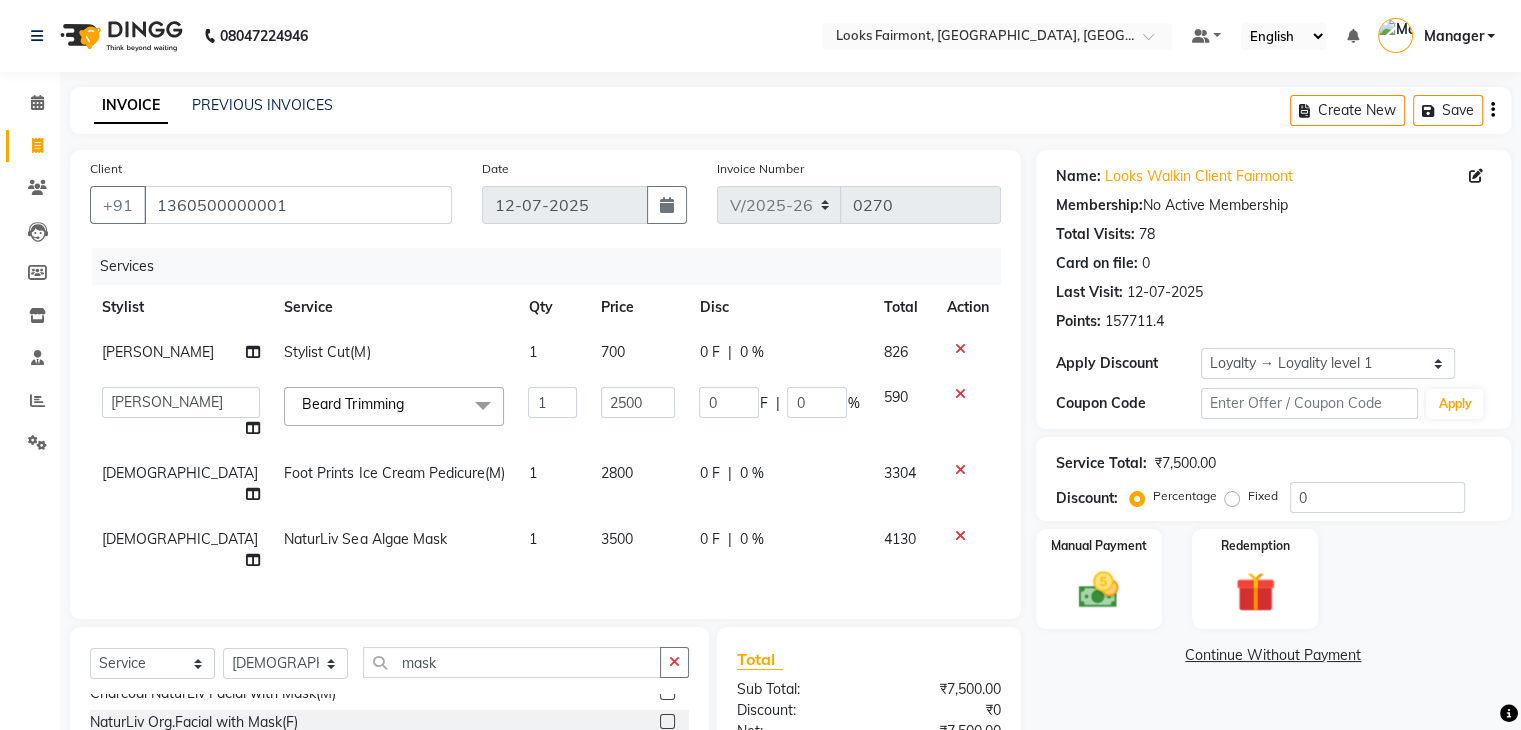 click on "700" 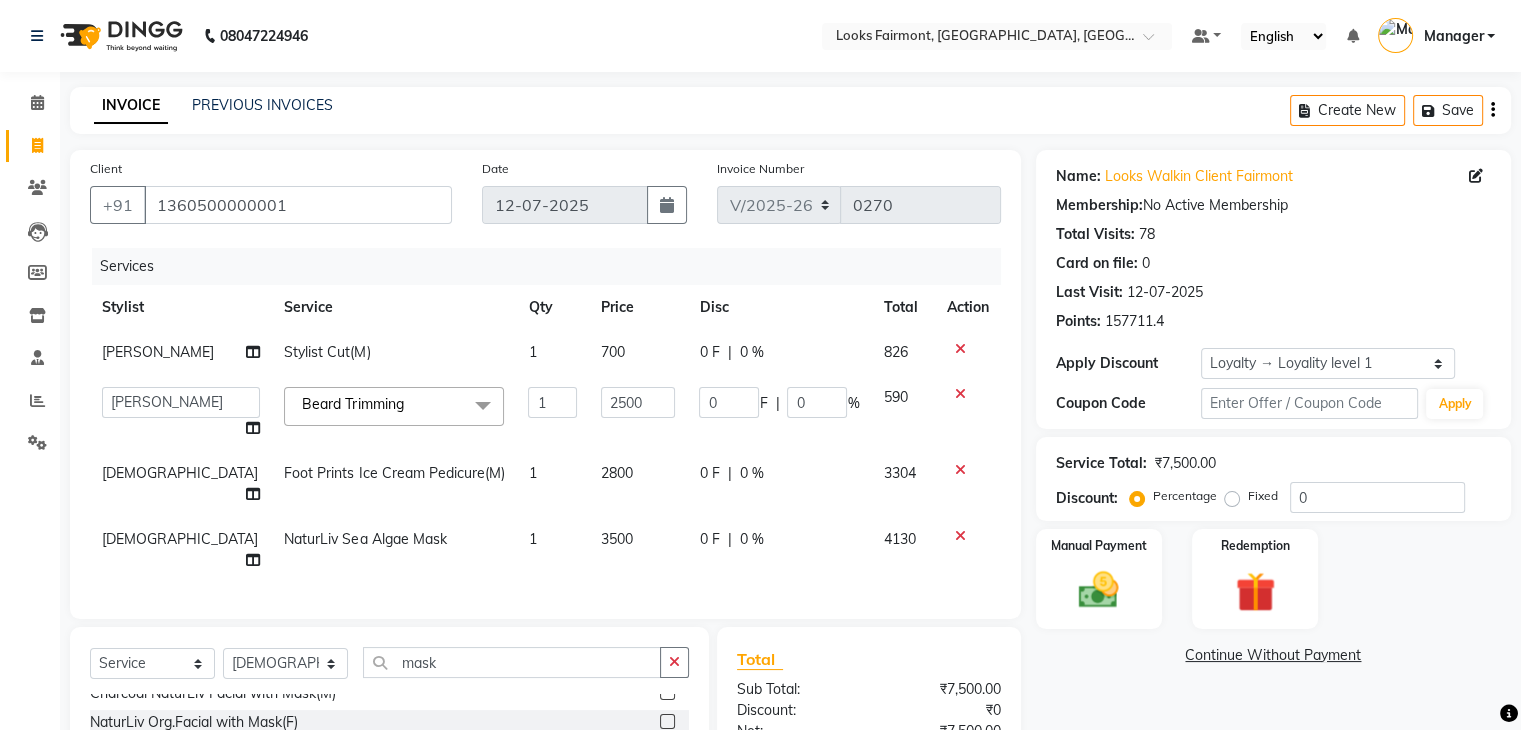 select on "76348" 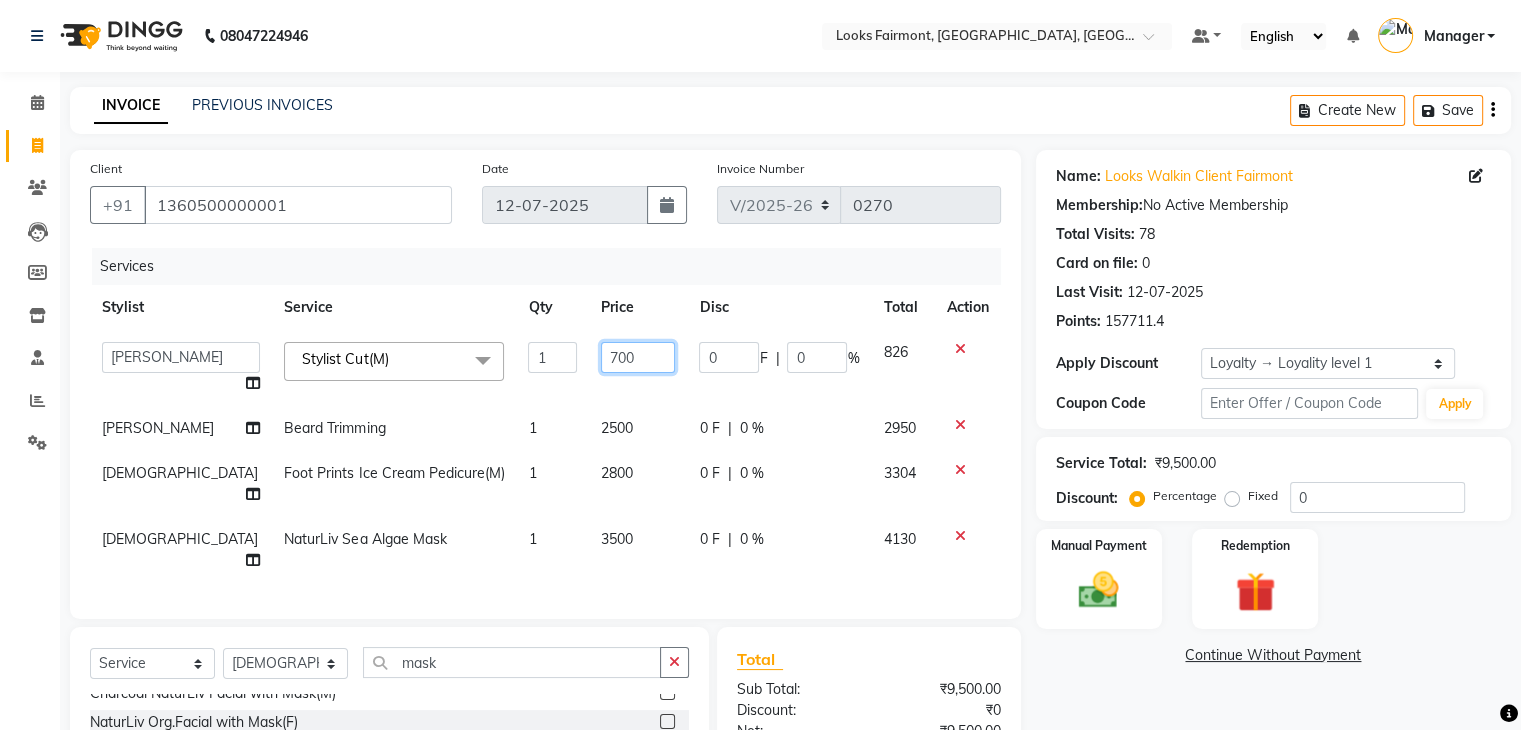 drag, startPoint x: 608, startPoint y: 359, endPoint x: 528, endPoint y: 347, distance: 80.895 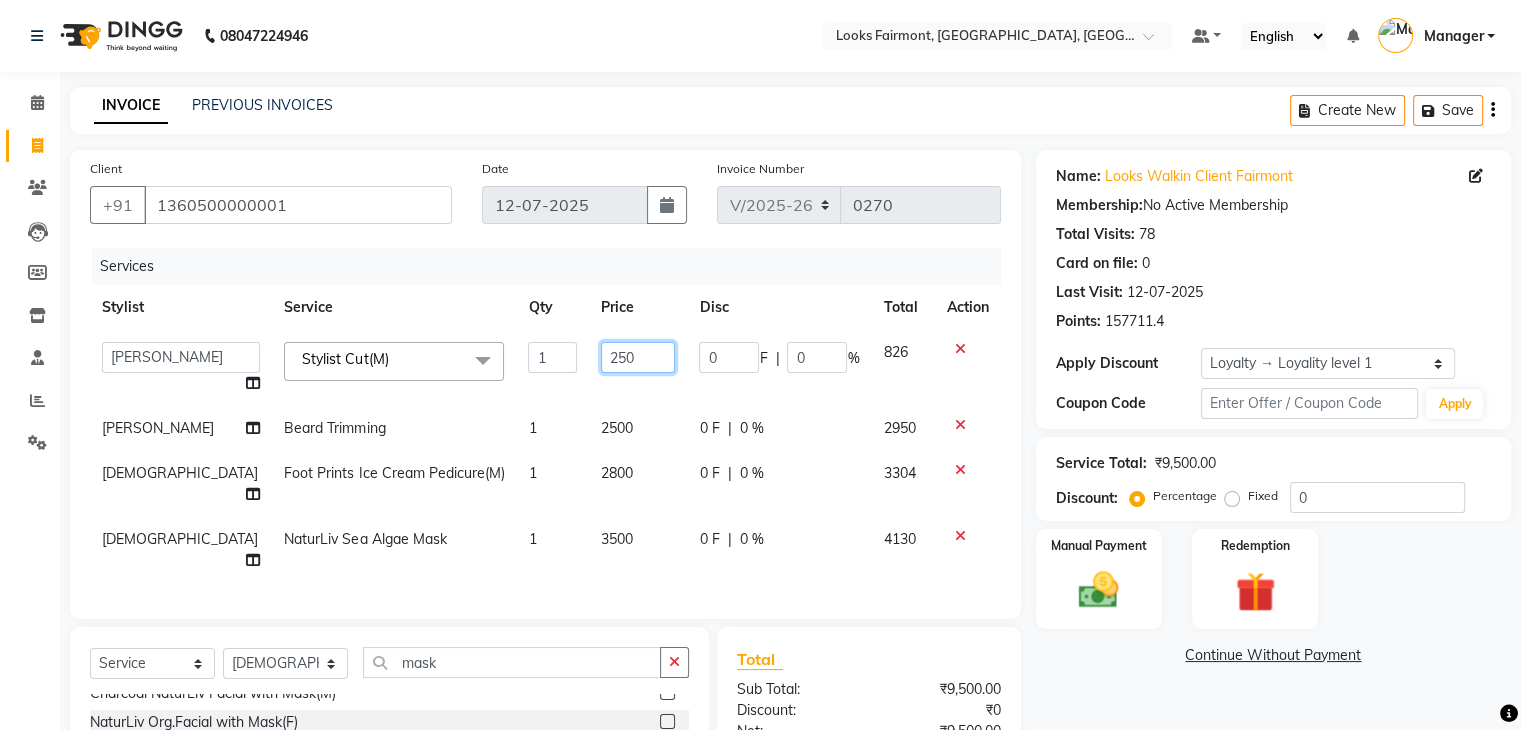 type on "2500" 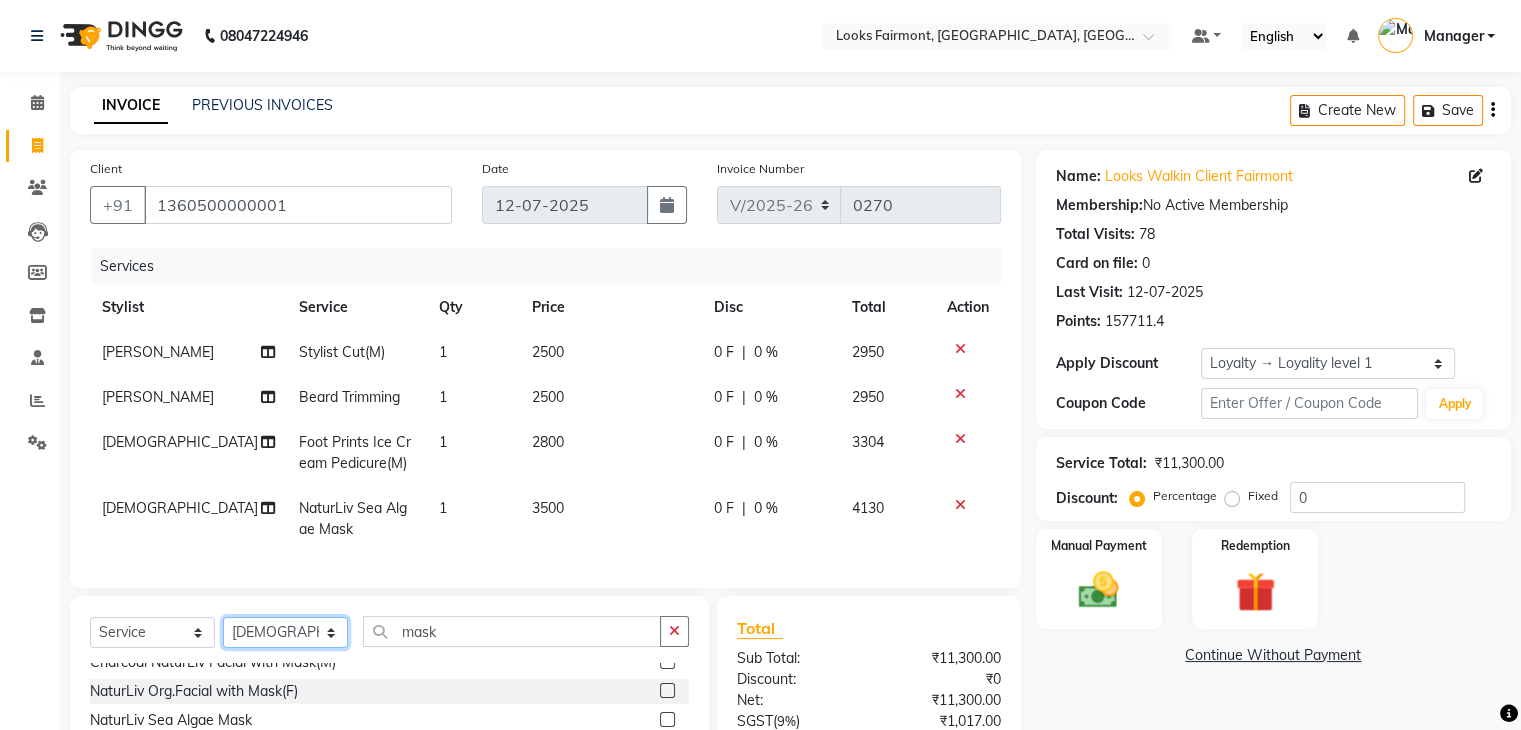 click on "Select Stylist Adil Anisa Counter_Sales Deepak_asst Manager Nisha Preeti Rais Soring_mgr Sunita Tajuddin" 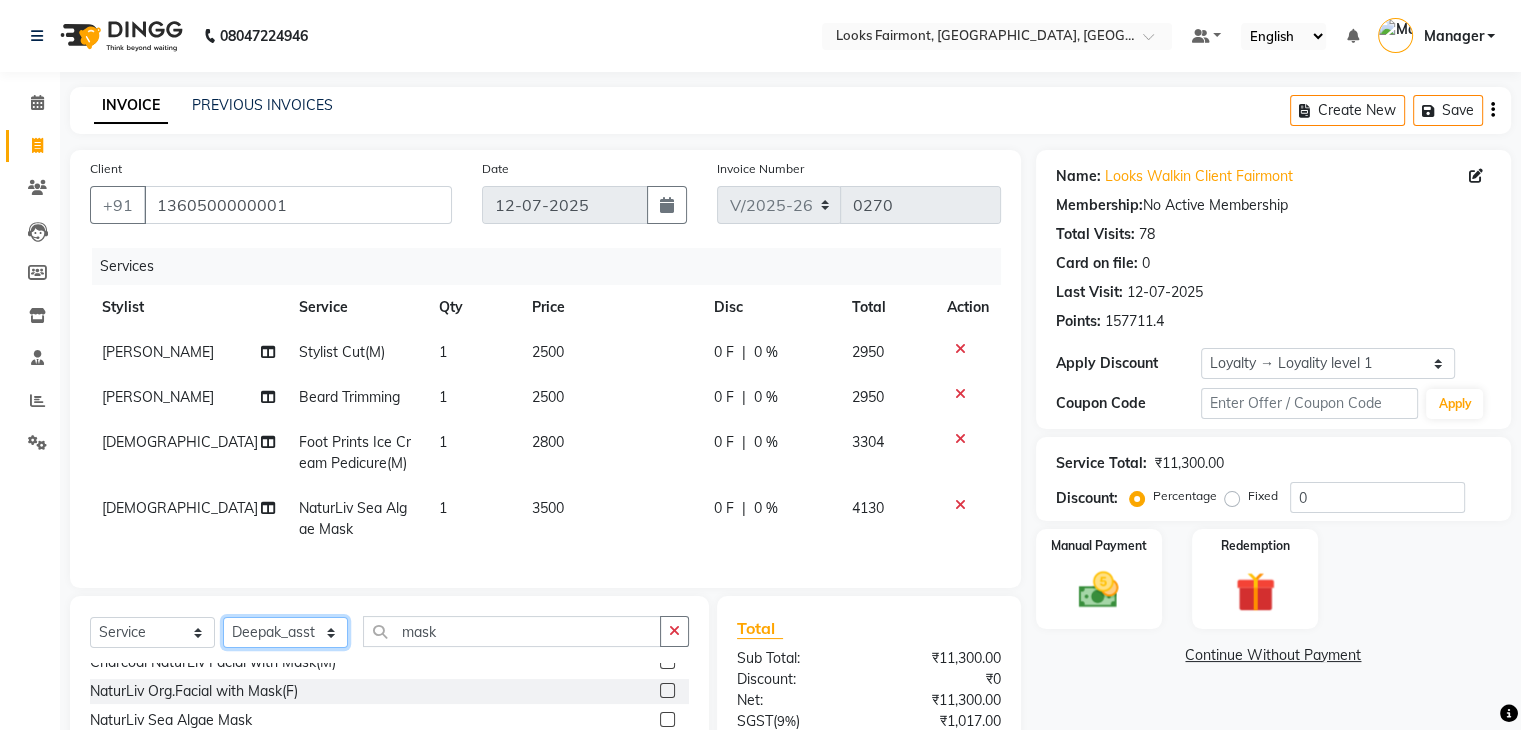 click on "Select Stylist Adil Anisa Counter_Sales Deepak_asst Manager Nisha Preeti Rais Soring_mgr Sunita Tajuddin" 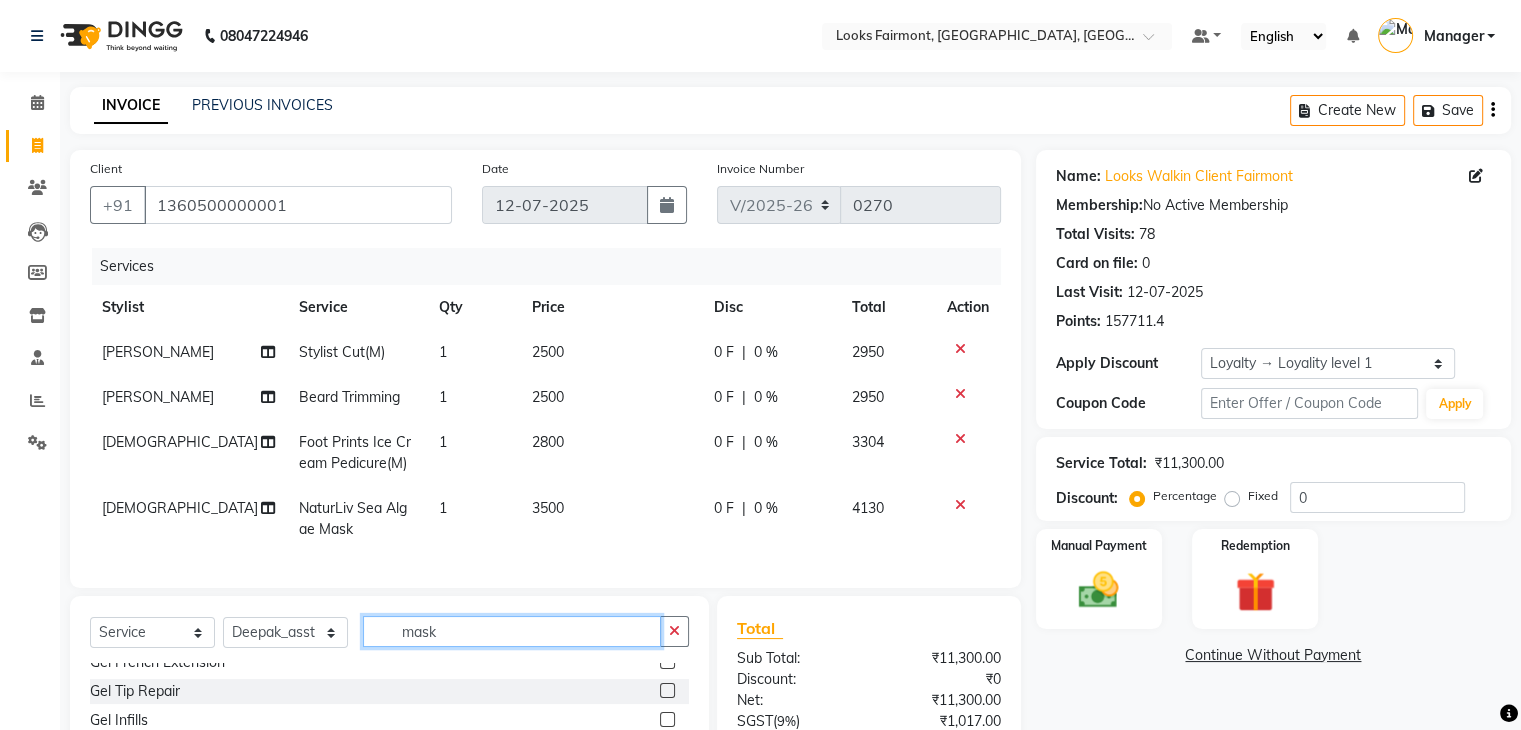 drag, startPoint x: 442, startPoint y: 647, endPoint x: 380, endPoint y: 651, distance: 62.1289 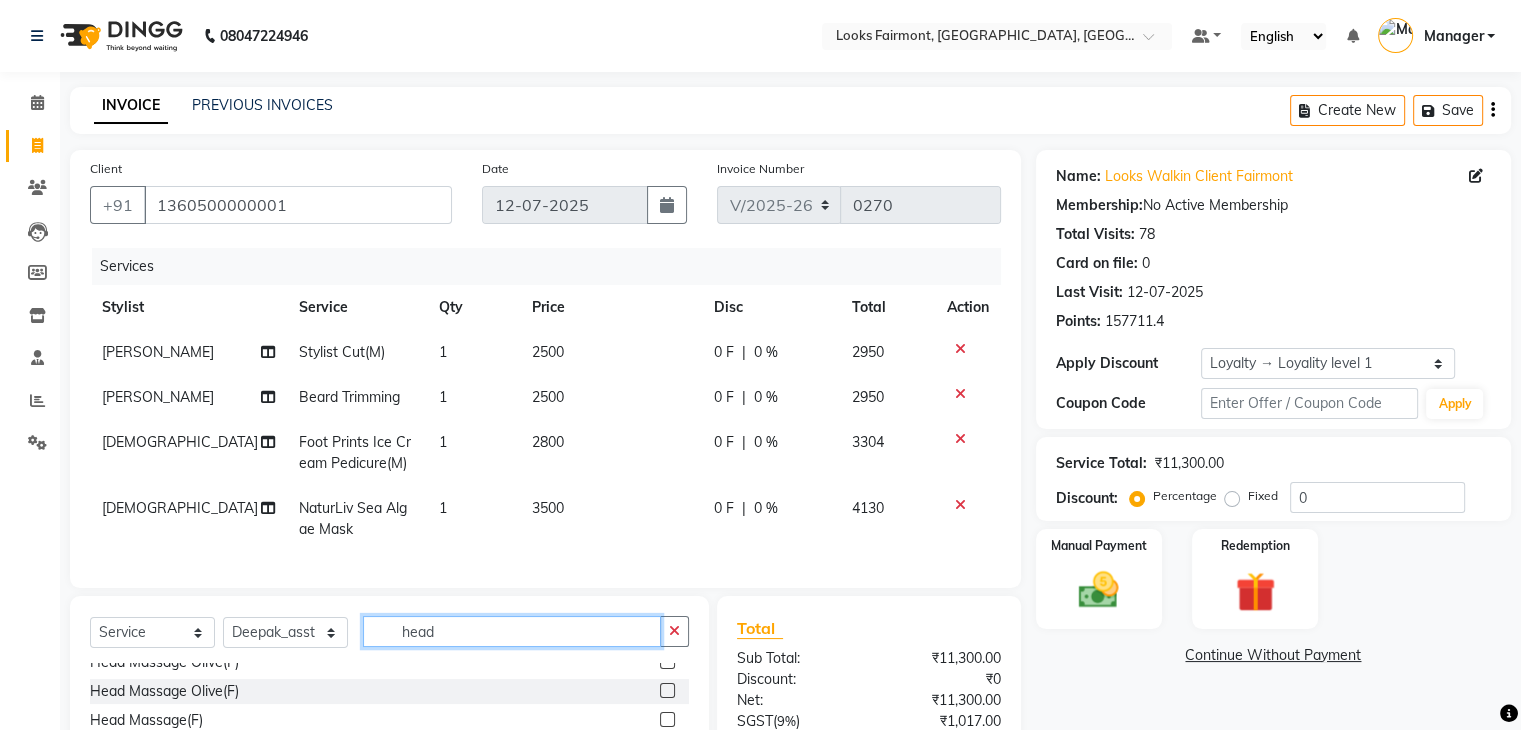 scroll, scrollTop: 142, scrollLeft: 0, axis: vertical 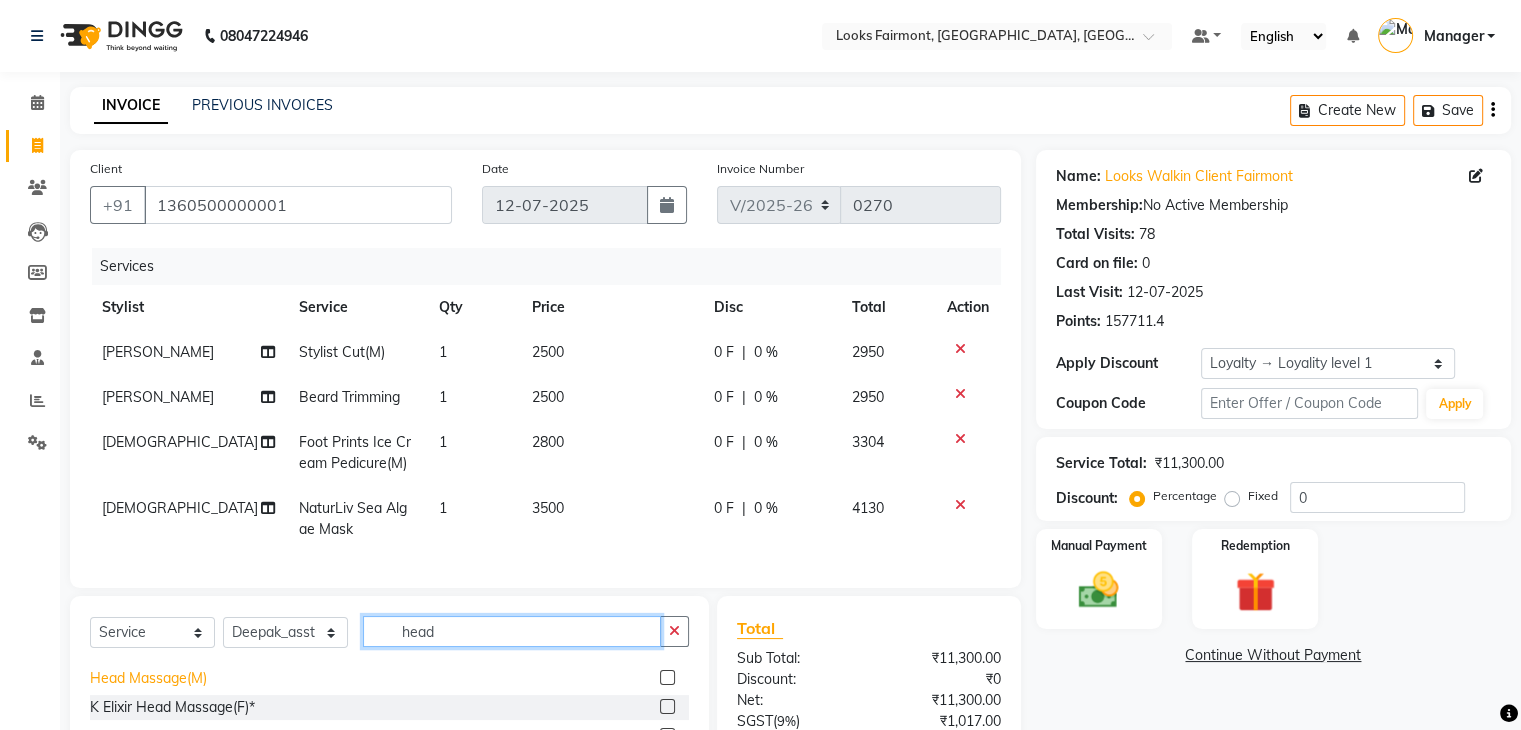 type on "head" 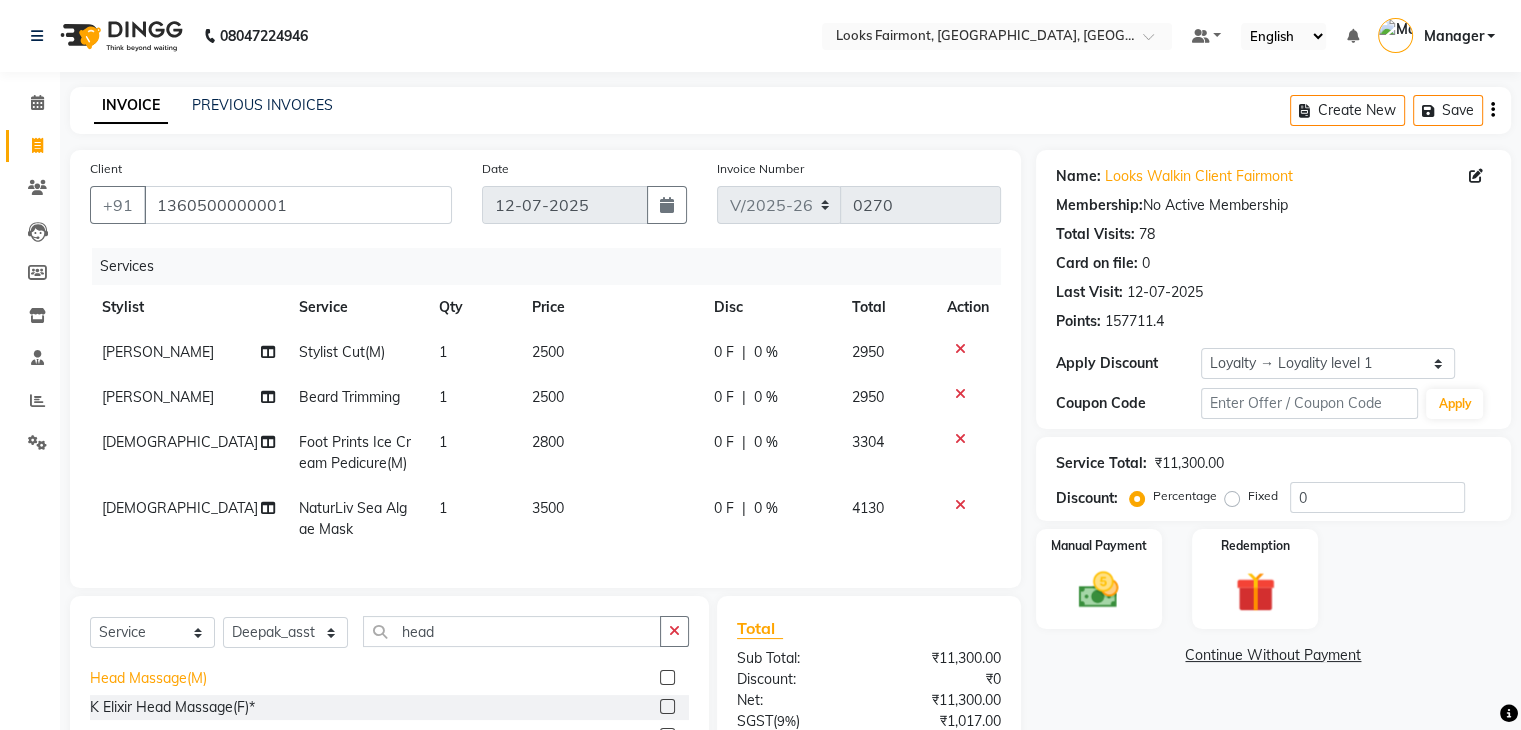 click on "Head Massage(M)" 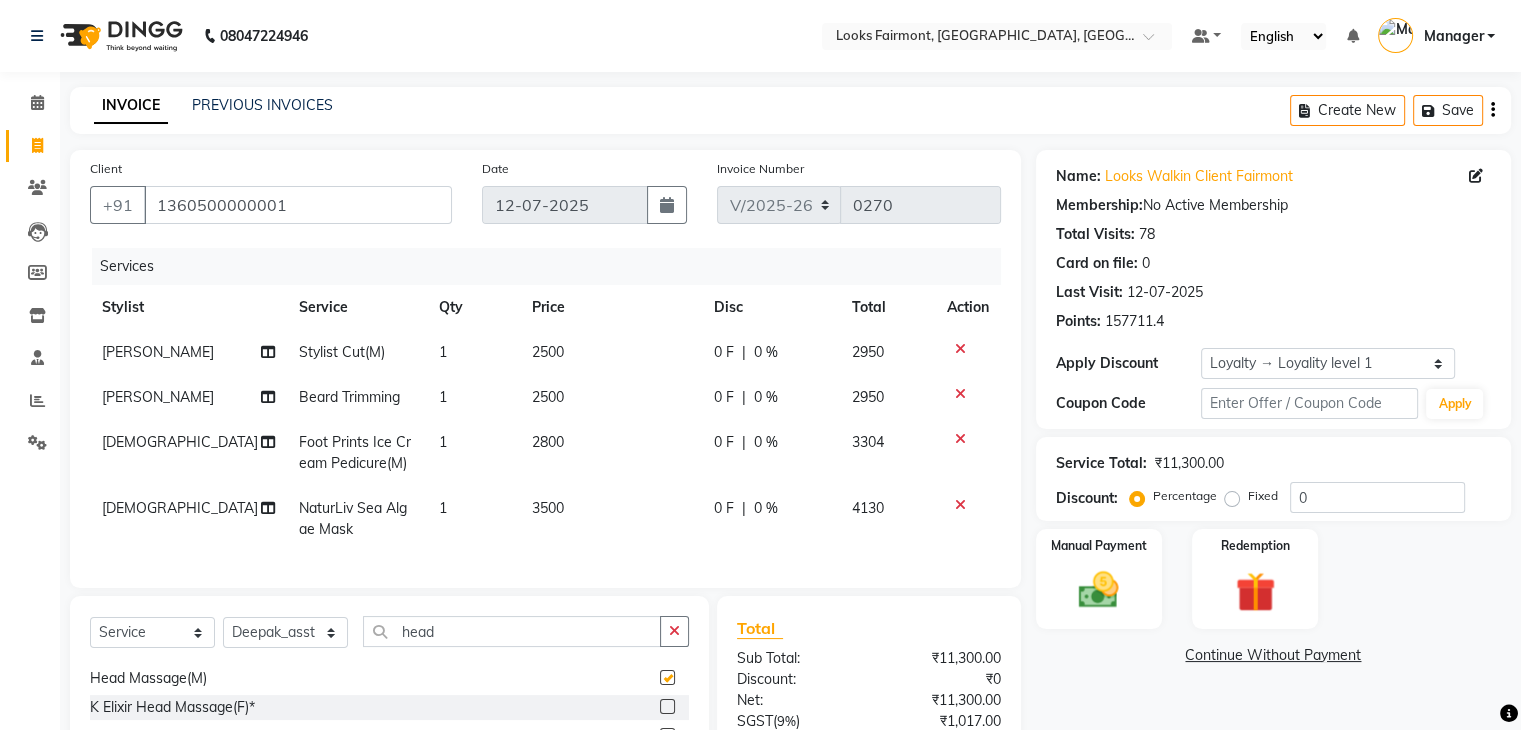checkbox on "false" 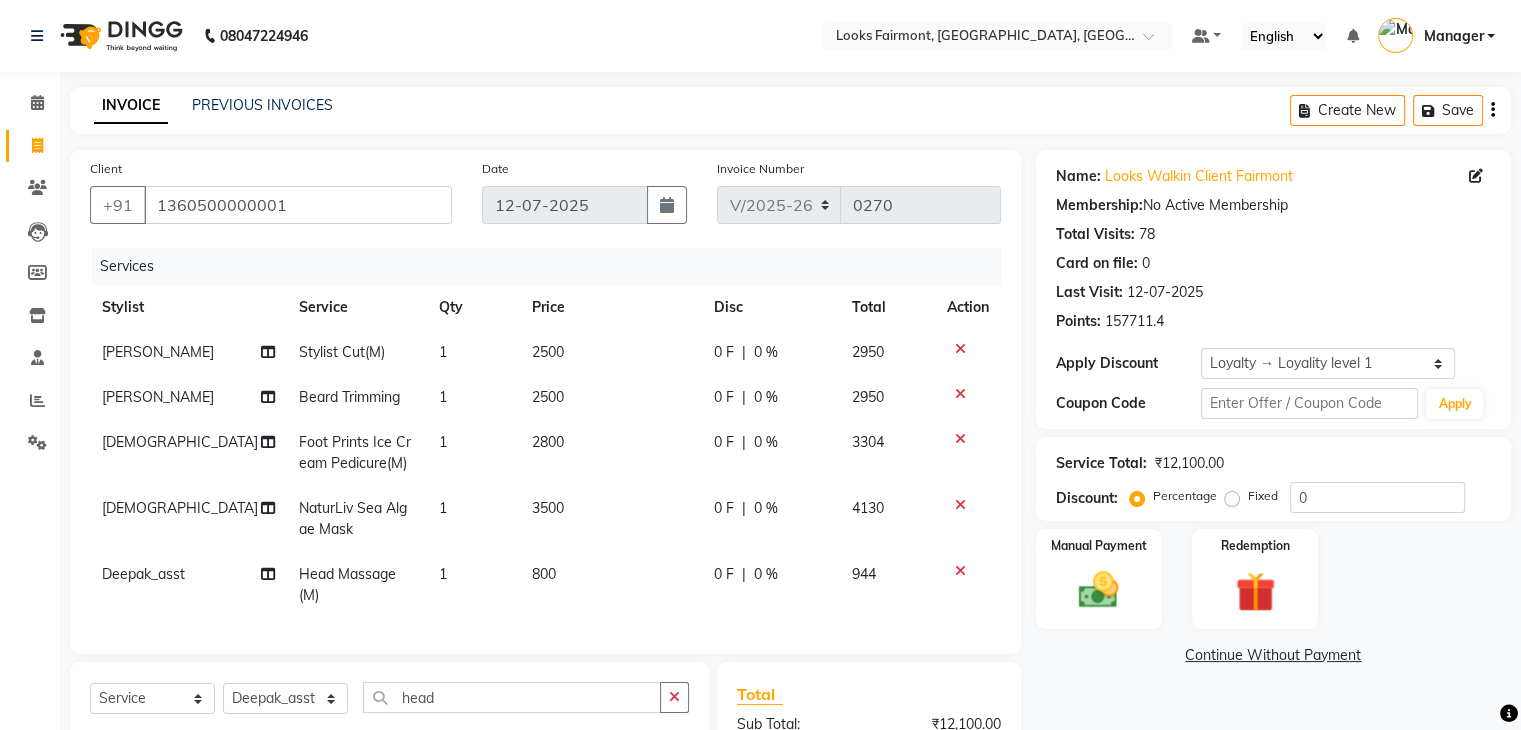 scroll, scrollTop: 200, scrollLeft: 0, axis: vertical 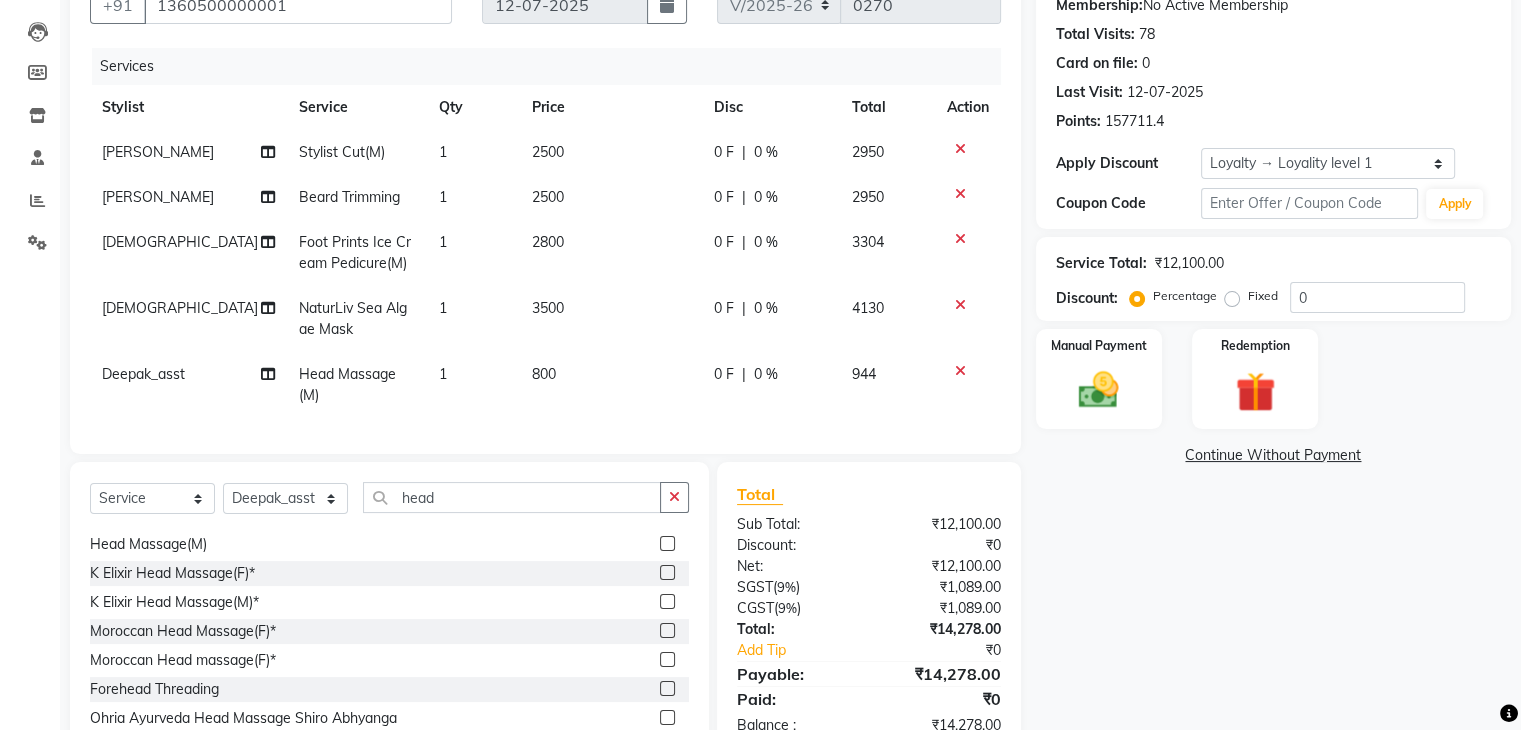 click on "800" 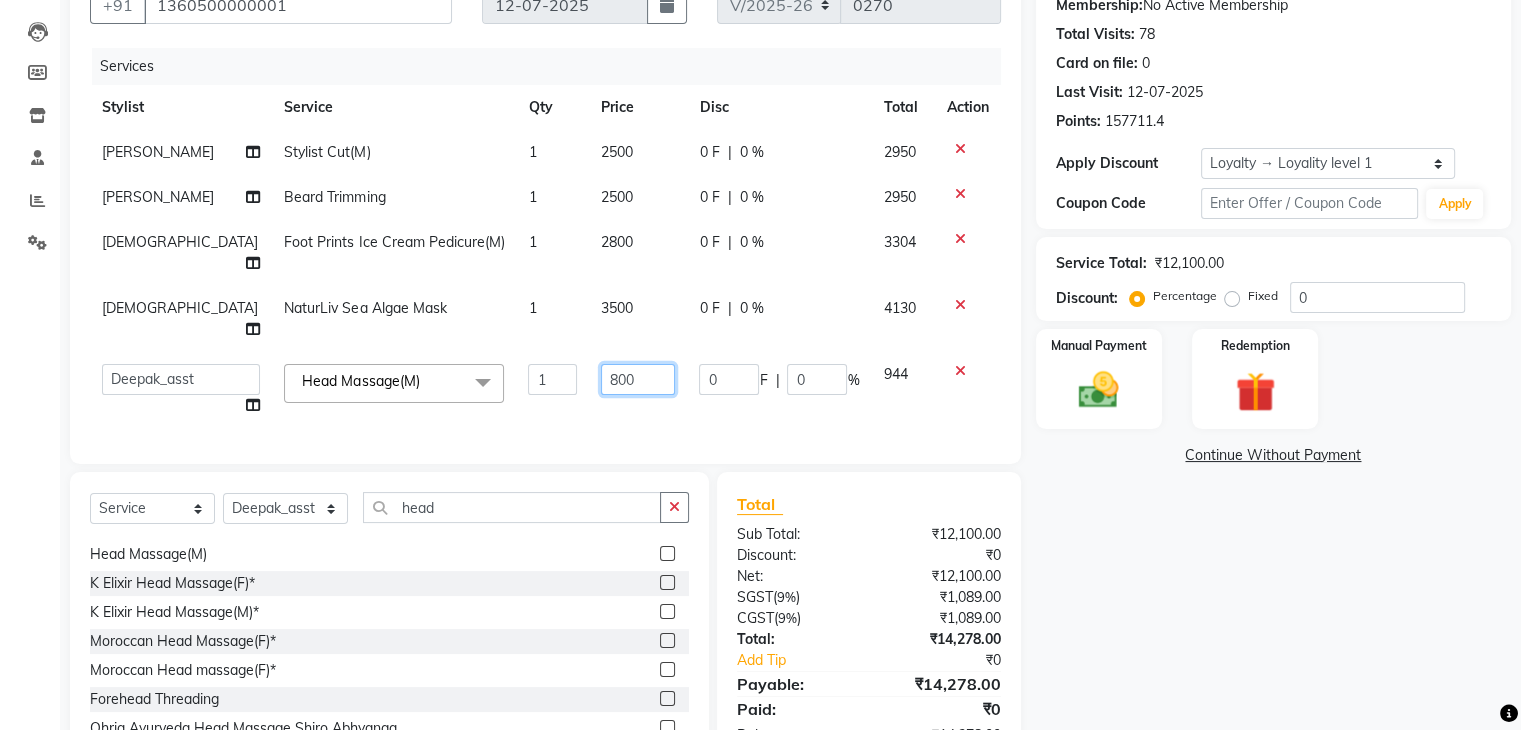 drag, startPoint x: 576, startPoint y: 345, endPoint x: 516, endPoint y: 338, distance: 60.40695 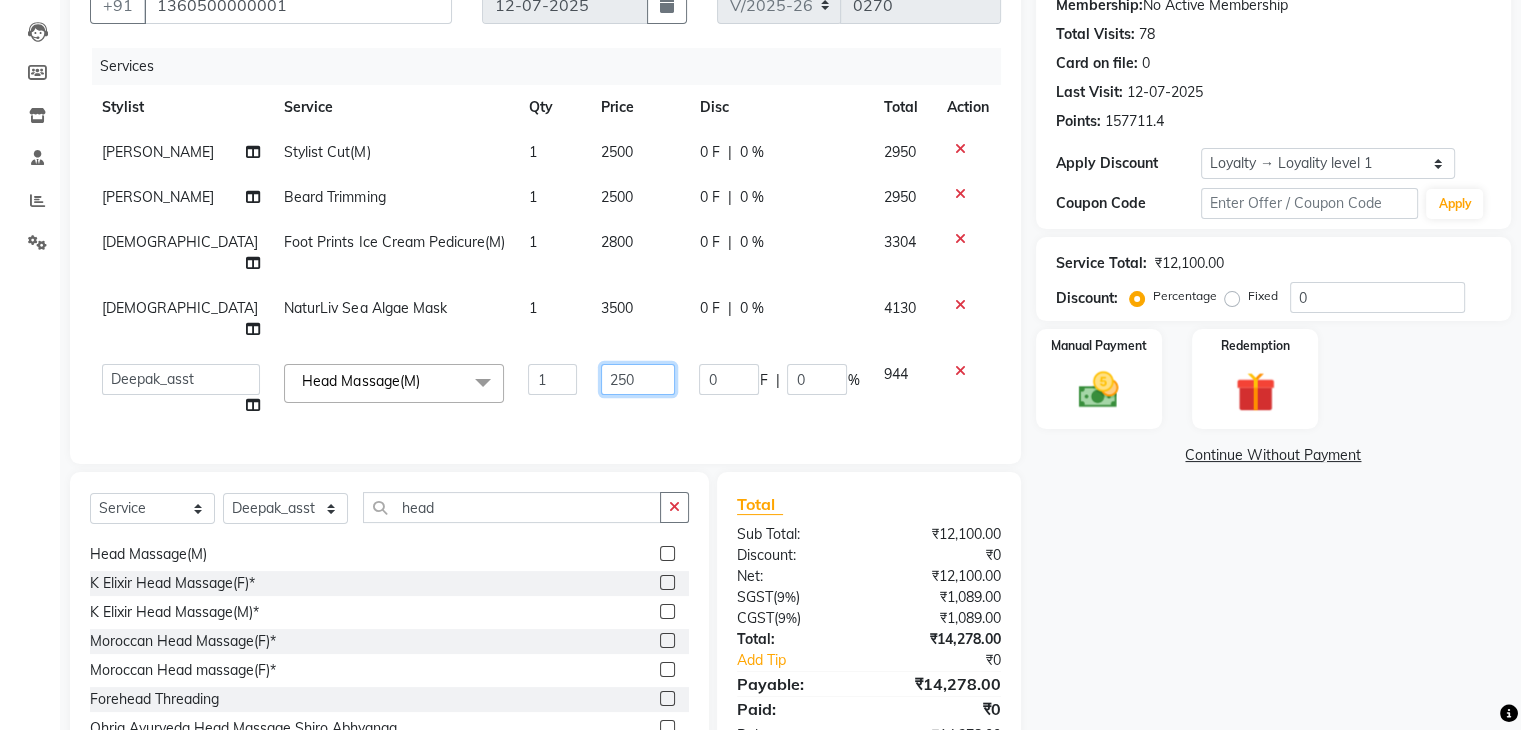 type on "2500" 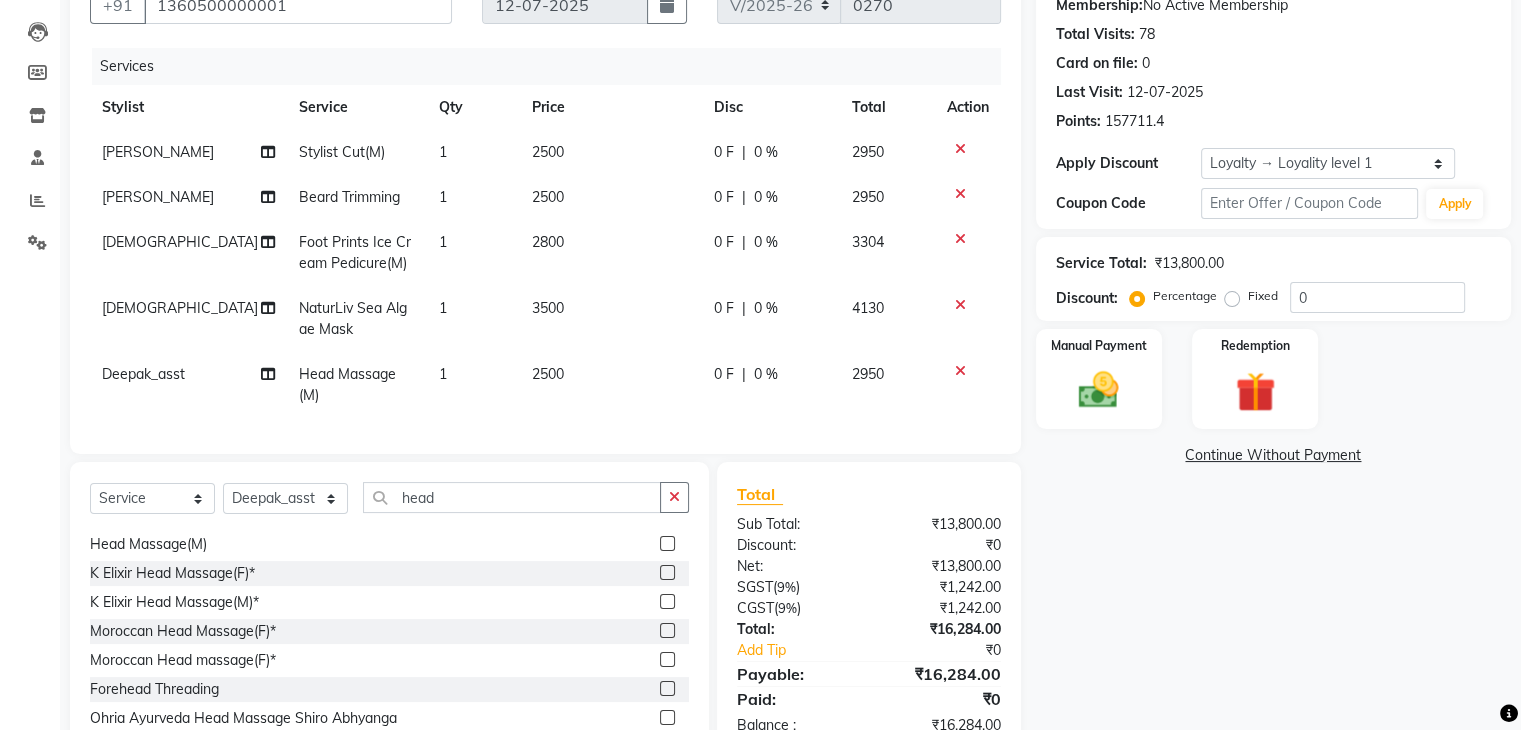 click on "Name: Looks Walkin Client Fairmont Membership:  No Active Membership  Total Visits:  78 Card on file:  0 Last Visit:   12-07-2025 Points:   157711.4  Apply Discount Select  Loyalty → Loyality level 1  Coupon Code Apply Service Total:  ₹13,800.00  Discount:  Percentage   Fixed  0 Manual Payment Redemption  Continue Without Payment" 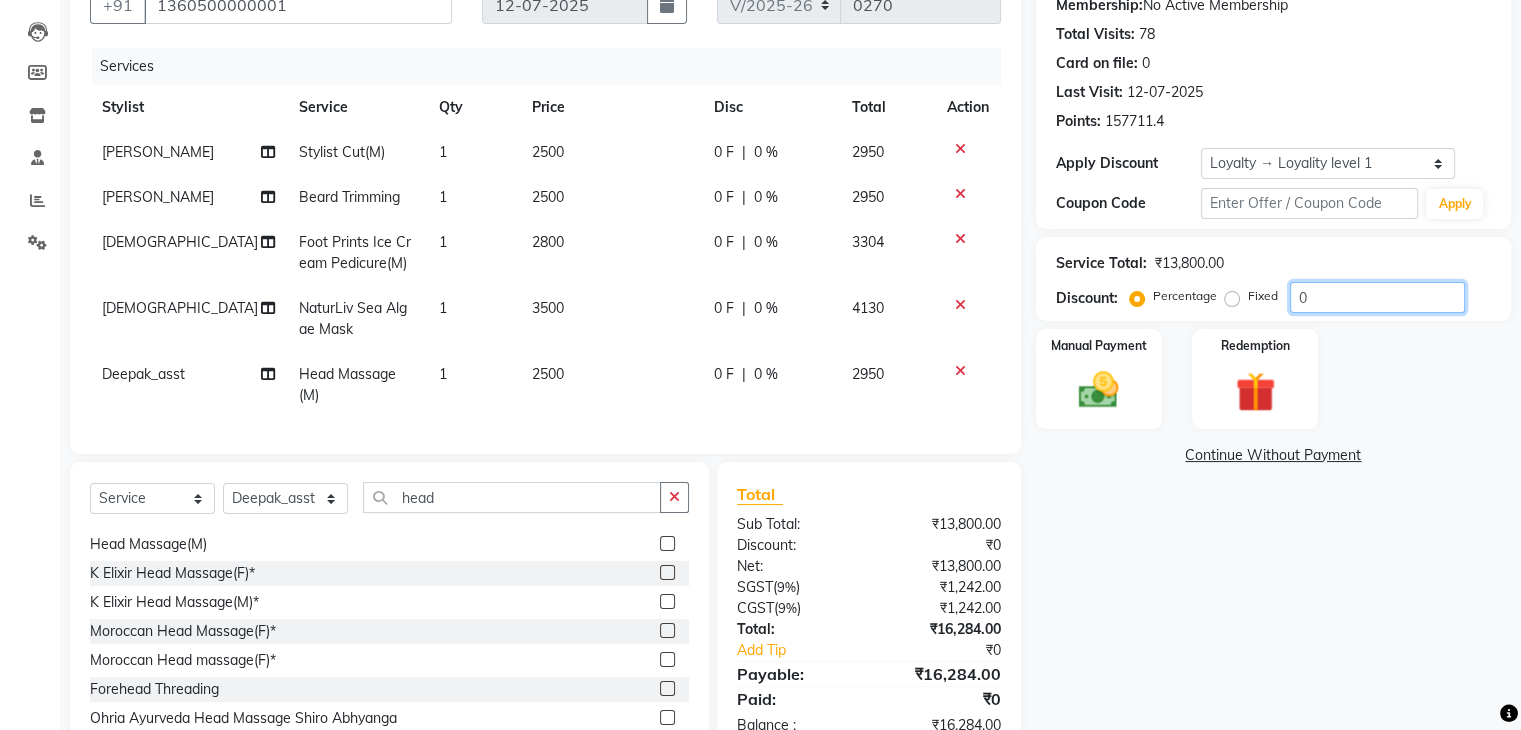 click on "0" 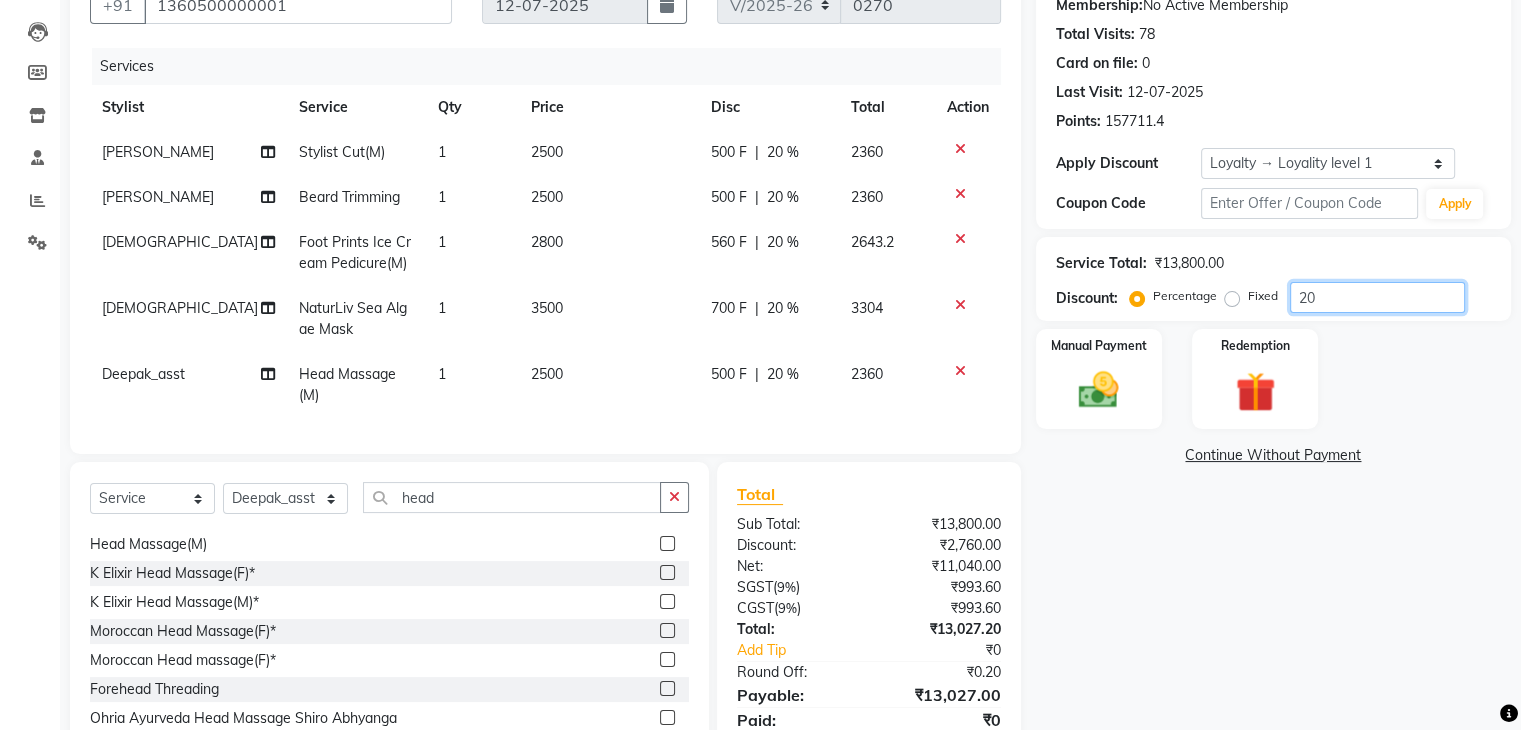 type on "20" 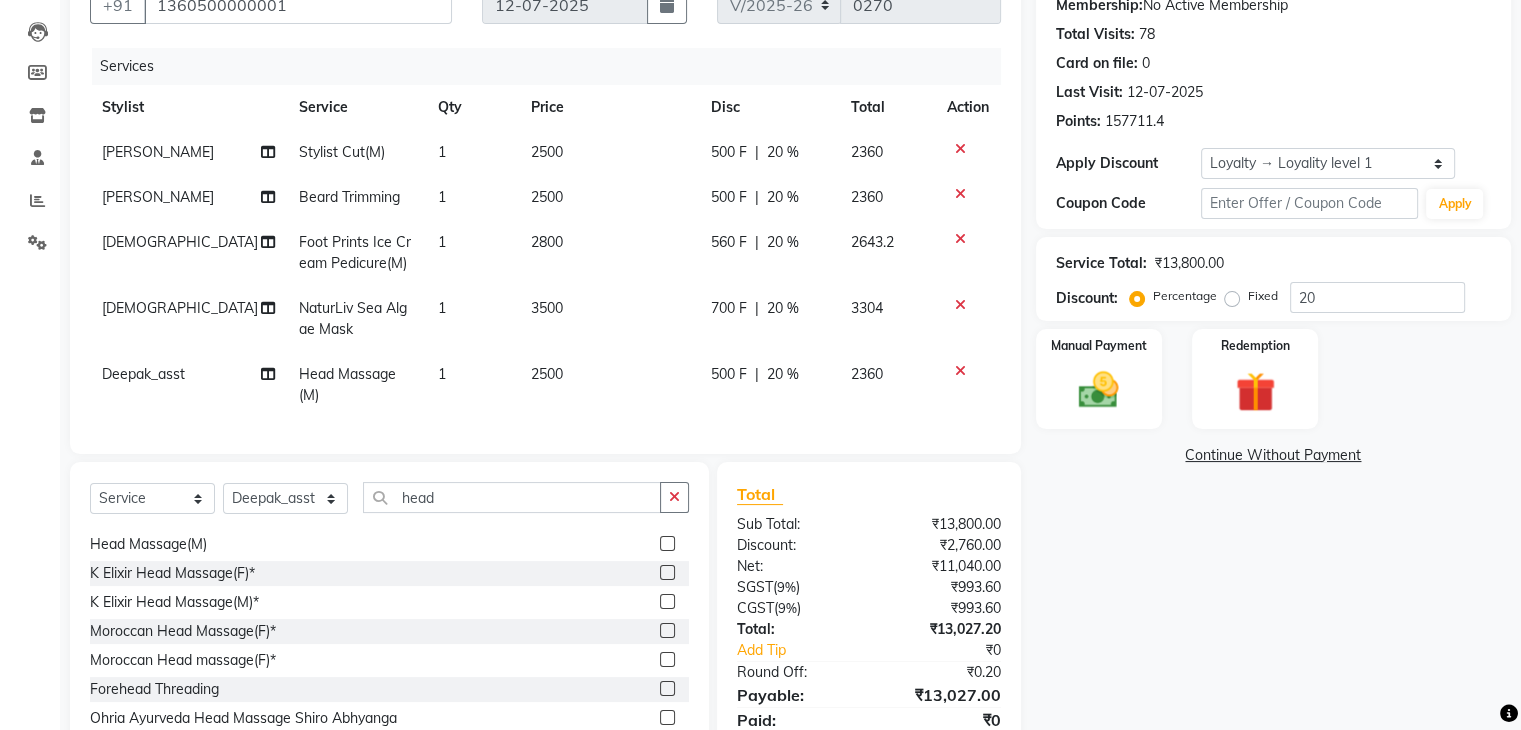 click on "Name: Looks Walkin Client Fairmont Membership:  No Active Membership  Total Visits:  78 Card on file:  0 Last Visit:   12-07-2025 Points:   157711.4  Apply Discount Select  Loyalty → Loyality level 1  Coupon Code Apply Service Total:  ₹13,800.00  Discount:  Percentage   Fixed  20 Manual Payment Redemption  Continue Without Payment" 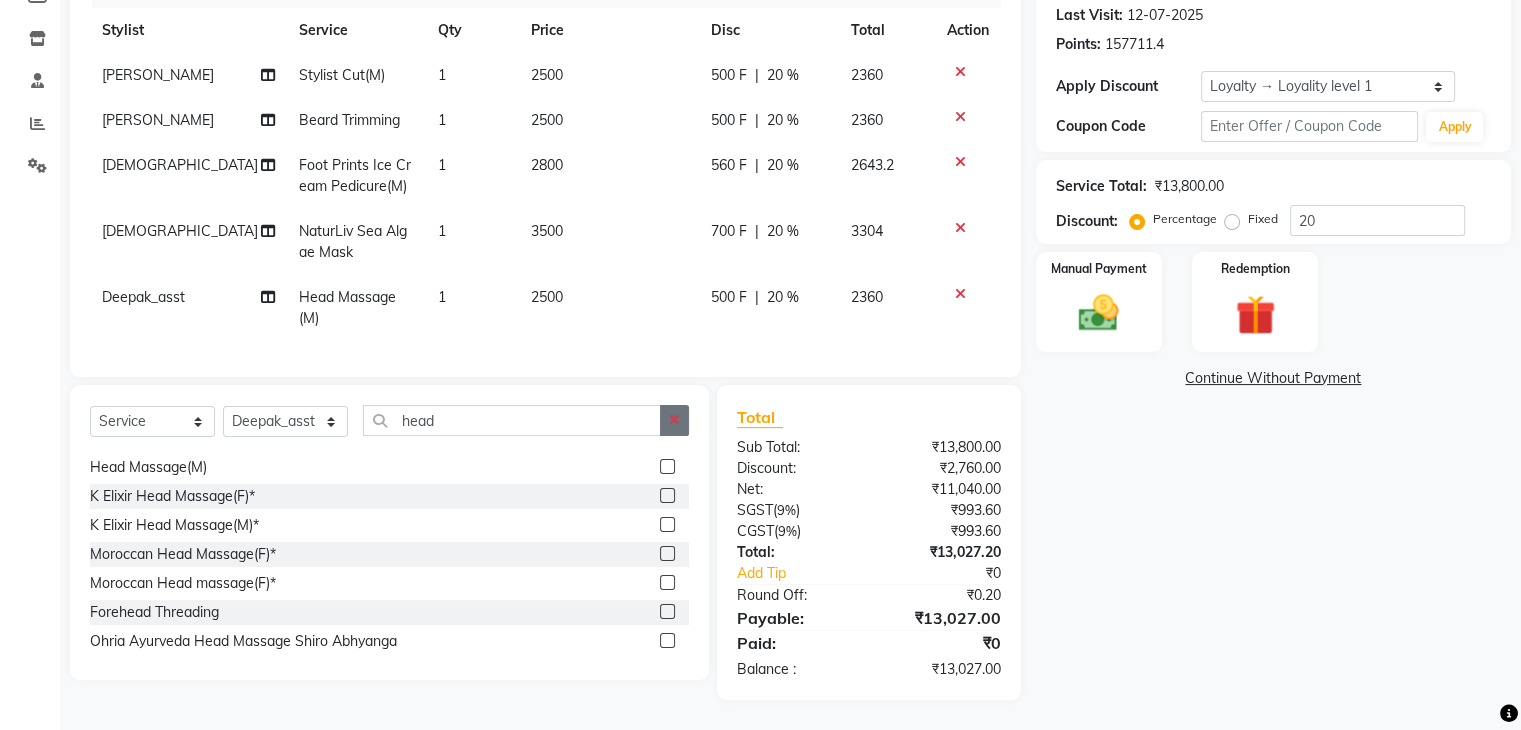 click 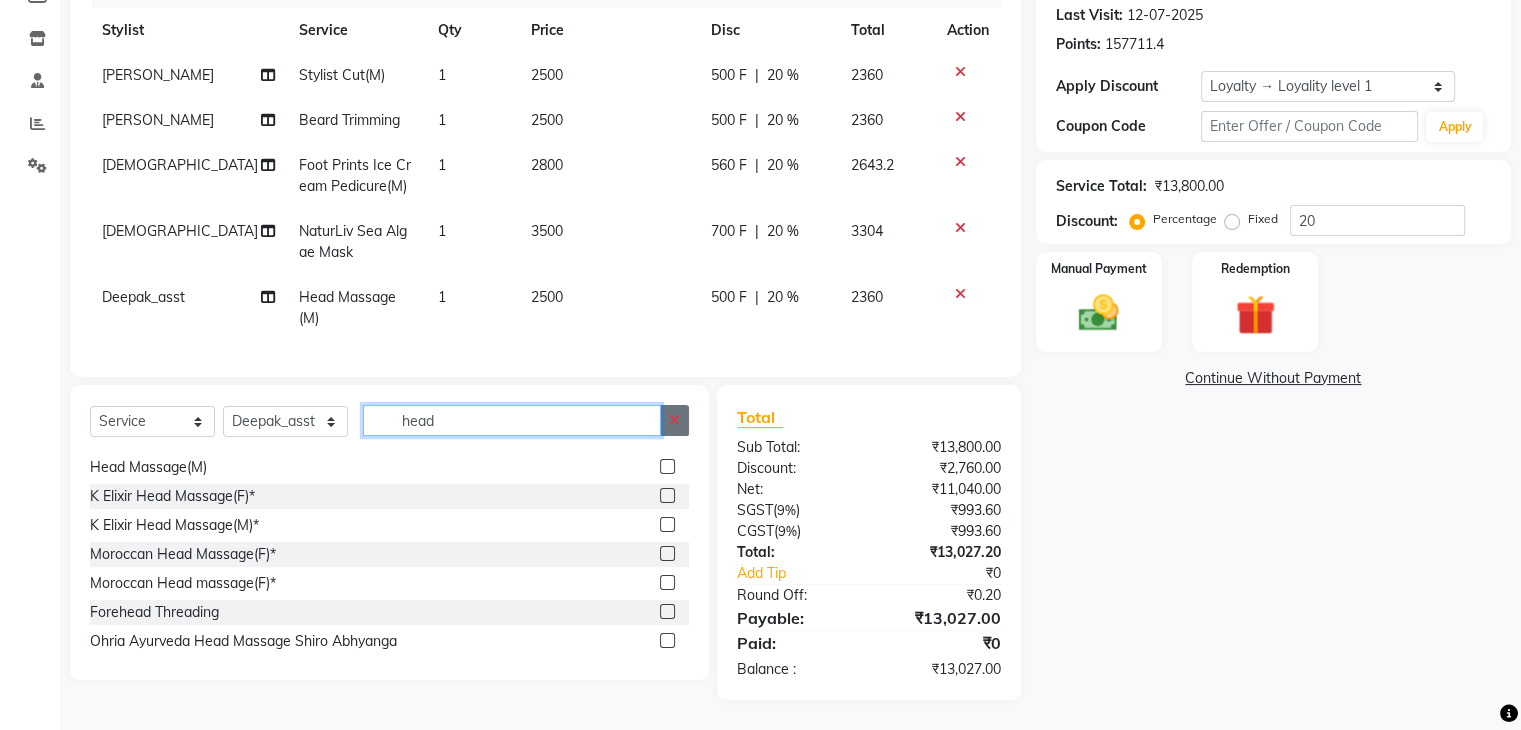 type 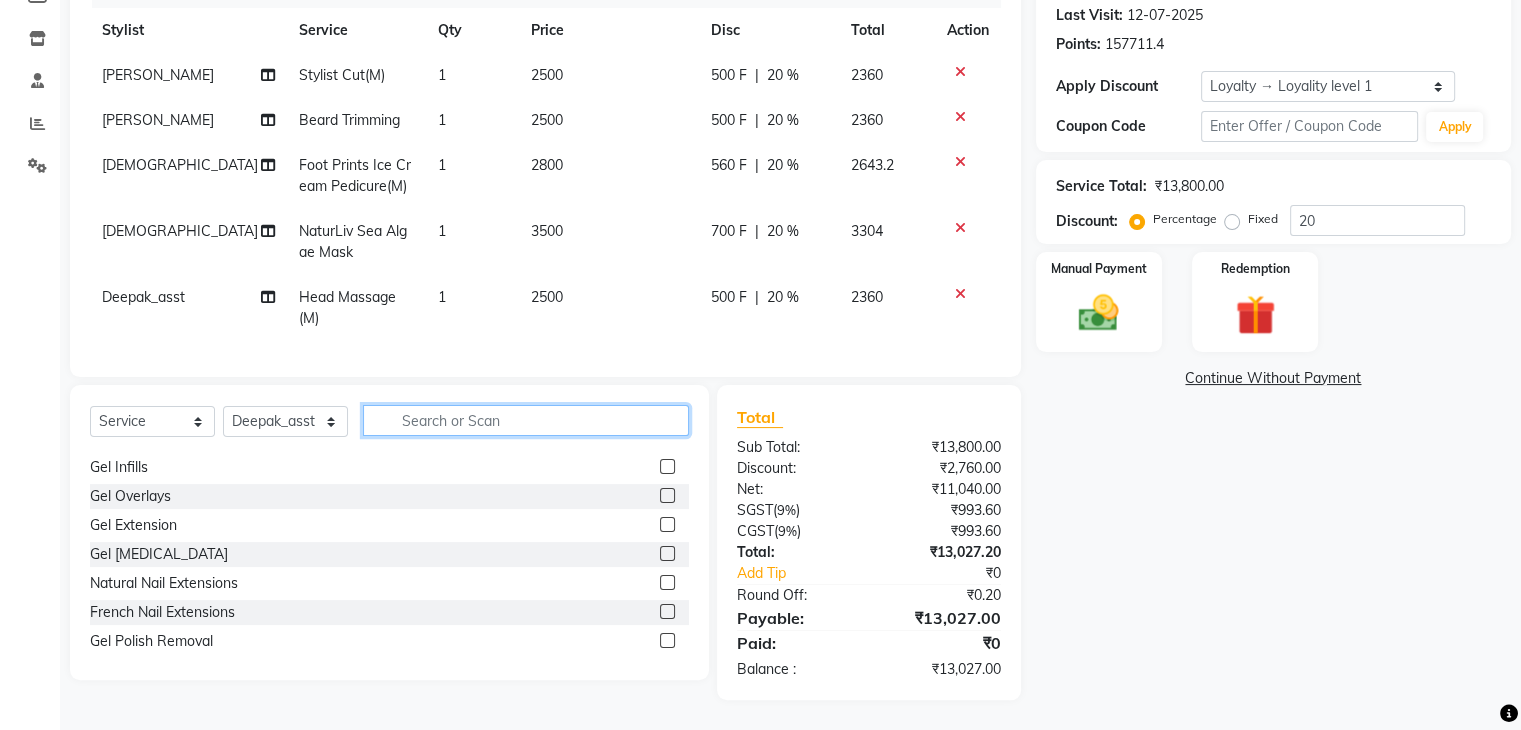 click 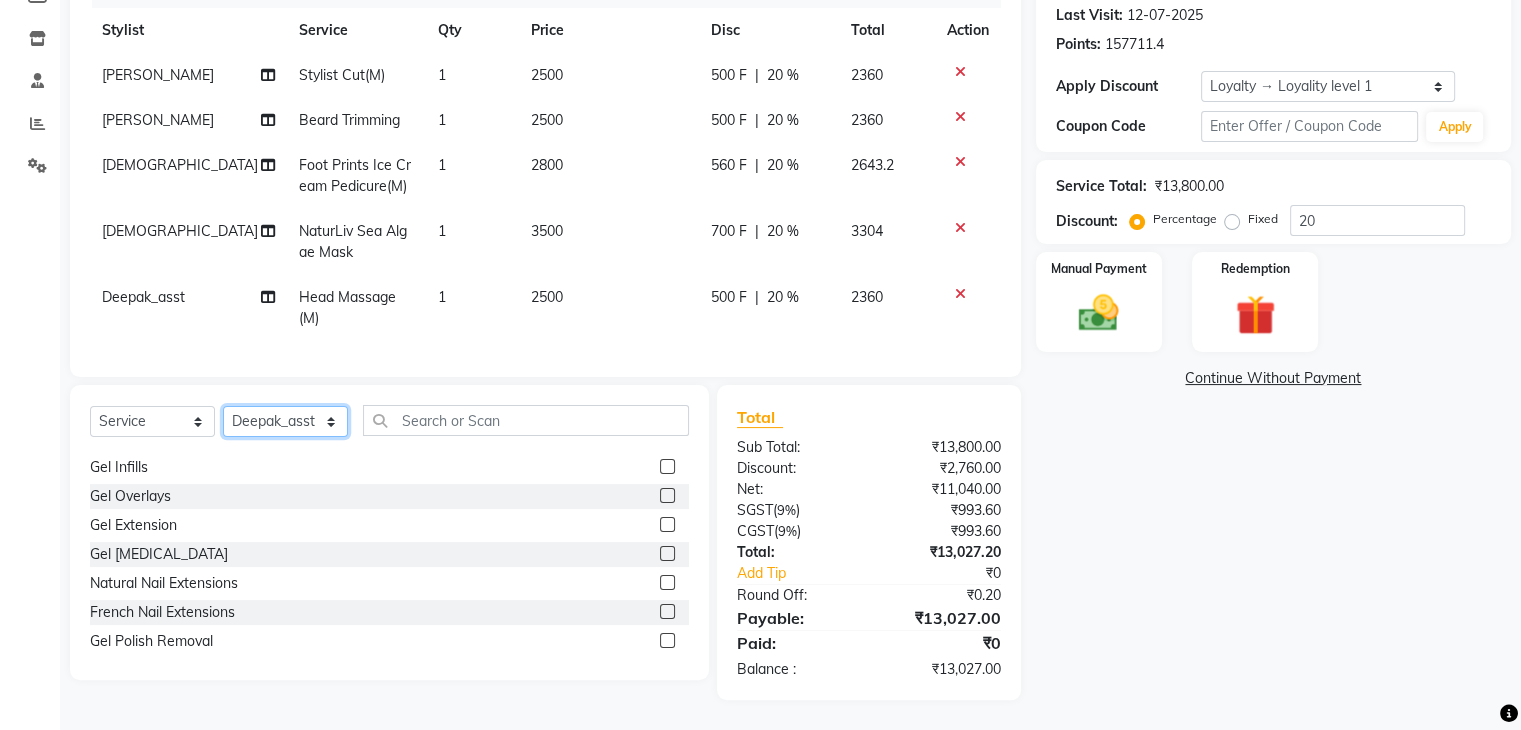 click on "Select Stylist Adil Anisa Counter_Sales Deepak_asst Manager Nisha Preeti Rais Soring_mgr Sunita Tajuddin" 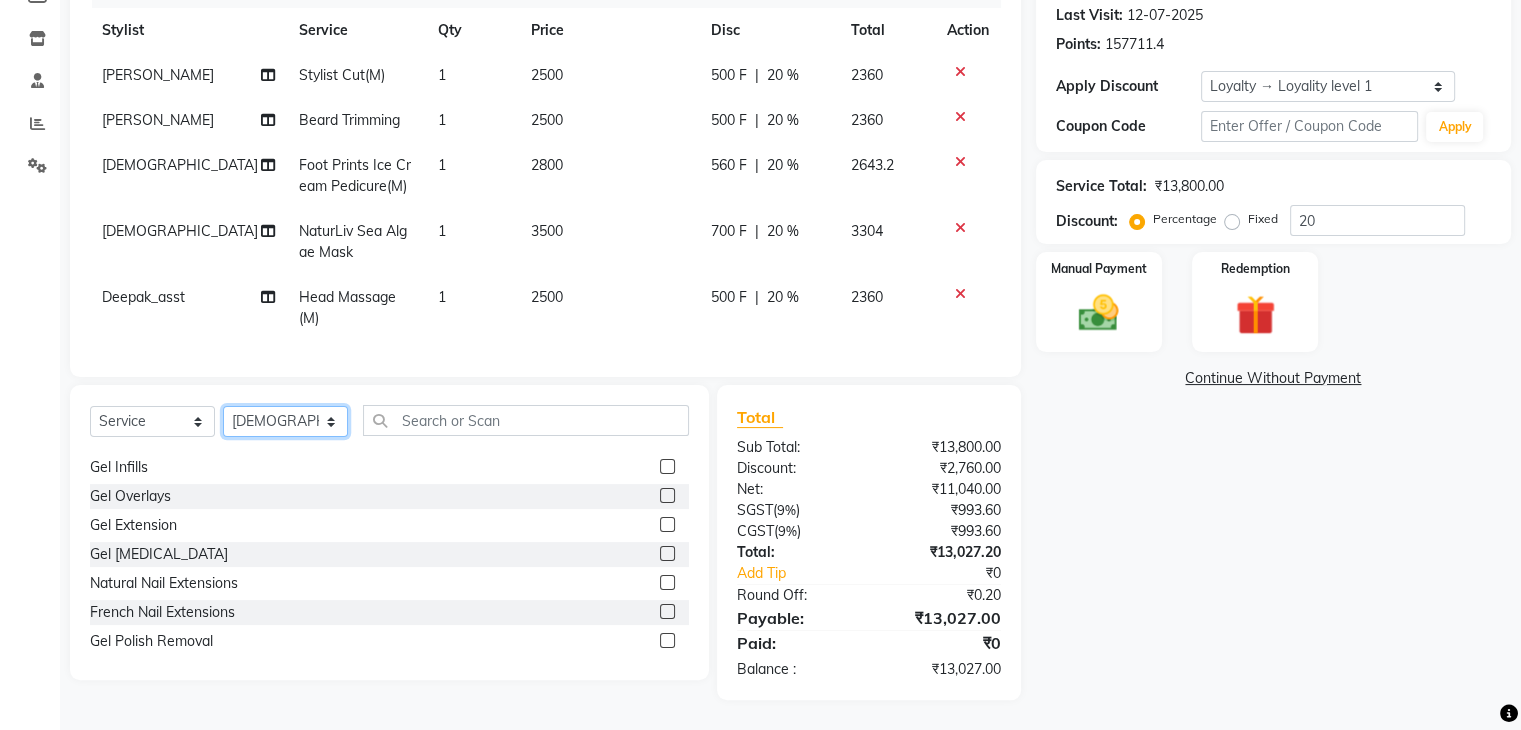 click on "Select Stylist Adil Anisa Counter_Sales Deepak_asst Manager Nisha Preeti Rais Soring_mgr Sunita Tajuddin" 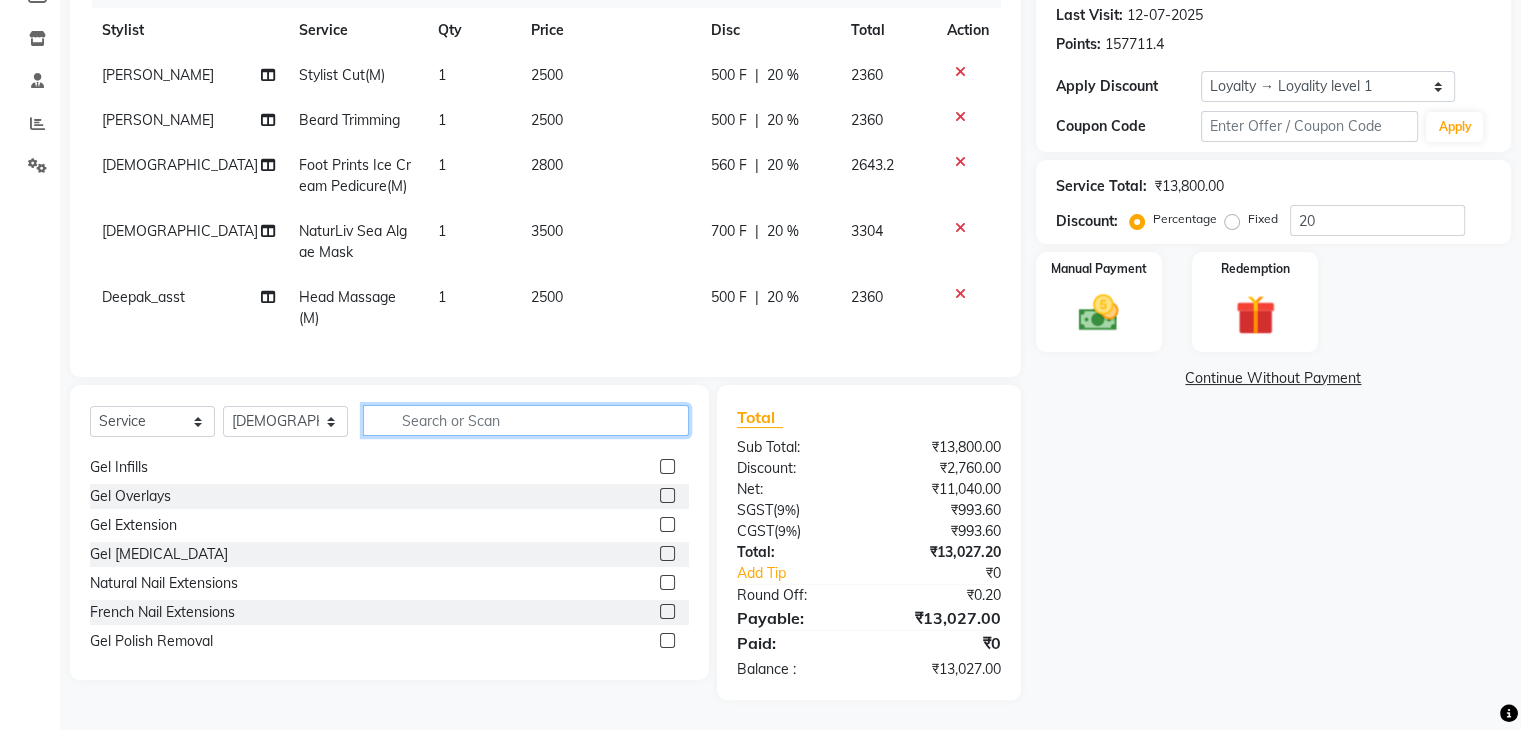 click 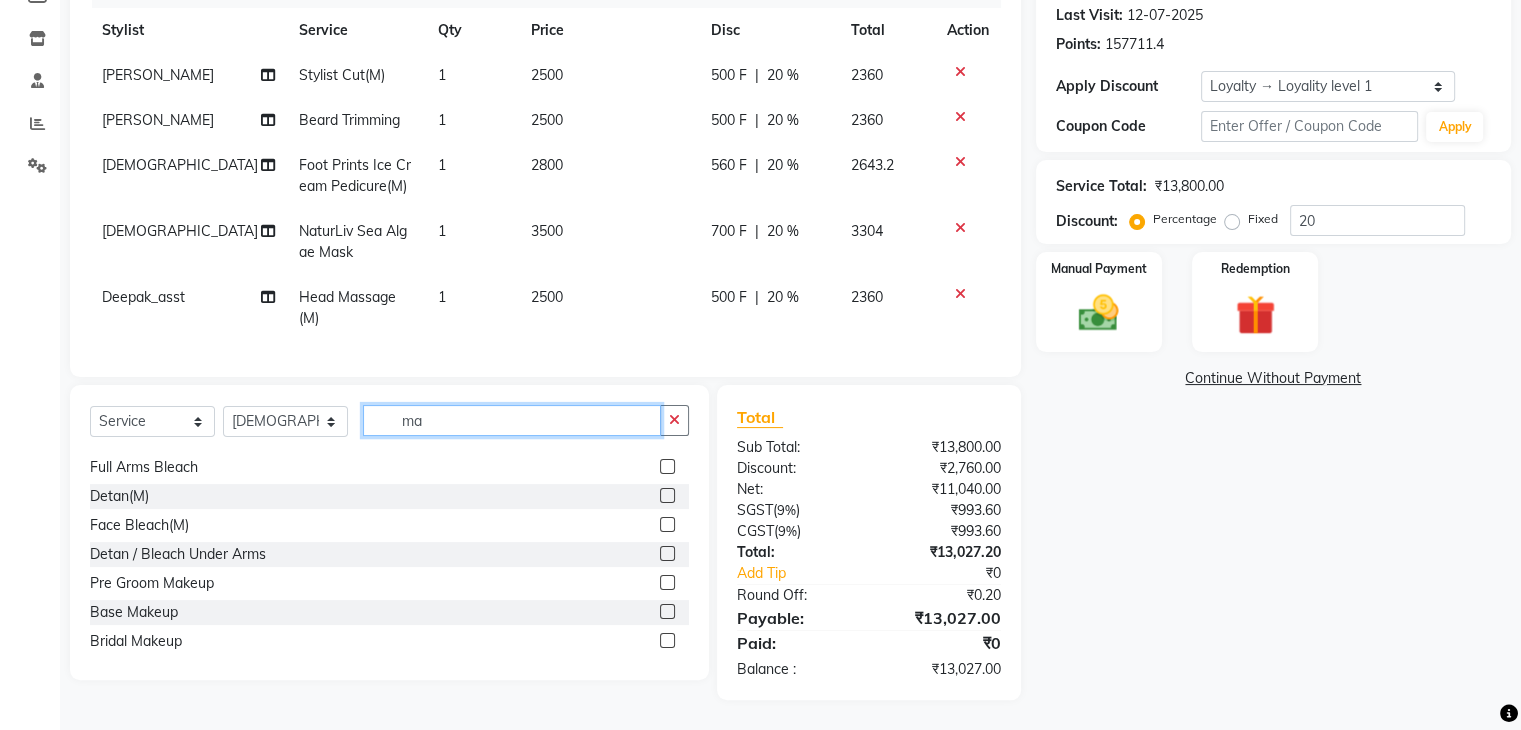 scroll, scrollTop: 0, scrollLeft: 0, axis: both 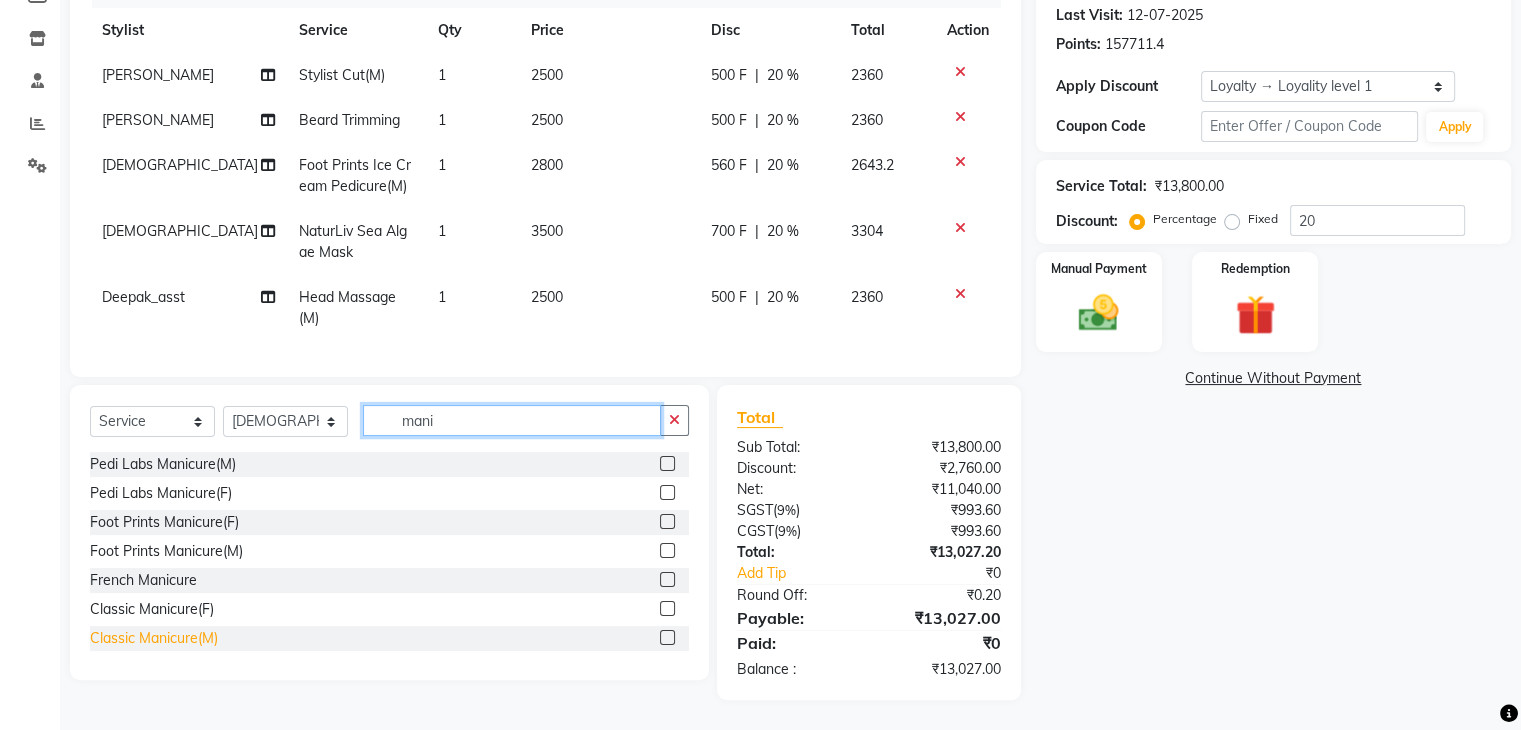 type on "mani" 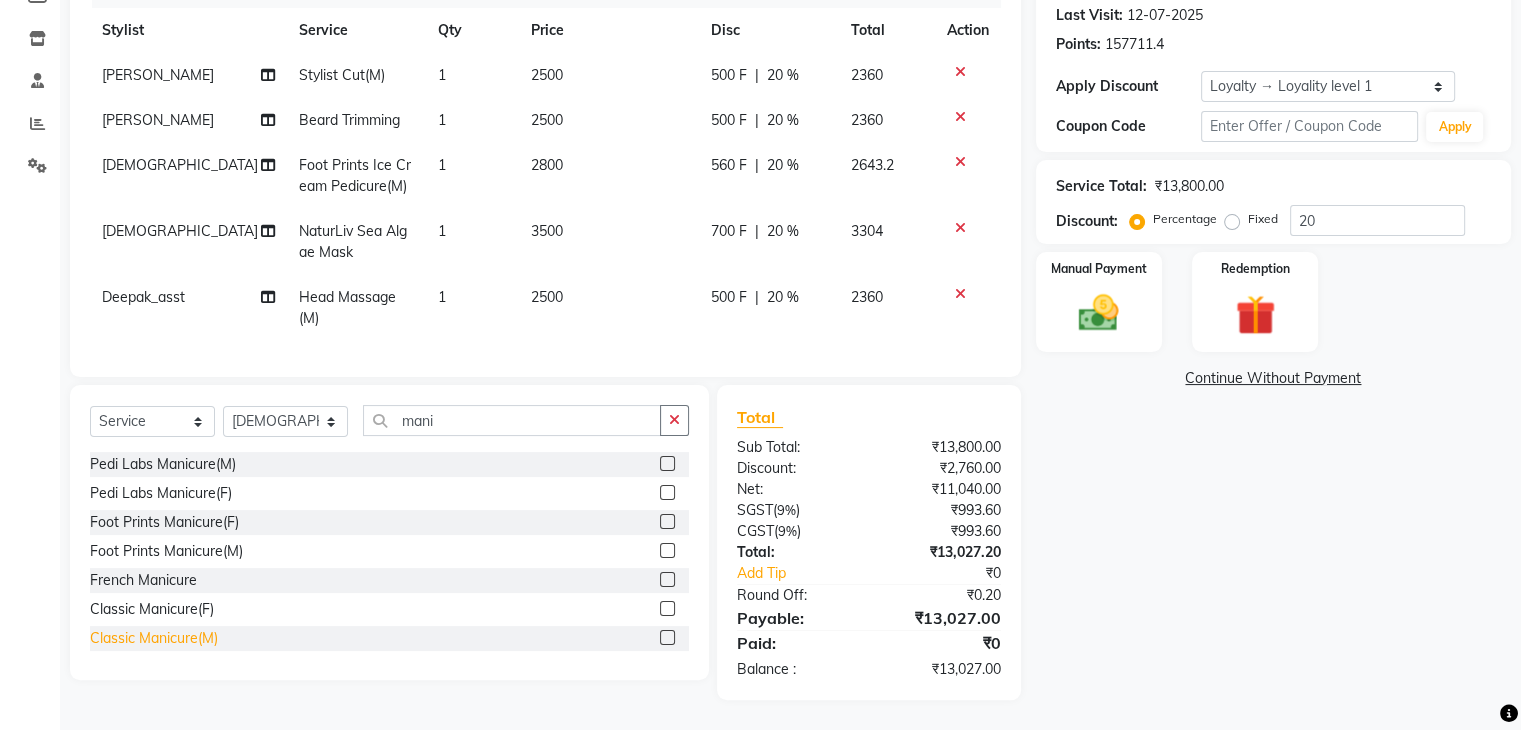 click on "Classic Manicure(M)" 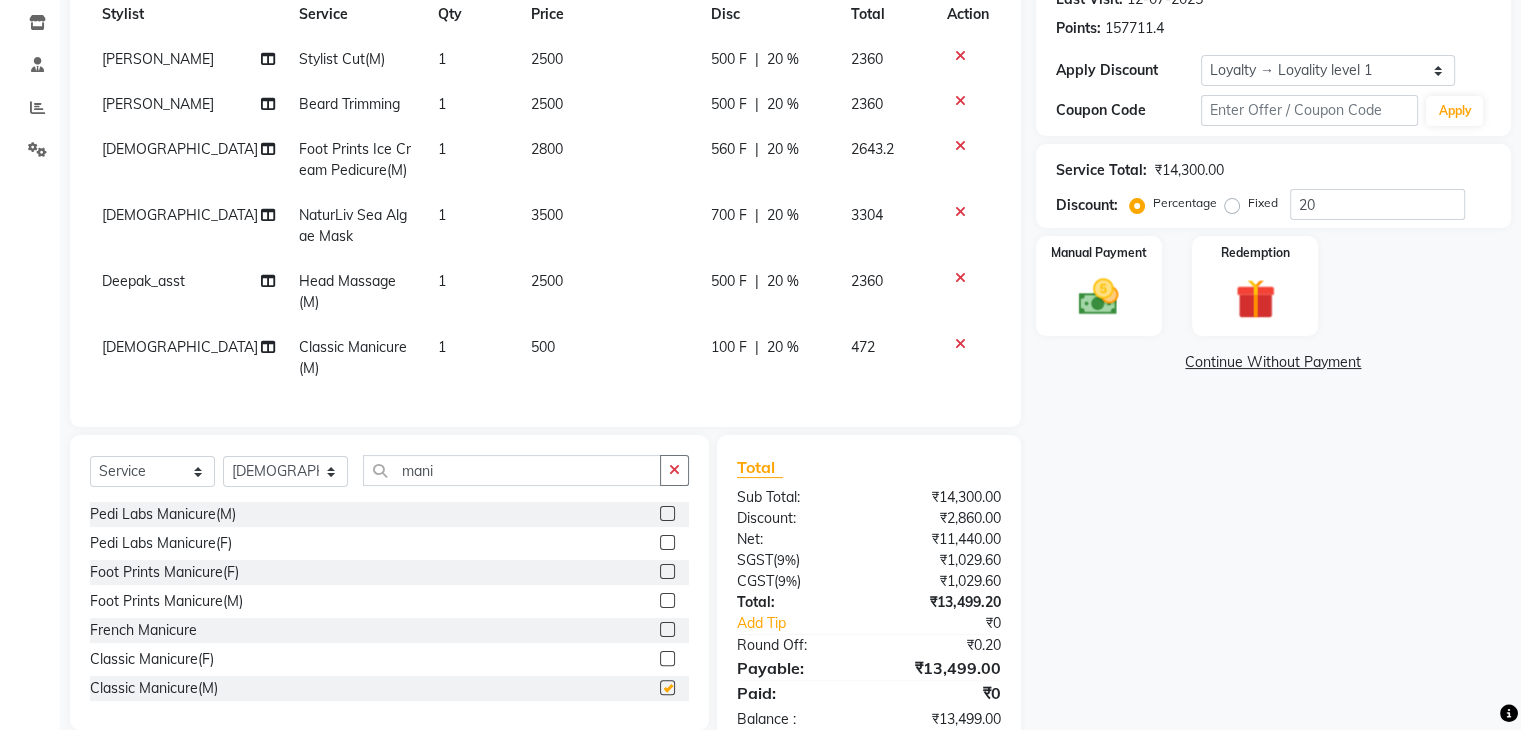 checkbox on "false" 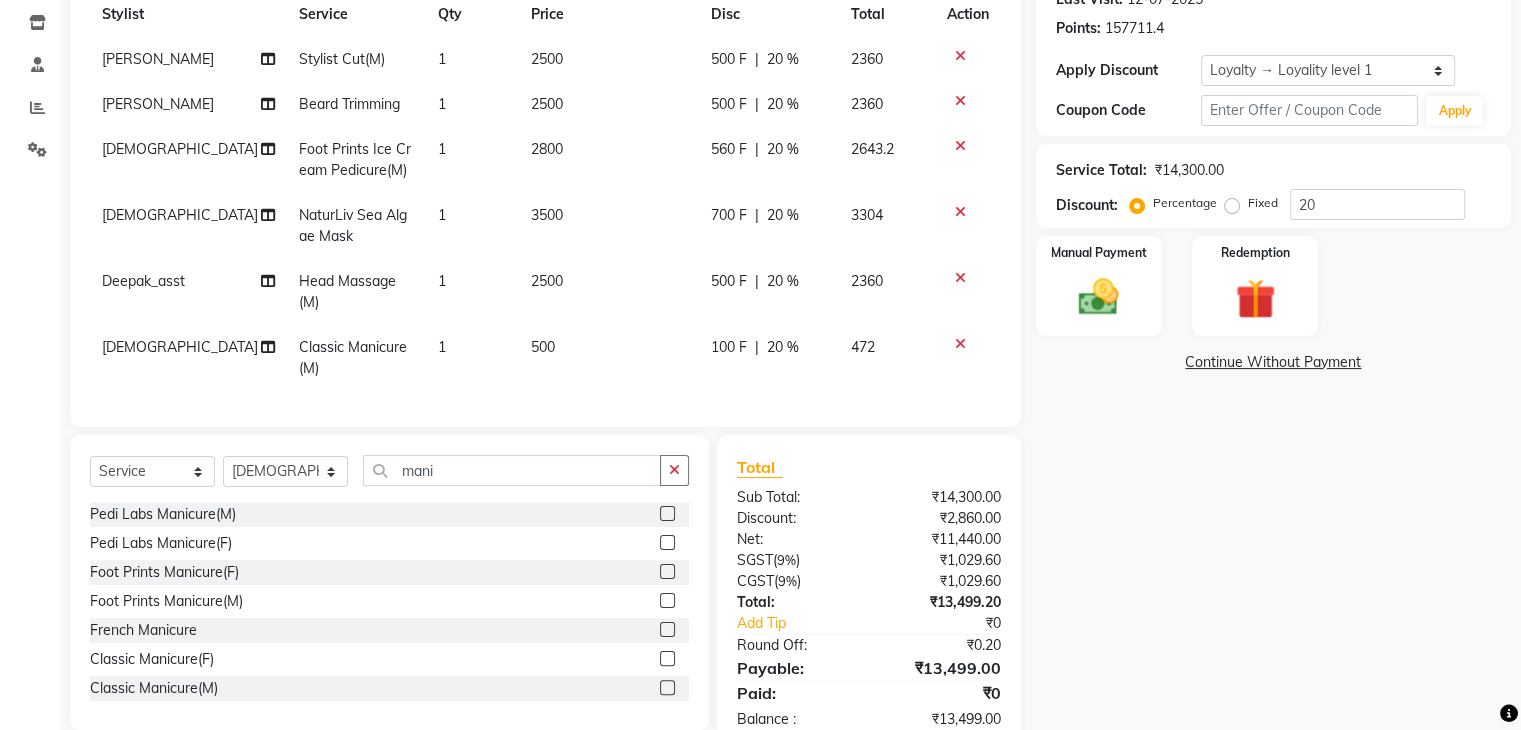 click on "500" 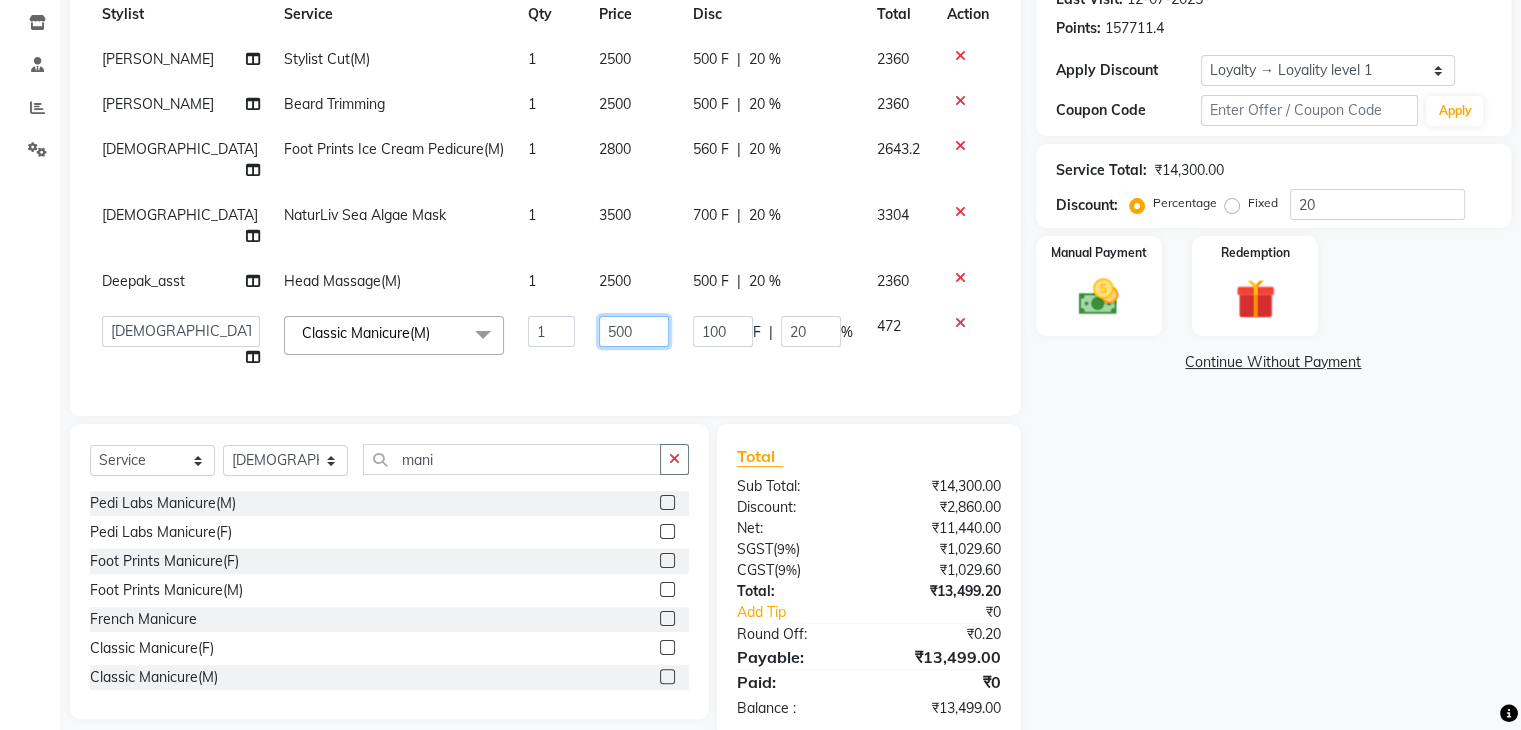 drag, startPoint x: 615, startPoint y: 277, endPoint x: 516, endPoint y: 279, distance: 99.0202 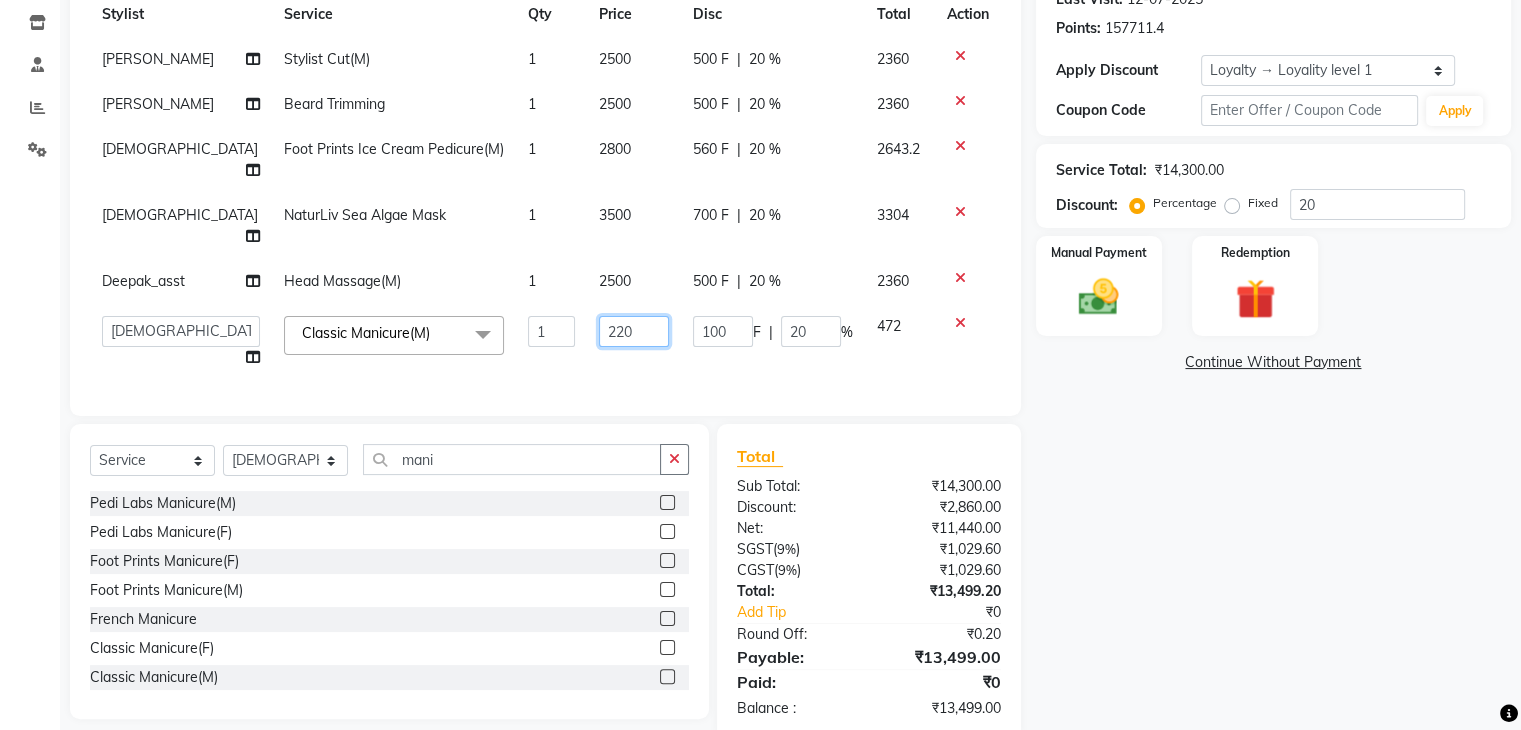 type on "2200" 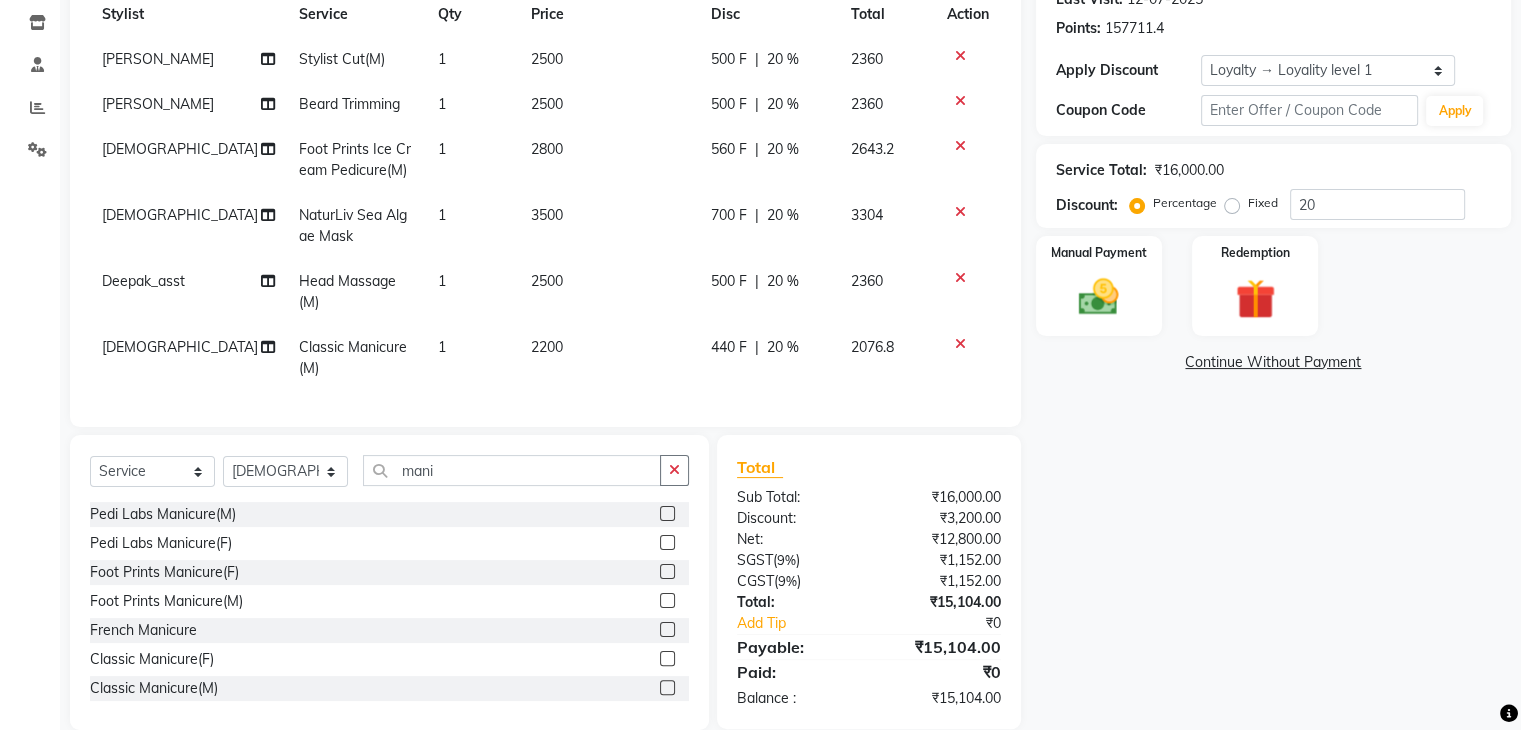 click on "Name: Looks Walkin Client Fairmont Membership:  No Active Membership  Total Visits:  78 Card on file:  0 Last Visit:   12-07-2025 Points:   157711.4  Apply Discount Select  Loyalty → Loyality level 1  Coupon Code Apply Service Total:  ₹16,000.00  Discount:  Percentage   Fixed  20 Manual Payment Redemption  Continue Without Payment" 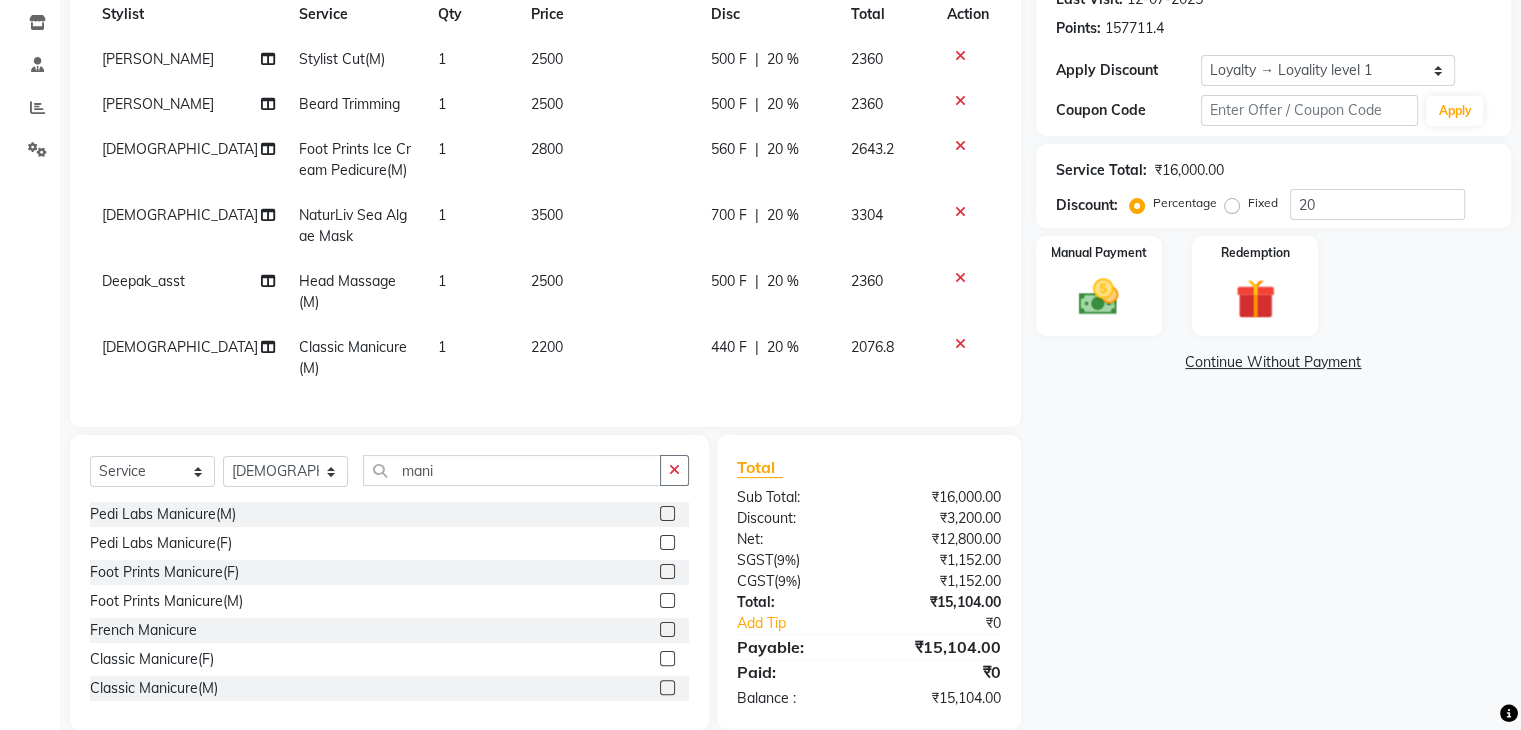 scroll, scrollTop: 0, scrollLeft: 0, axis: both 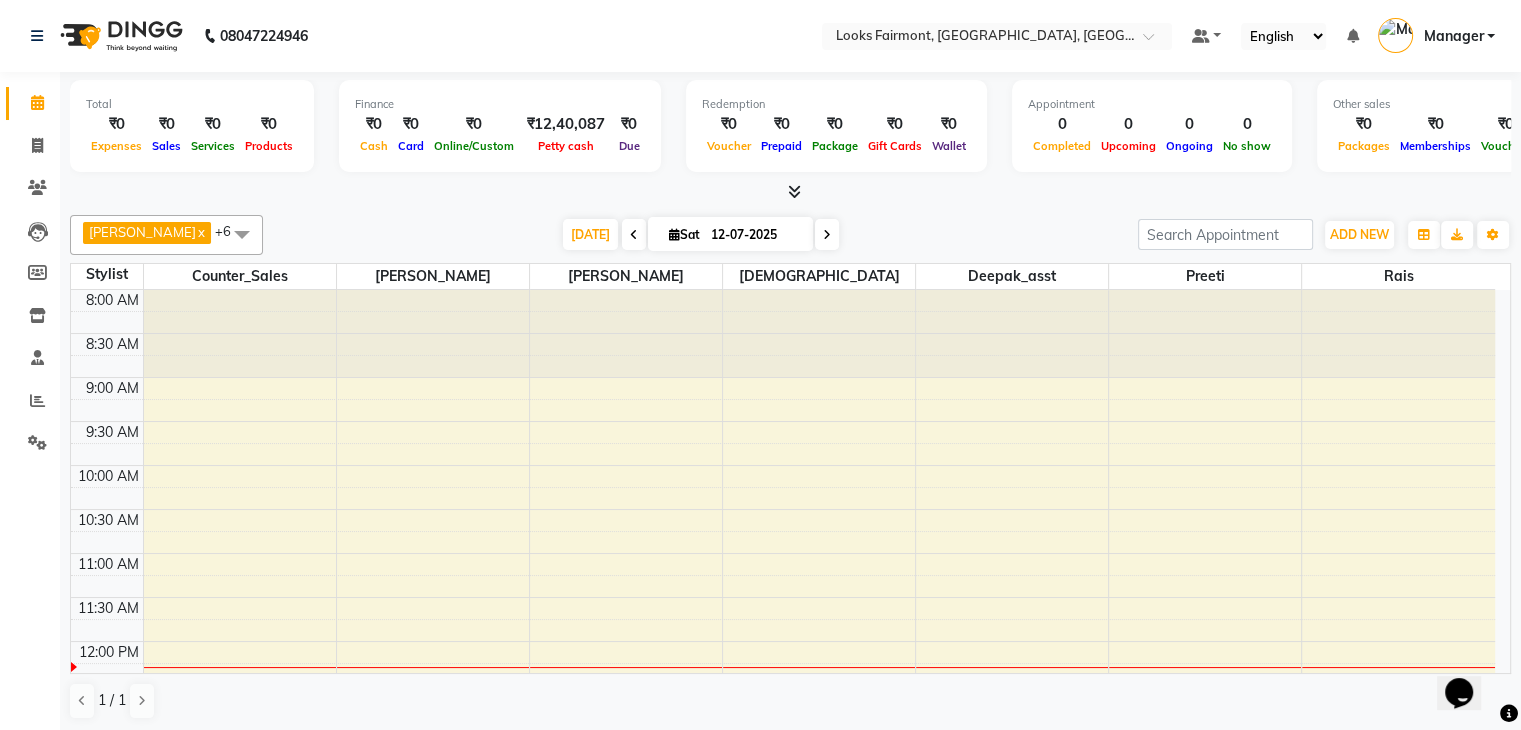 click at bounding box center [794, 191] 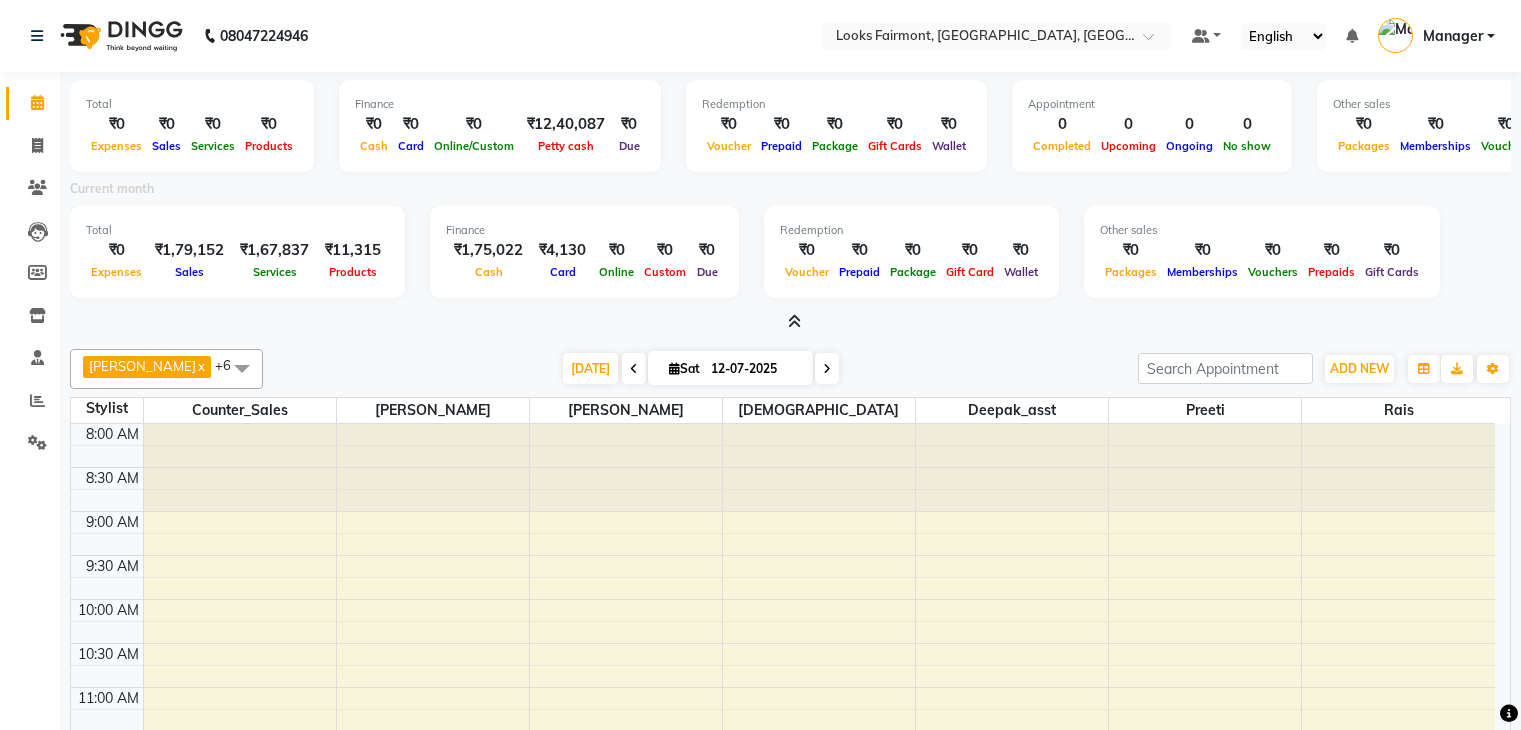 scroll, scrollTop: 0, scrollLeft: 0, axis: both 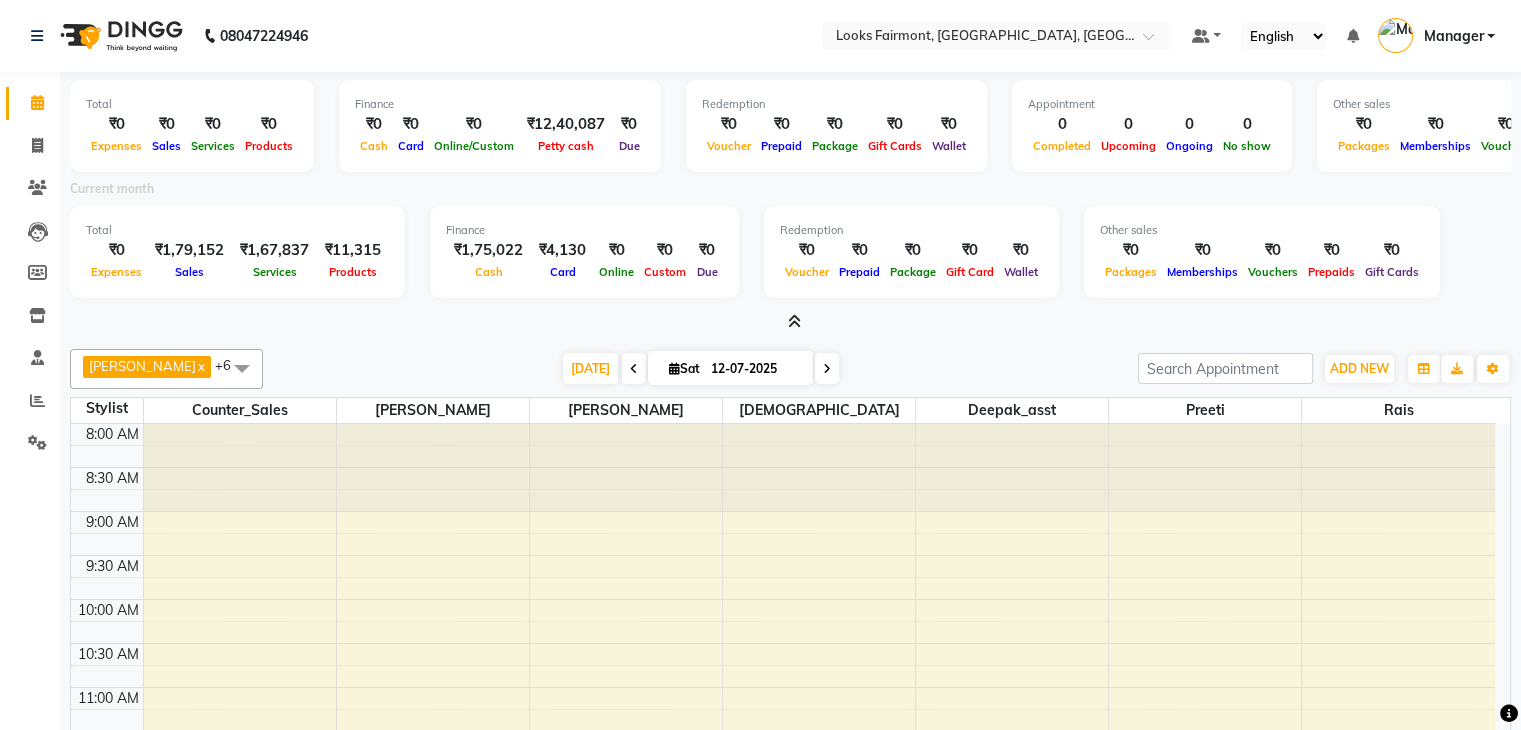 click at bounding box center (242, 368) 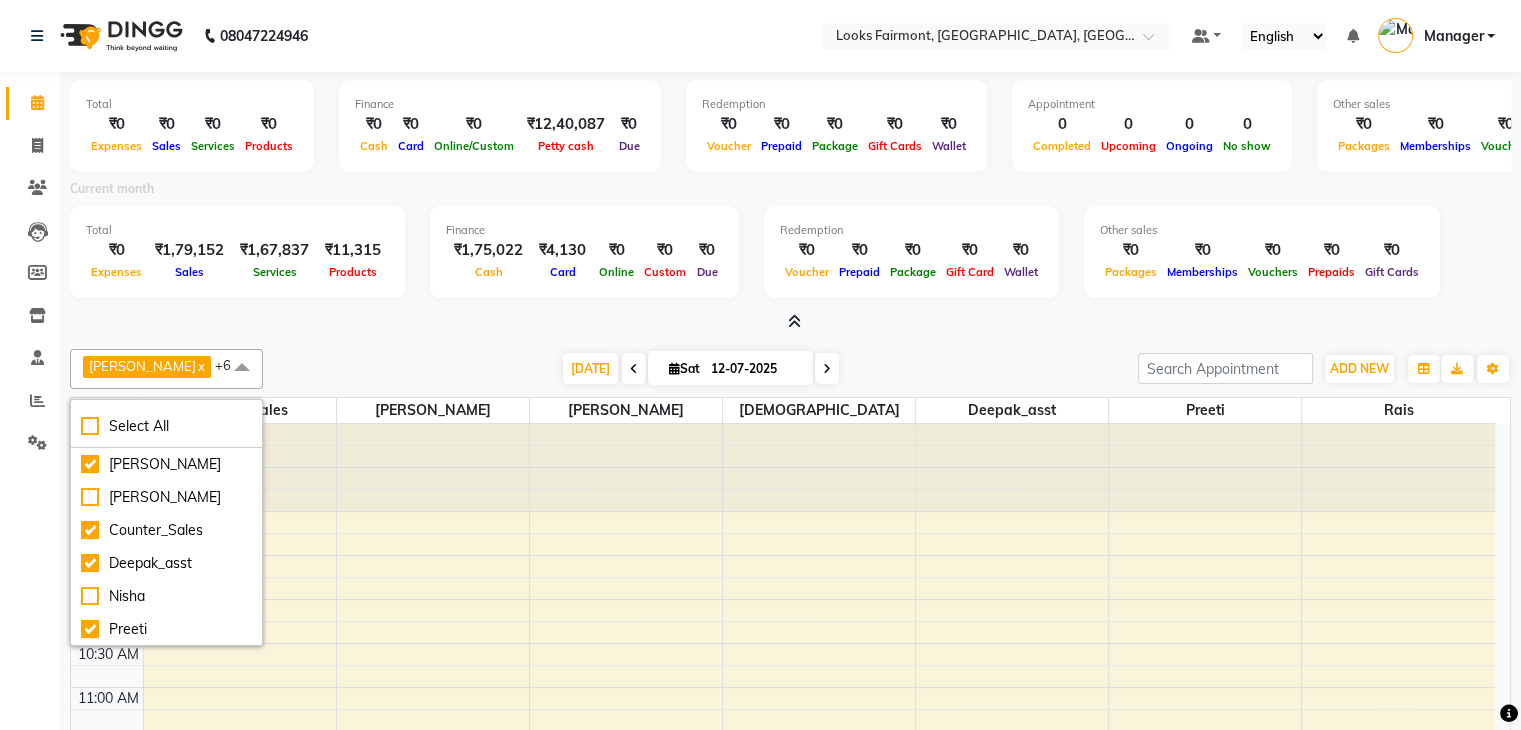 click at bounding box center (242, 368) 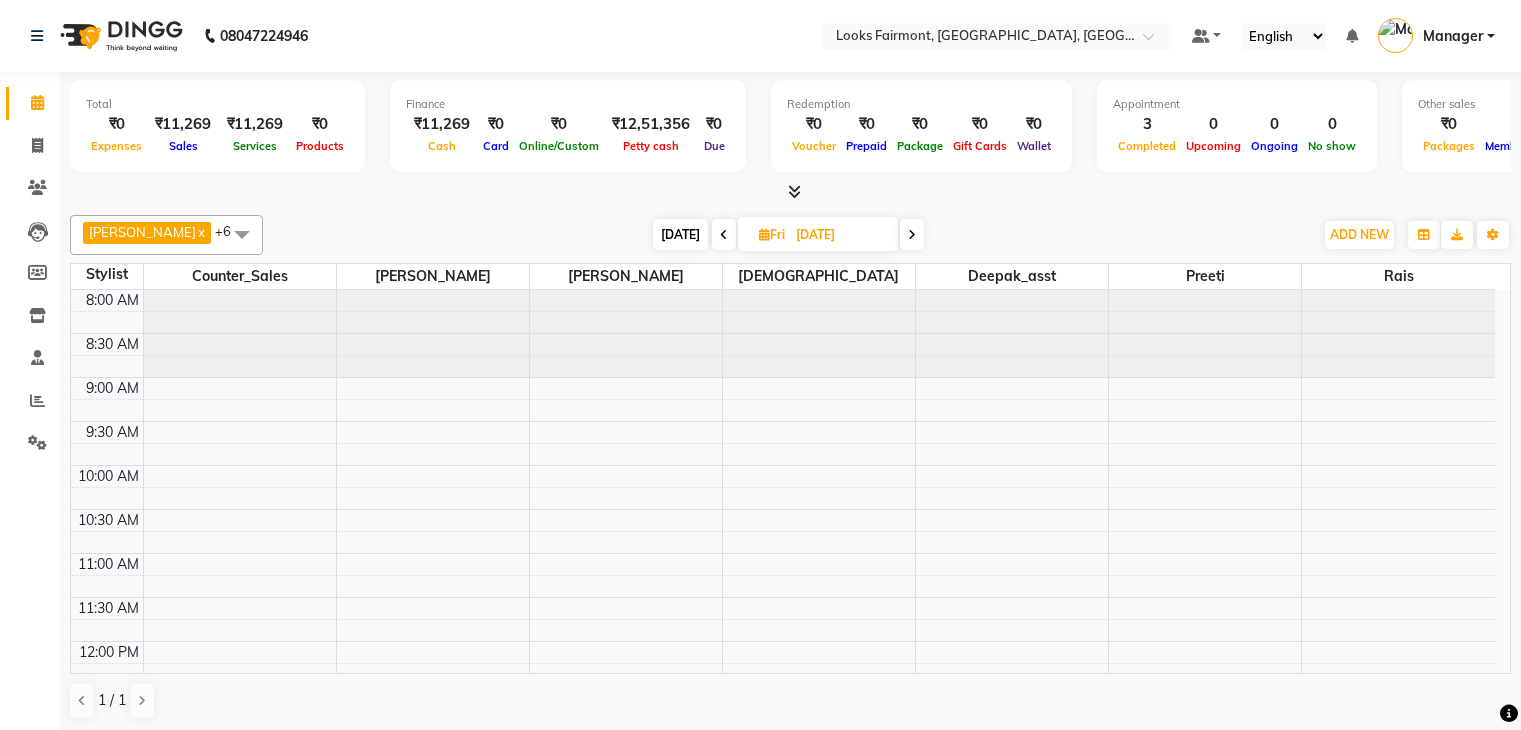 scroll, scrollTop: 0, scrollLeft: 0, axis: both 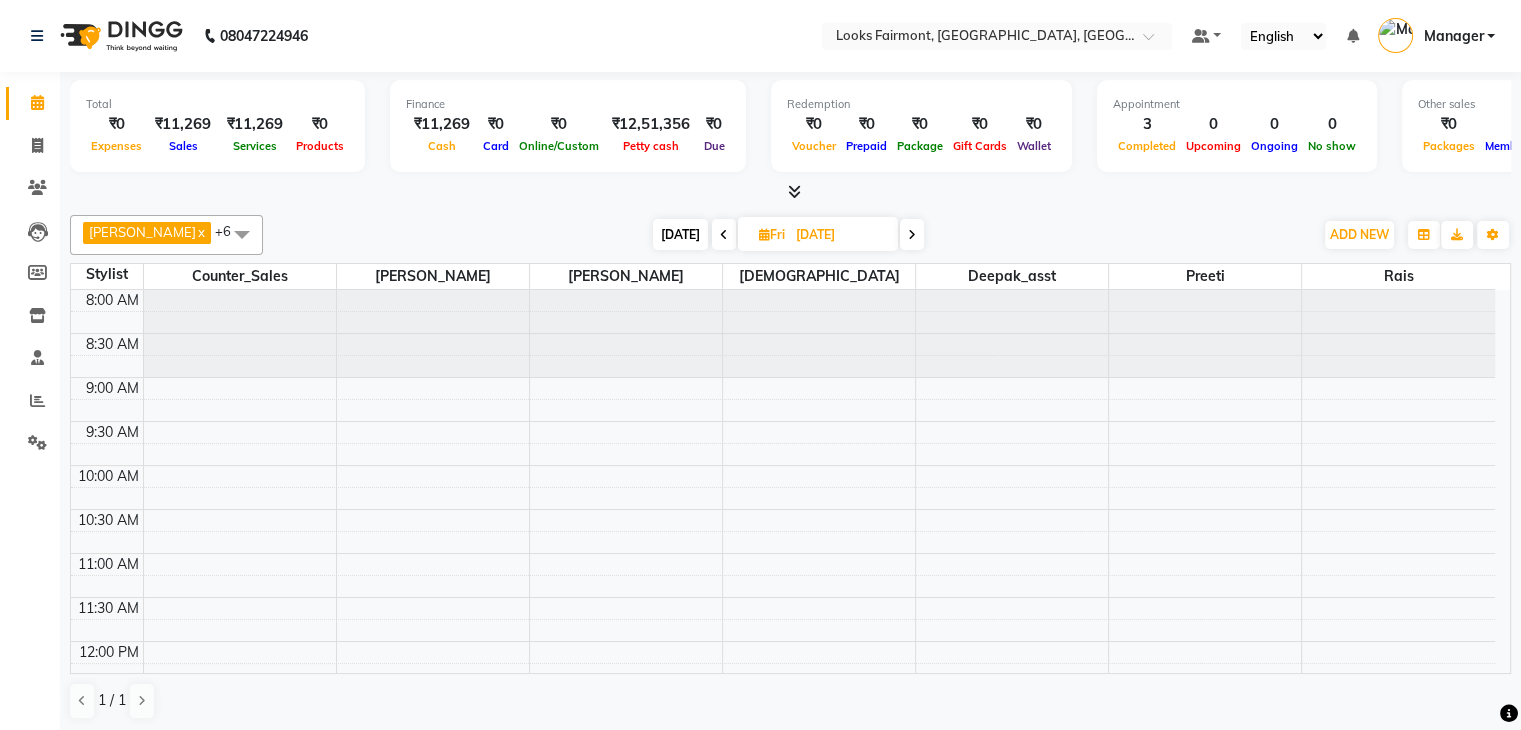 click on "[DATE]" at bounding box center (680, 234) 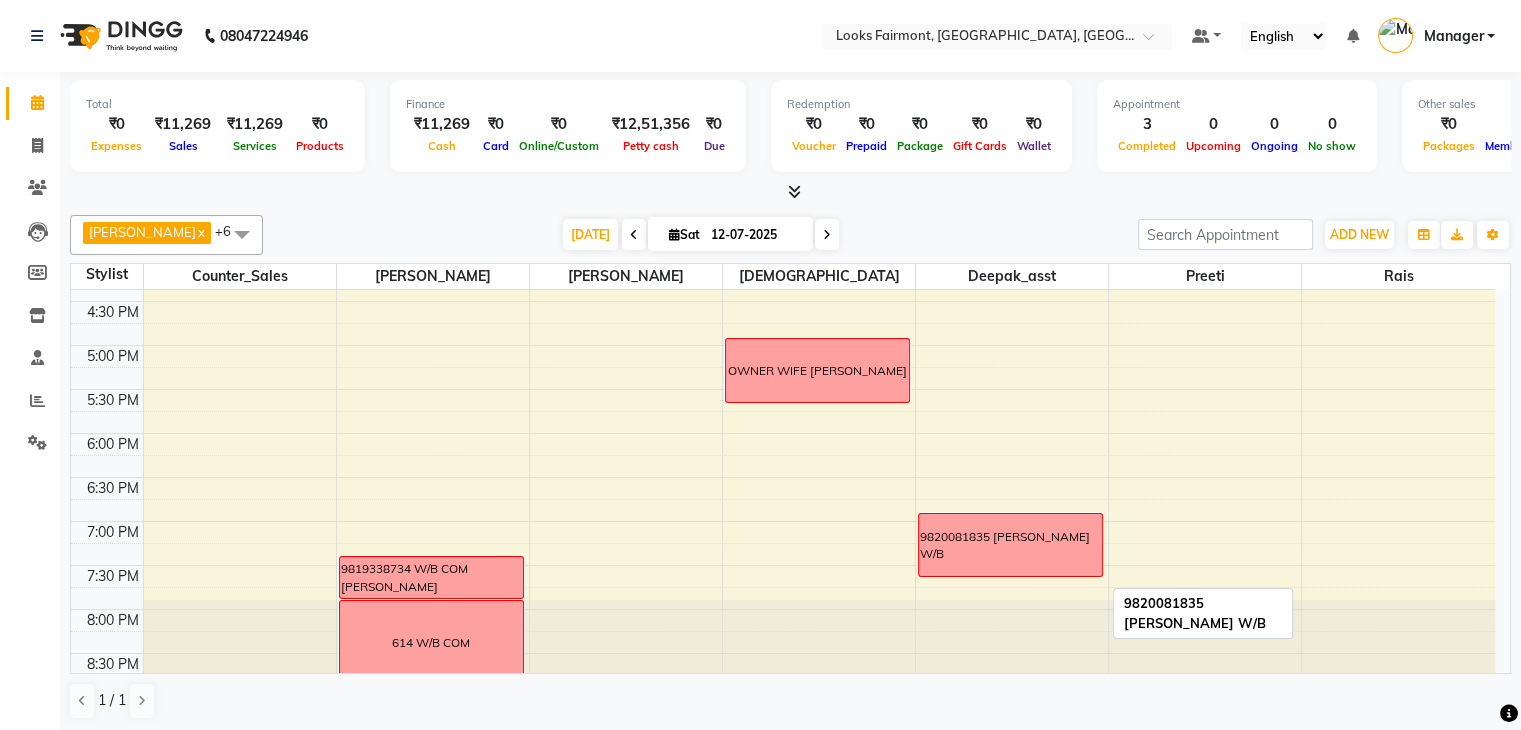 scroll, scrollTop: 749, scrollLeft: 0, axis: vertical 